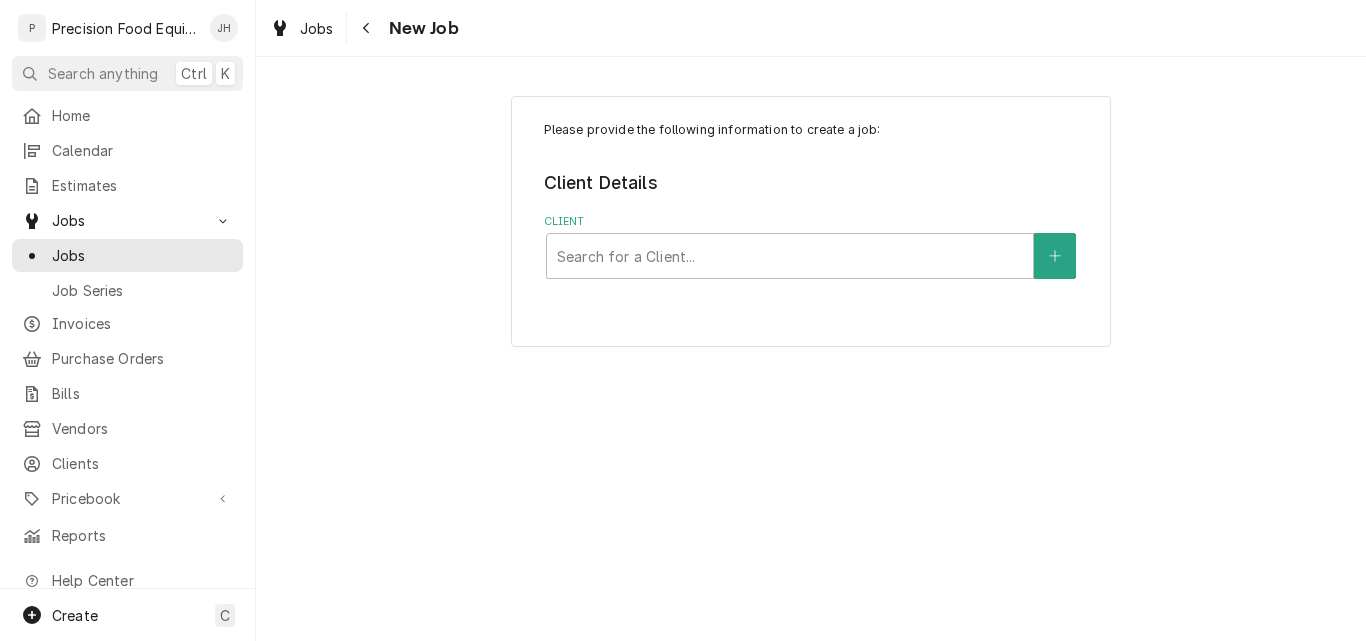 scroll, scrollTop: 0, scrollLeft: 0, axis: both 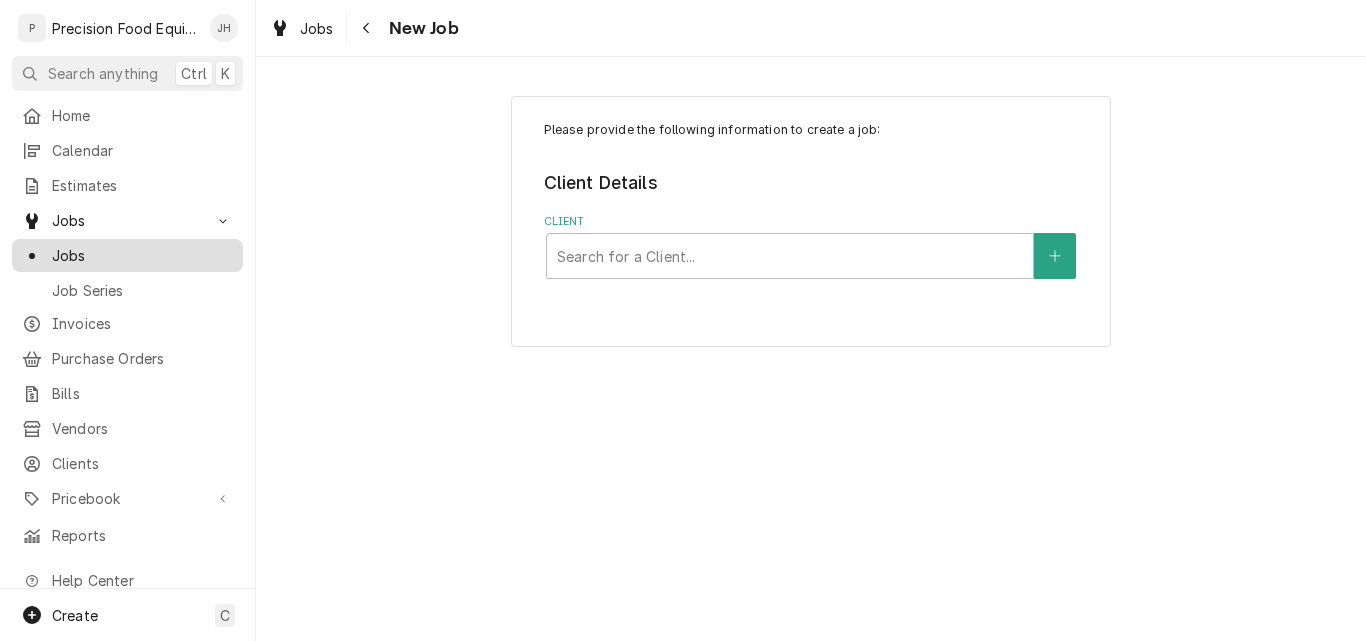 click on "Jobs" at bounding box center (142, 255) 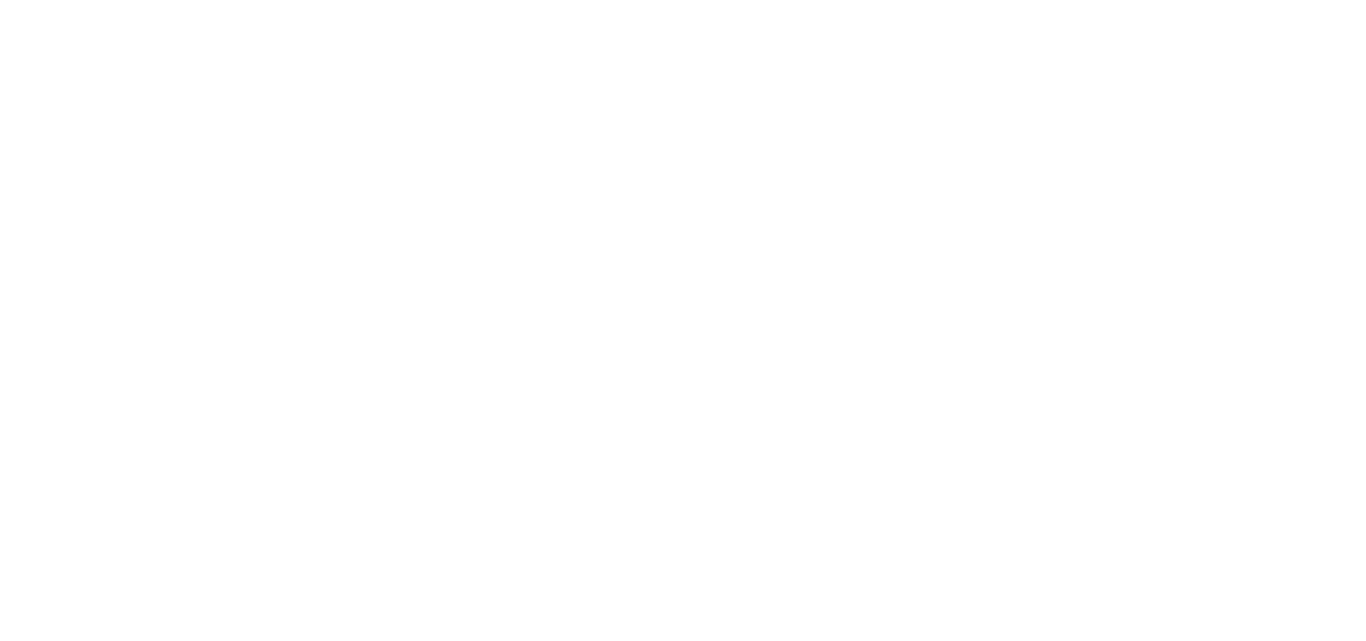 scroll, scrollTop: 0, scrollLeft: 0, axis: both 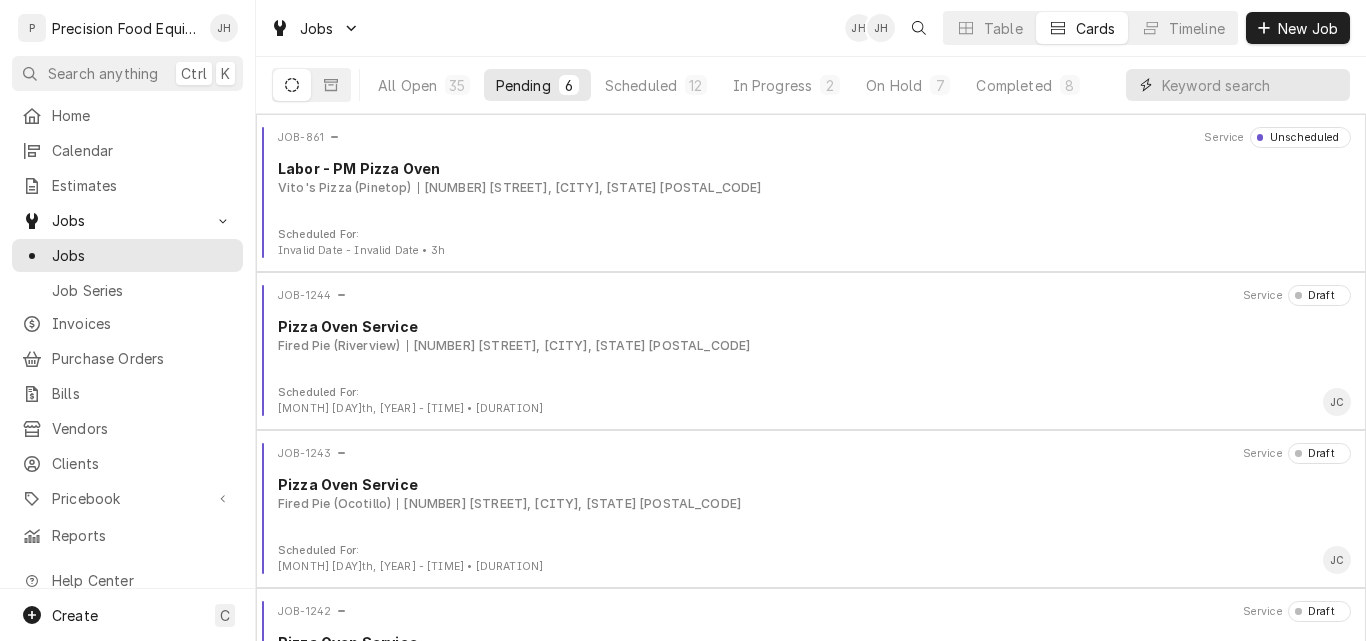 click at bounding box center (1251, 85) 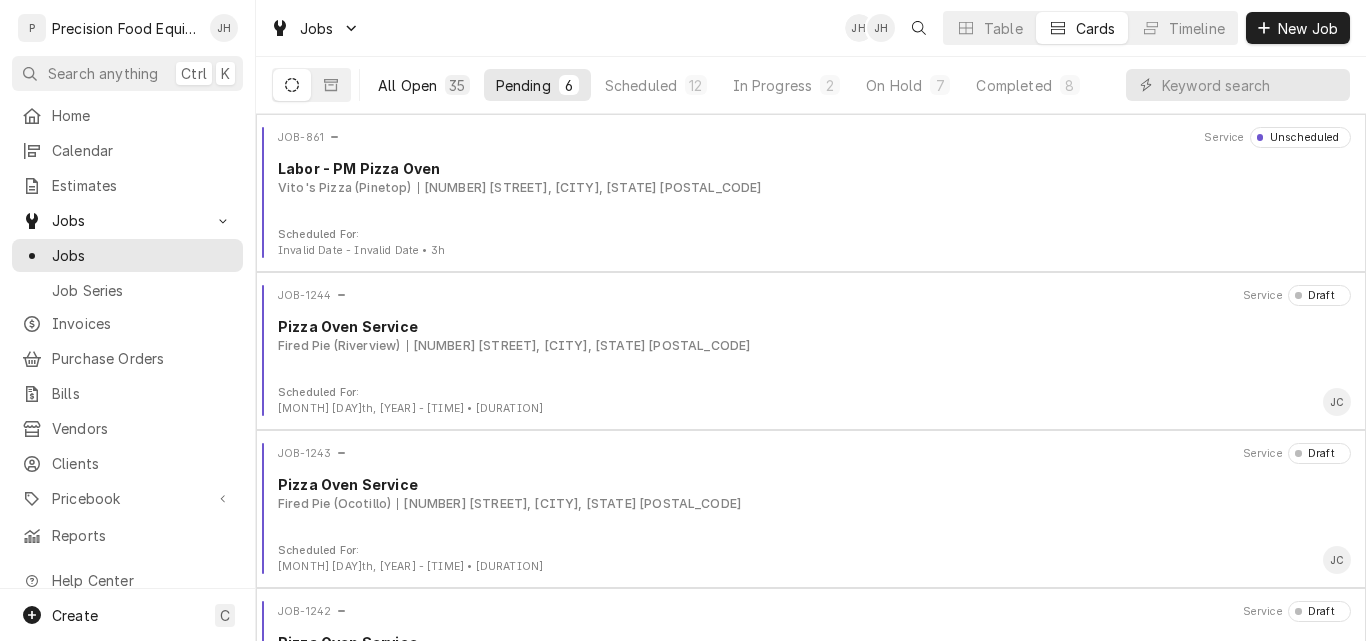 click on "35" at bounding box center (457, 85) 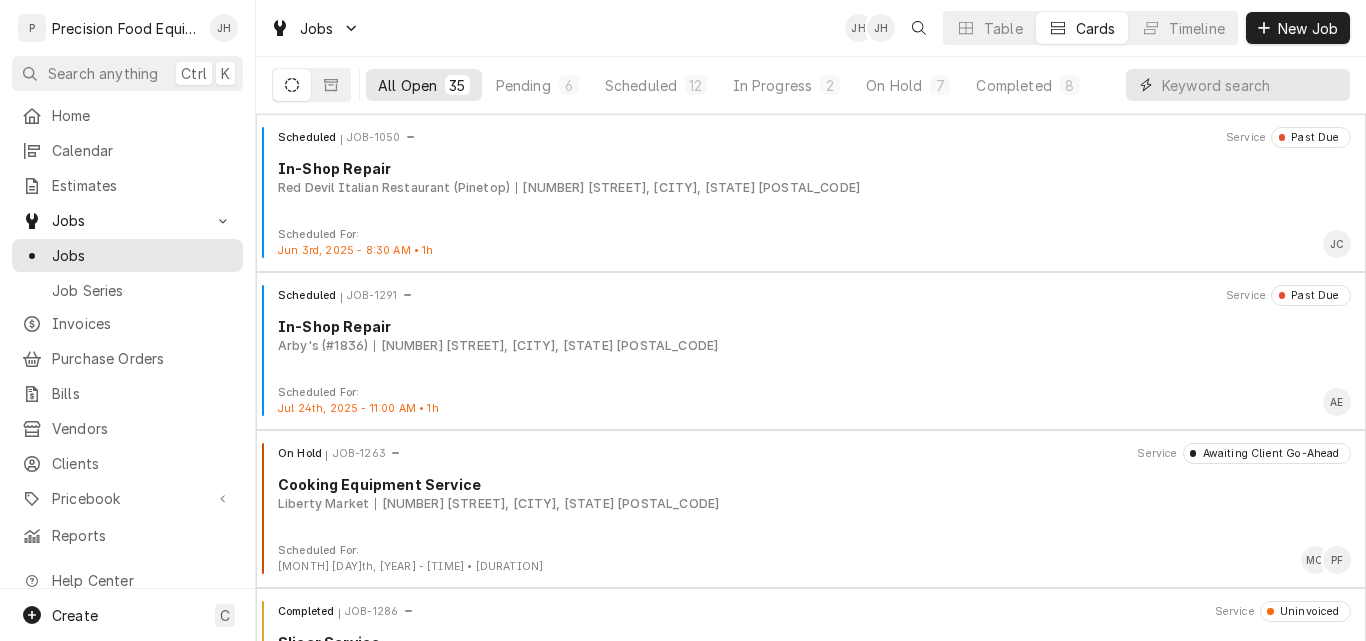 click at bounding box center [1251, 85] 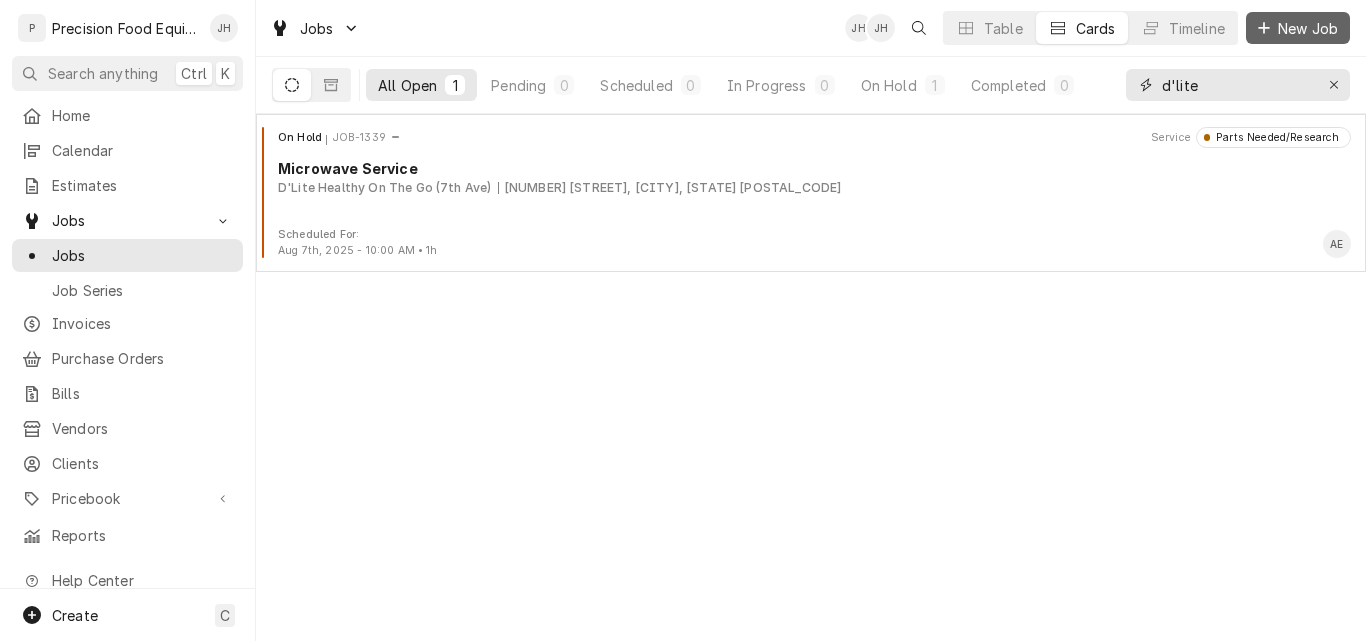 type on "d'lite" 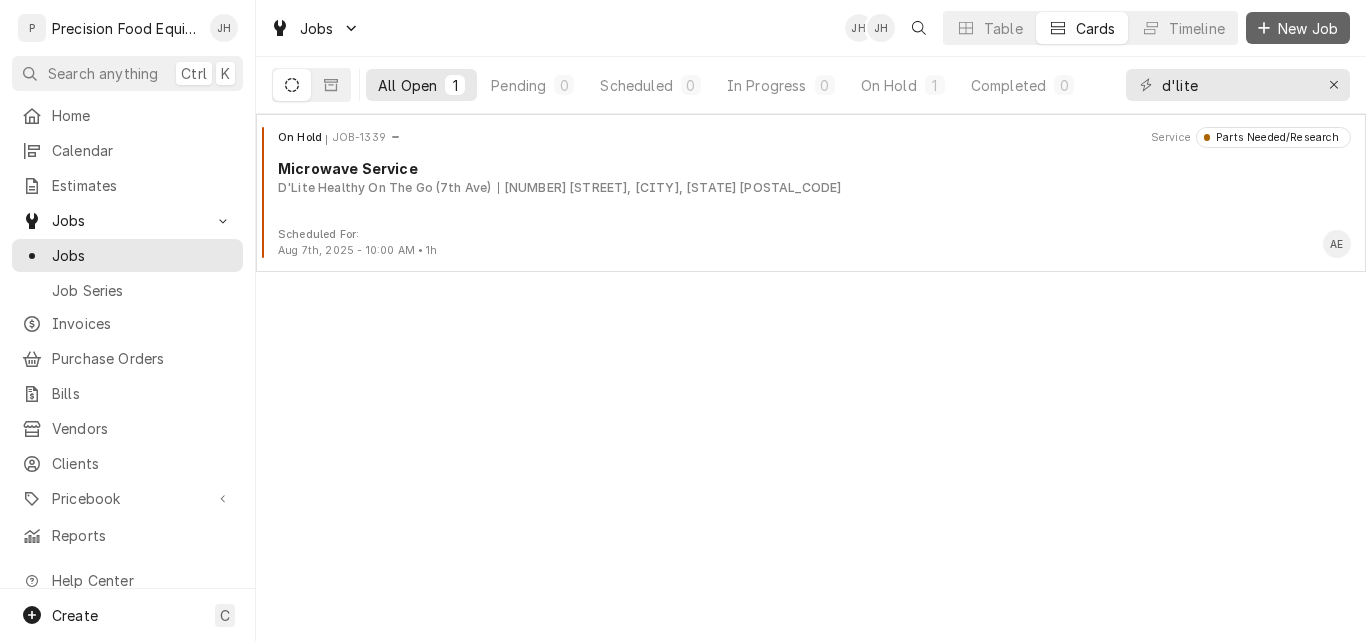click on "New Job" at bounding box center [1308, 28] 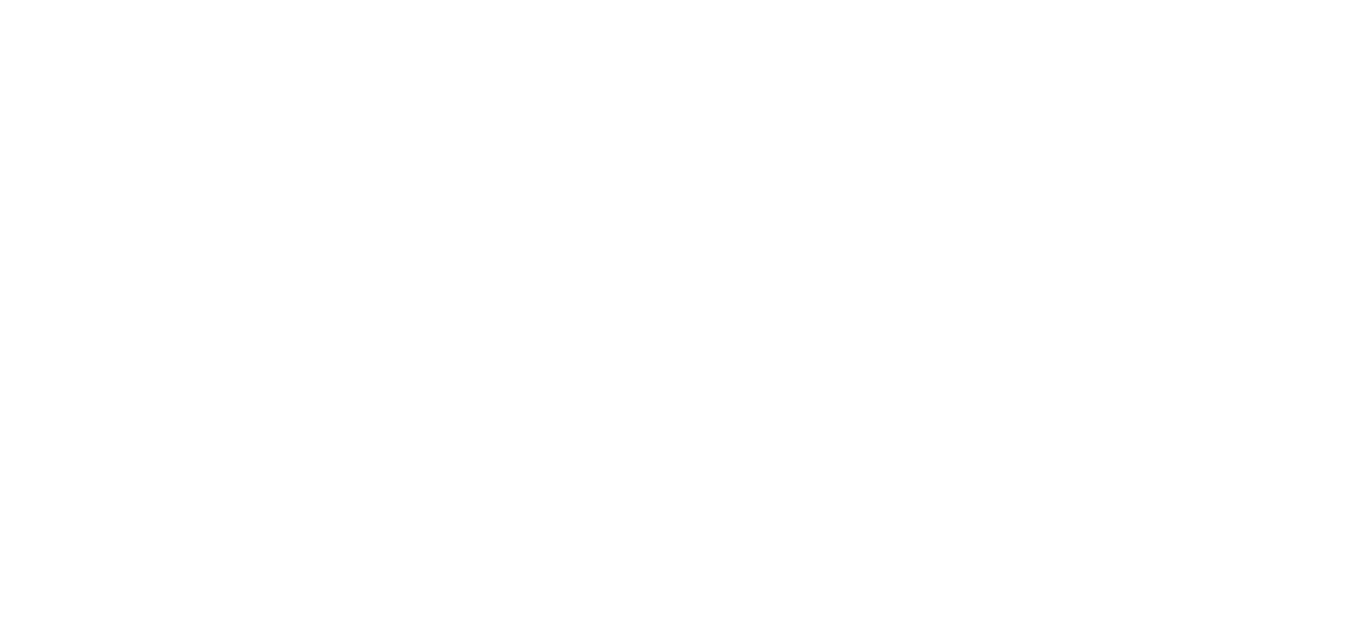 scroll, scrollTop: 0, scrollLeft: 0, axis: both 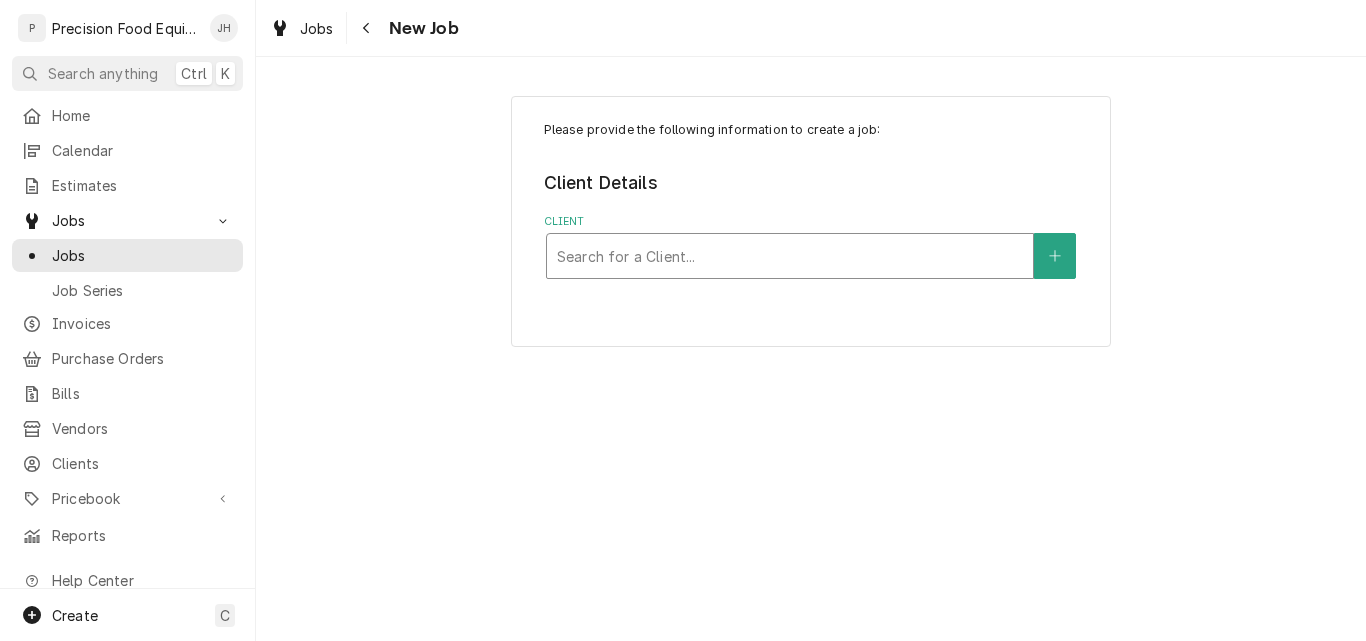 click at bounding box center (790, 256) 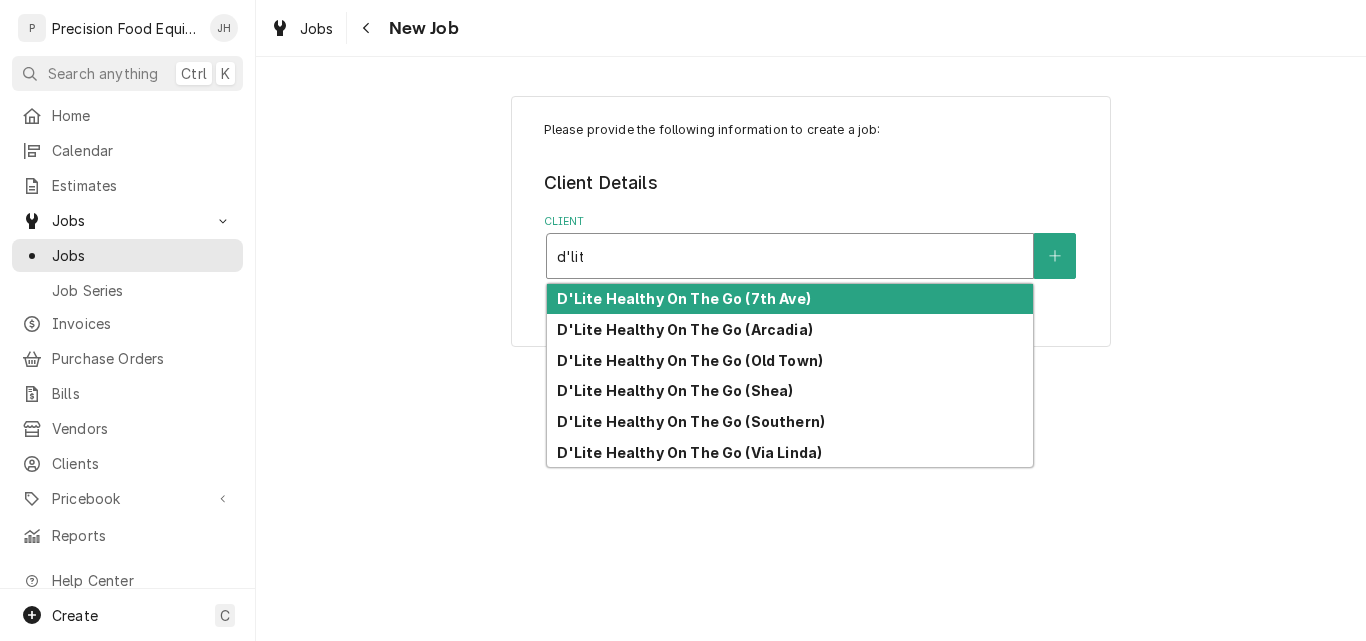 type on "d'lite" 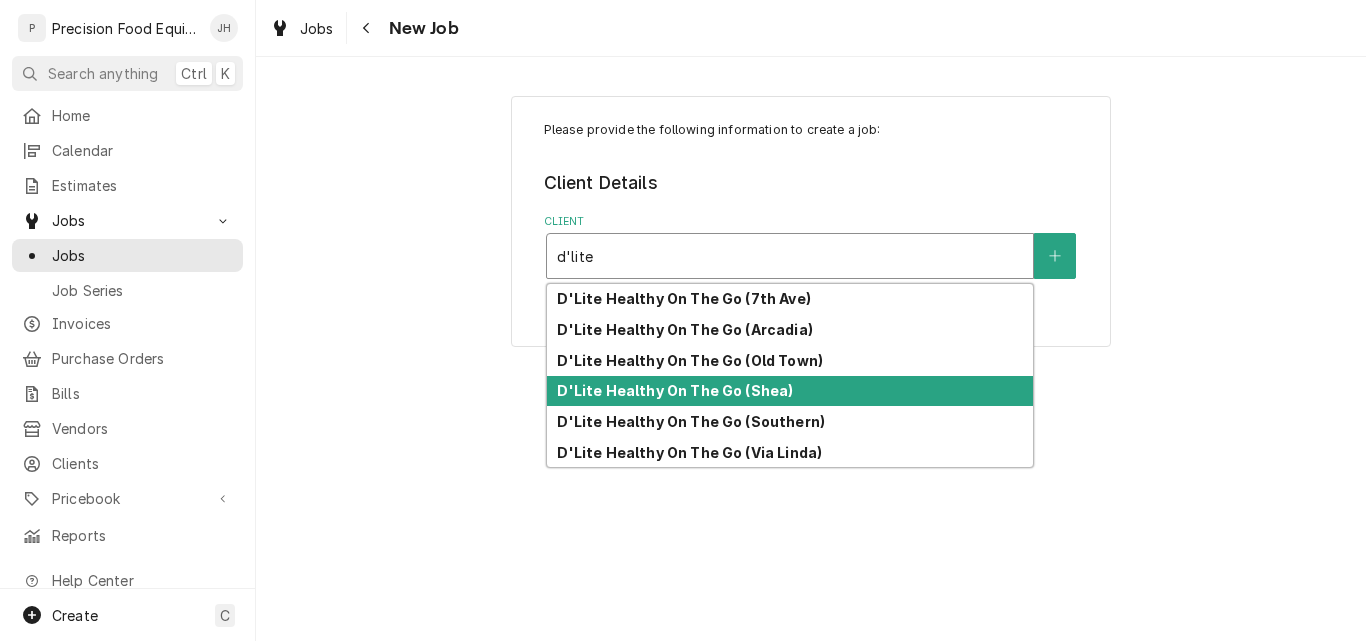 click on "D'Lite Healthy On The Go (Shea)" at bounding box center (790, 391) 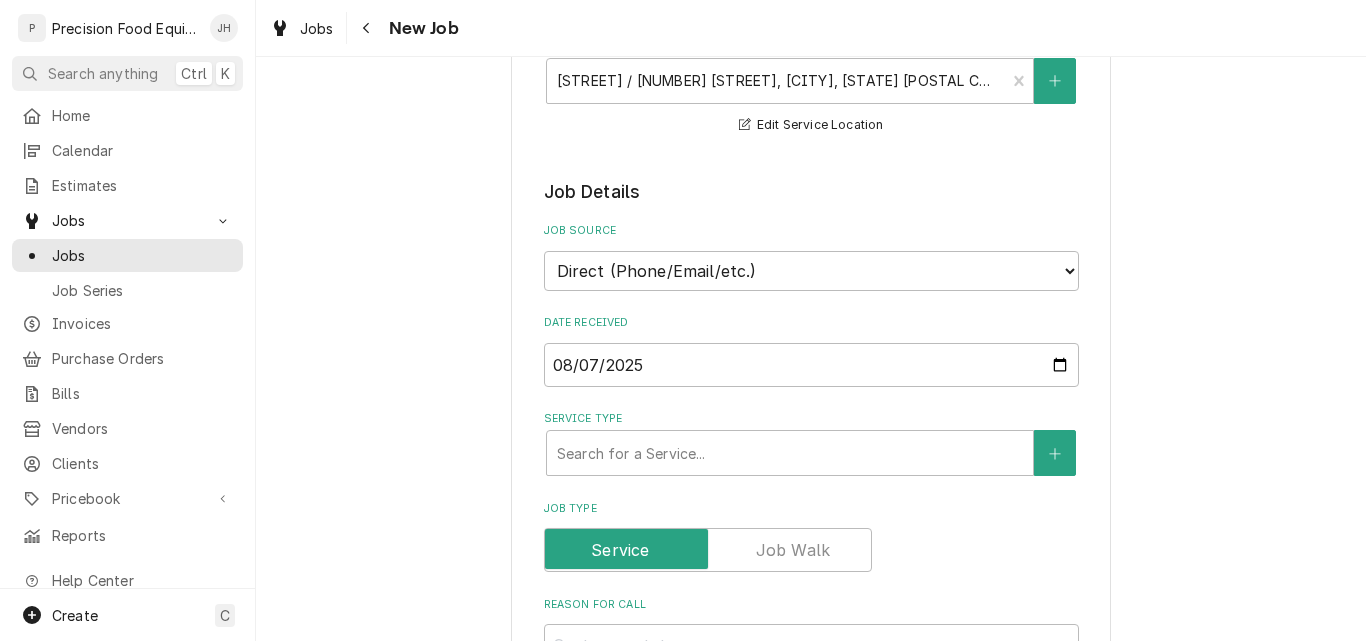 scroll, scrollTop: 500, scrollLeft: 0, axis: vertical 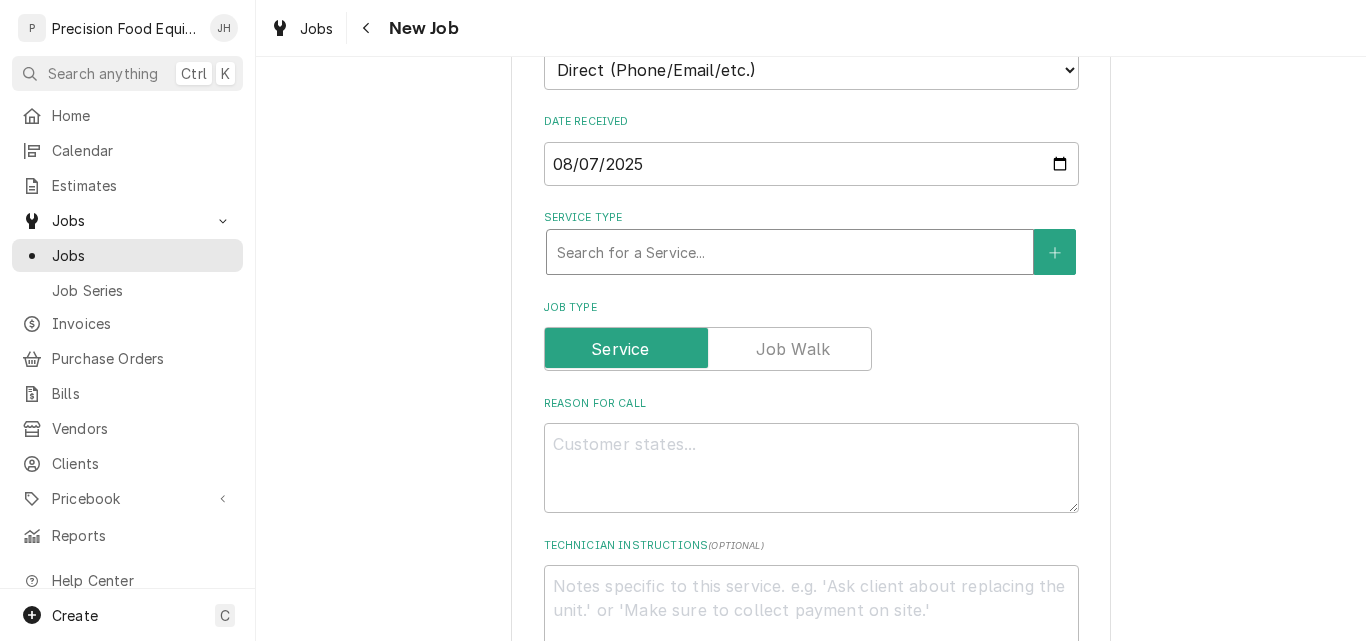 click at bounding box center [790, 252] 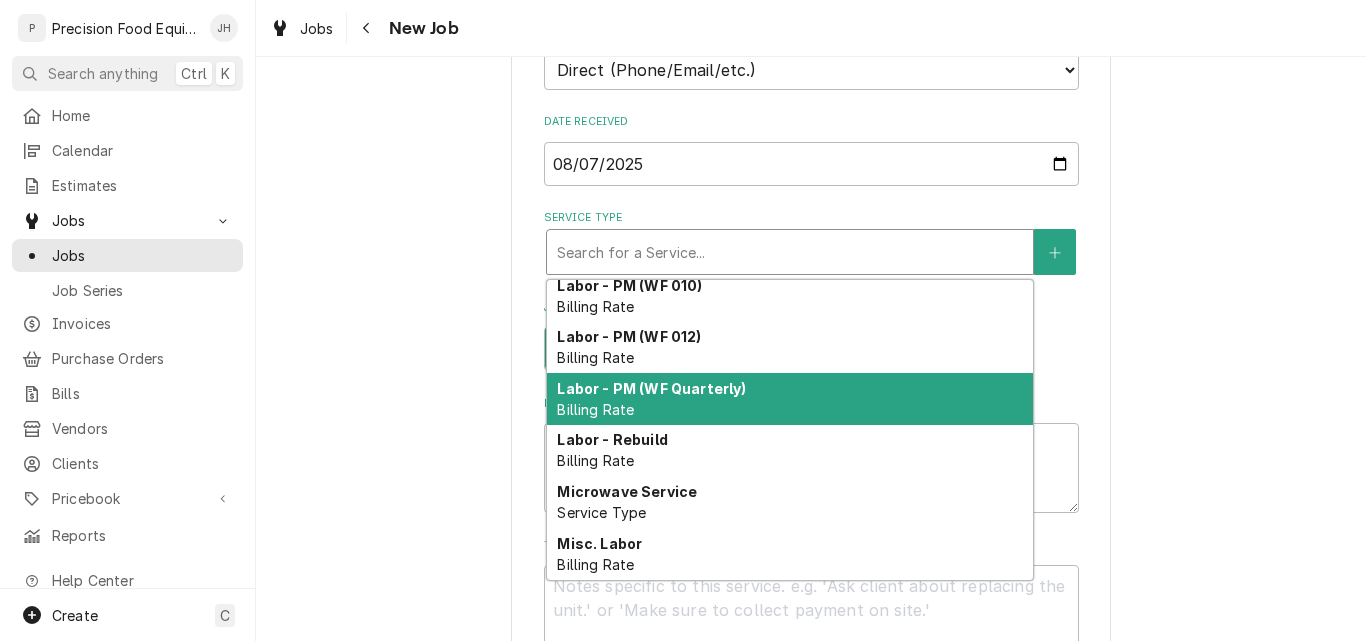 scroll, scrollTop: 690, scrollLeft: 0, axis: vertical 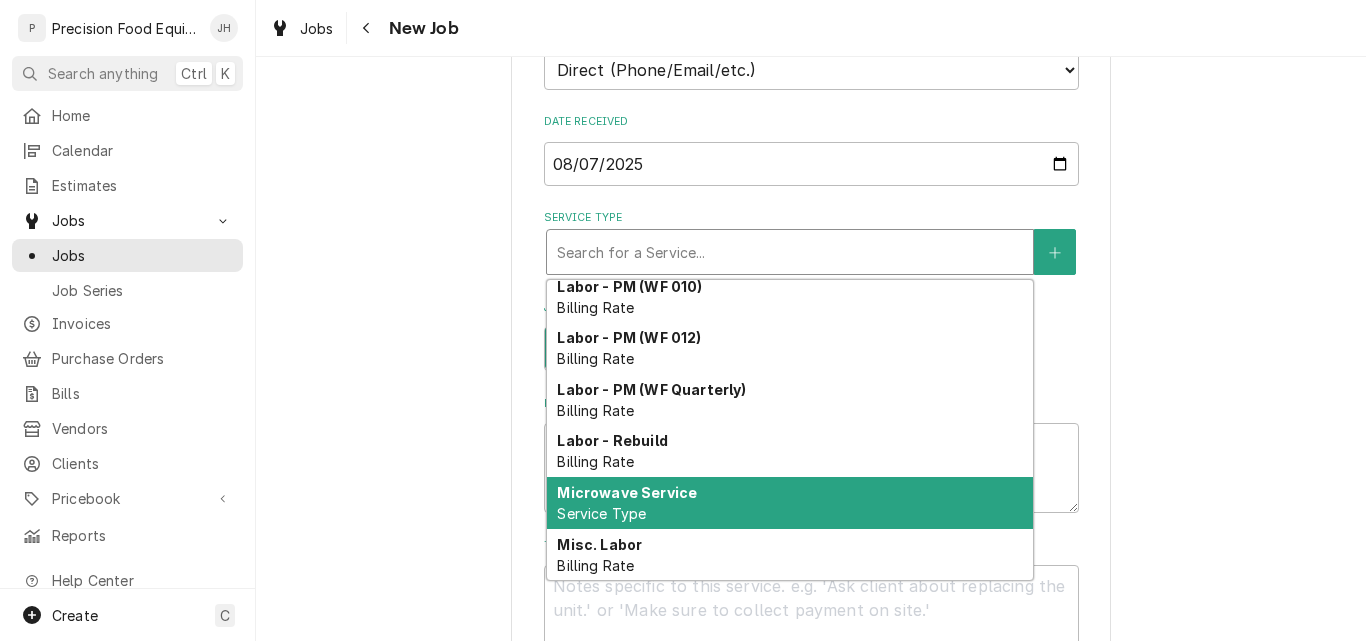 click on "Microwave Service Service Type" at bounding box center (790, 503) 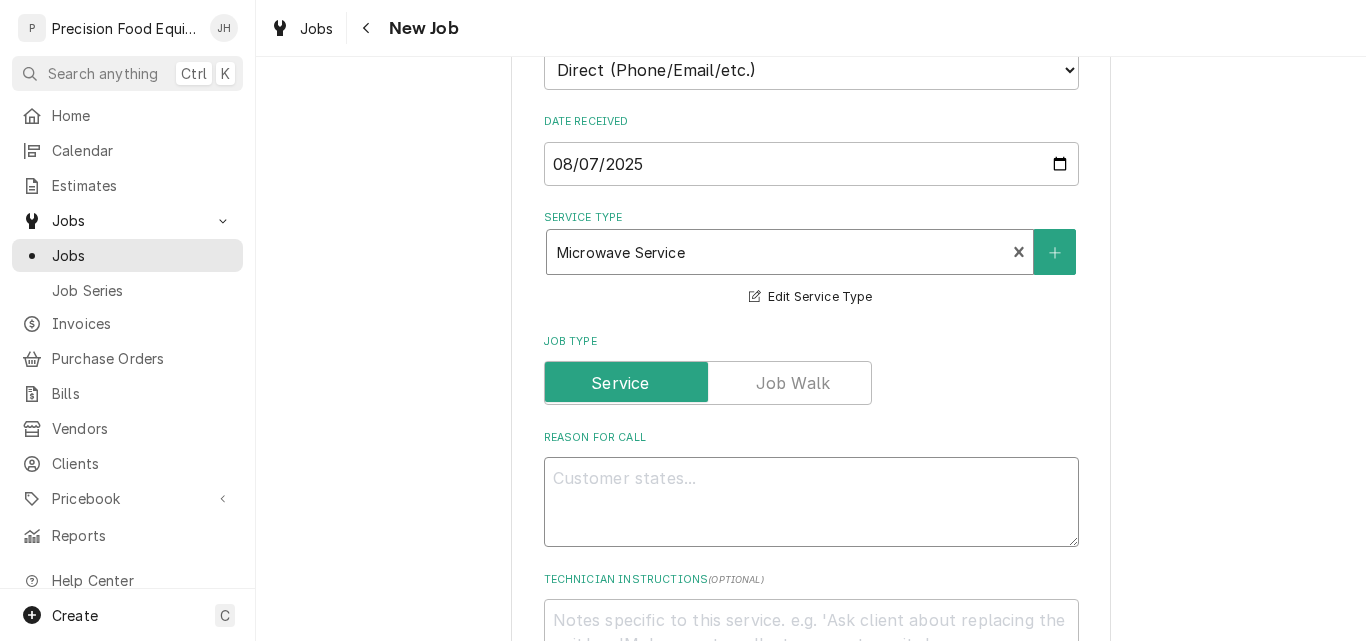 click on "Reason For Call" at bounding box center (811, 502) 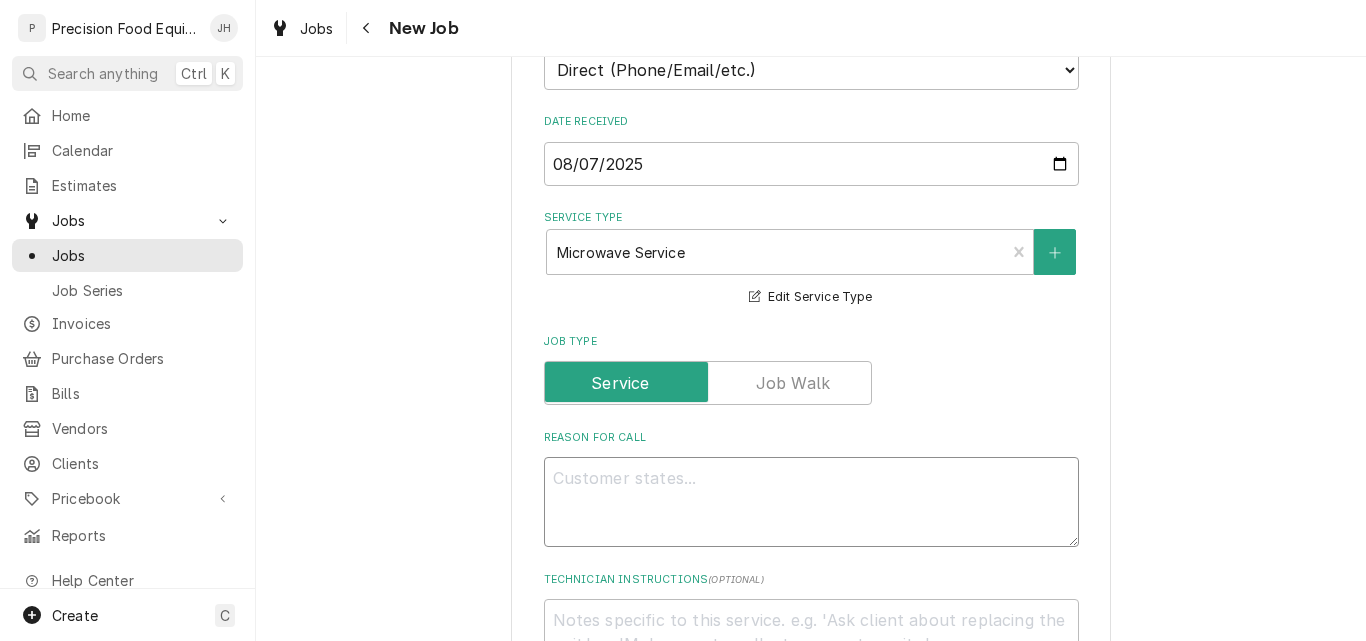 type on "x" 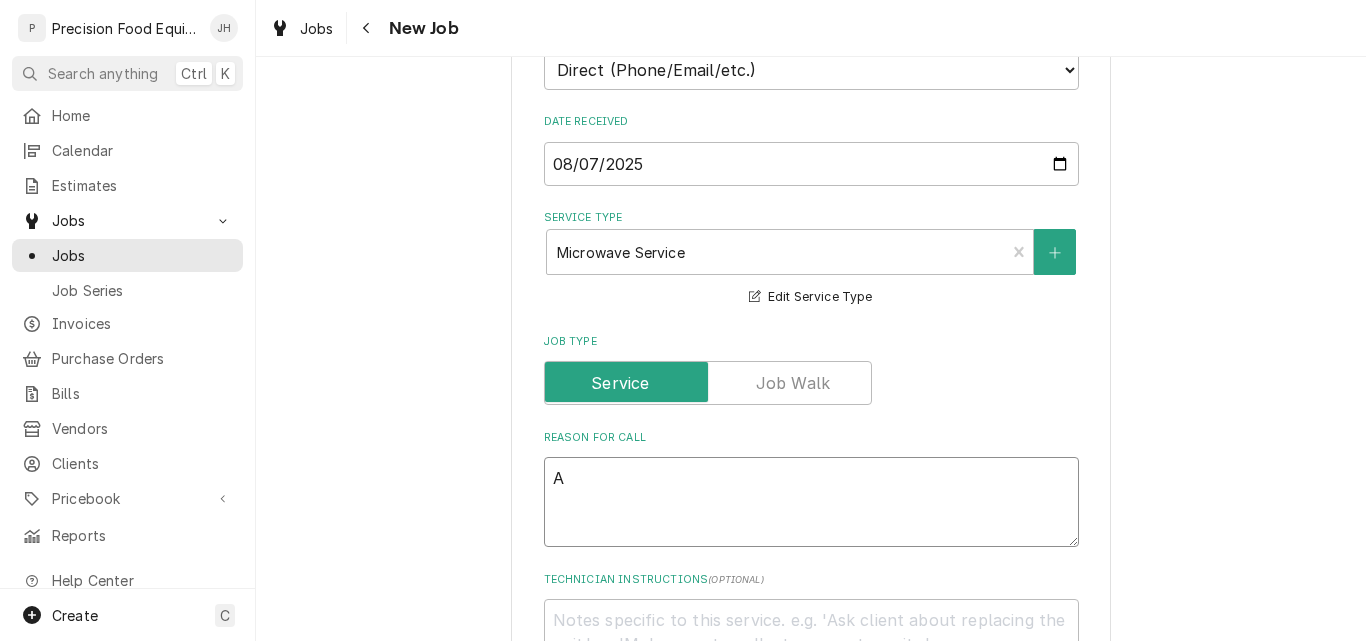 type on "x" 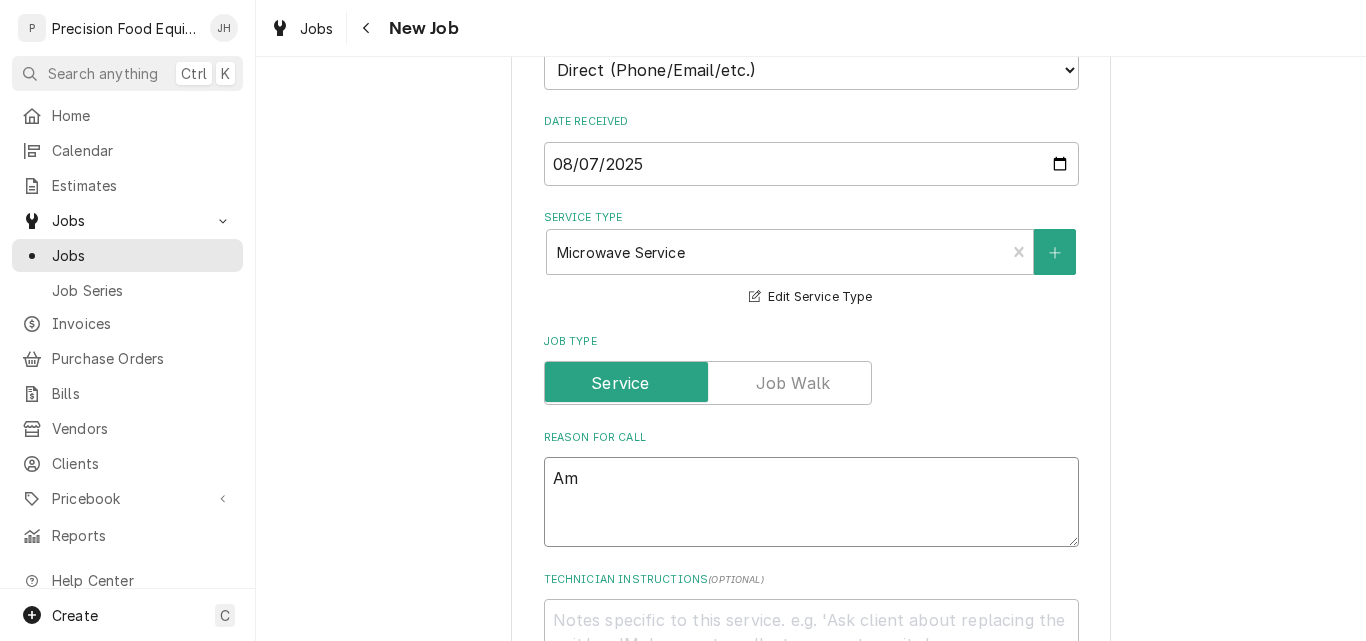 type on "x" 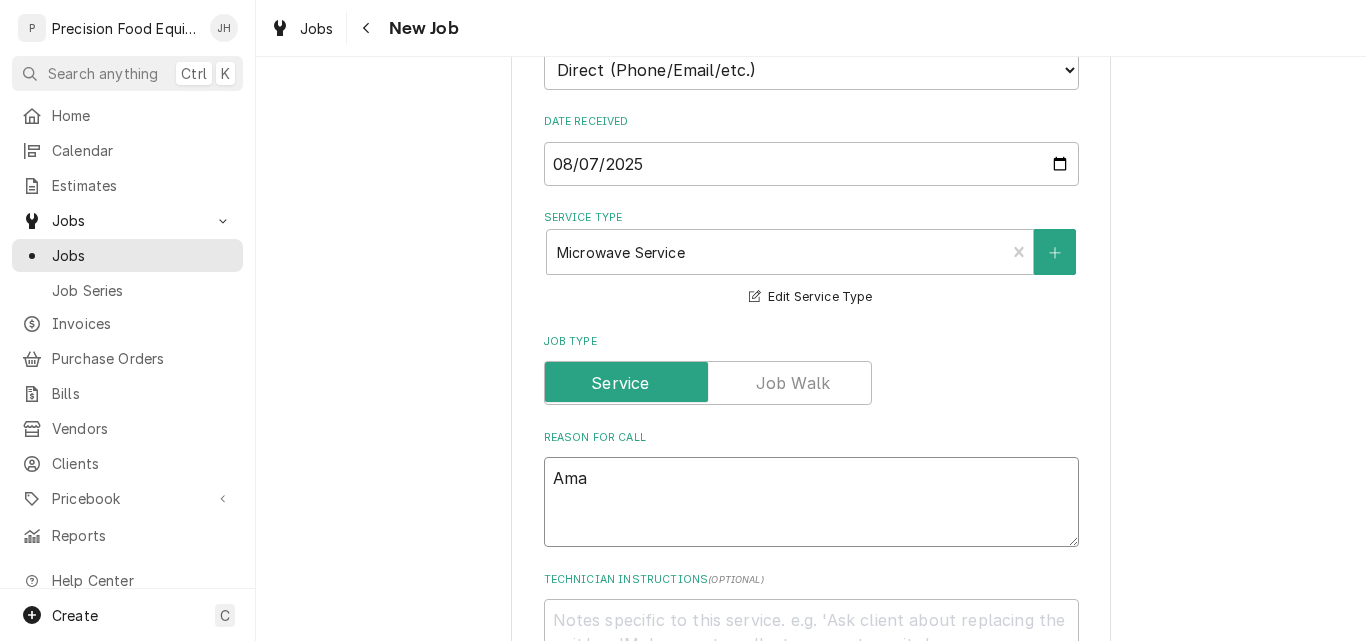 type on "x" 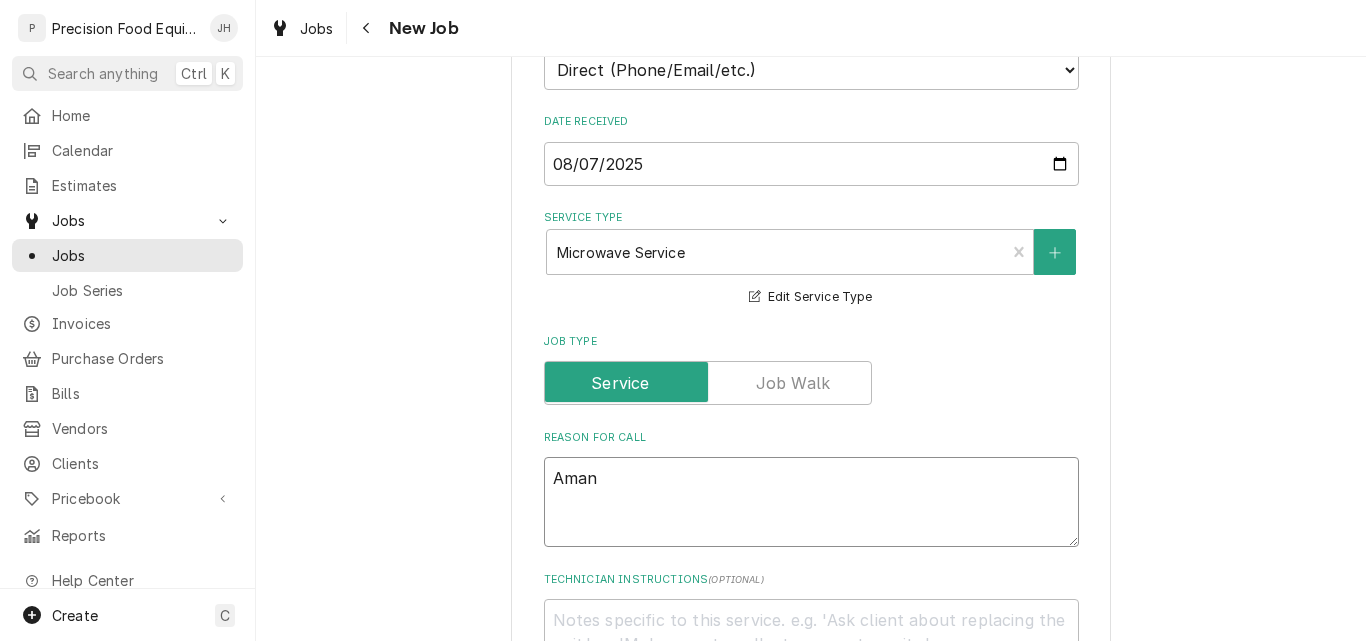type on "x" 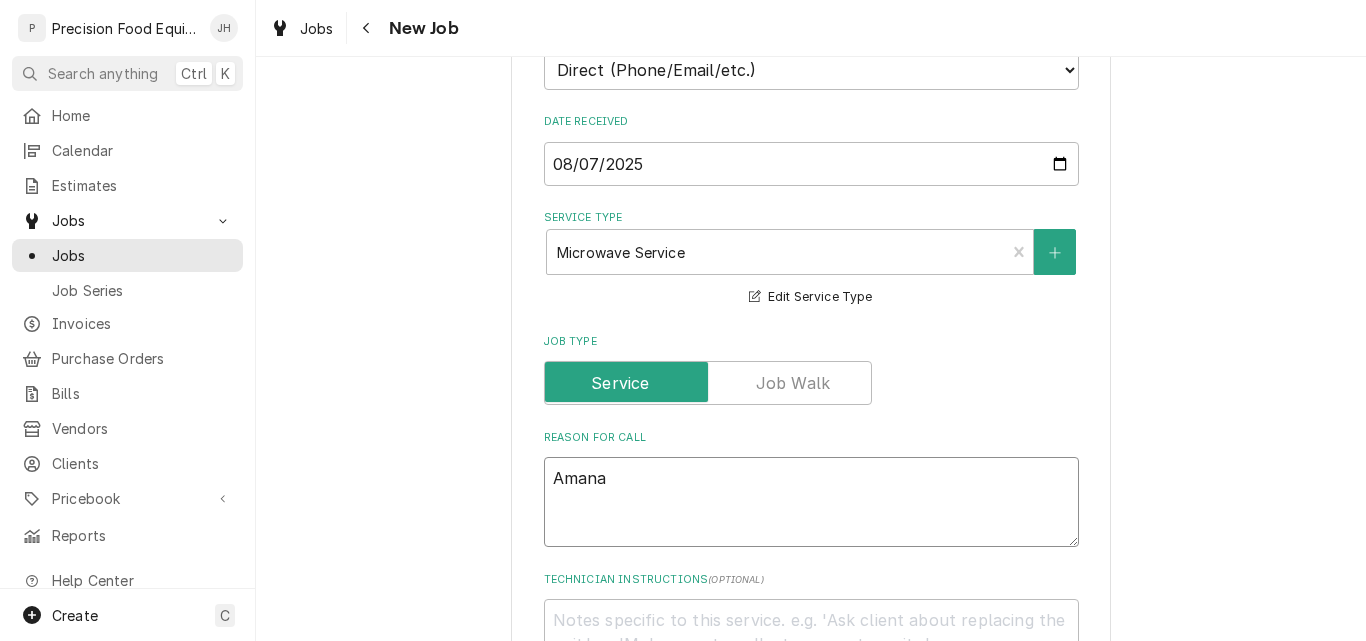 type on "x" 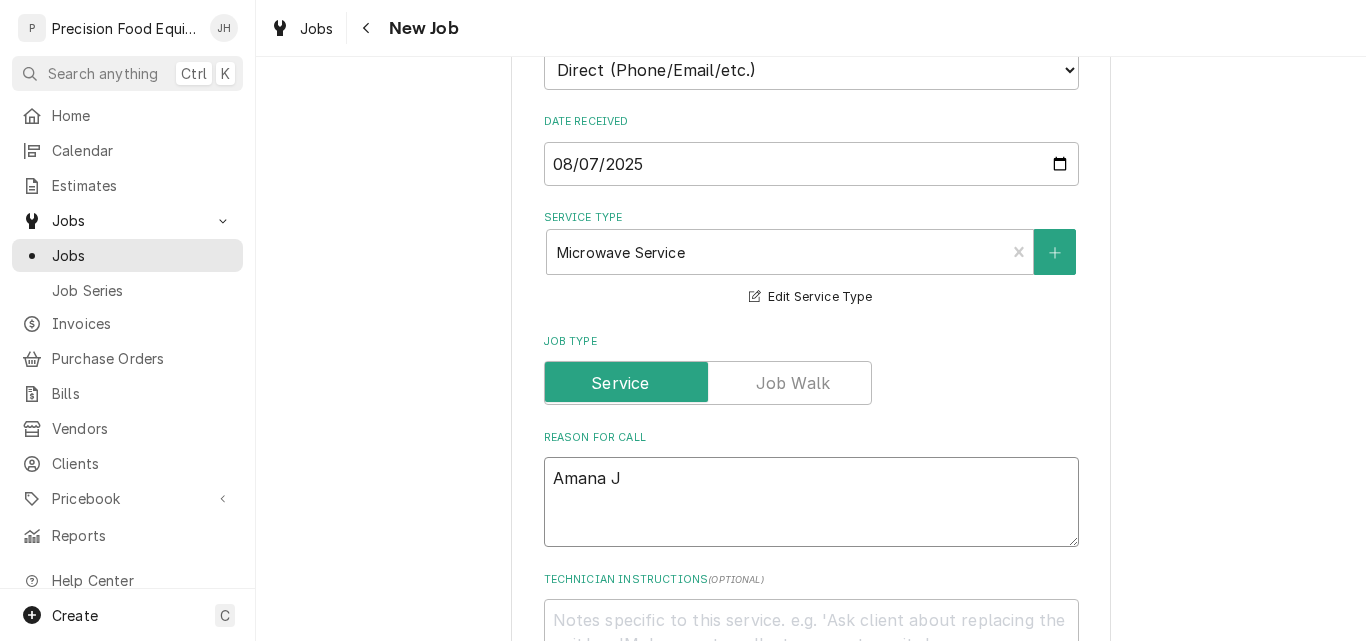 type on "x" 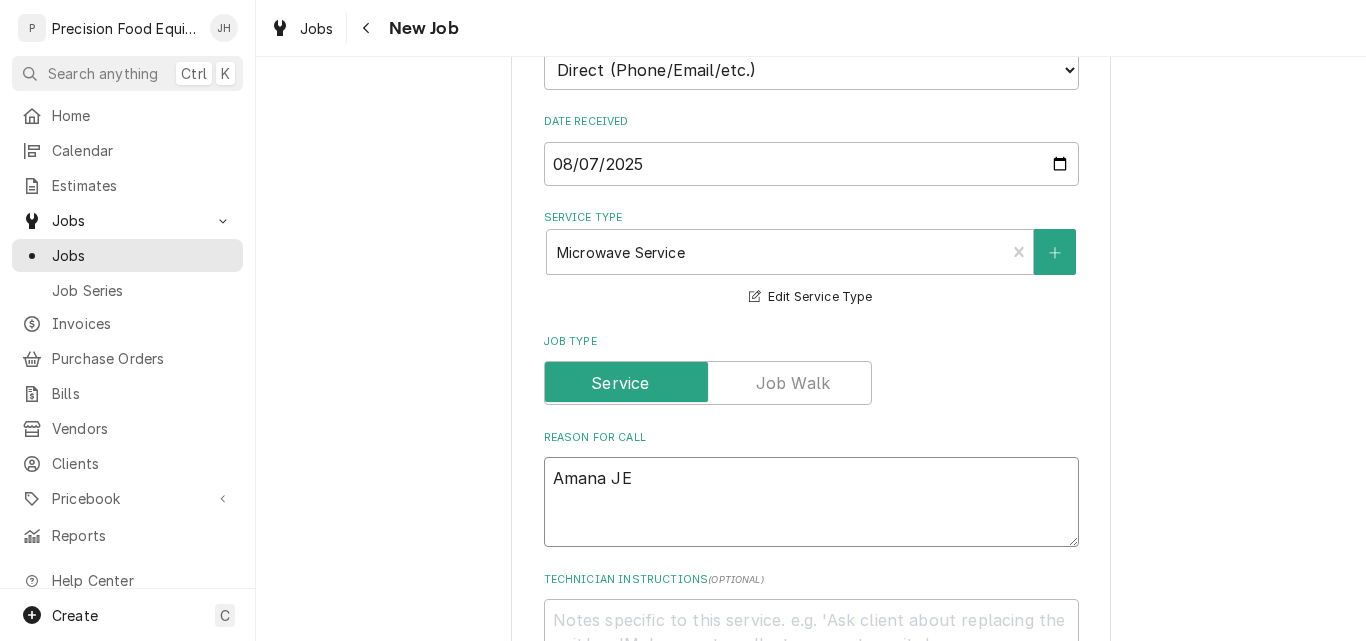 type on "x" 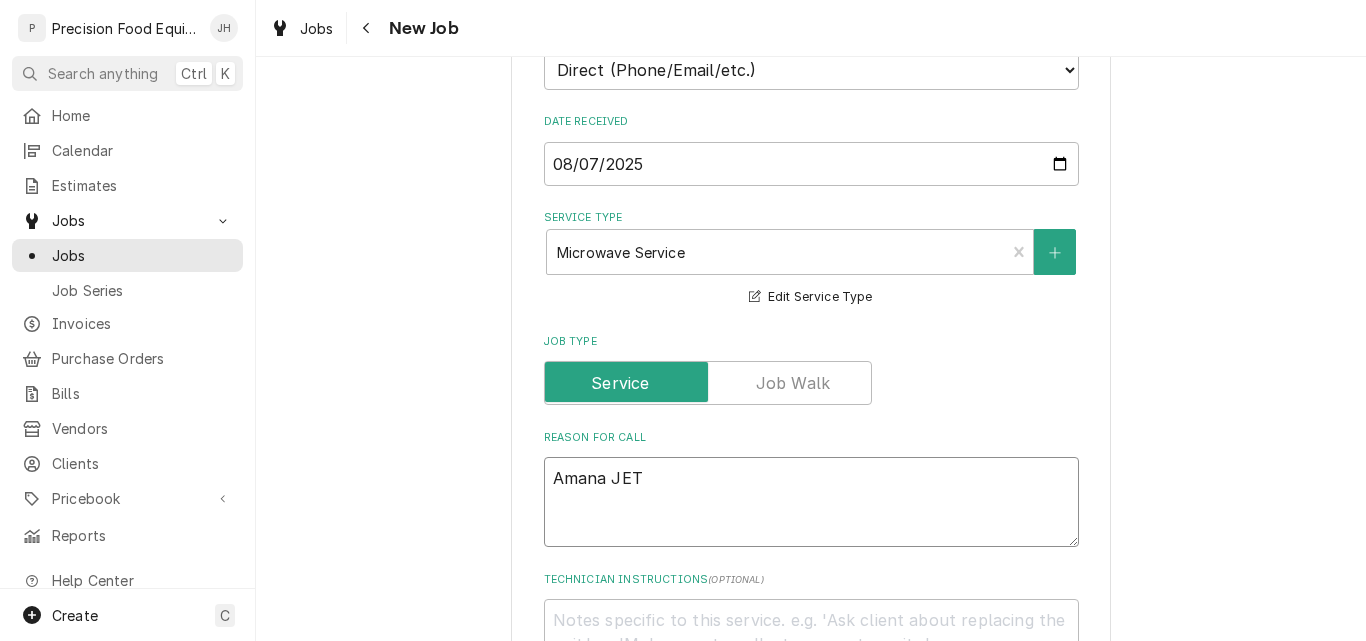 type on "x" 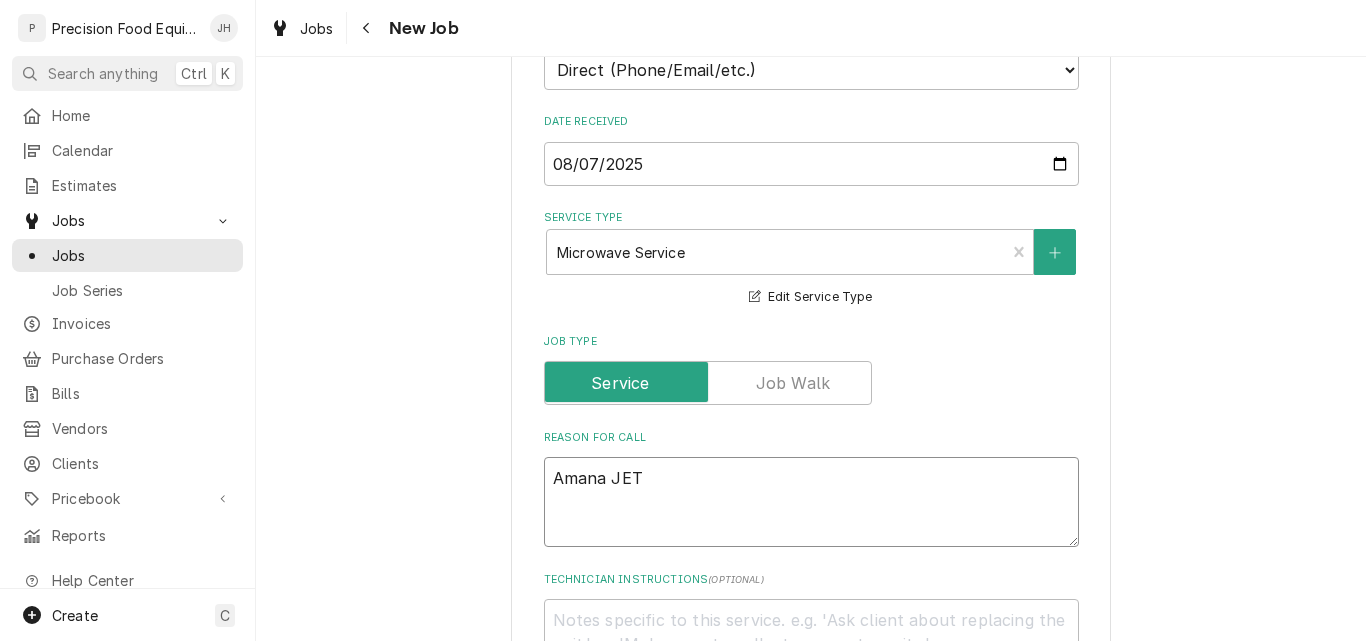 type on "x" 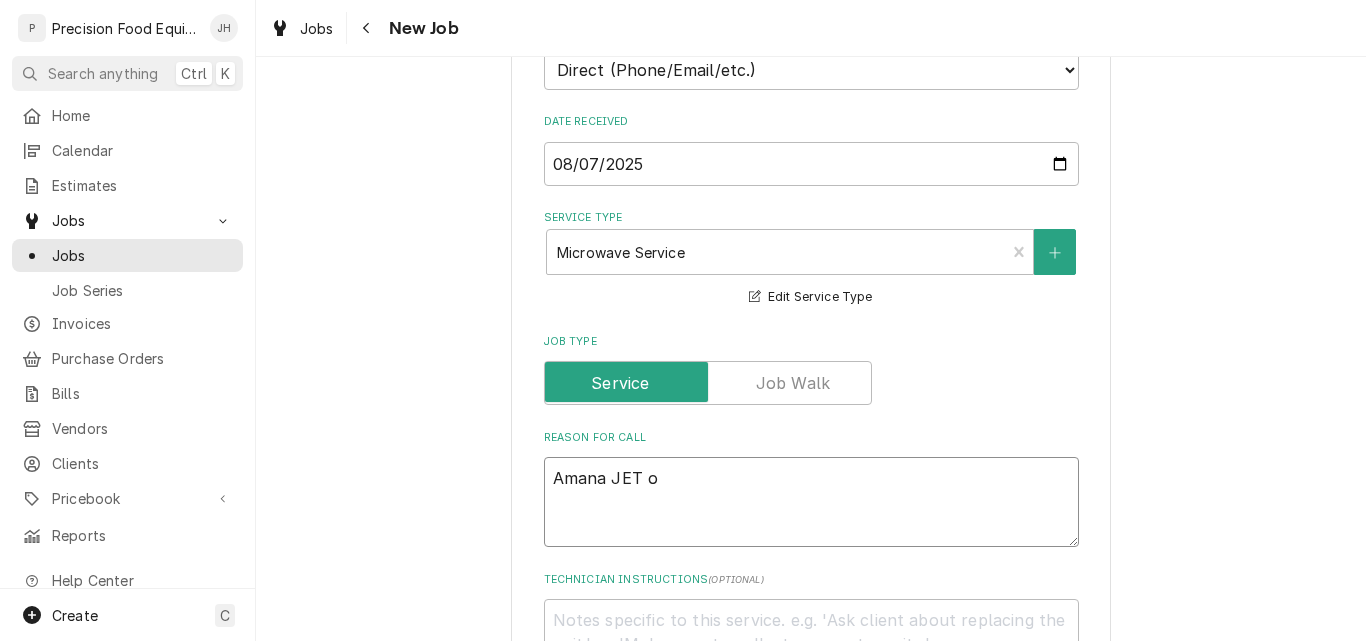 type on "x" 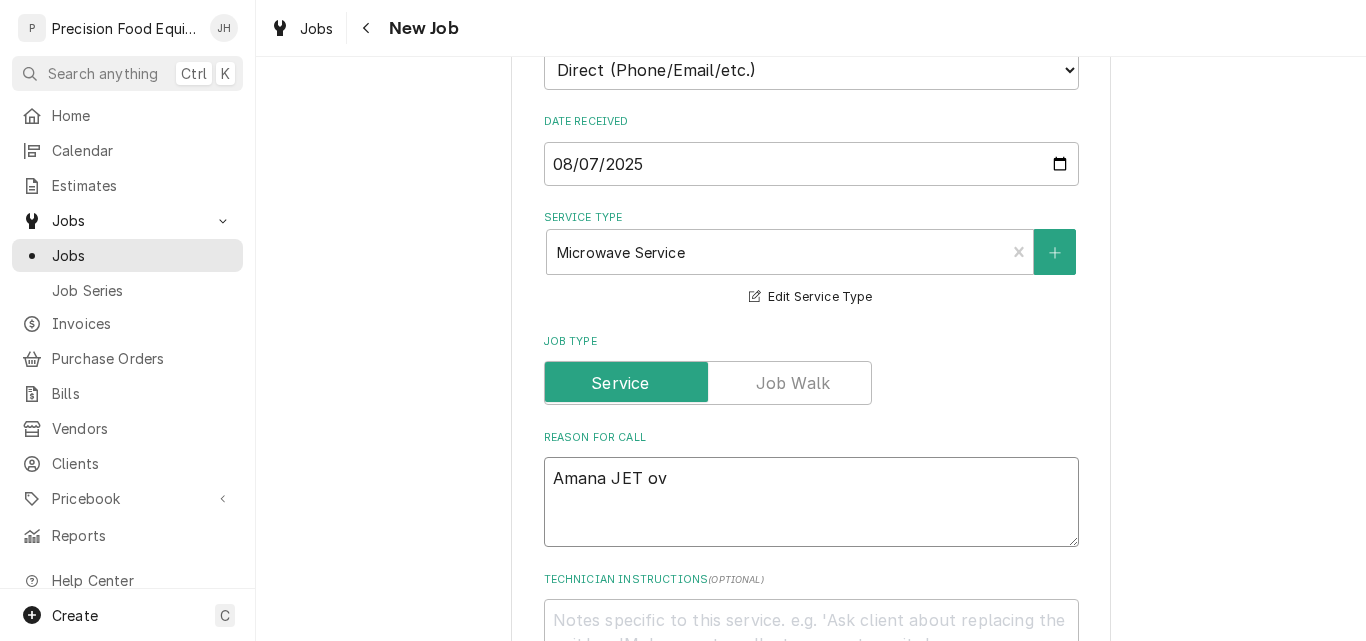 type on "x" 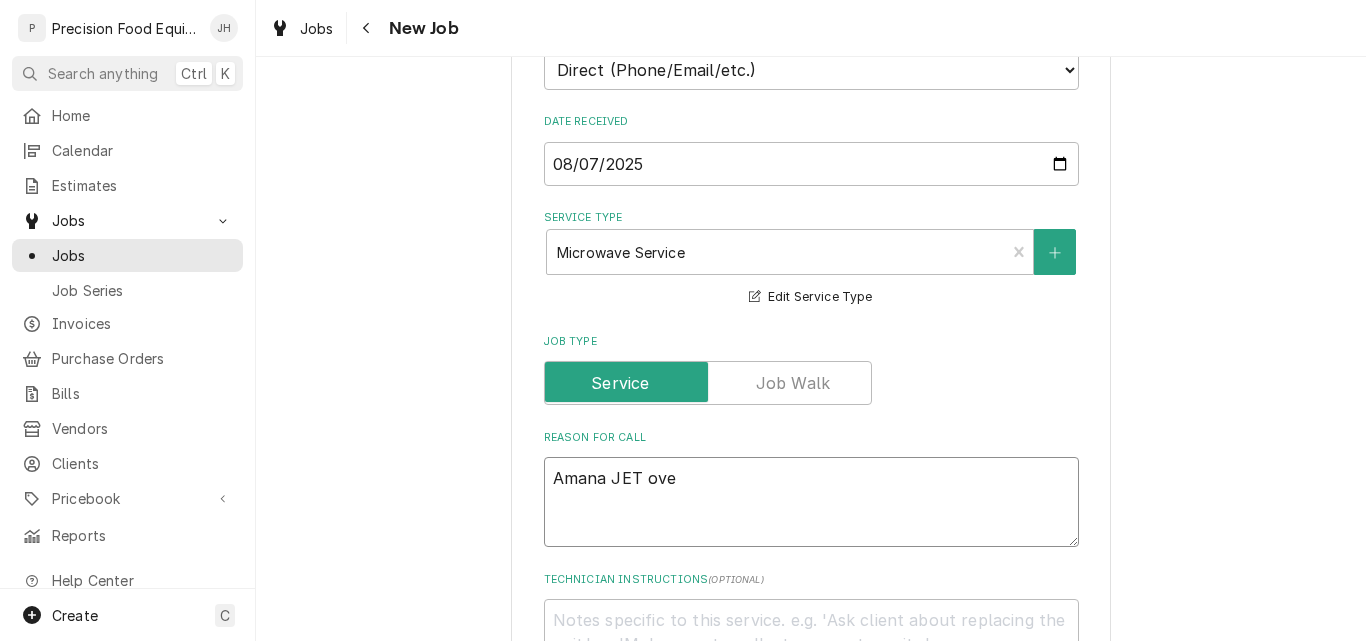 type on "x" 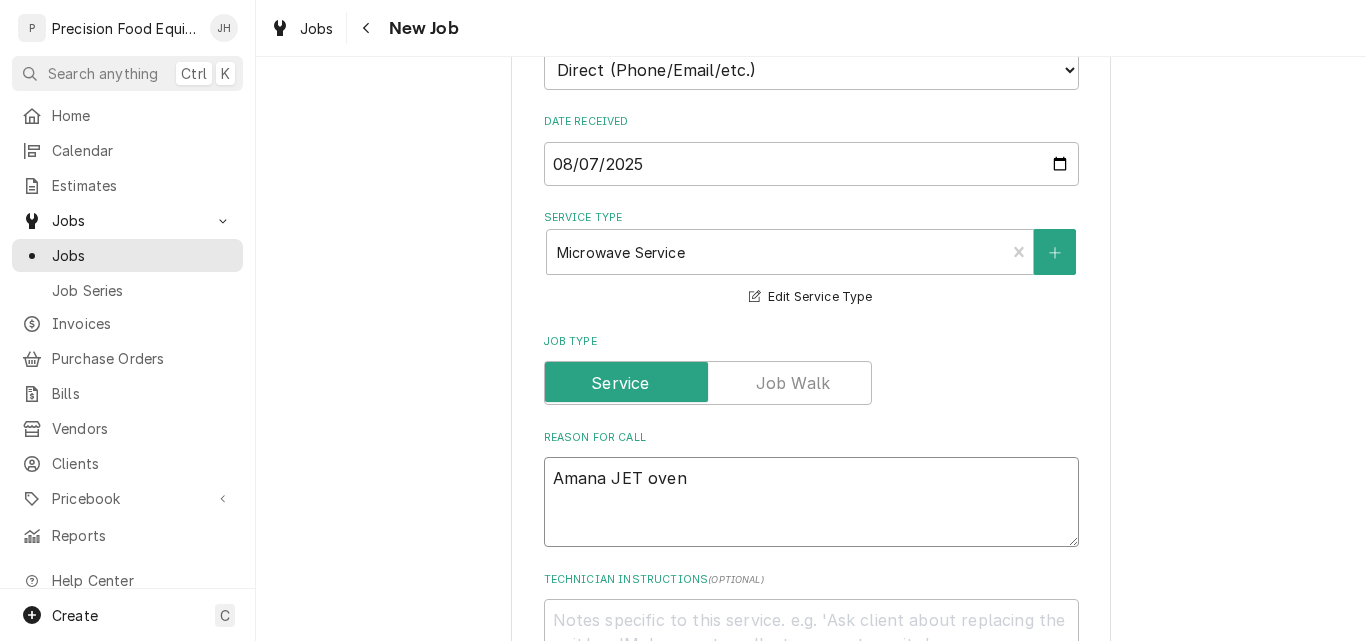 type on "x" 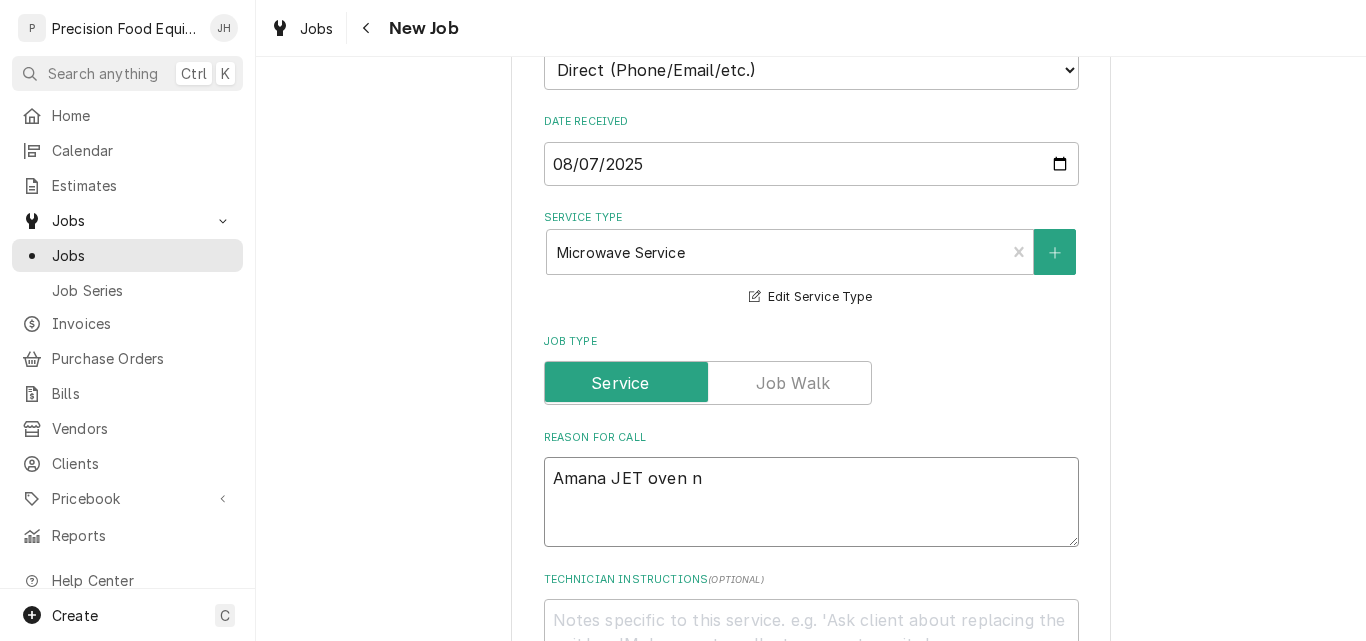 type on "x" 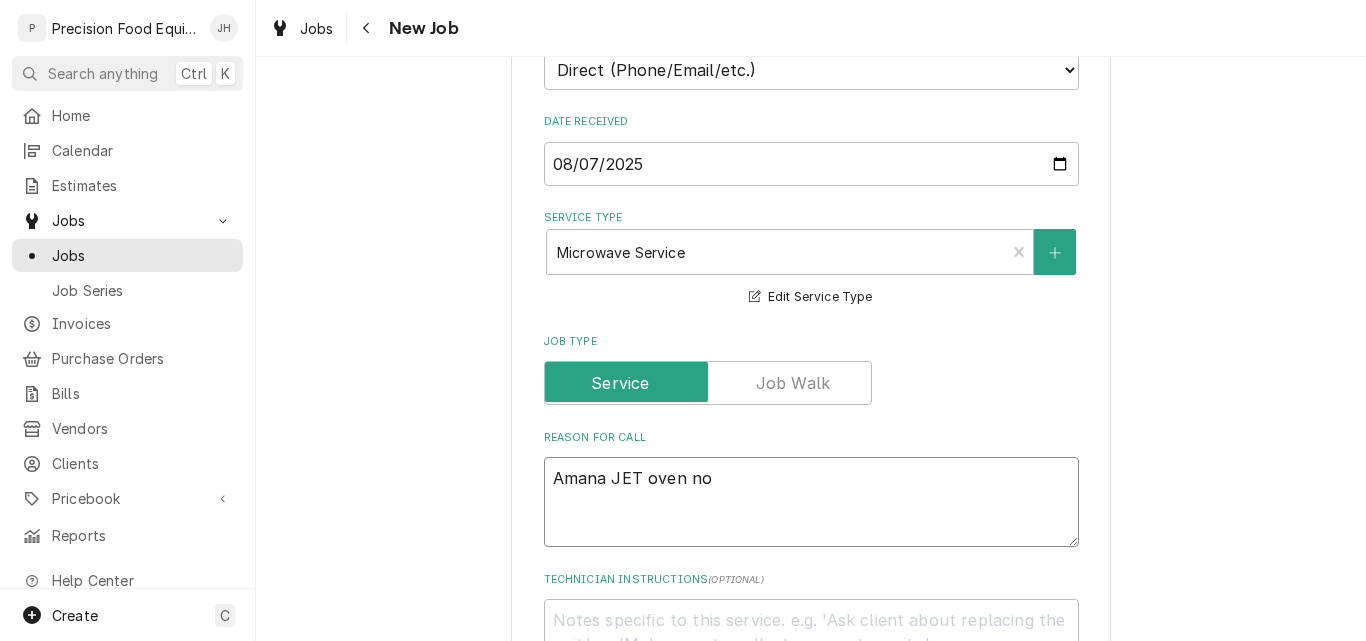 type on "x" 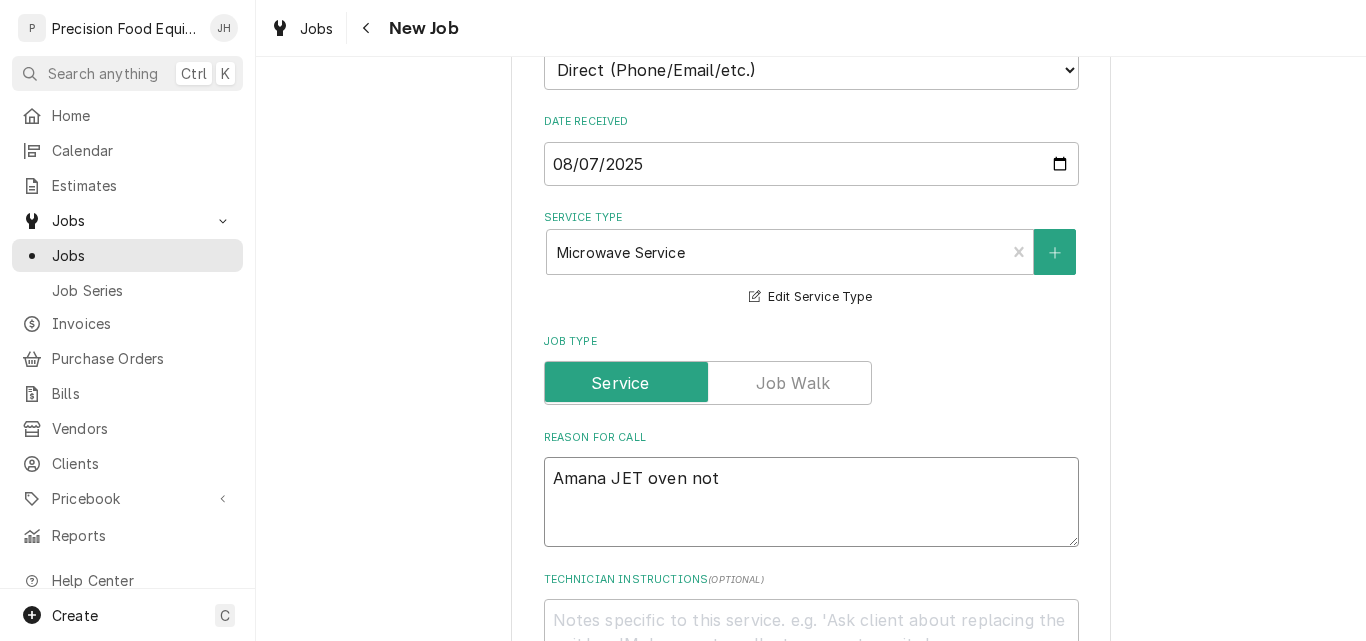 type on "Amana JET oven not" 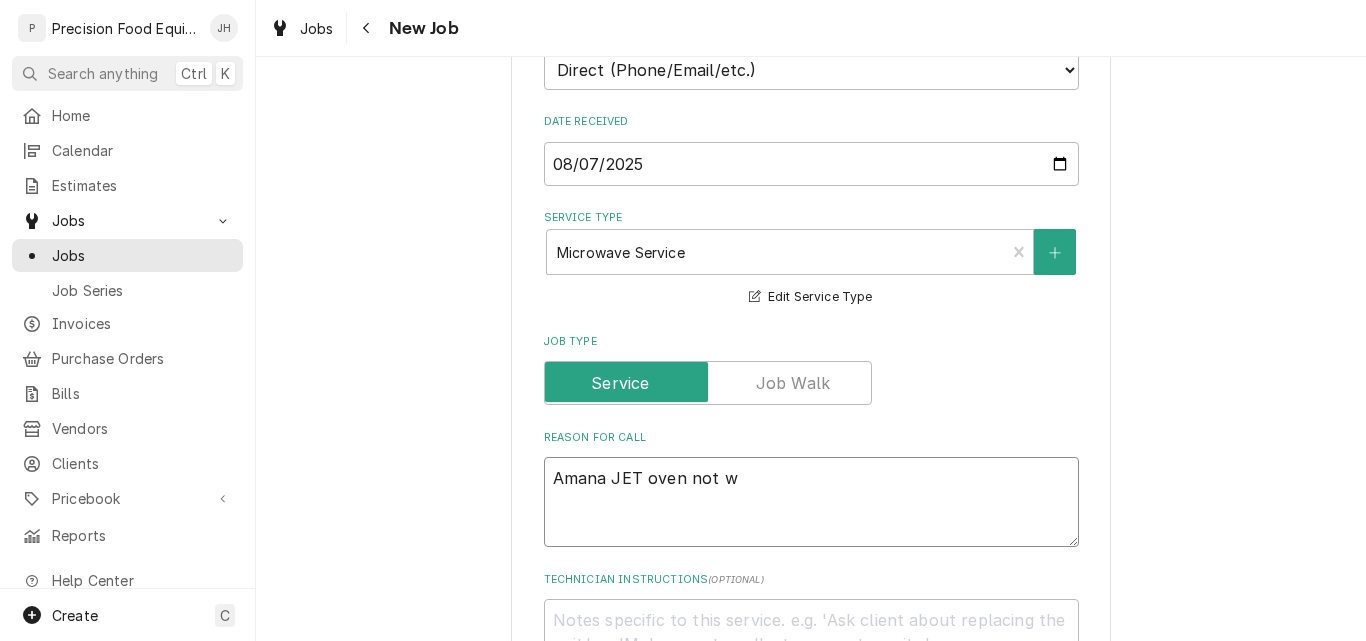 type on "x" 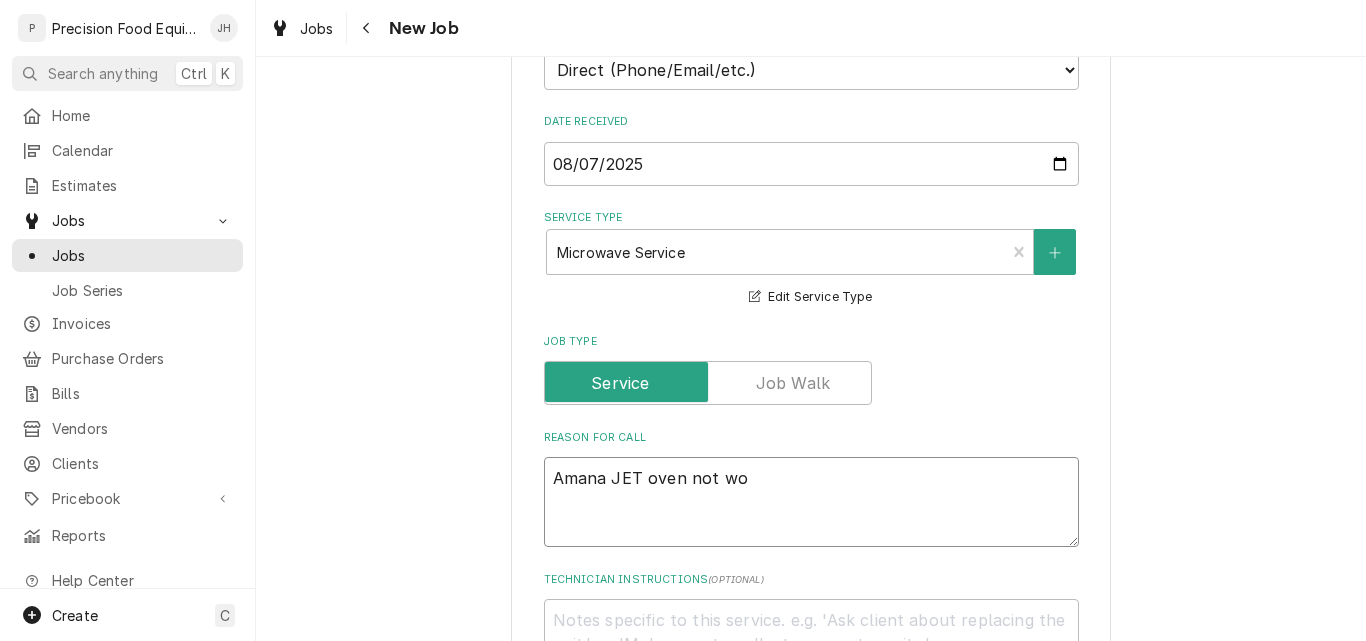 type on "x" 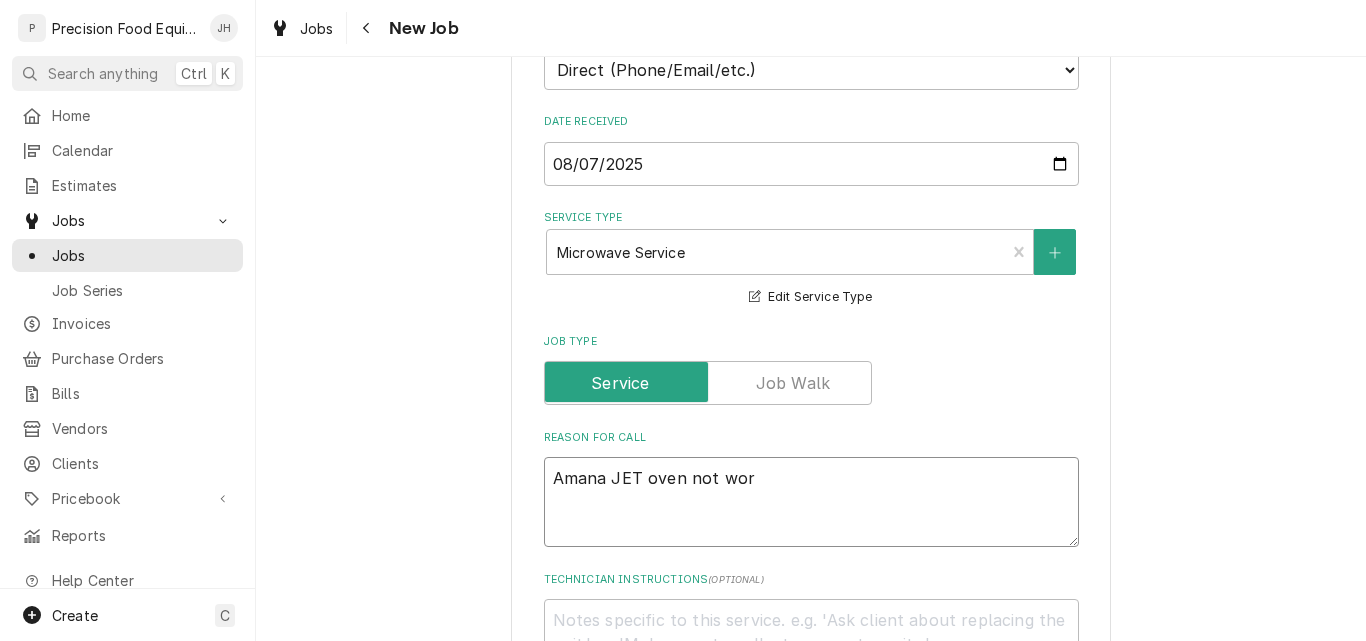 type on "x" 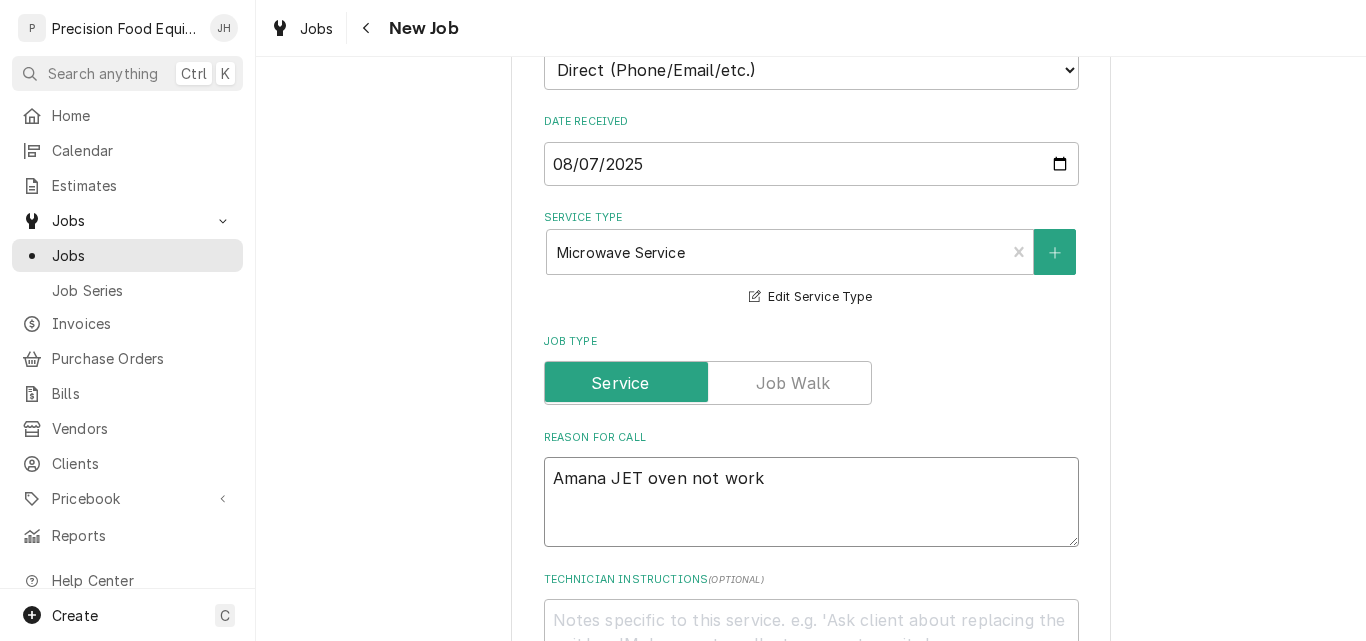 type on "x" 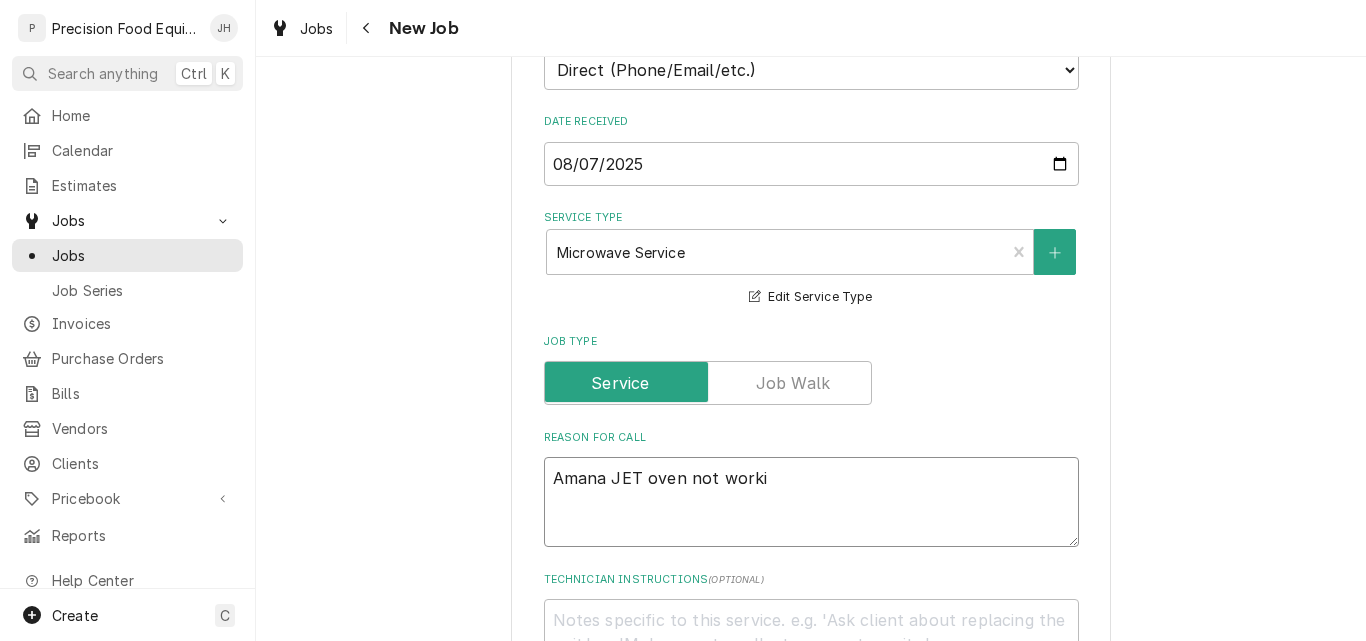 type on "x" 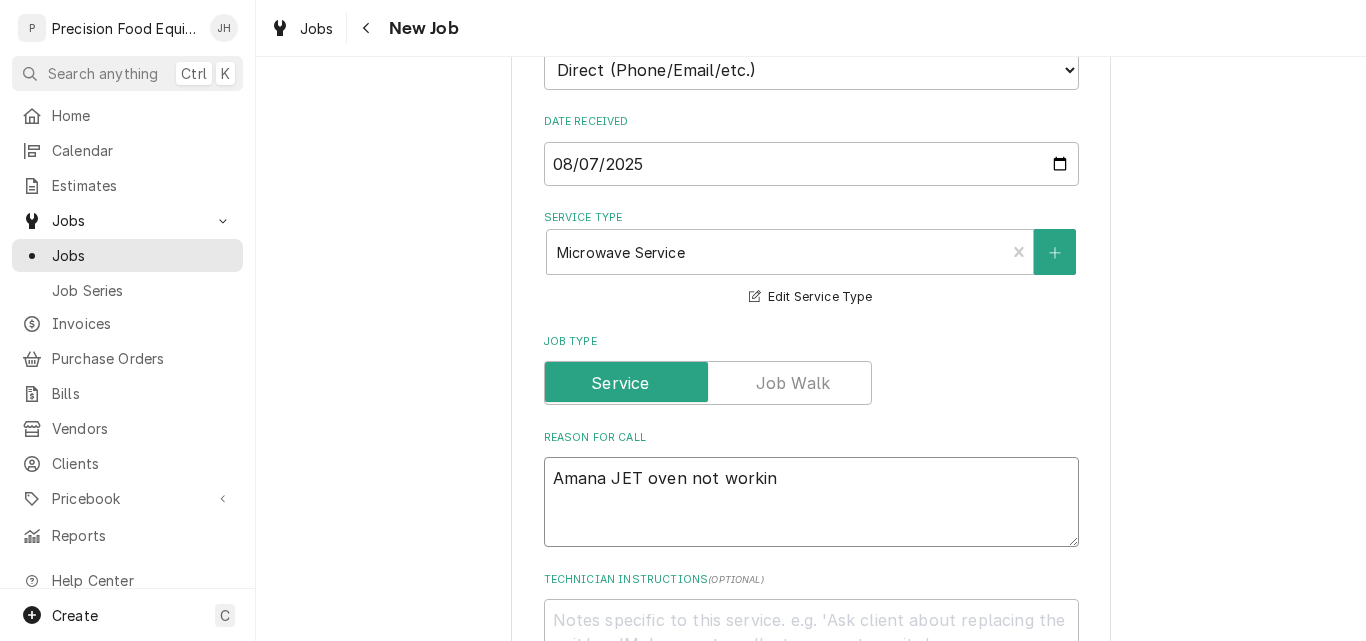 type on "x" 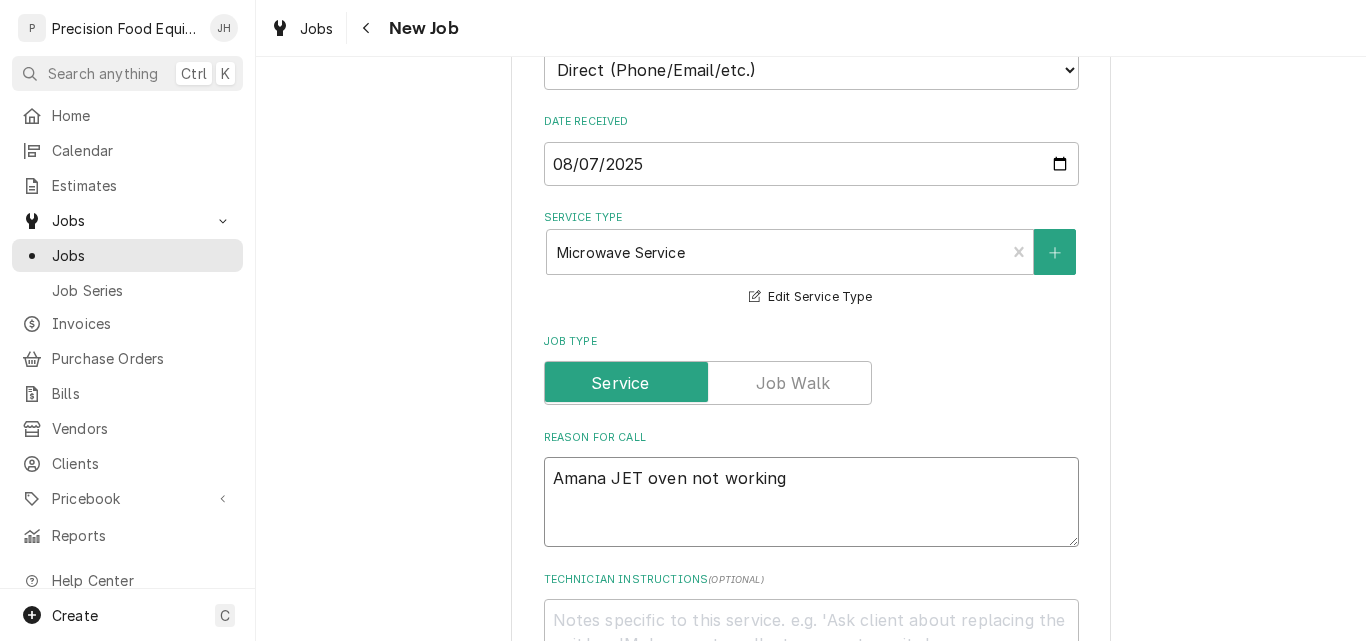 type on "x" 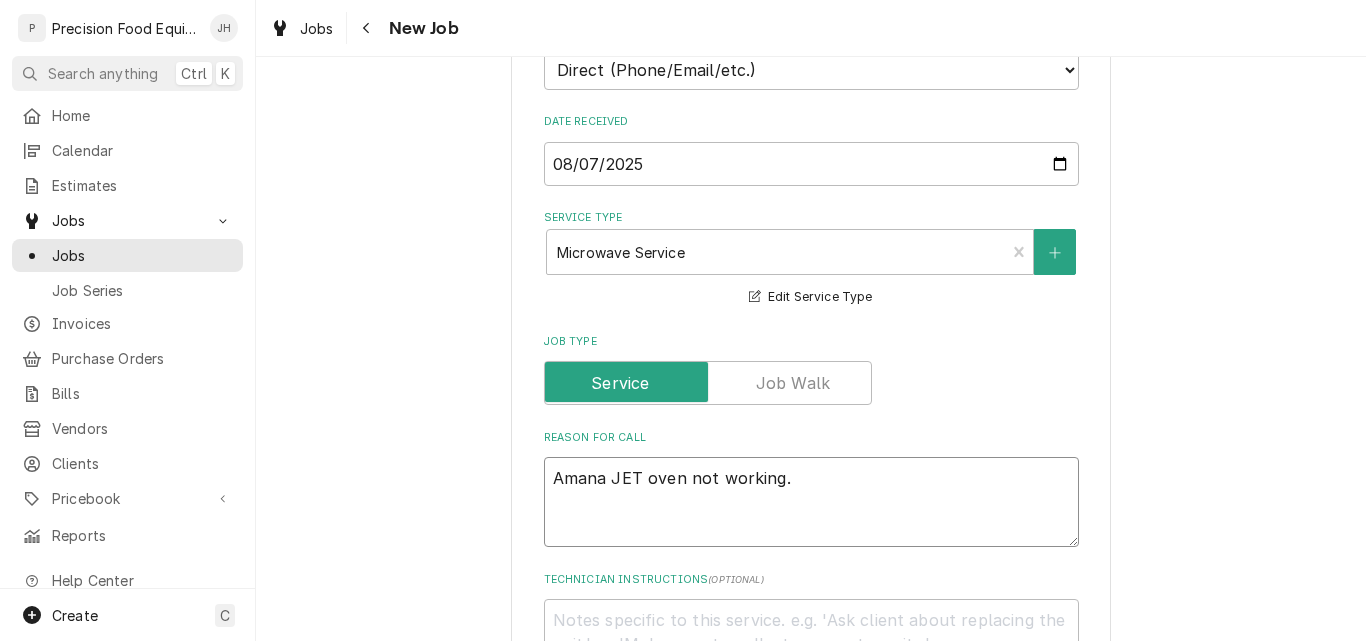 type on "x" 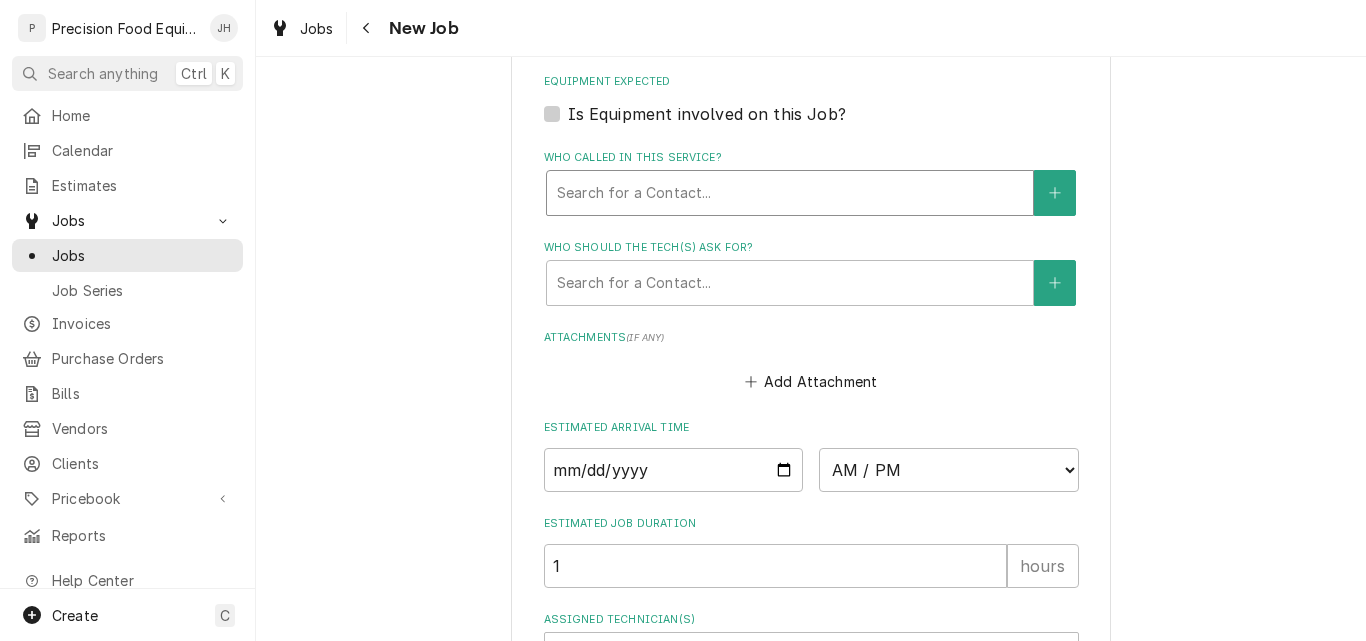 scroll, scrollTop: 1300, scrollLeft: 0, axis: vertical 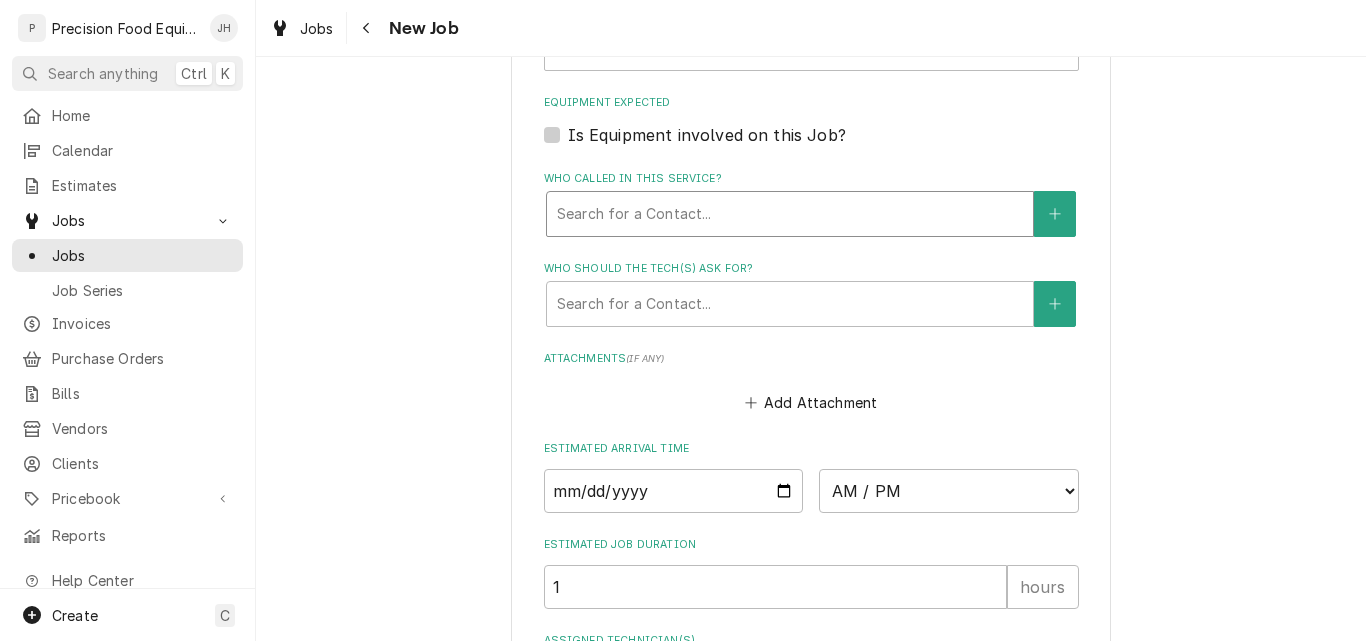 type on "Amana JET oven not working." 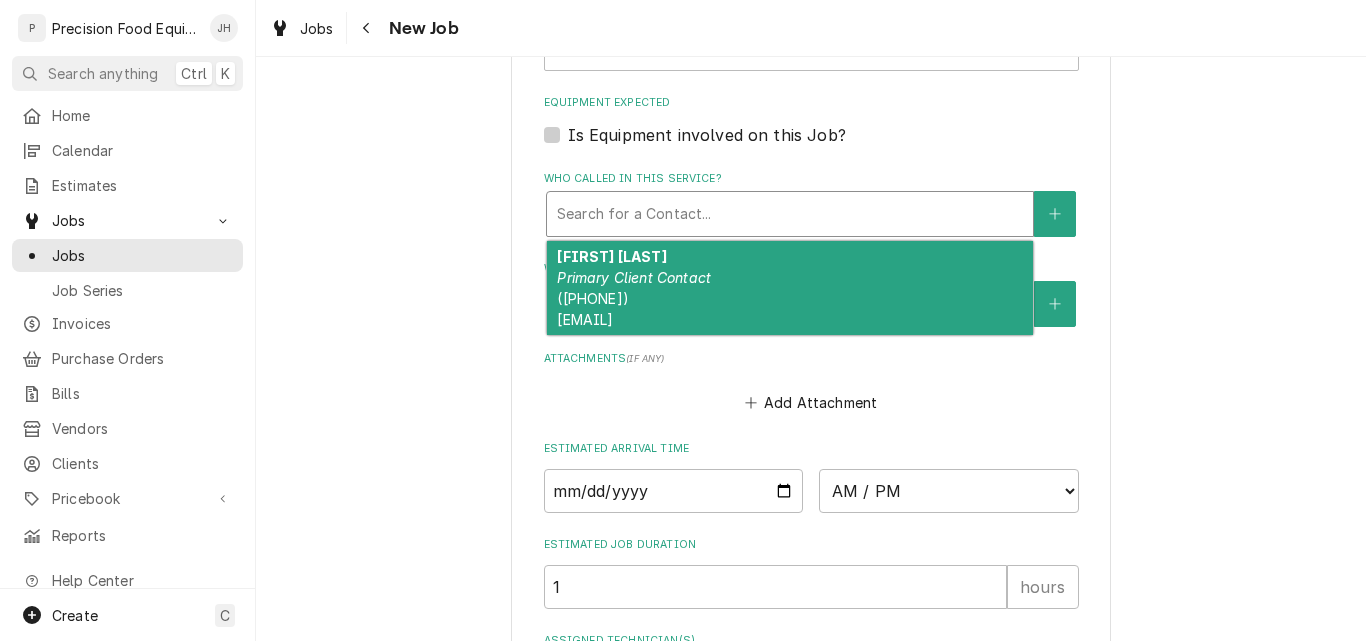 click at bounding box center [790, 214] 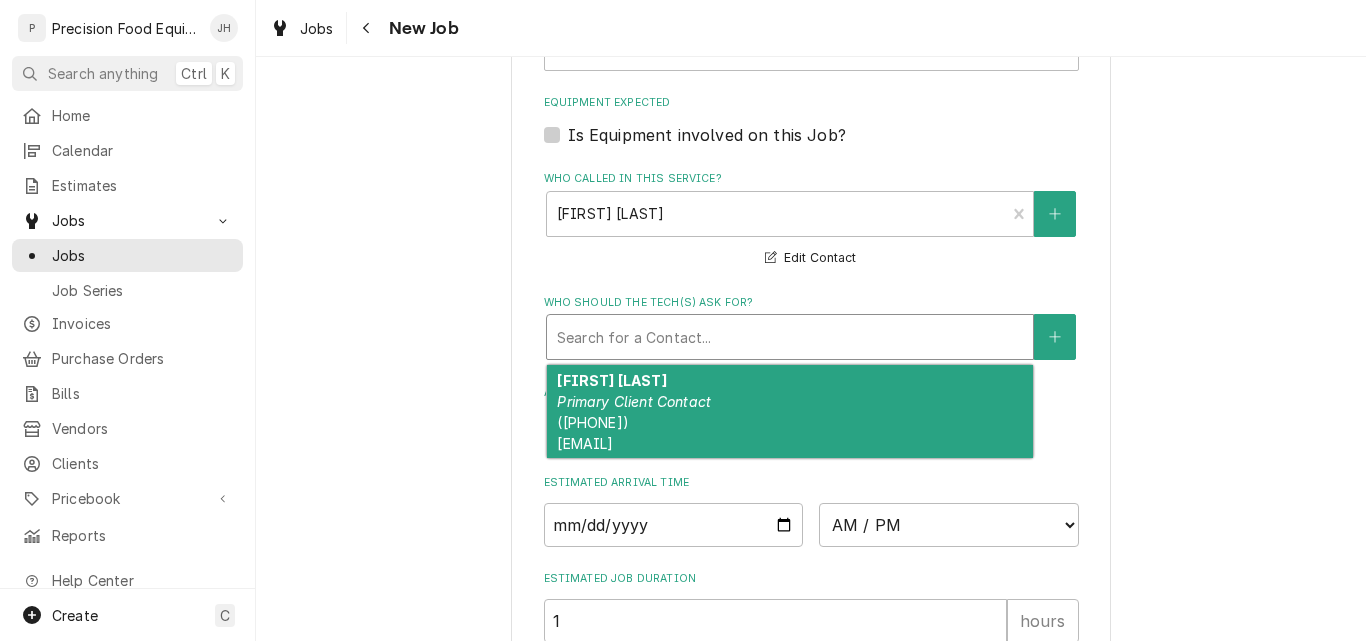 click at bounding box center (790, 337) 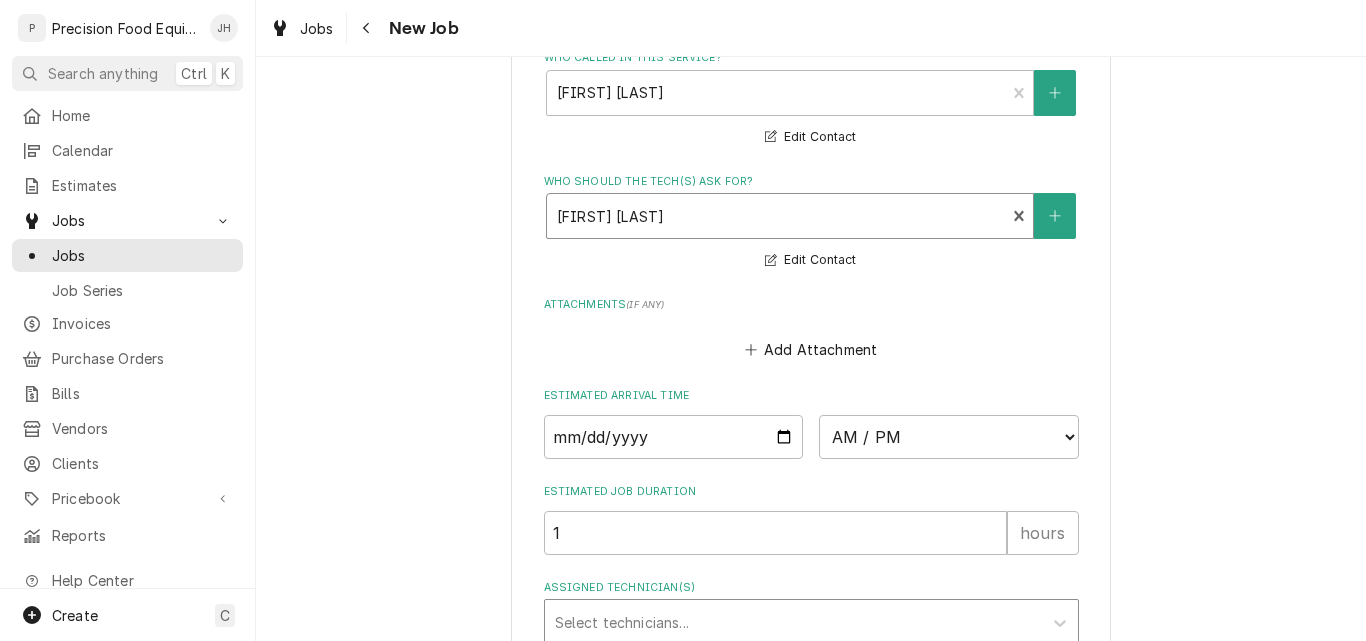 scroll, scrollTop: 1598, scrollLeft: 0, axis: vertical 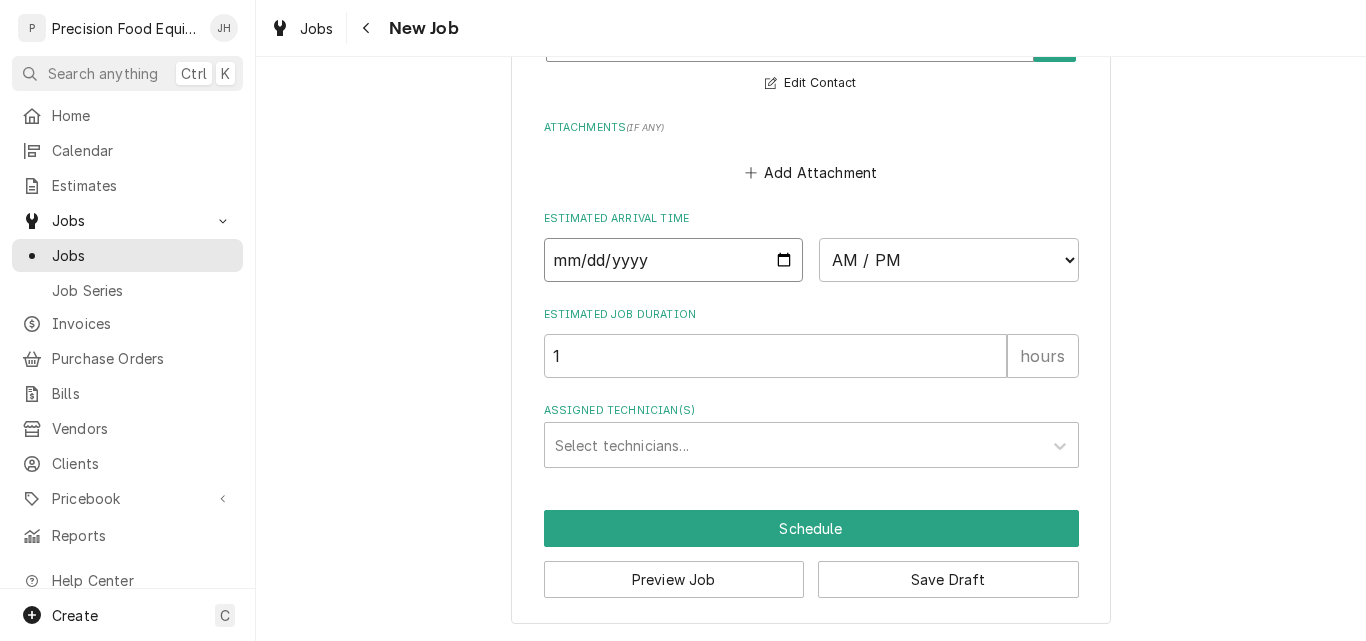 click at bounding box center [674, 260] 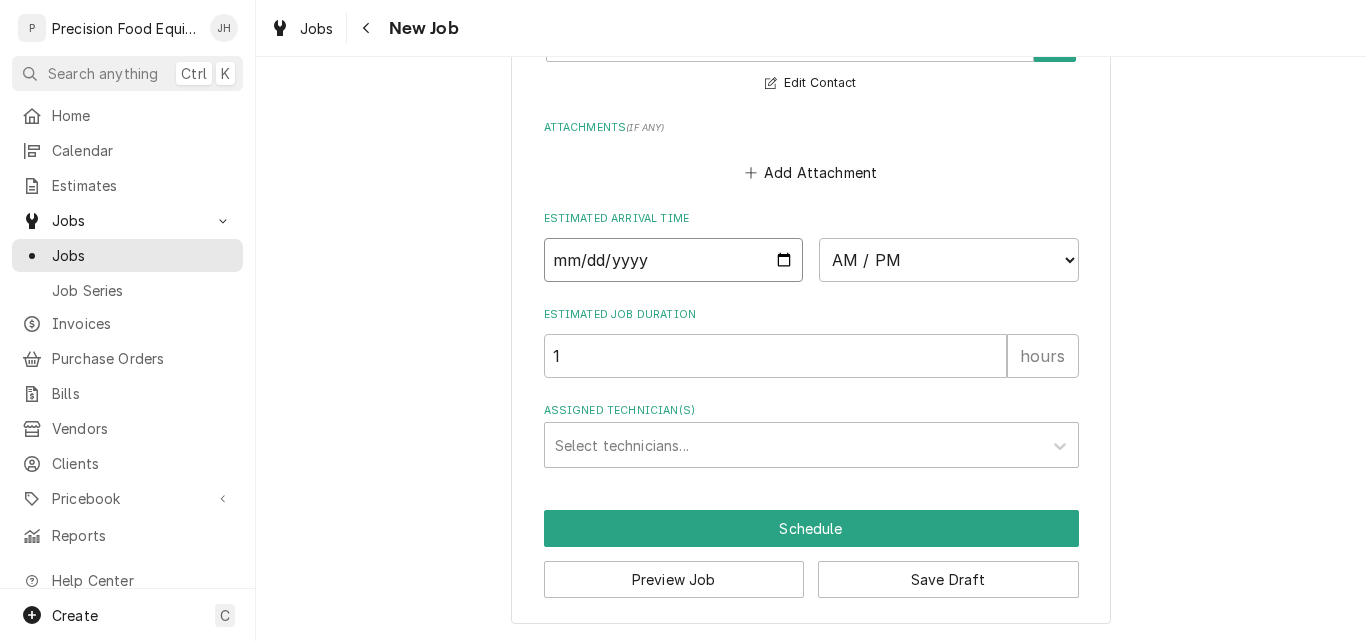 type on "2025-08-08" 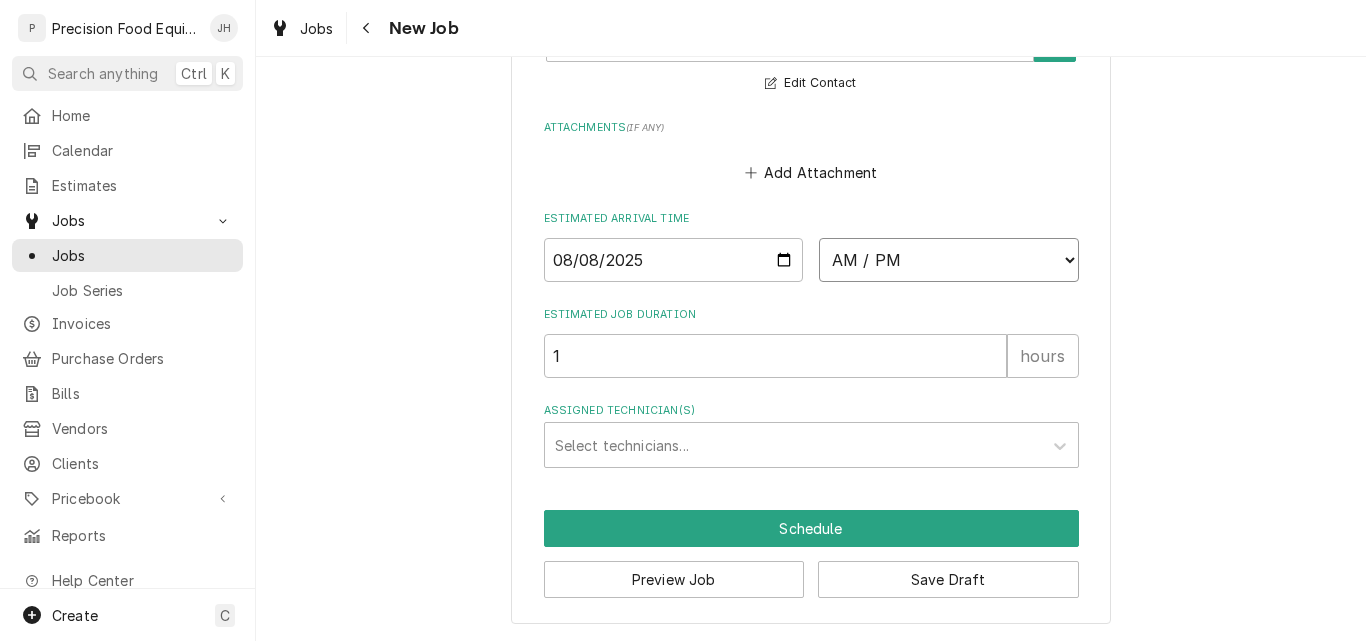 type on "x" 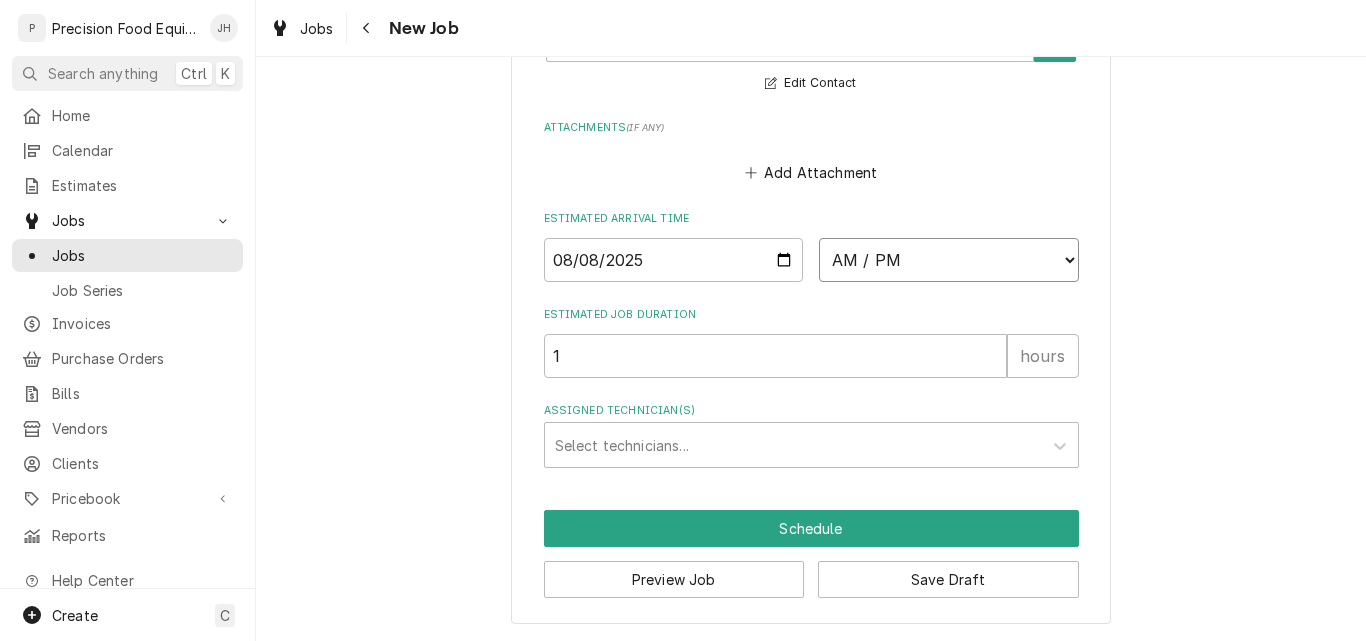 select on "08:00:00" 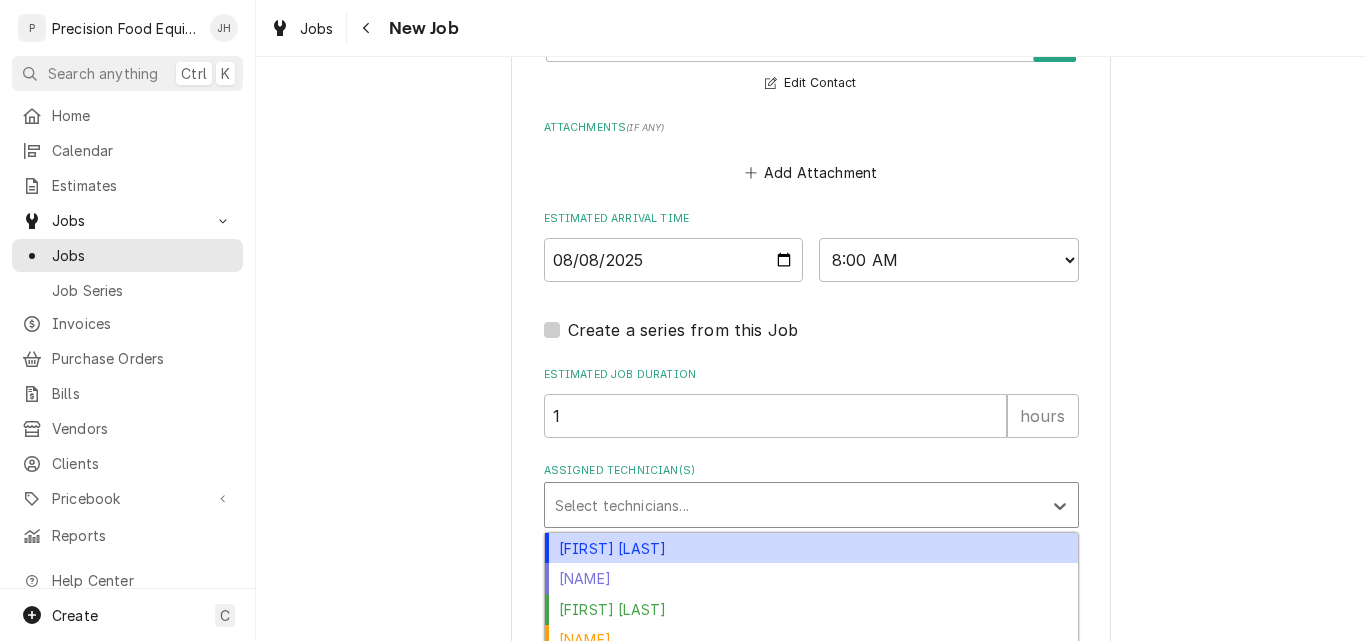 click at bounding box center (793, 505) 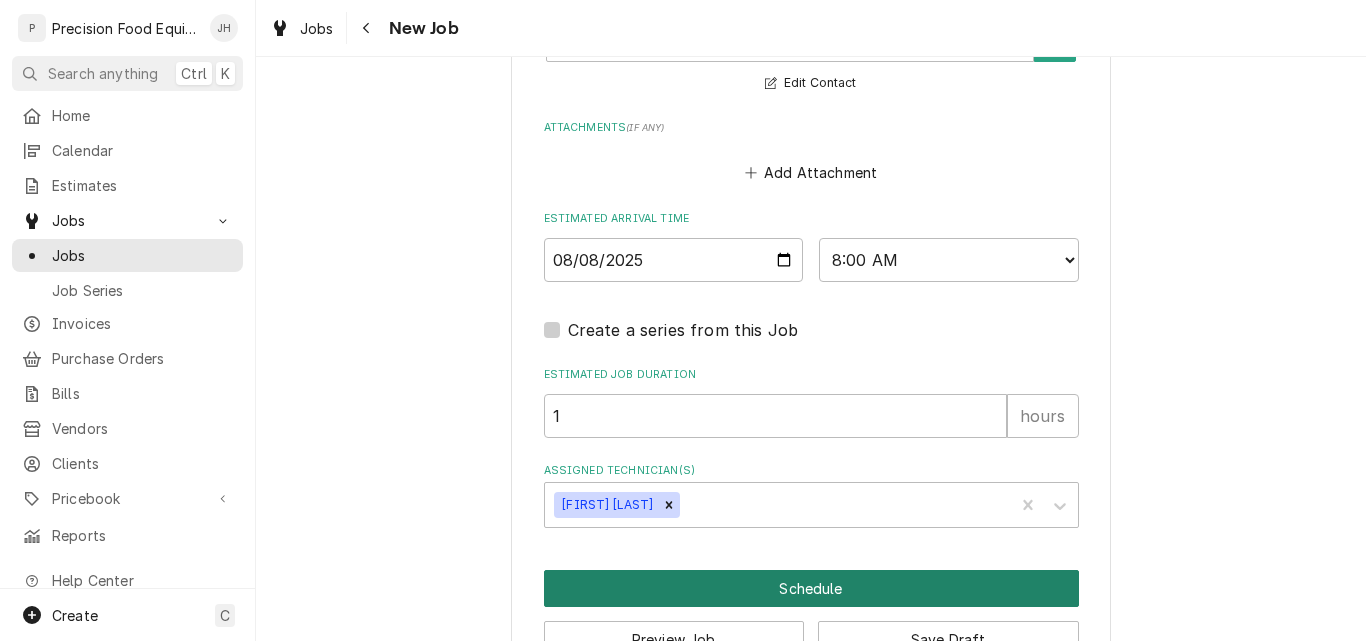 click on "Schedule" at bounding box center [811, 588] 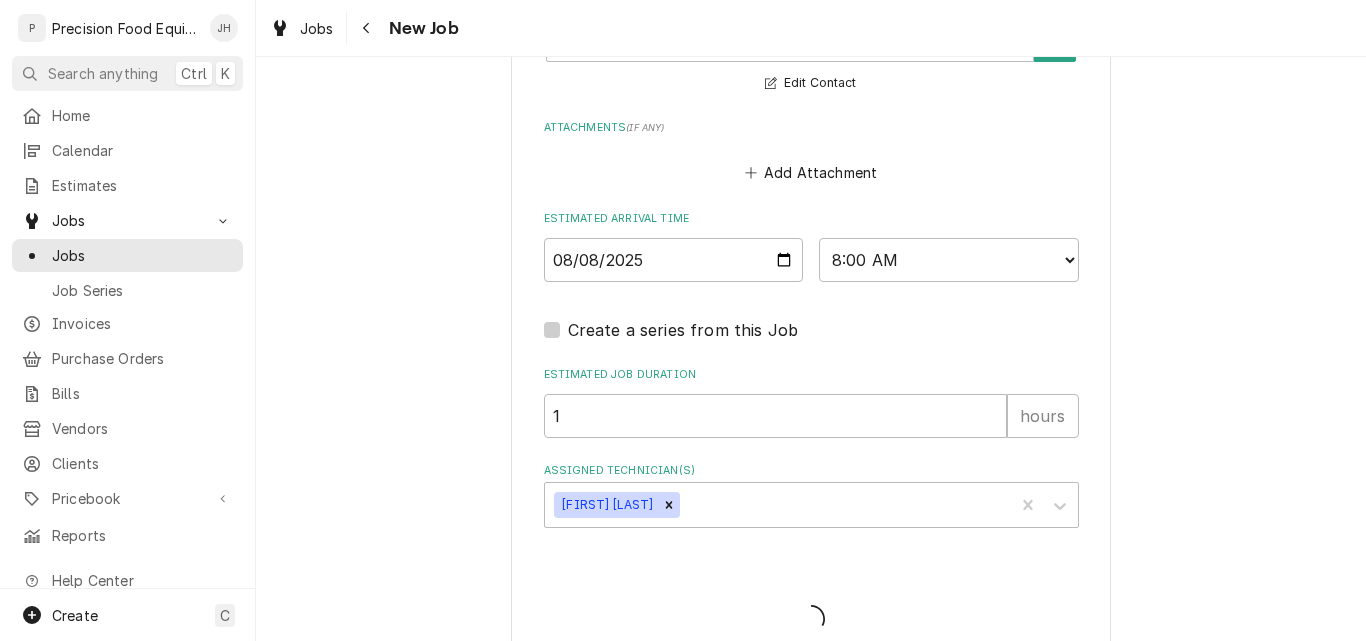type on "x" 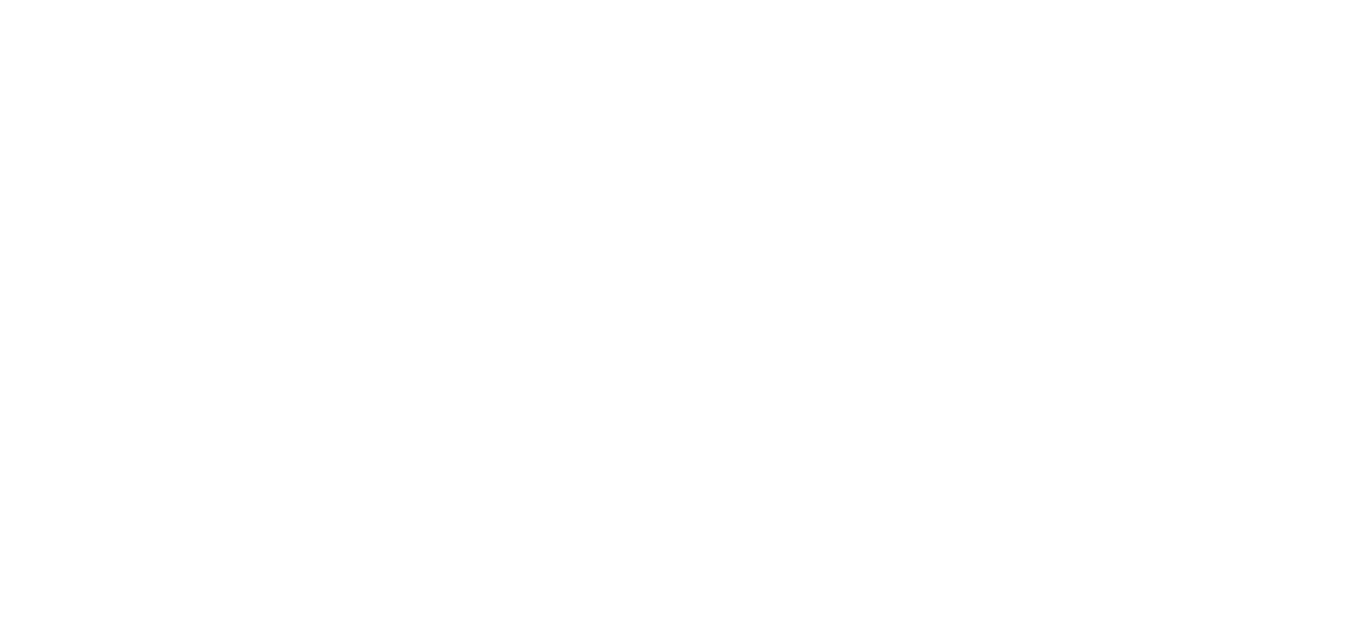 scroll, scrollTop: 0, scrollLeft: 0, axis: both 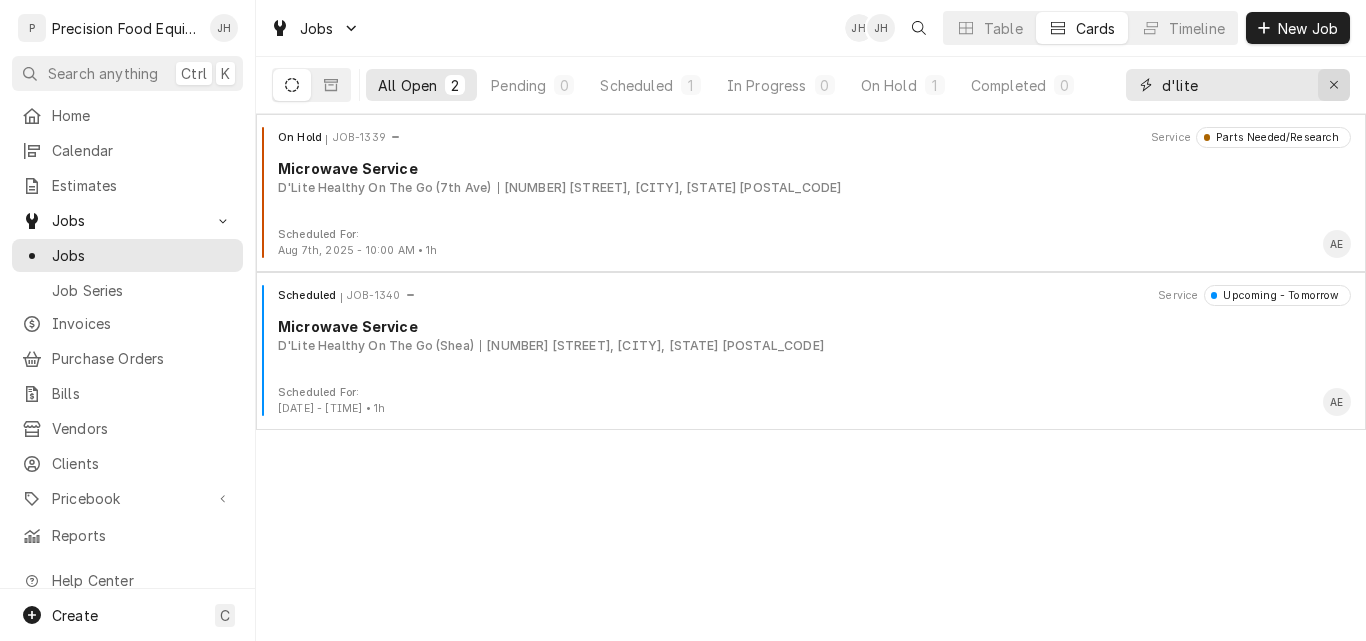 click 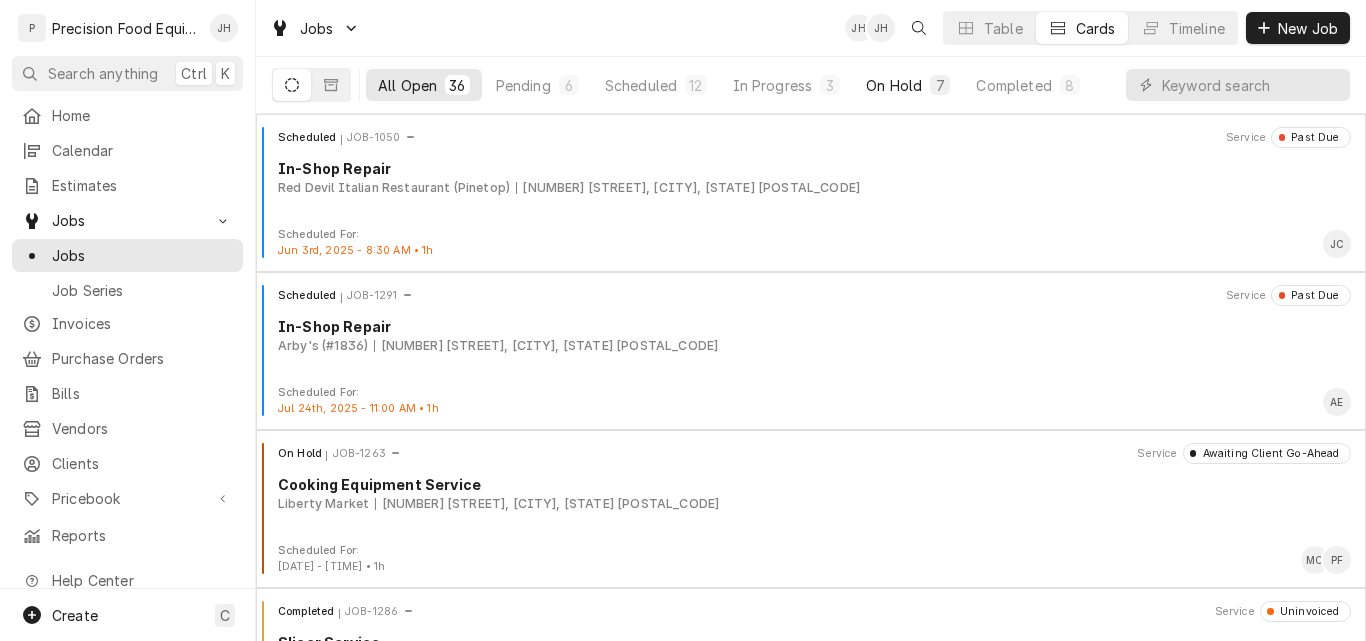 click on "On Hold" at bounding box center (894, 85) 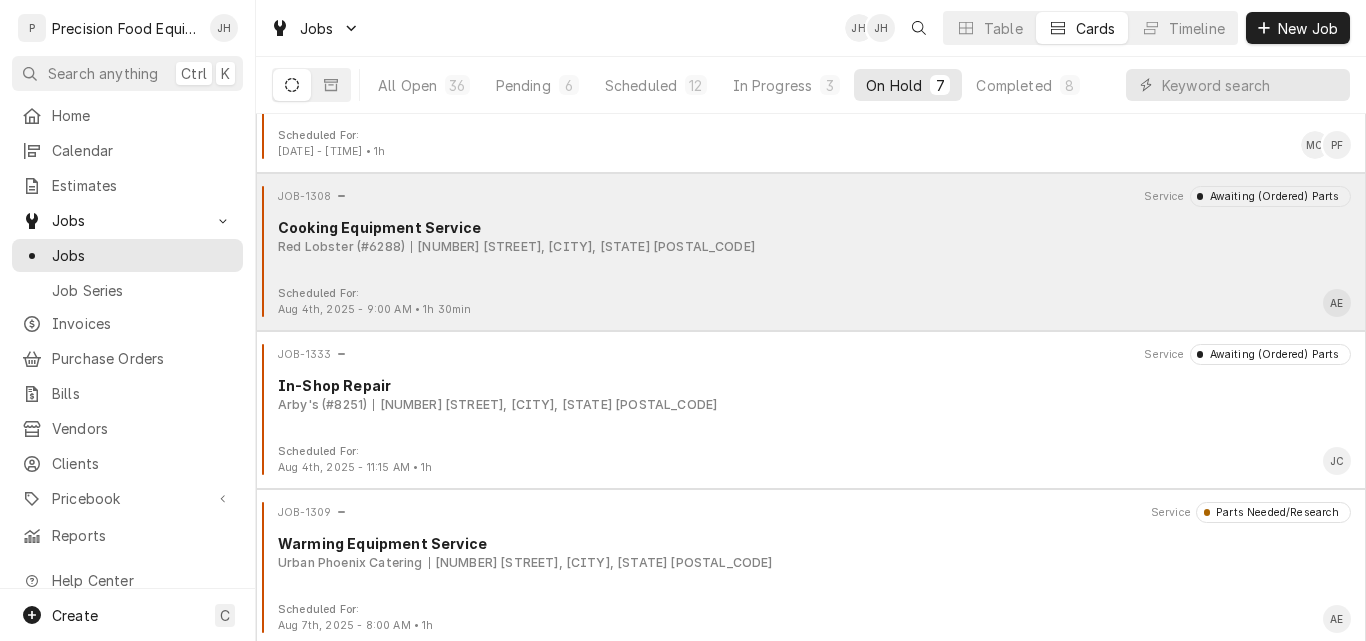 scroll, scrollTop: 300, scrollLeft: 0, axis: vertical 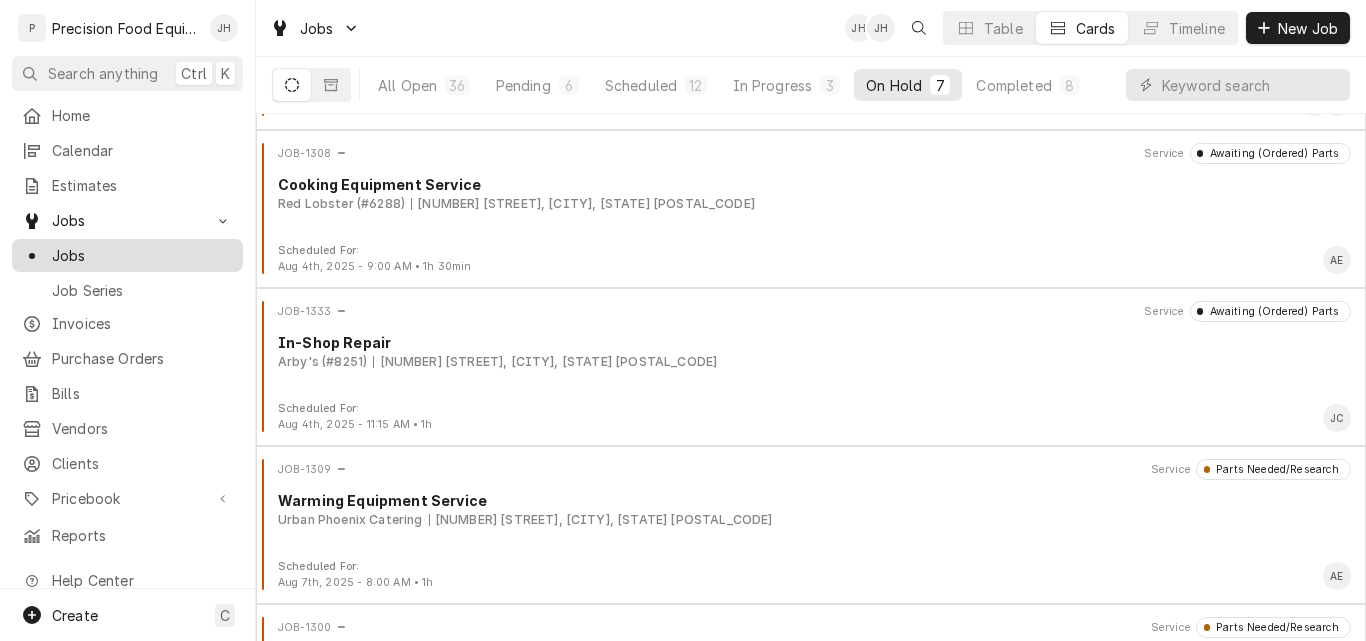 click on "Jobs" at bounding box center (142, 255) 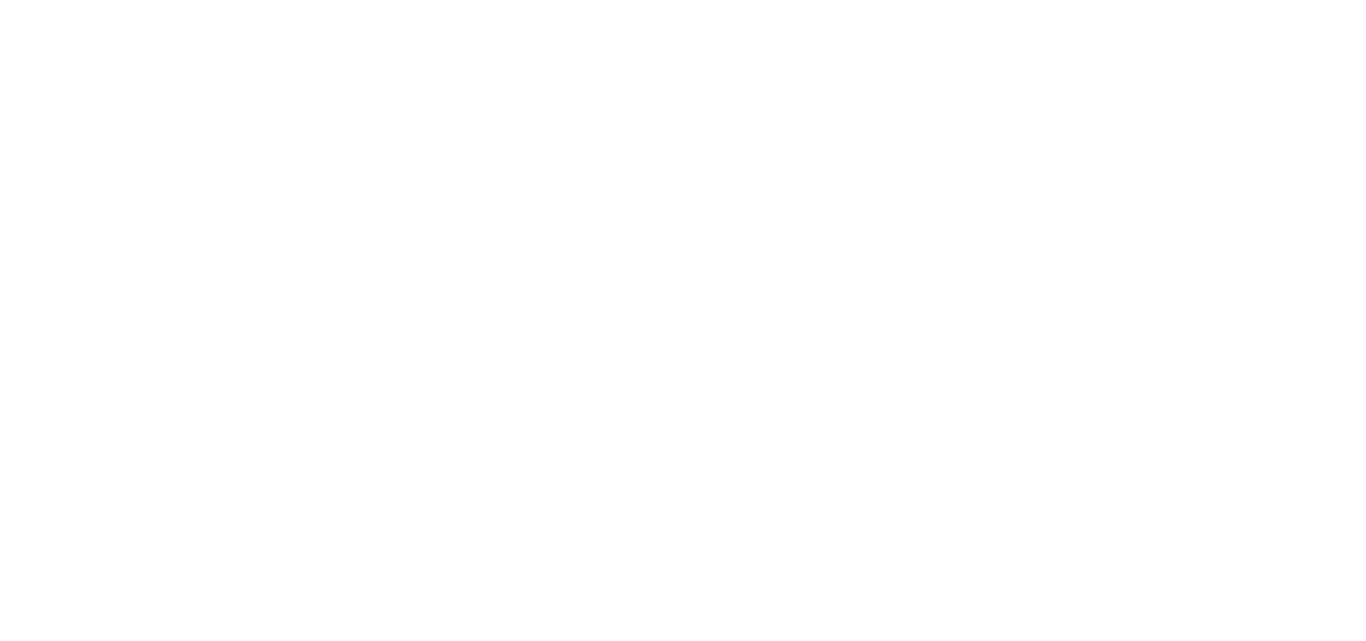 scroll, scrollTop: 0, scrollLeft: 0, axis: both 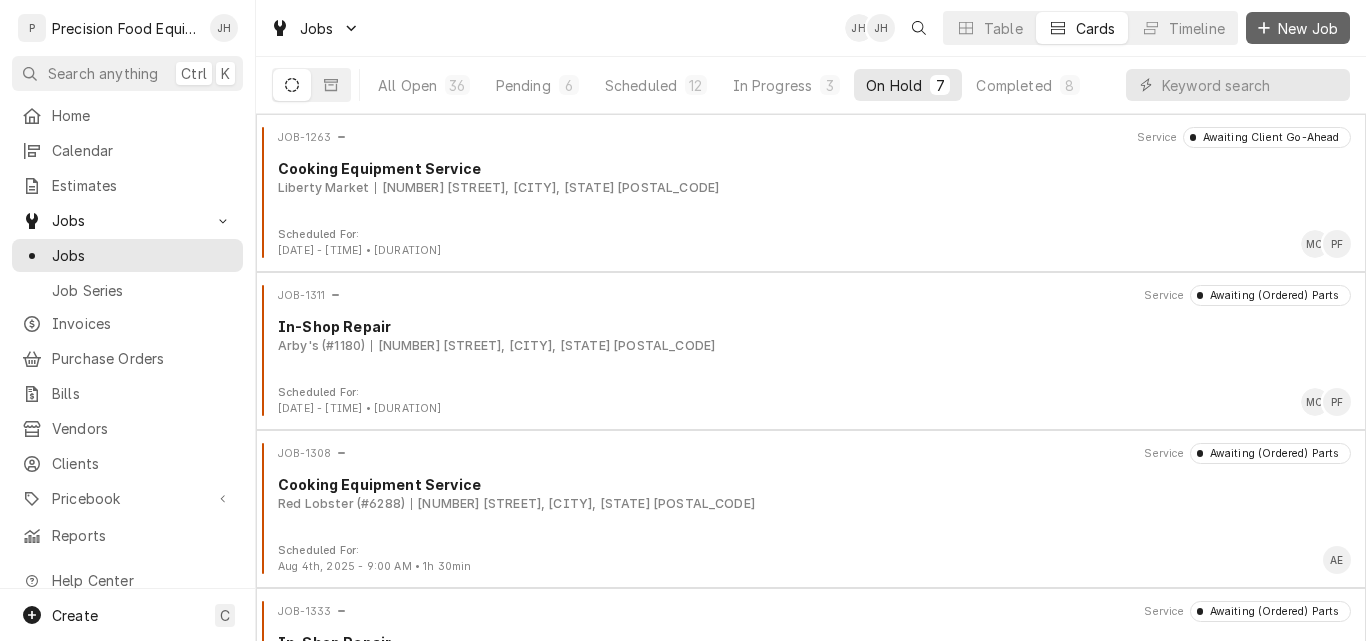 click at bounding box center (1264, 28) 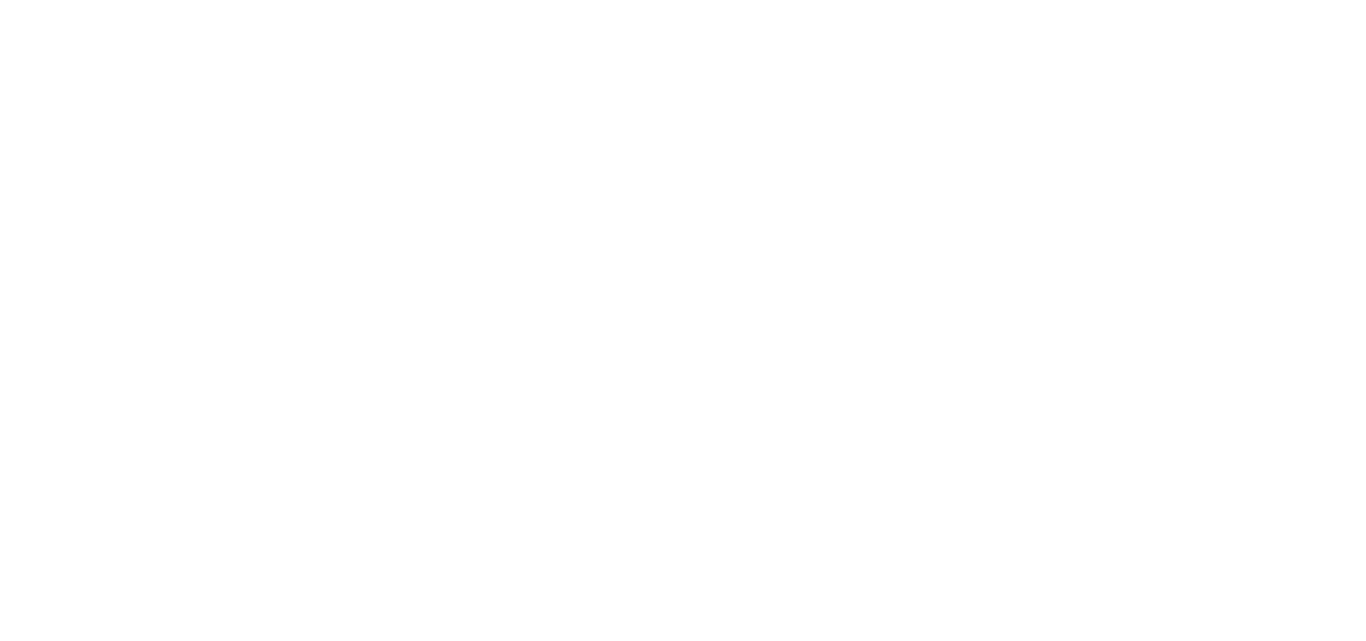 scroll, scrollTop: 0, scrollLeft: 0, axis: both 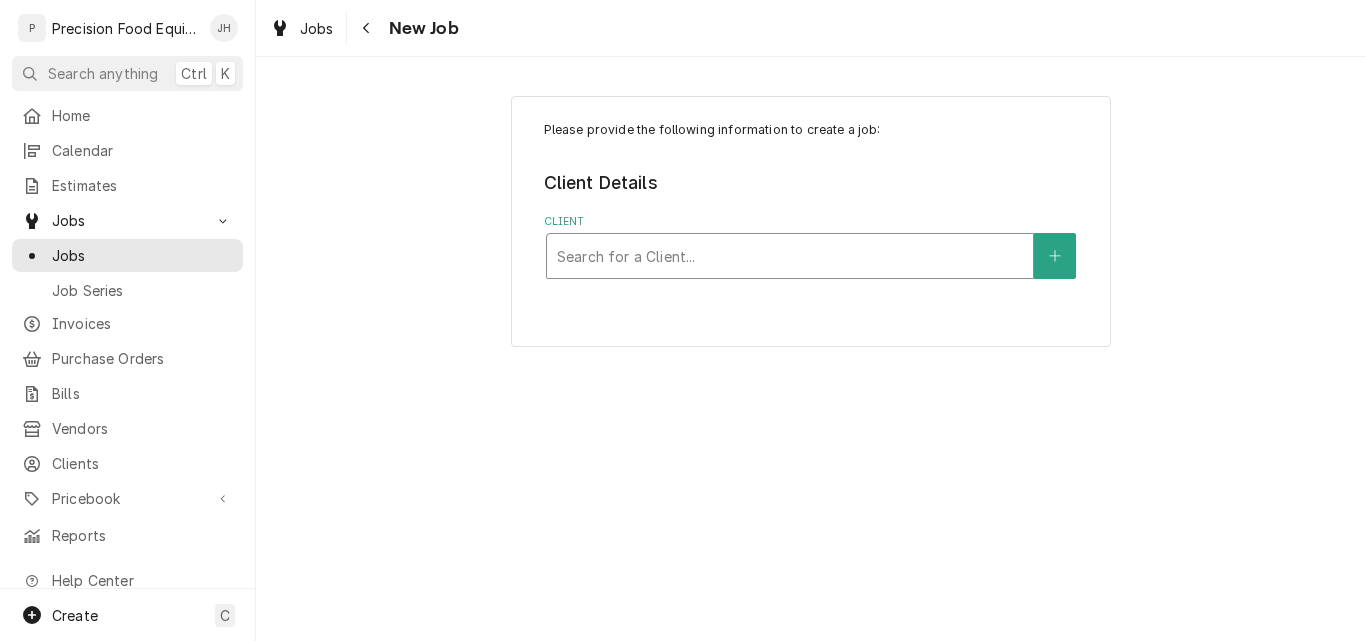 click at bounding box center (790, 256) 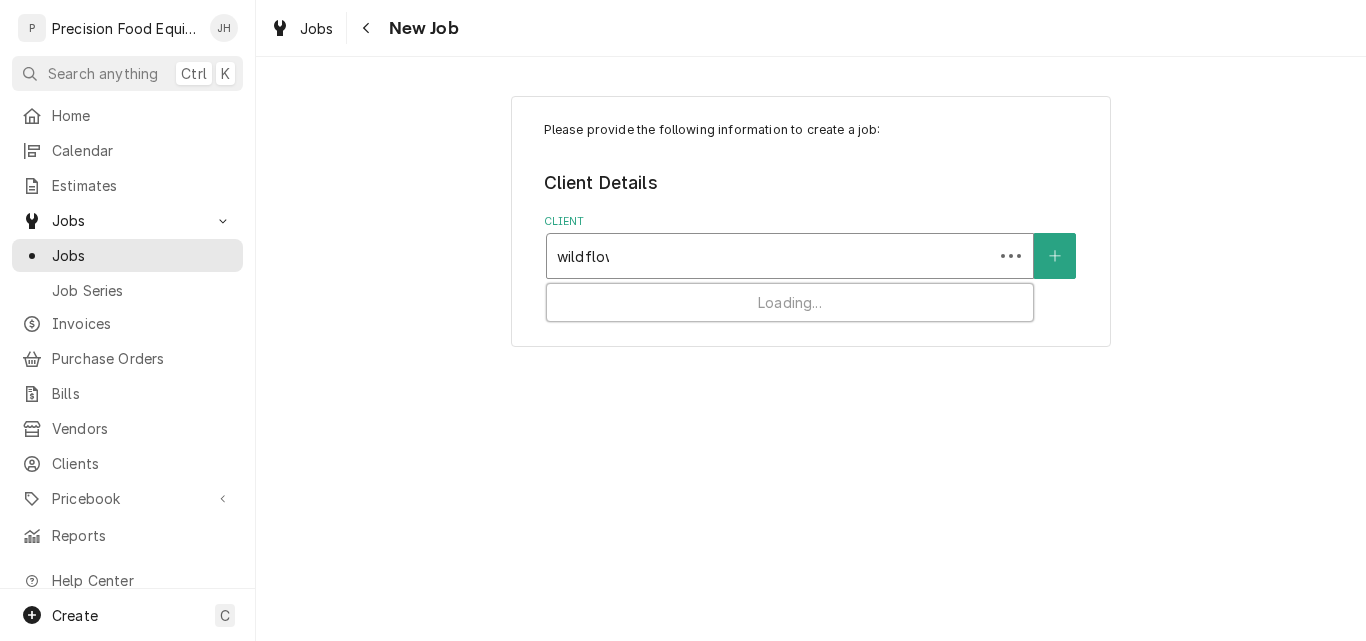 type on "wildflower" 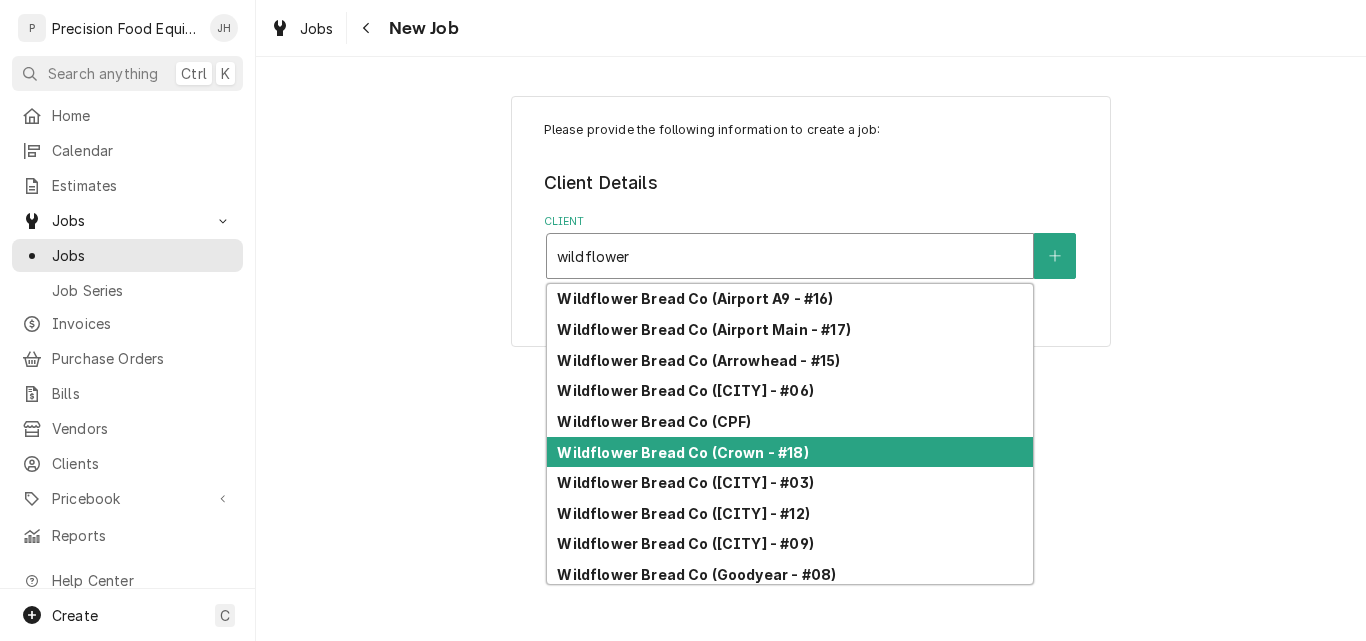 click on "Wildflower Bread Co (Crown - #18)" at bounding box center [682, 452] 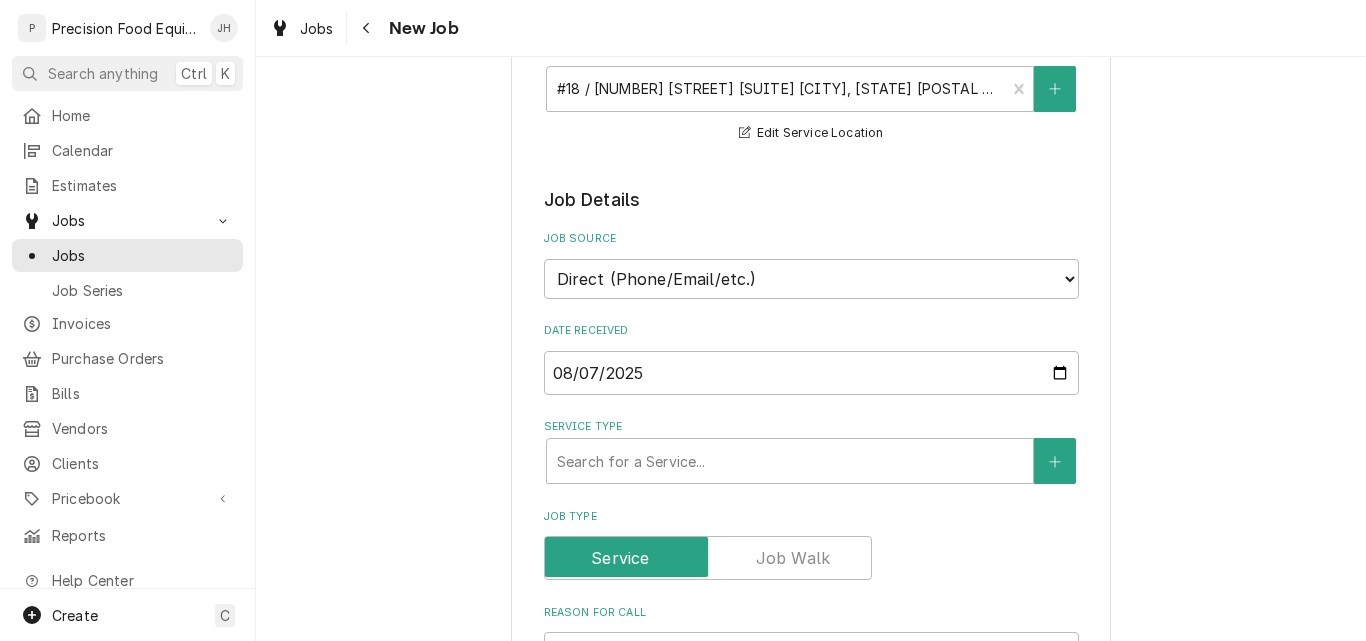 scroll, scrollTop: 300, scrollLeft: 0, axis: vertical 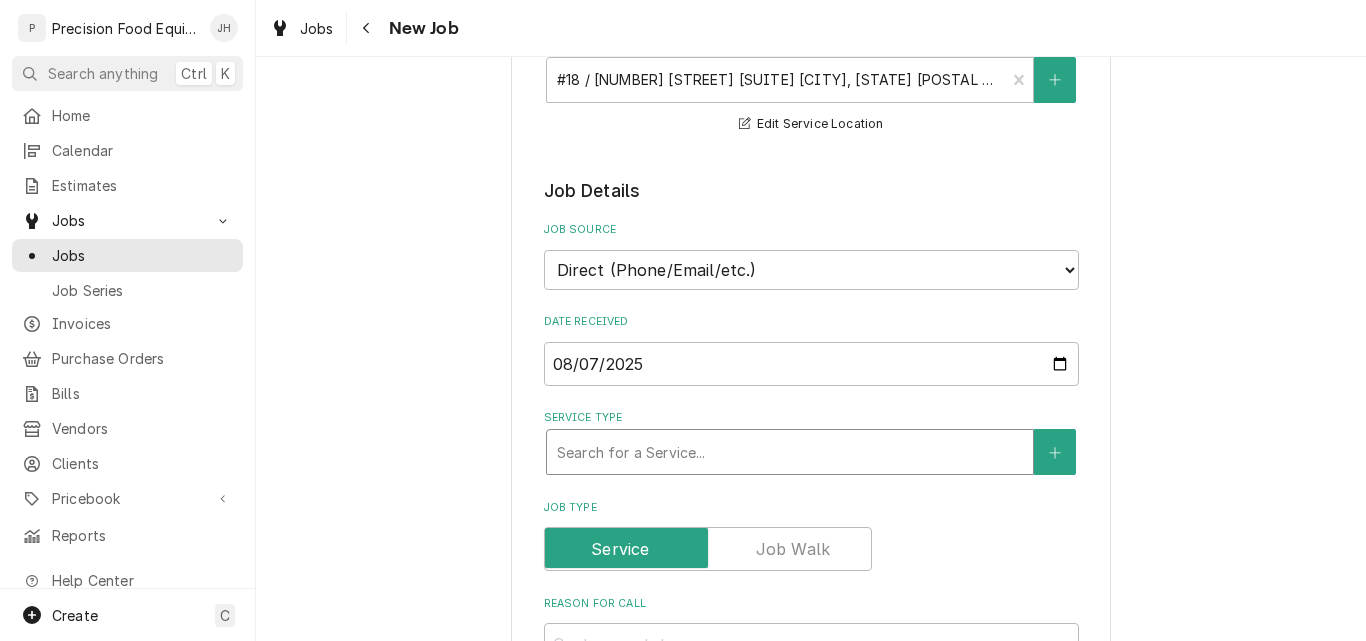 click at bounding box center [790, 452] 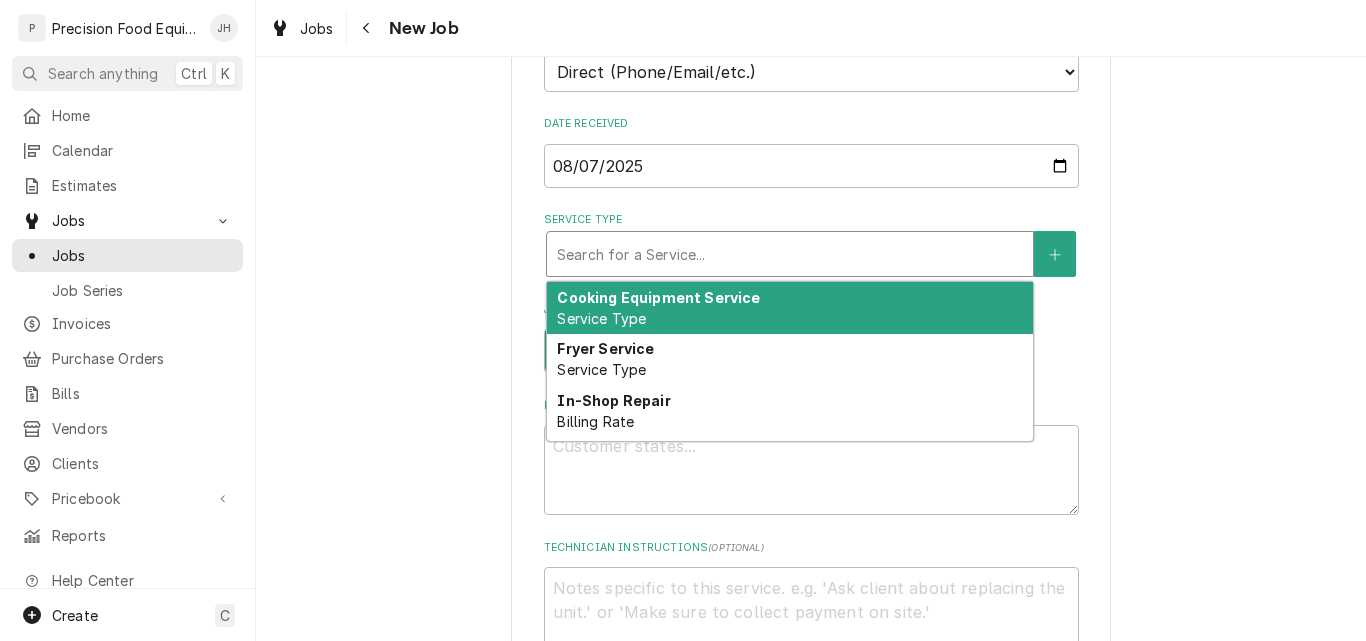 scroll, scrollTop: 500, scrollLeft: 0, axis: vertical 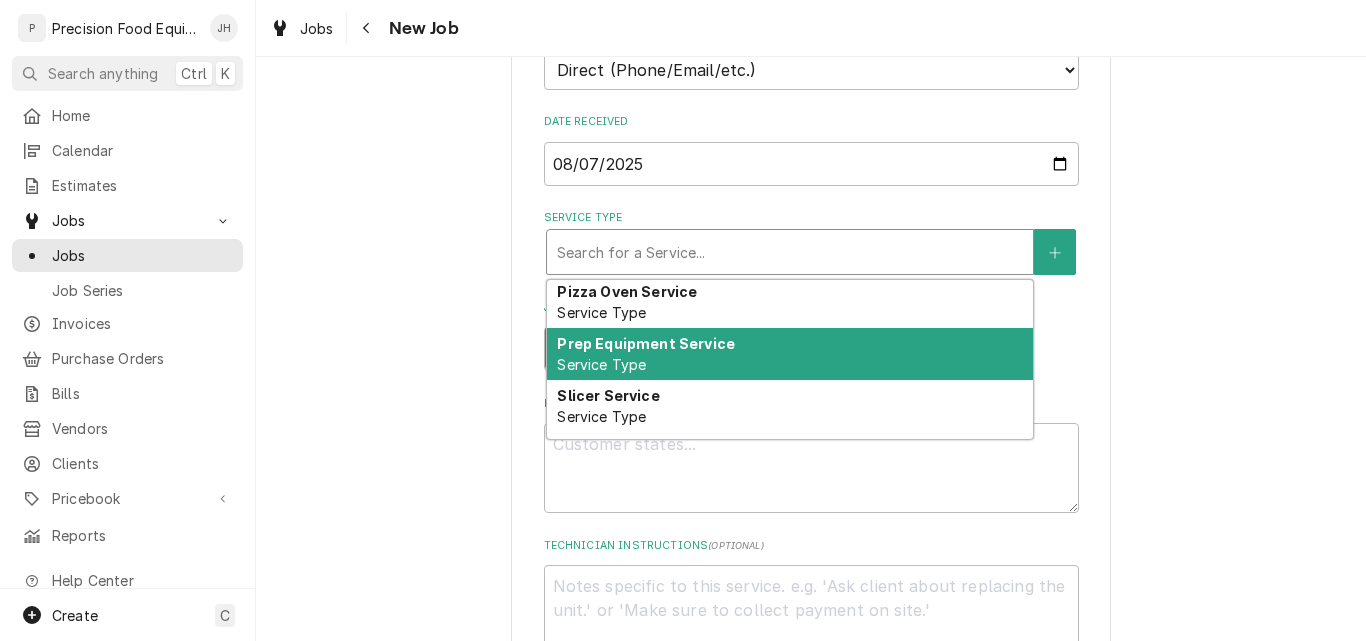 click on "Prep Equipment Service Service Type" at bounding box center (790, 354) 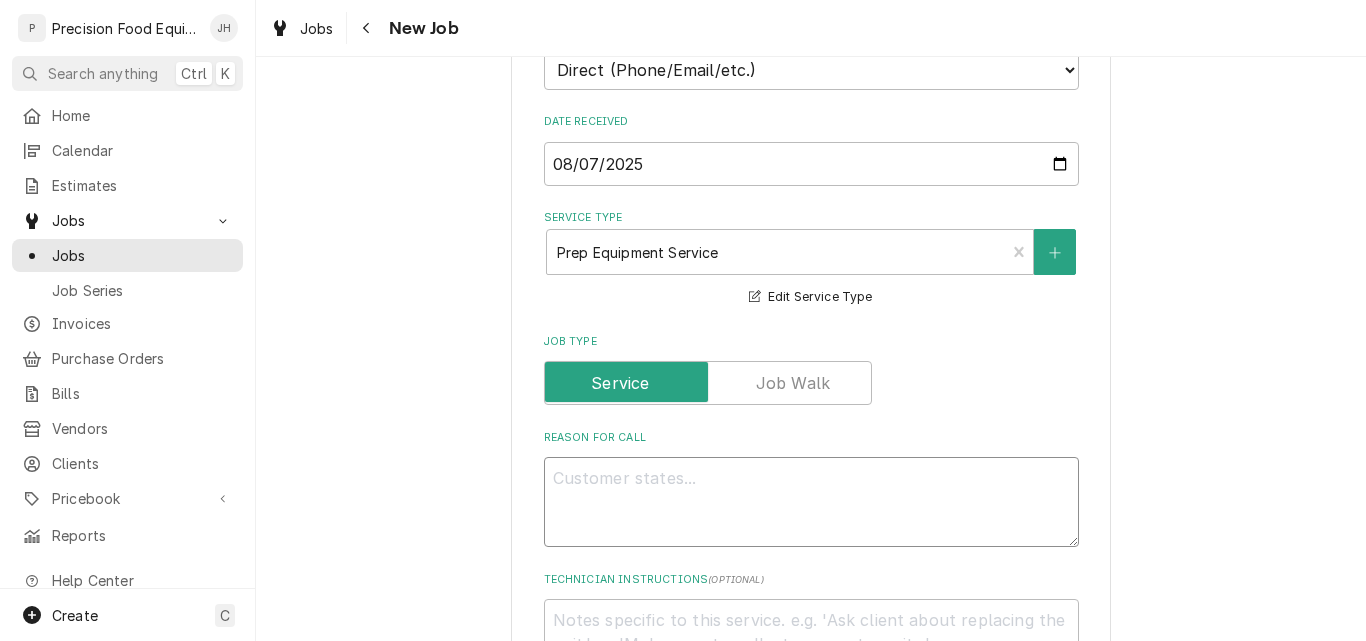 click on "Reason For Call" at bounding box center [811, 502] 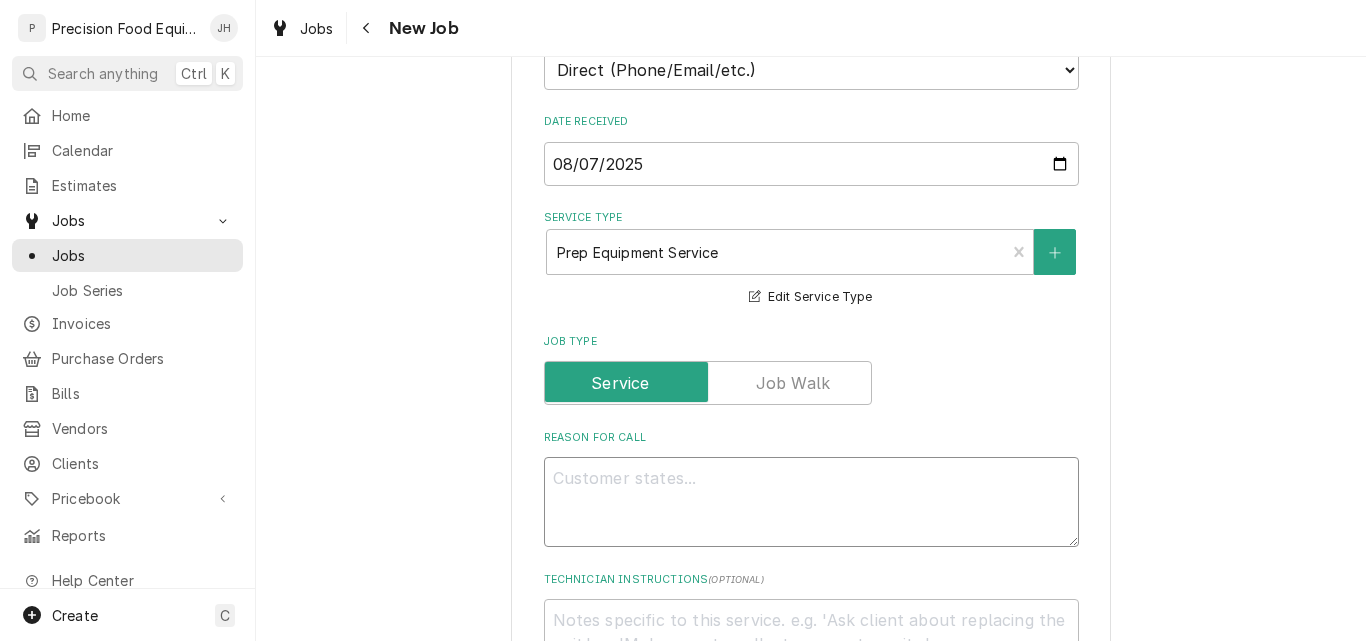 type on "x" 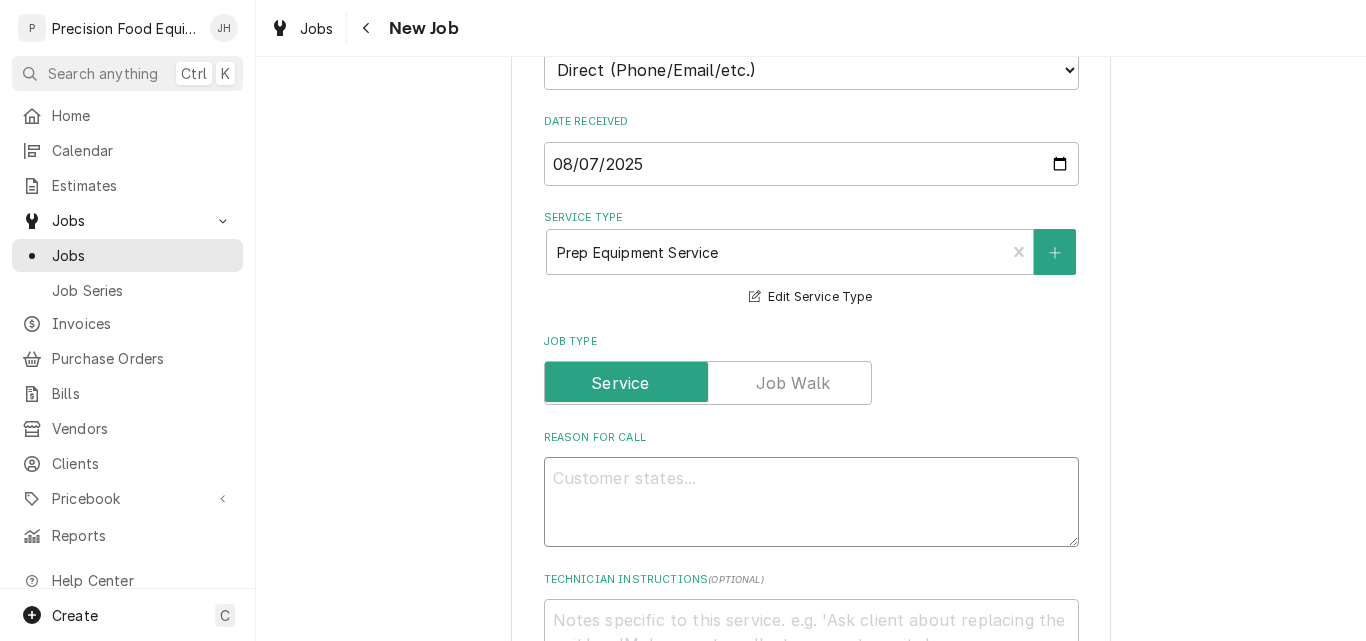 type on "T" 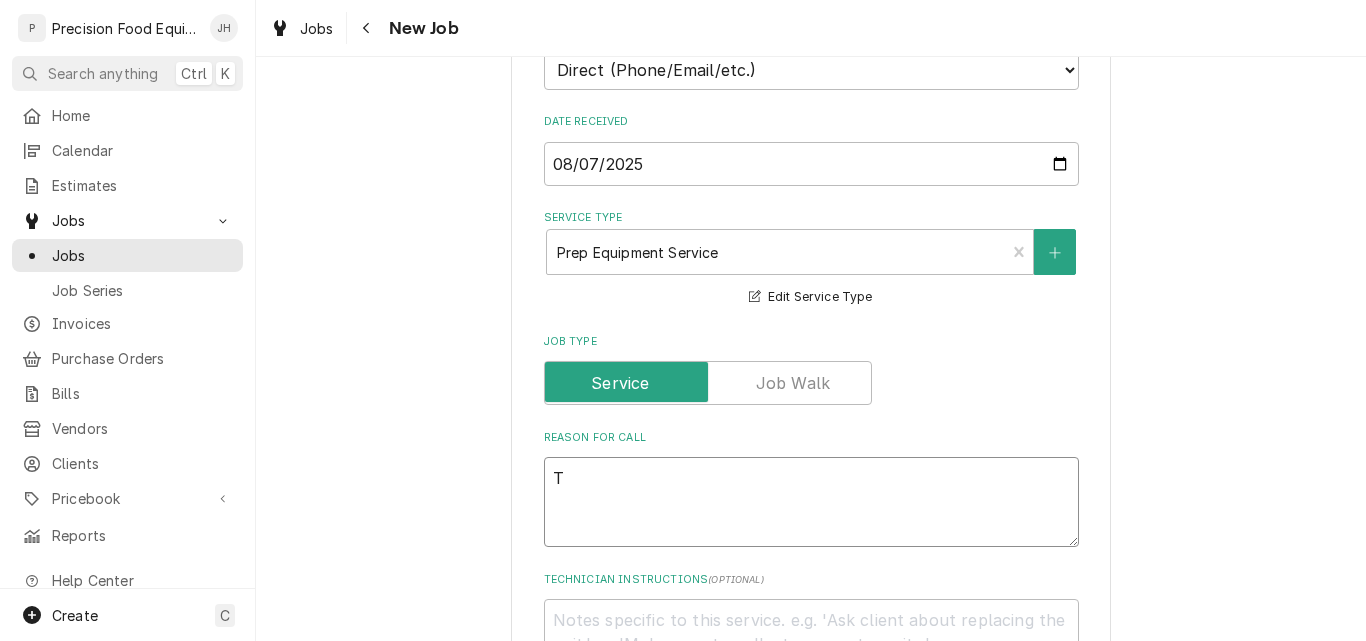 type on "x" 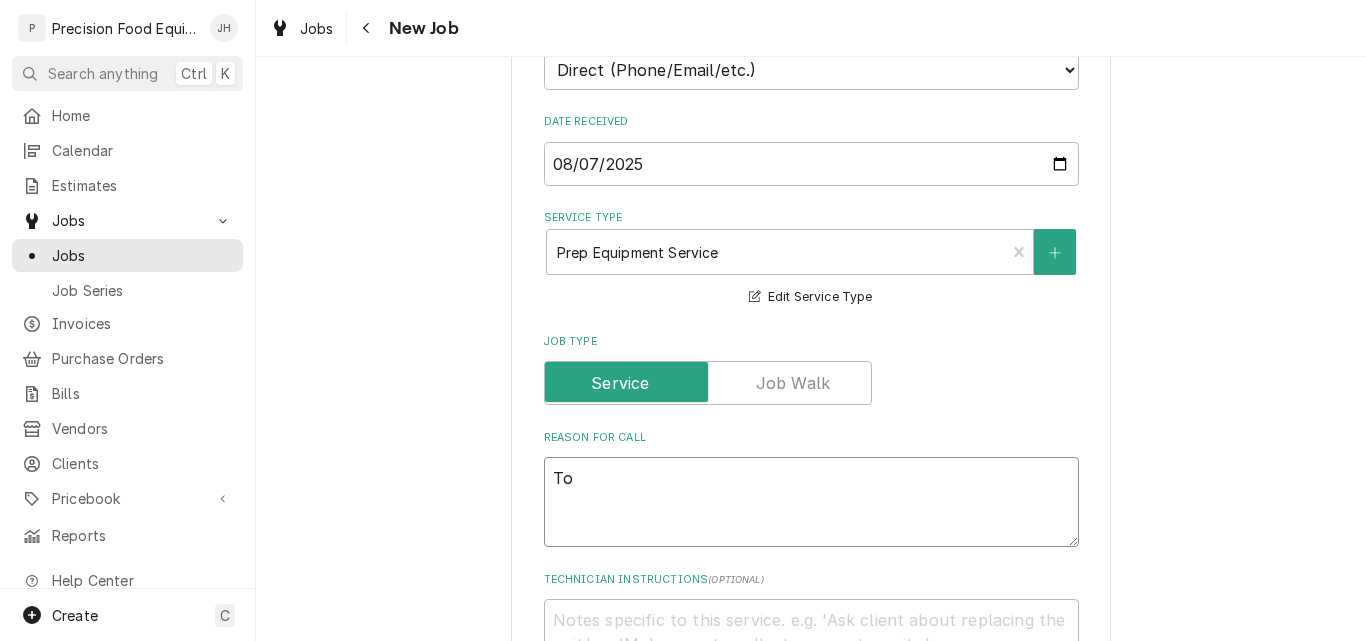 type on "x" 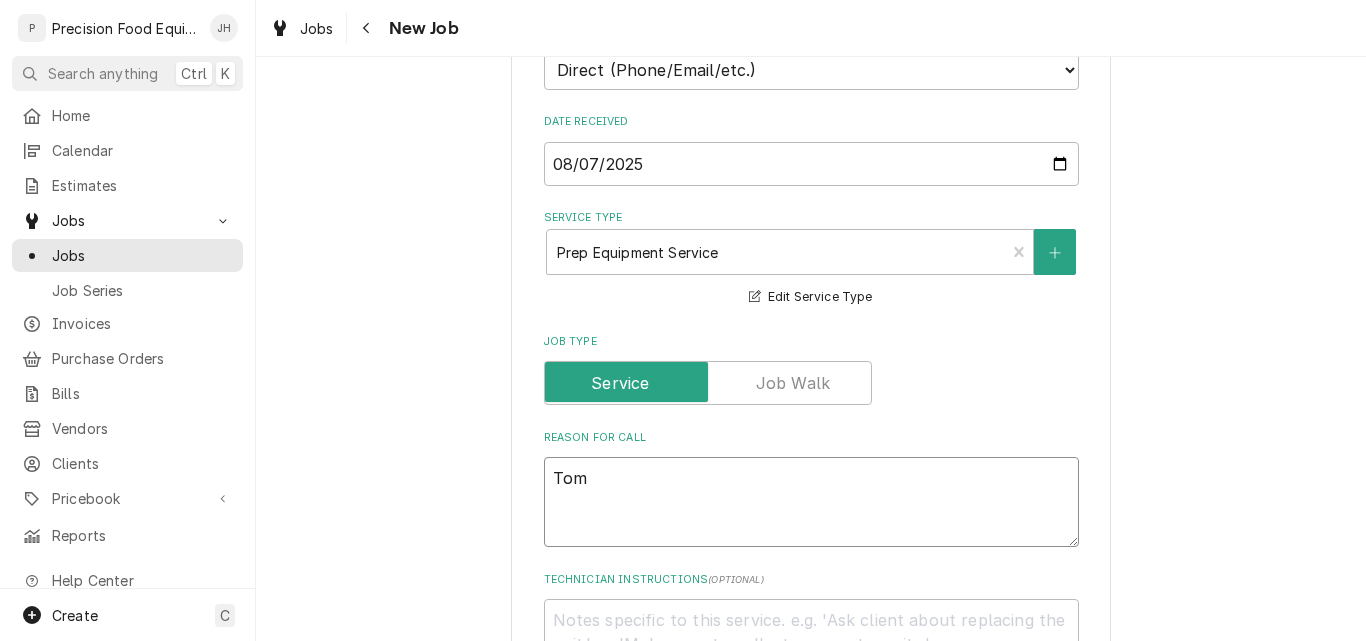 type on "Toma" 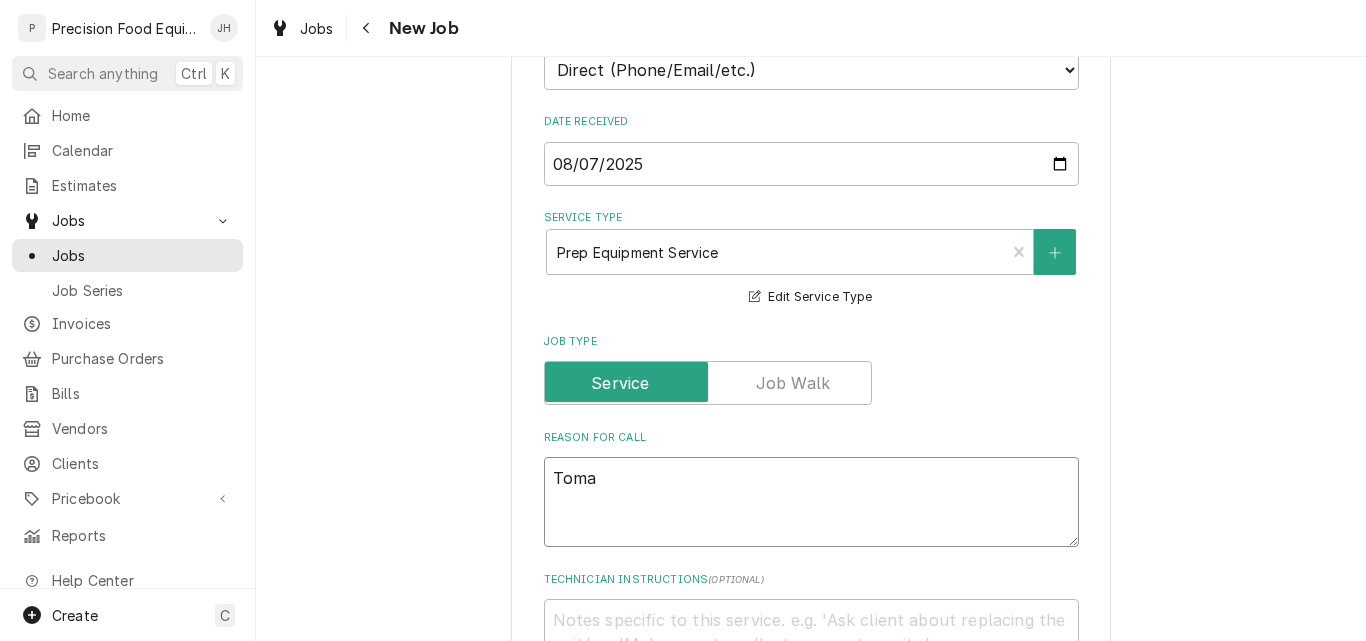 type on "x" 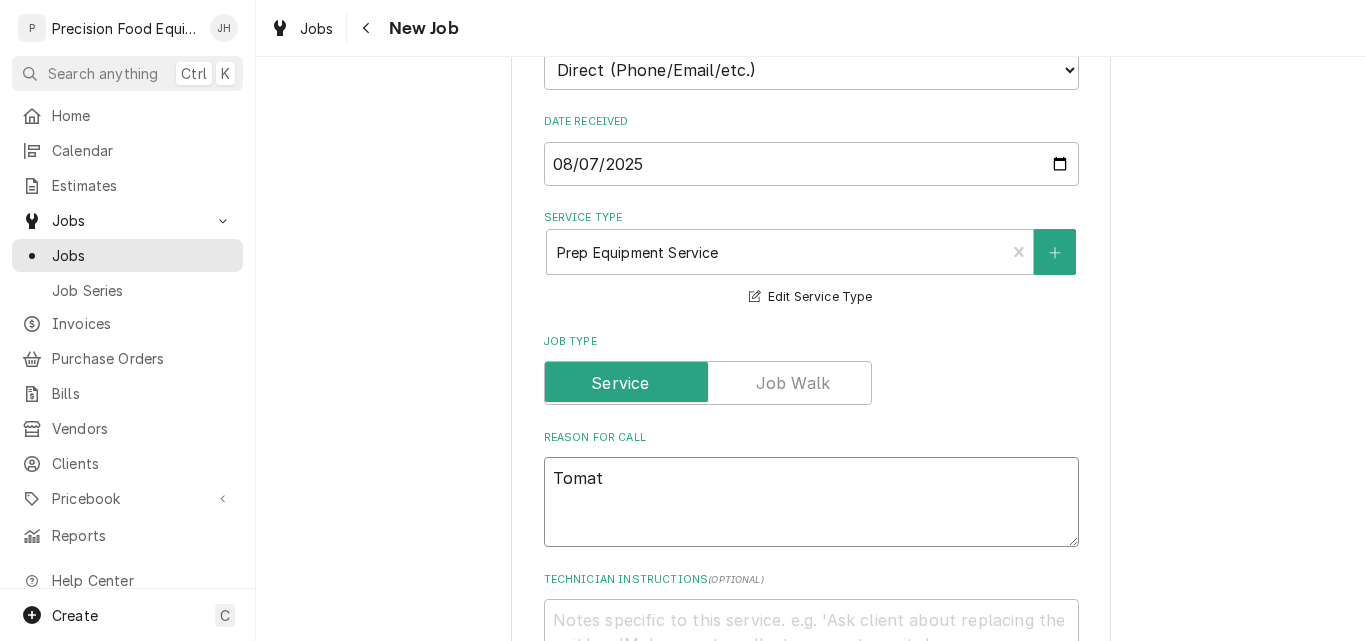 type on "x" 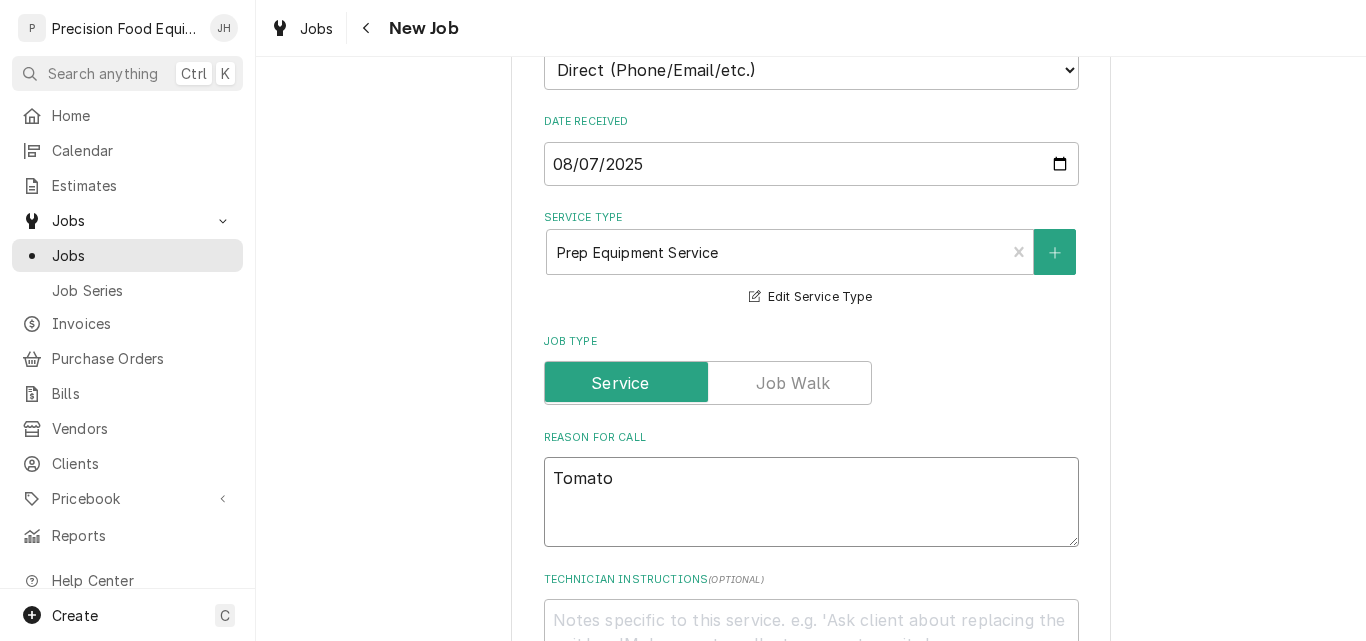 type on "x" 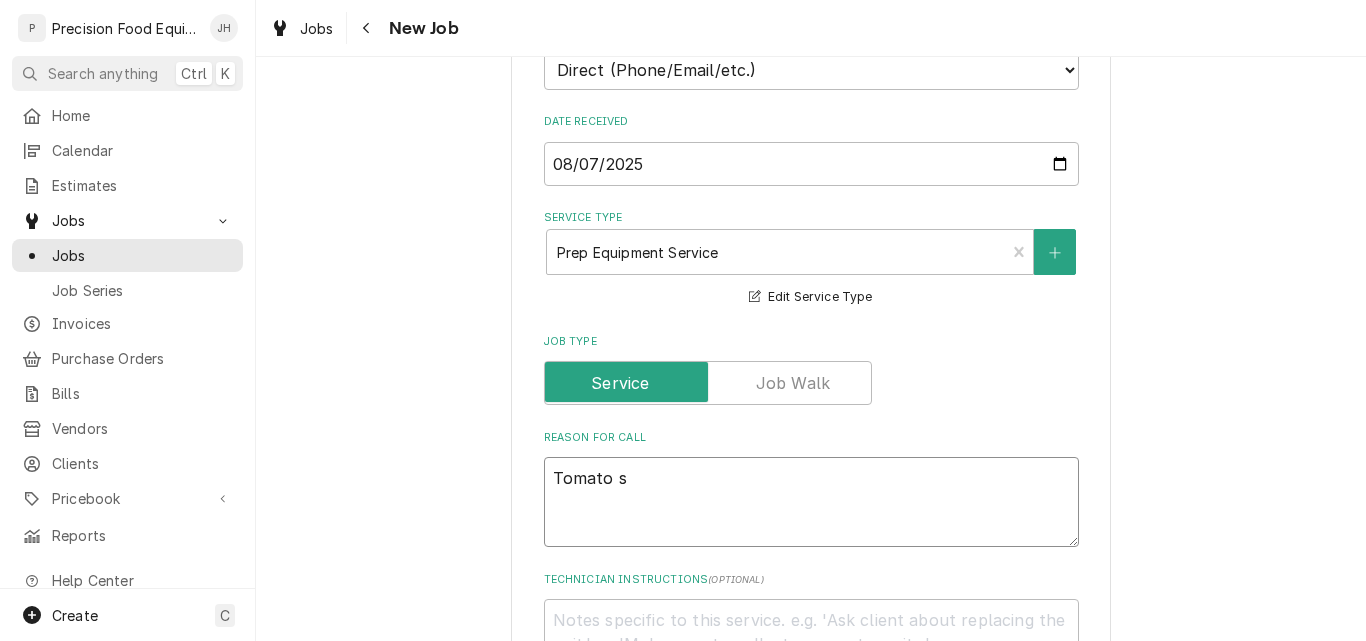 type on "x" 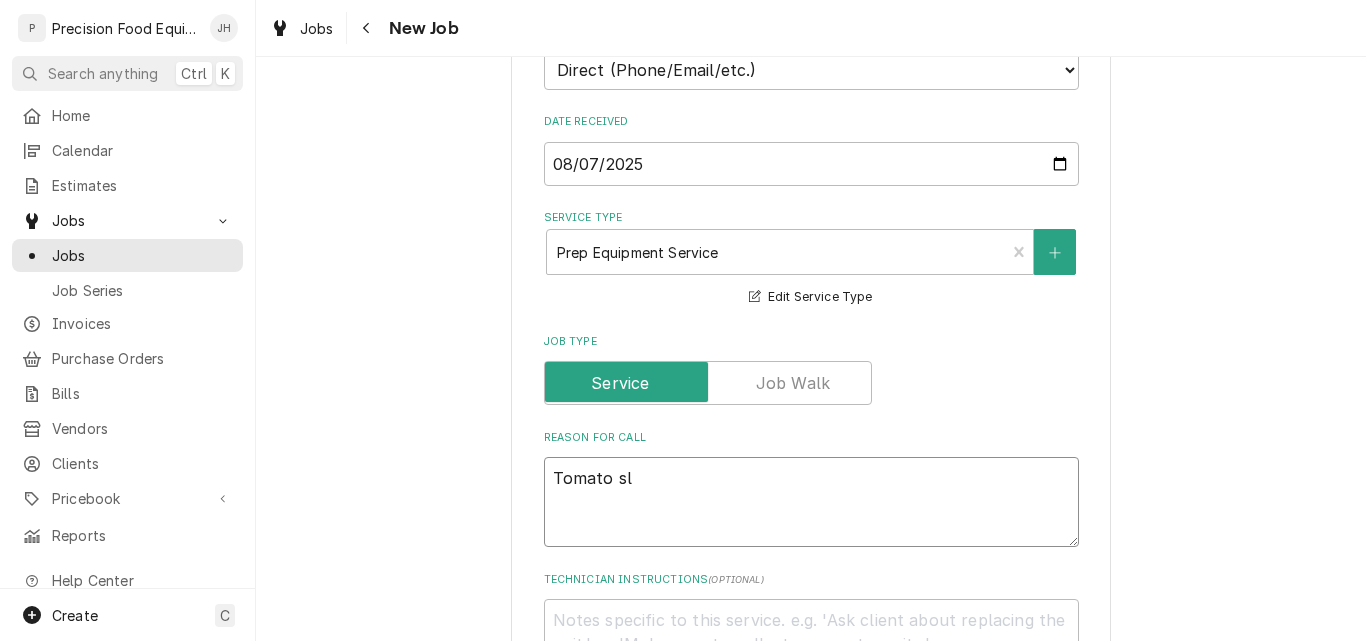 type on "x" 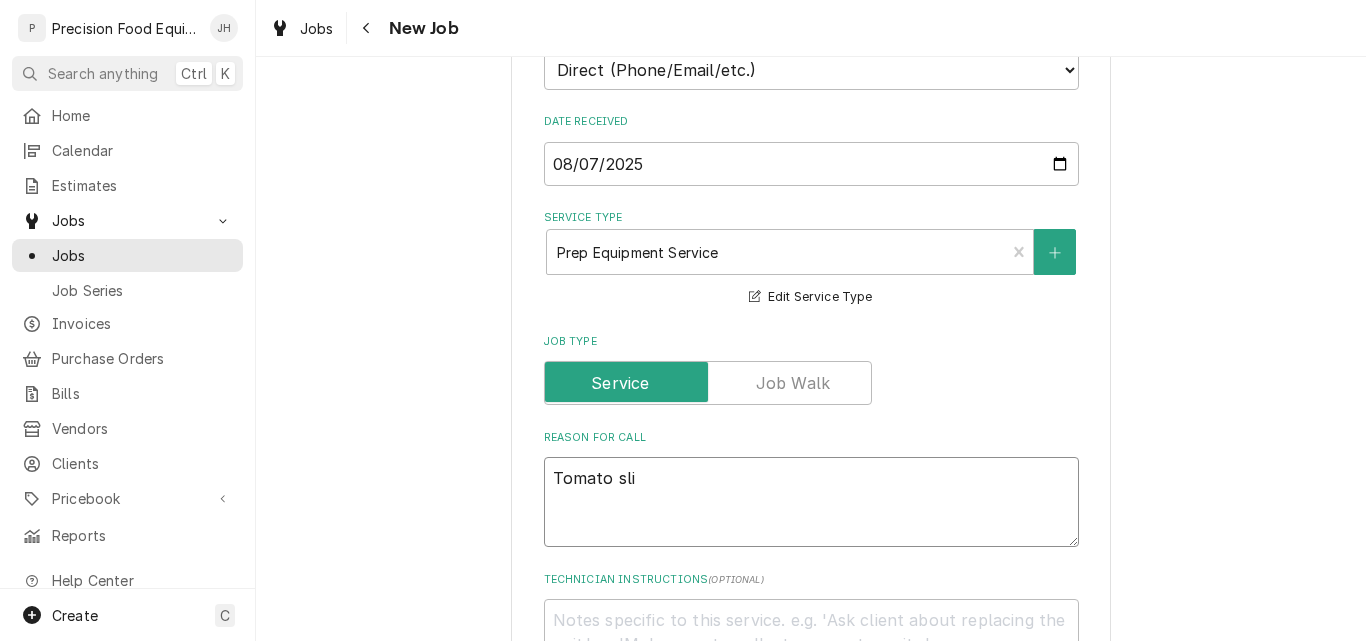 type on "x" 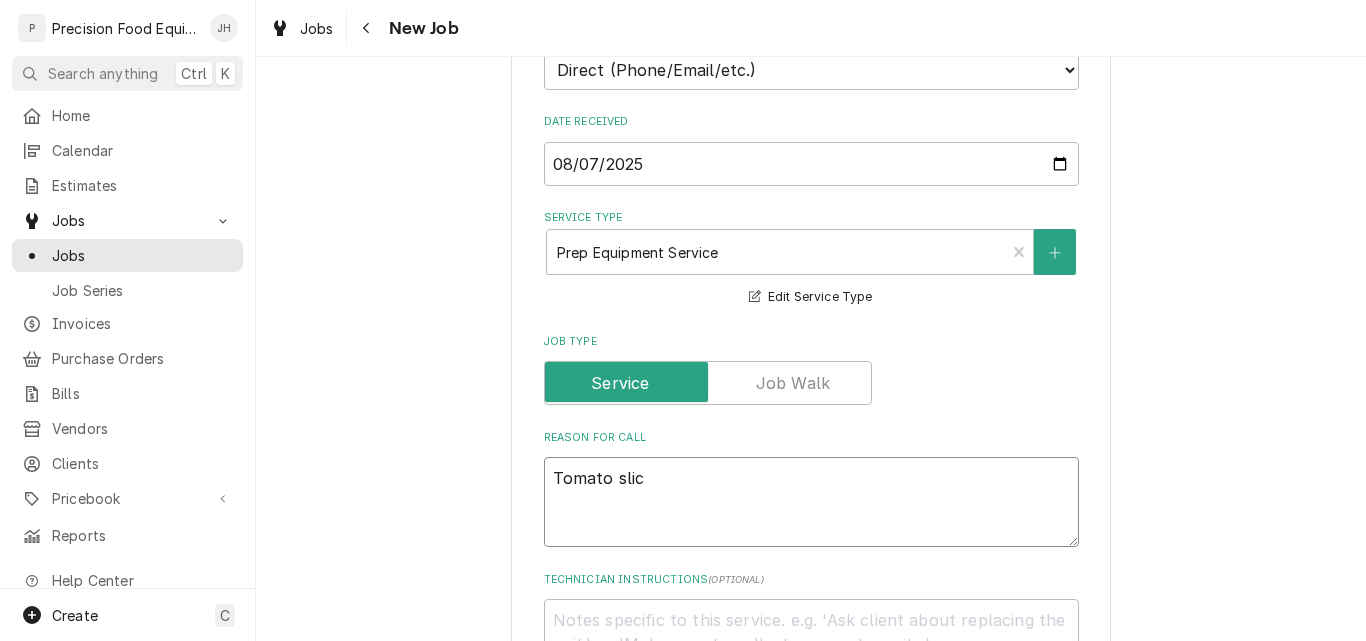 type on "x" 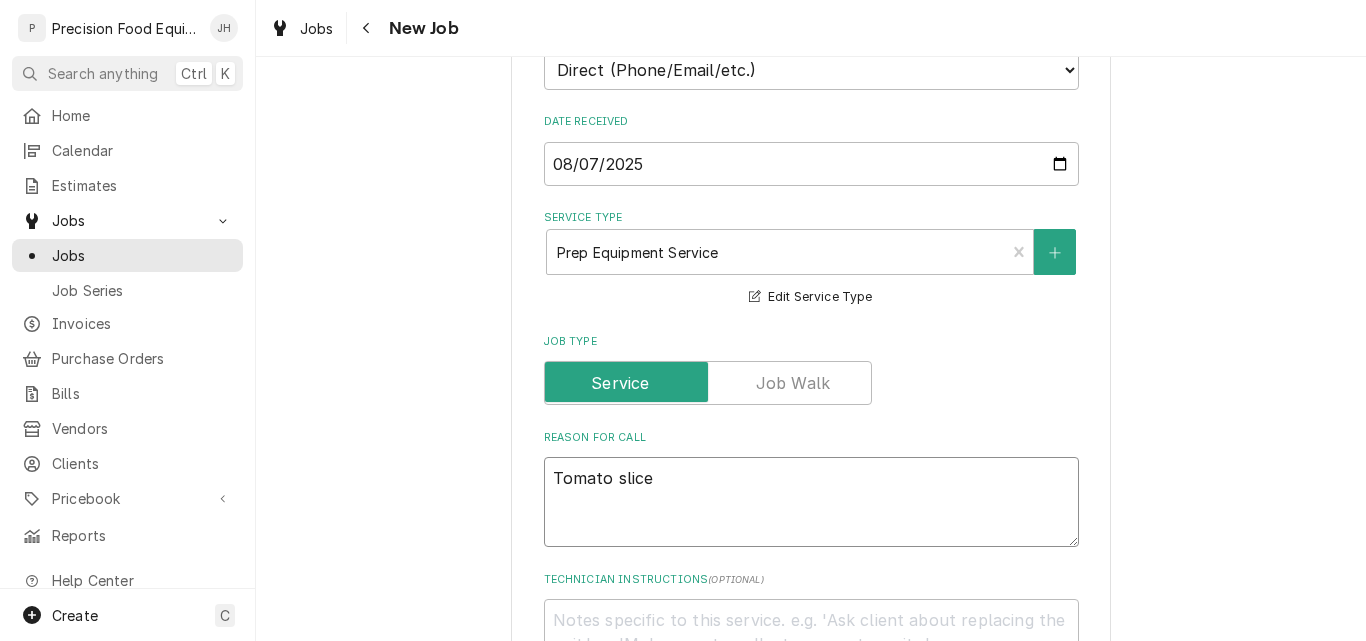 type on "x" 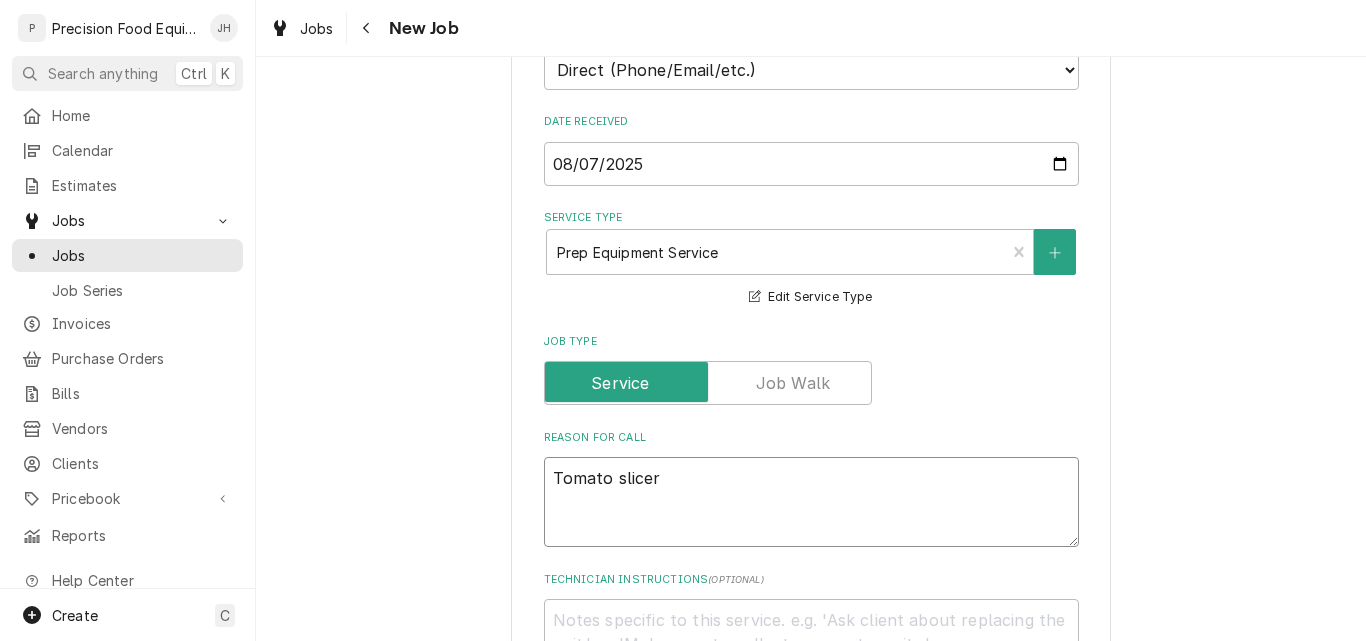 type on "Tomato slicer" 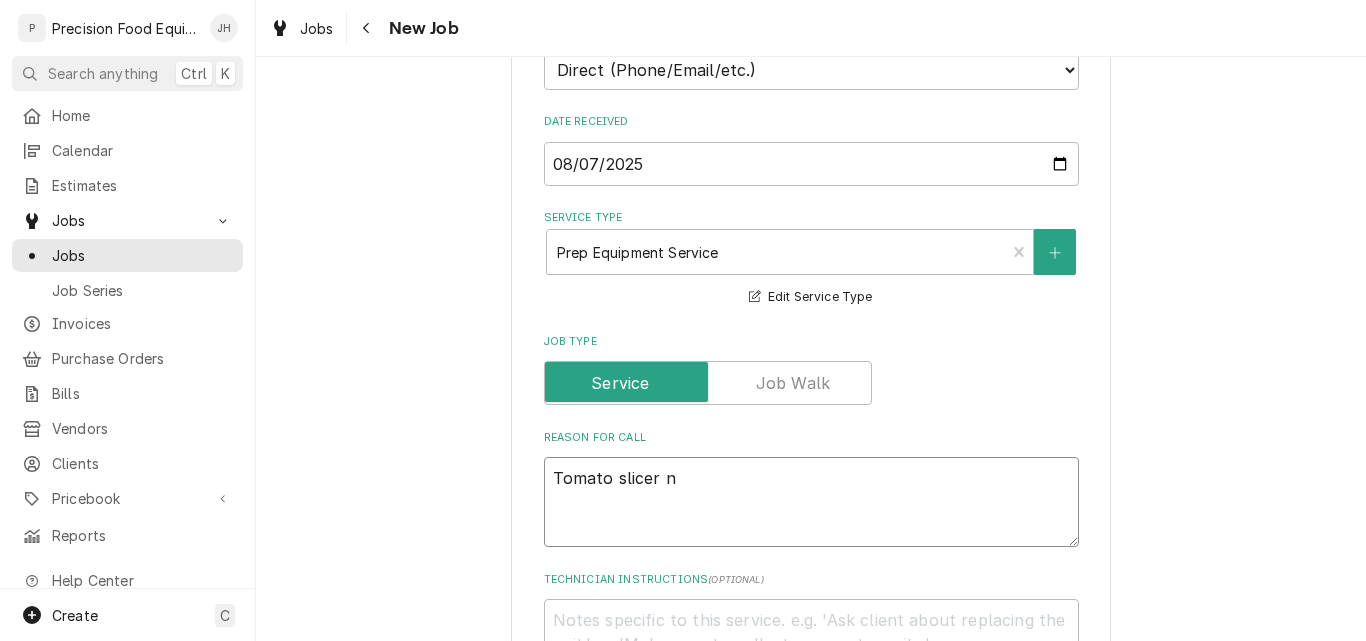 type on "x" 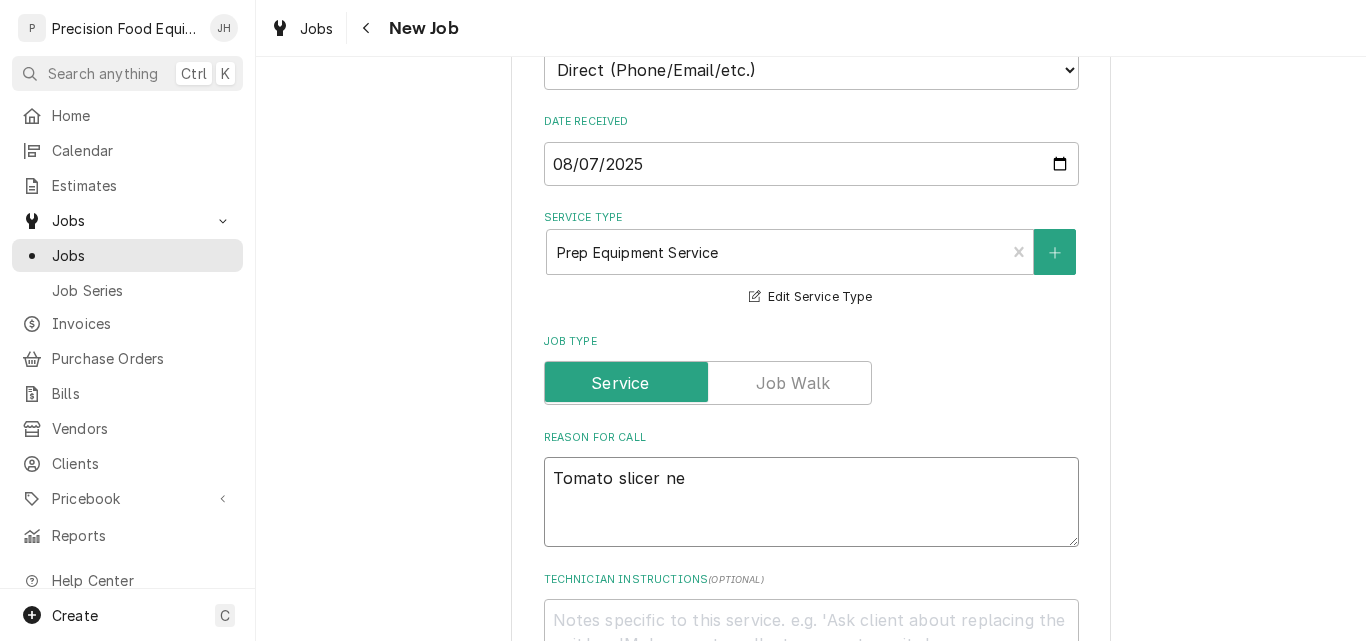 type on "x" 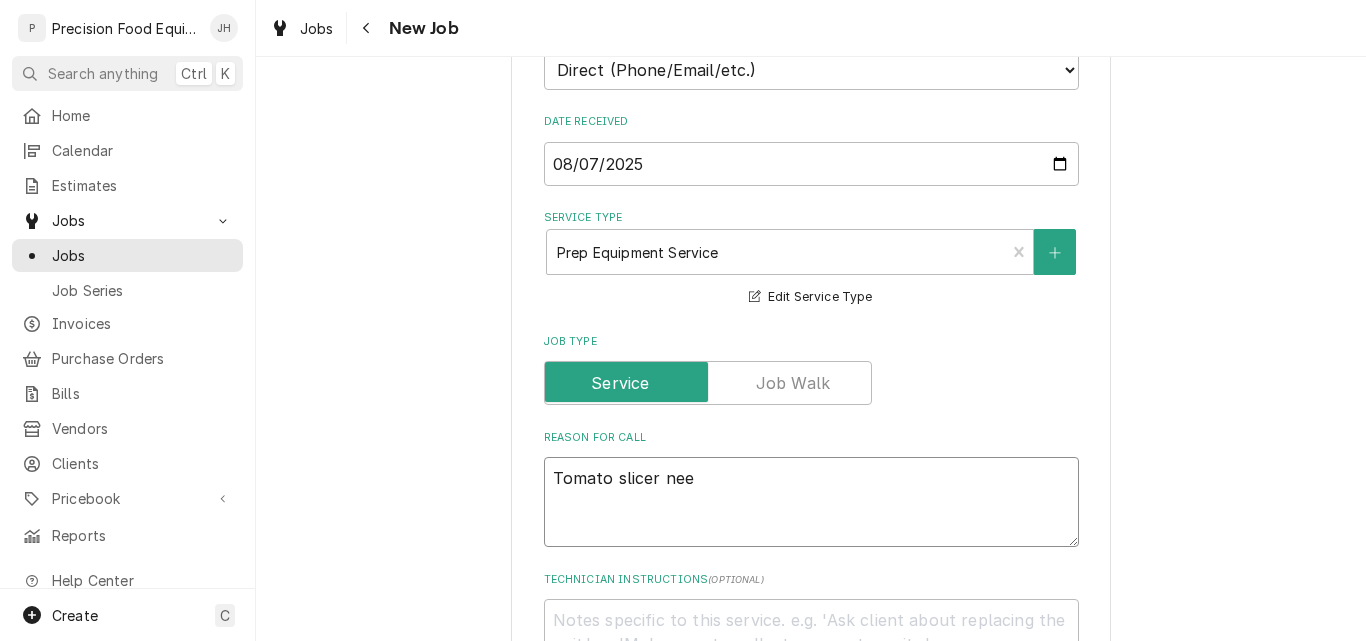 type on "x" 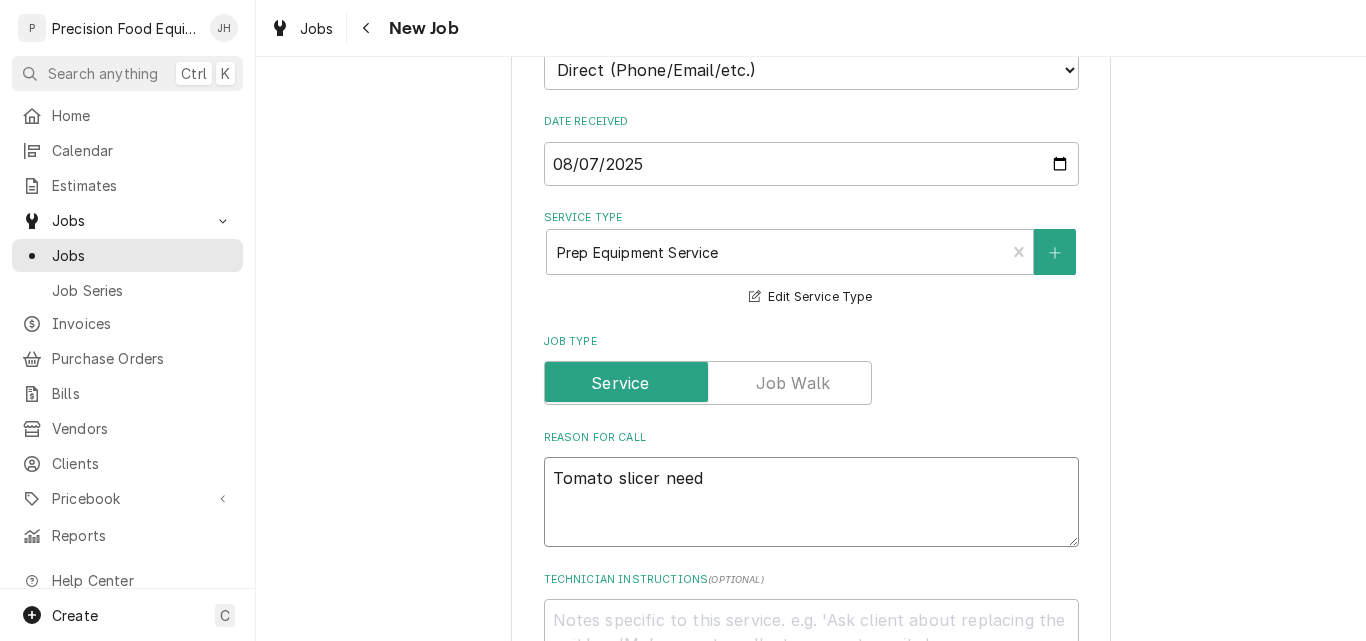 type on "x" 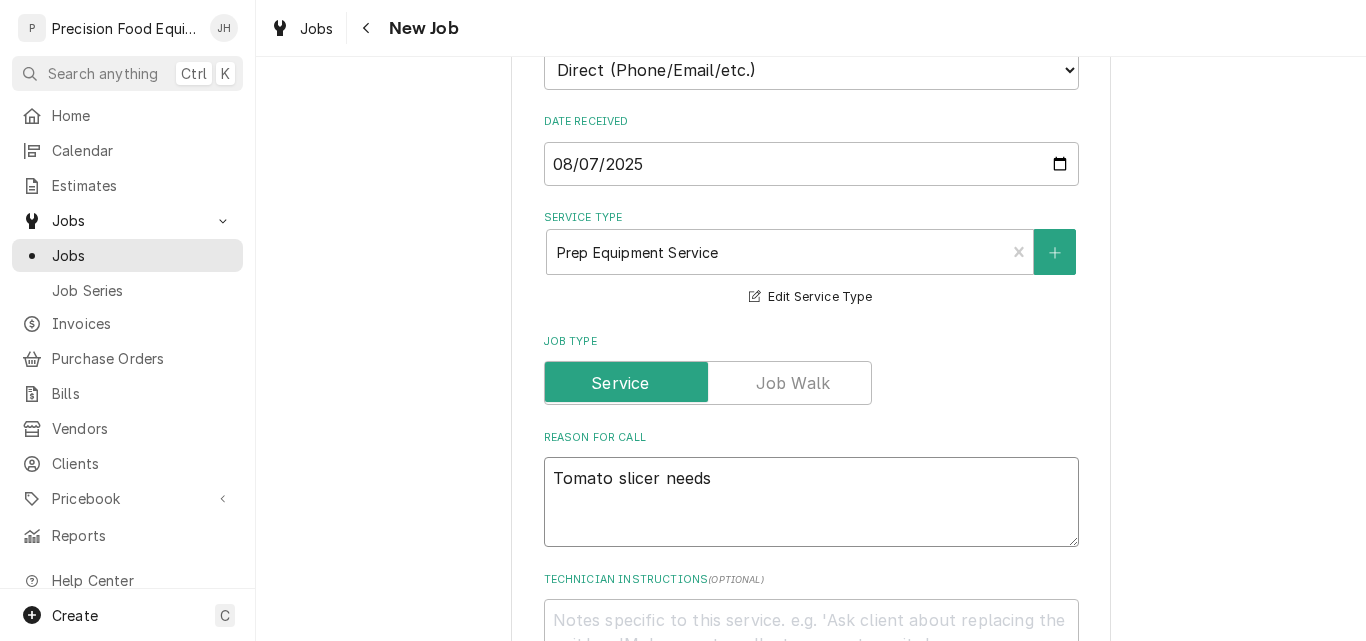 type on "x" 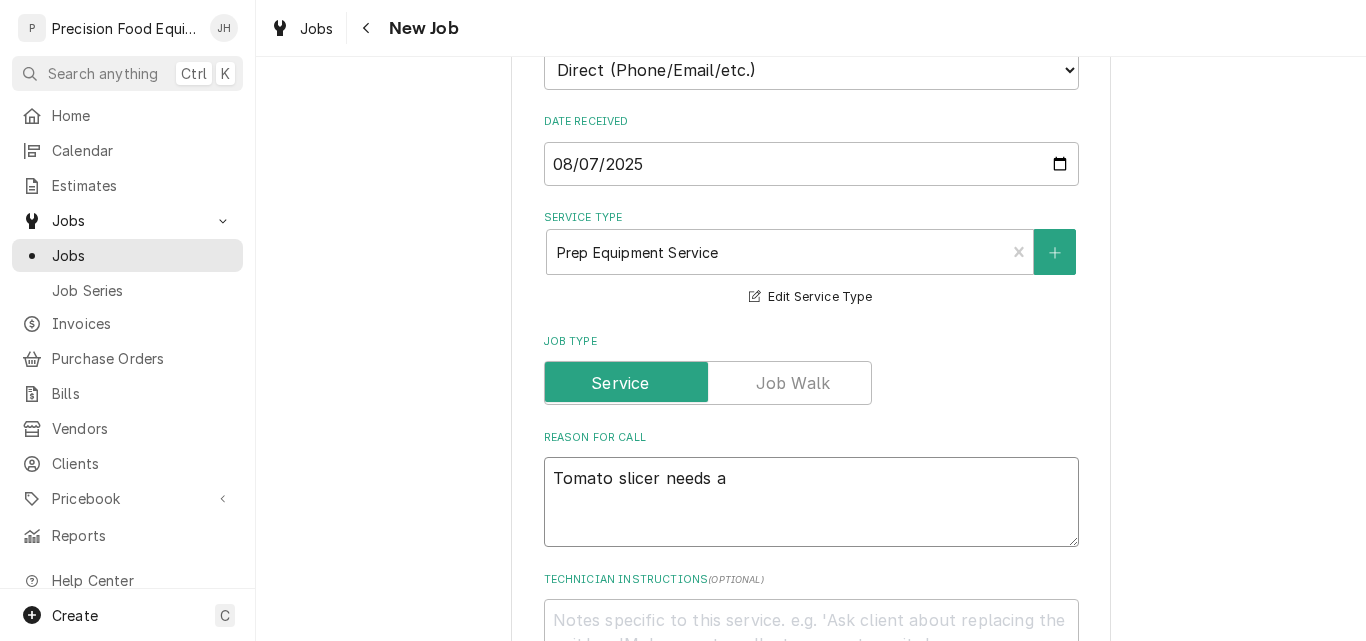 type on "x" 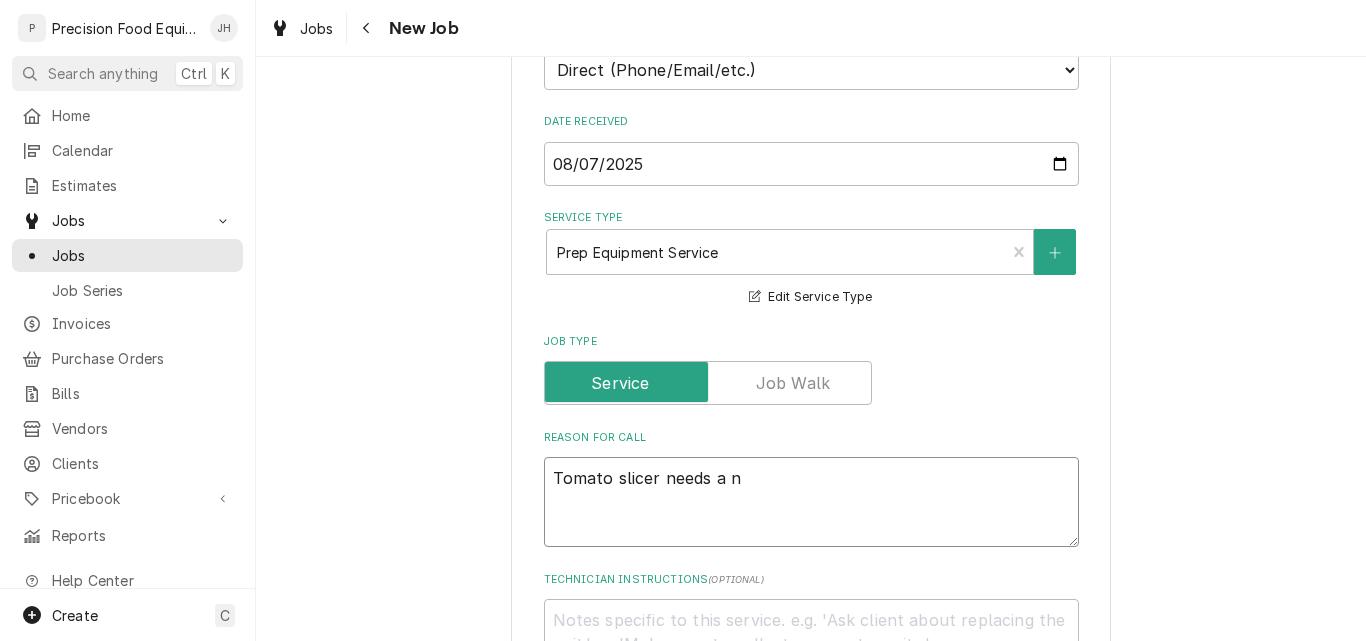 type on "x" 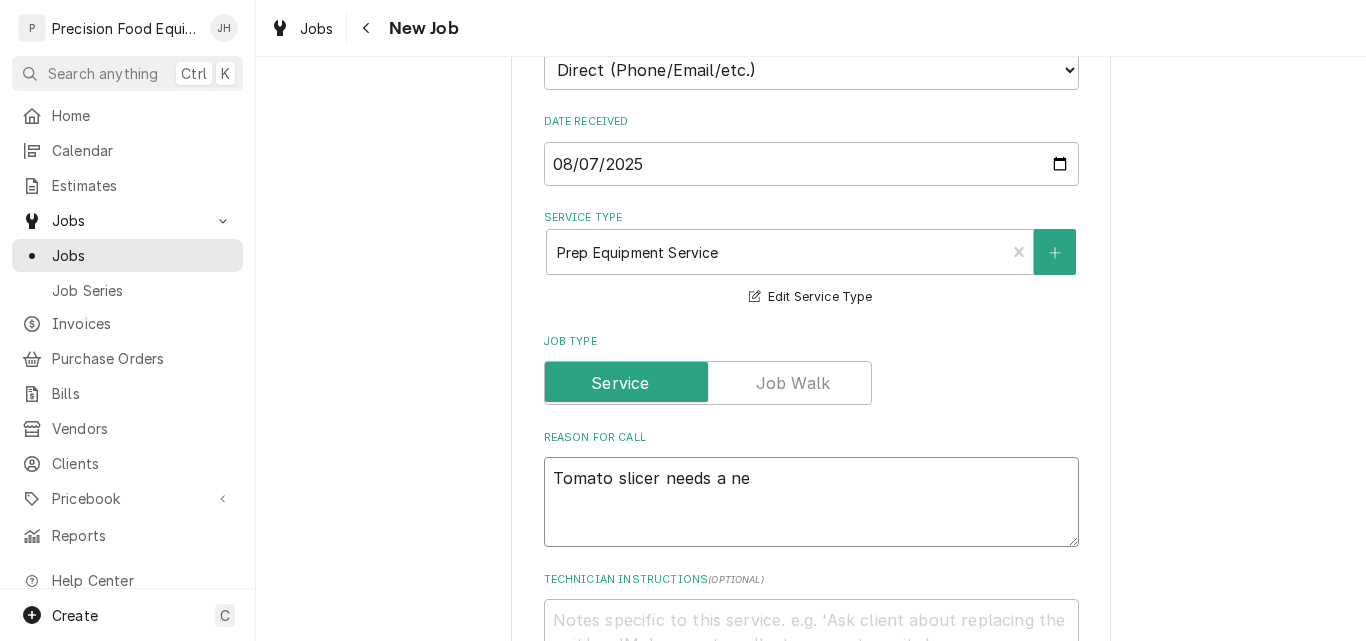 type on "x" 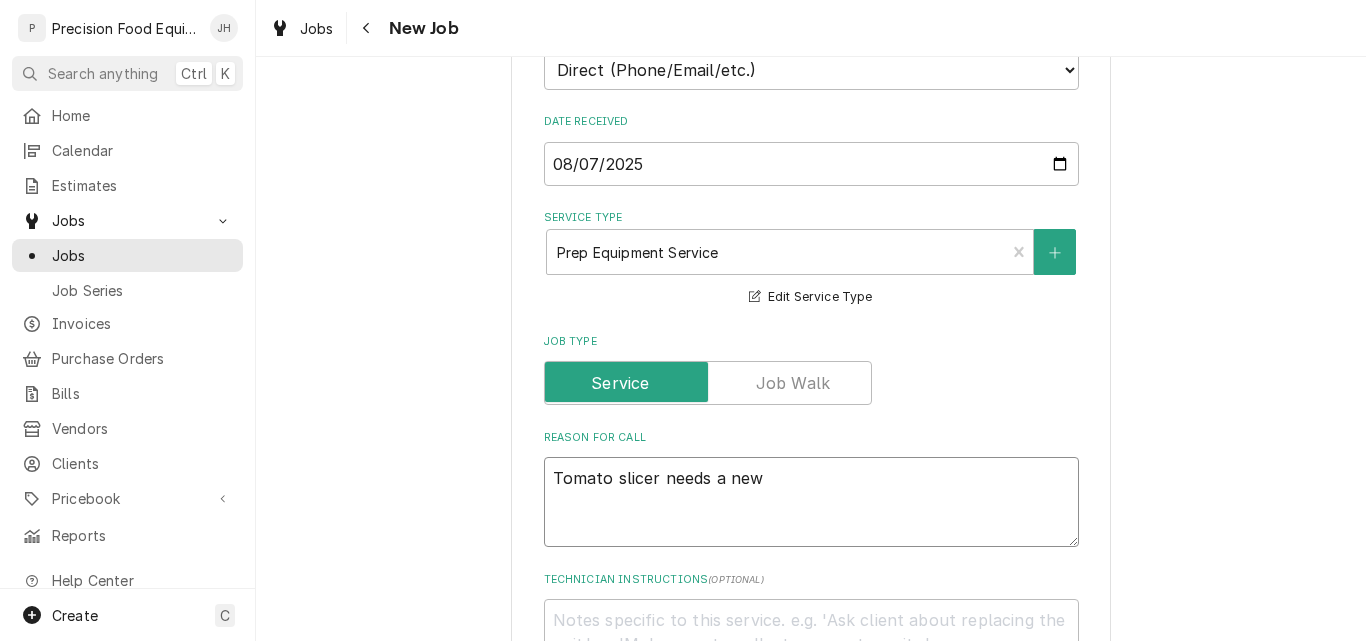 type on "Tomato slicer needs a new" 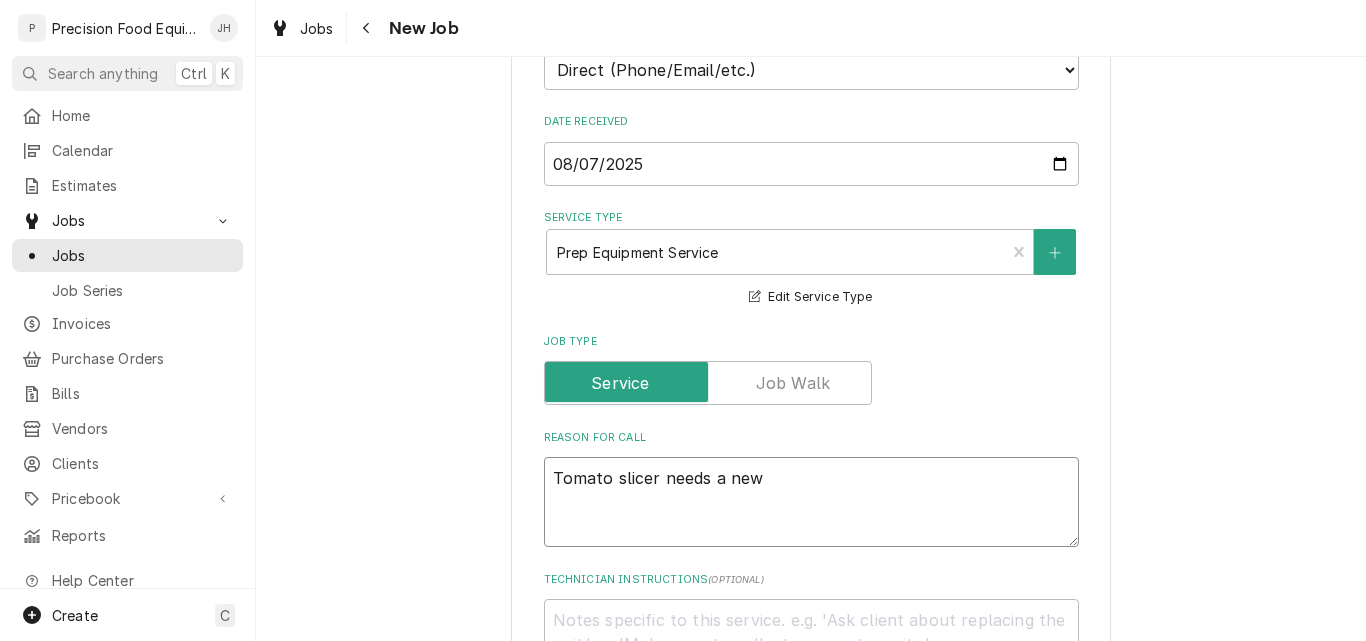 type on "x" 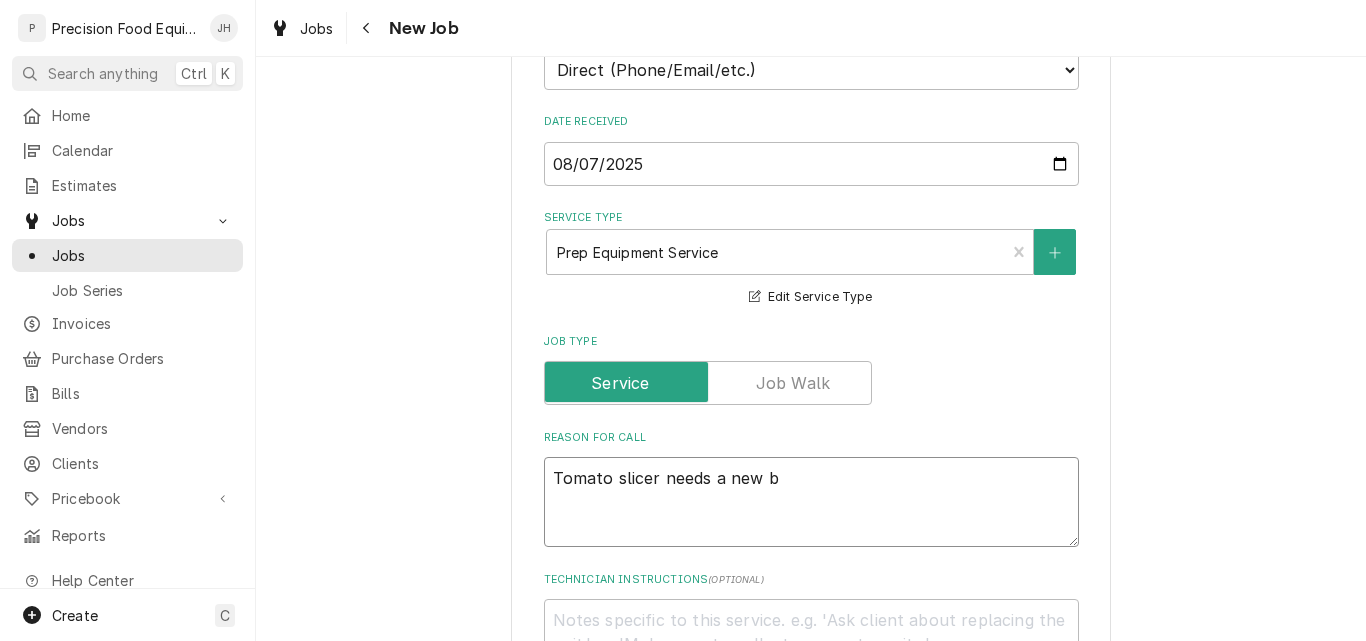 type on "x" 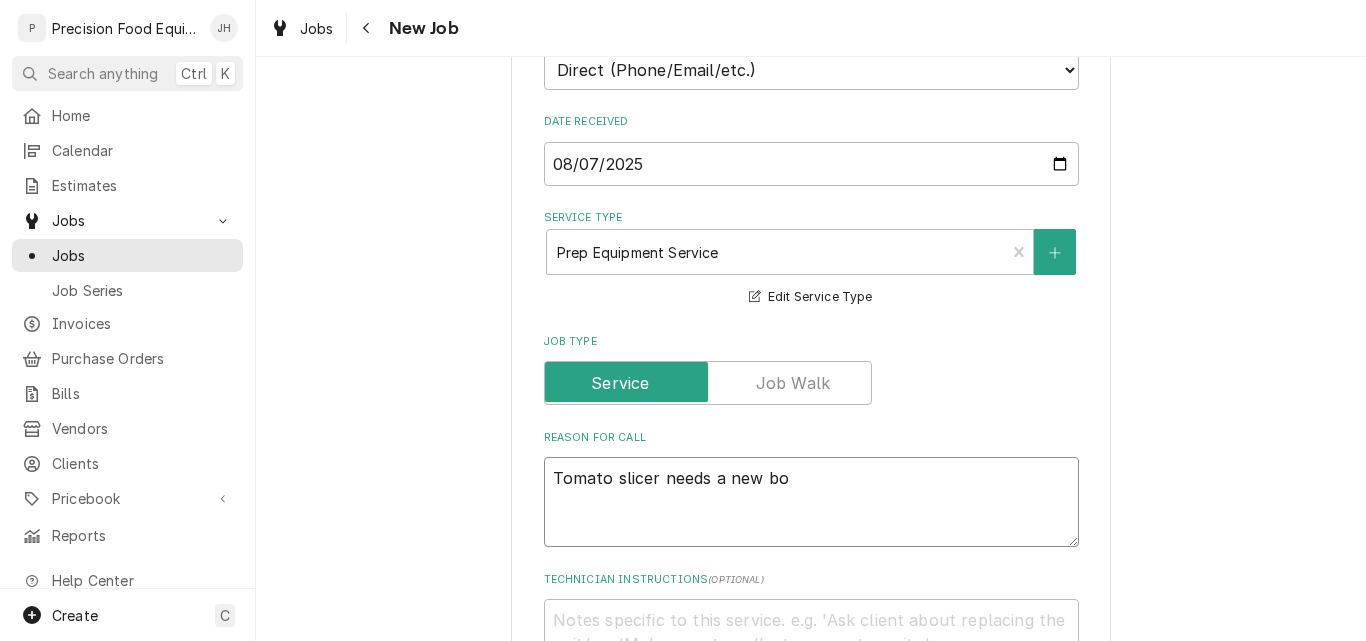 type on "x" 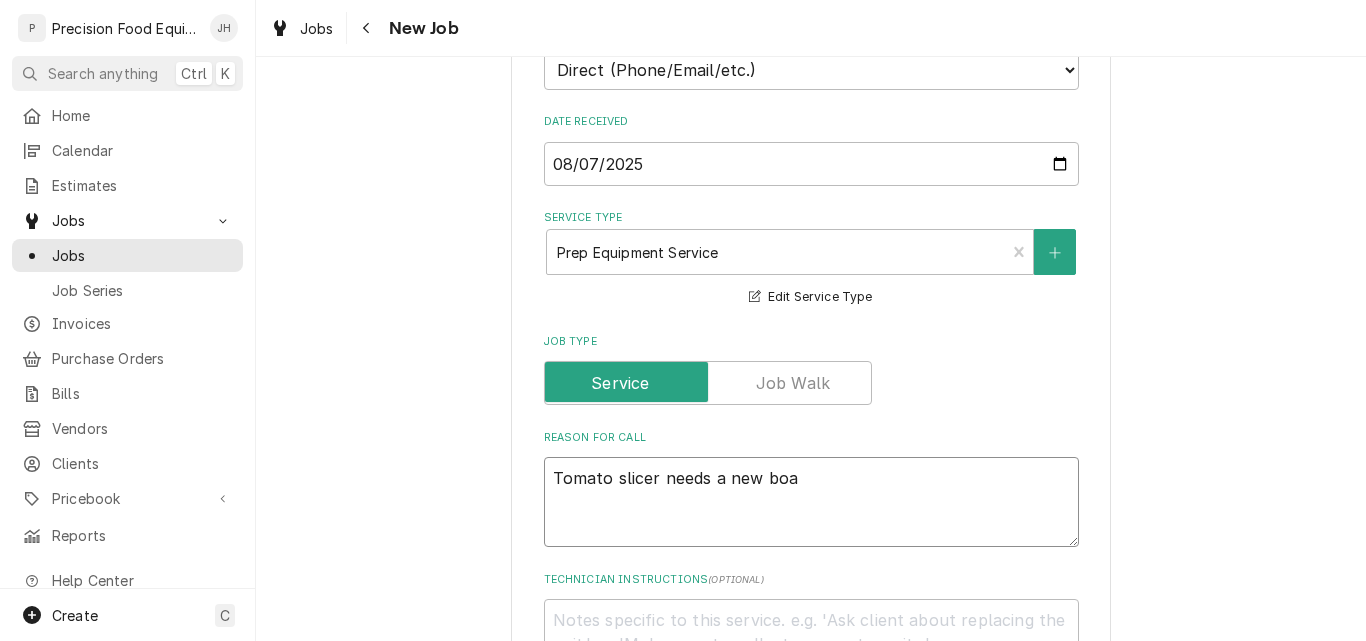 type on "x" 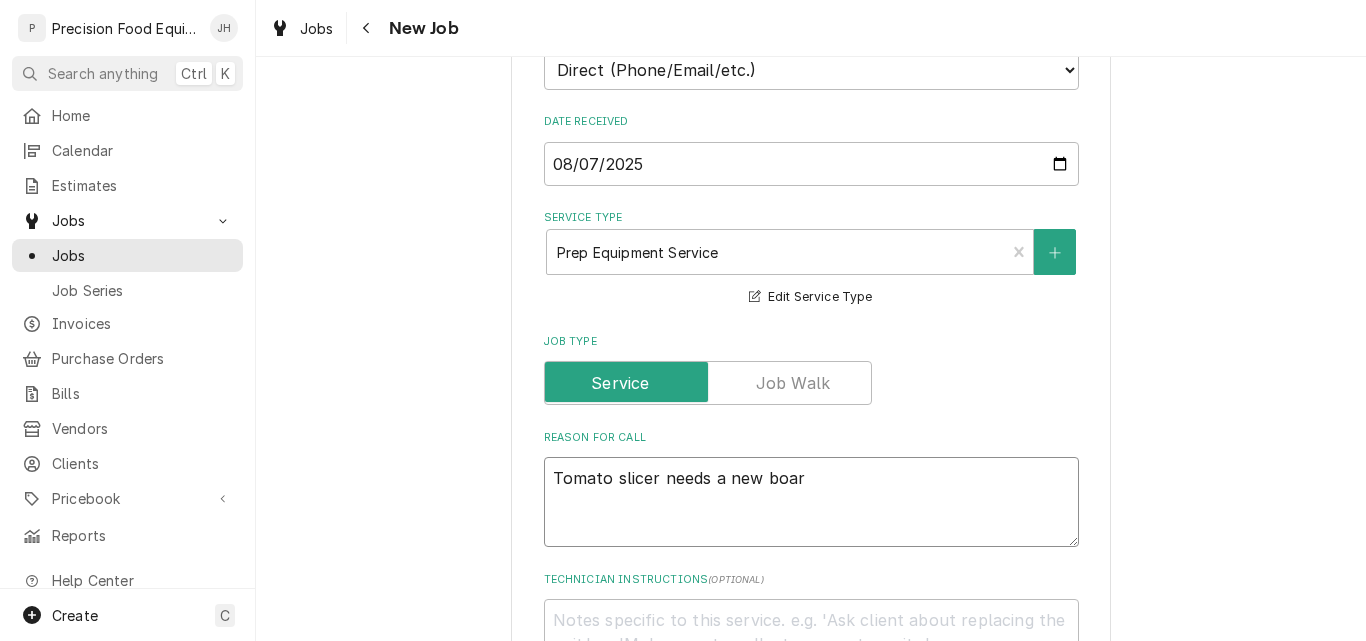 type on "x" 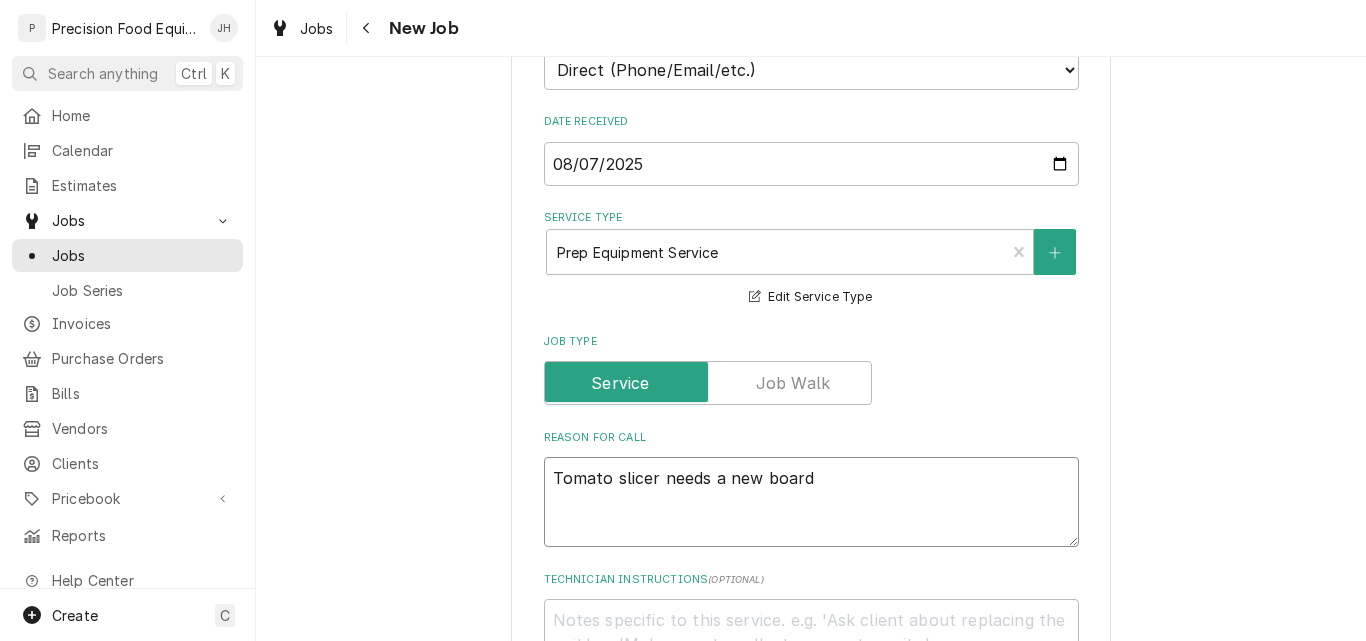 type on "x" 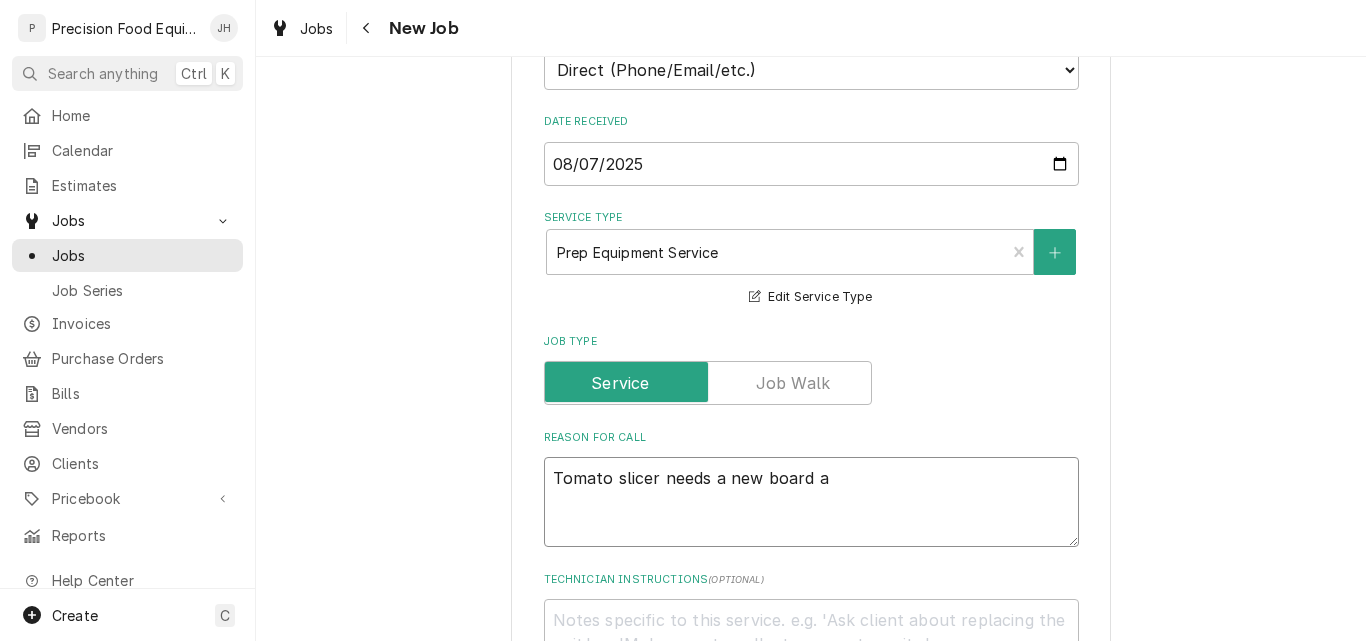 type on "Tomato slicer needs a new board an" 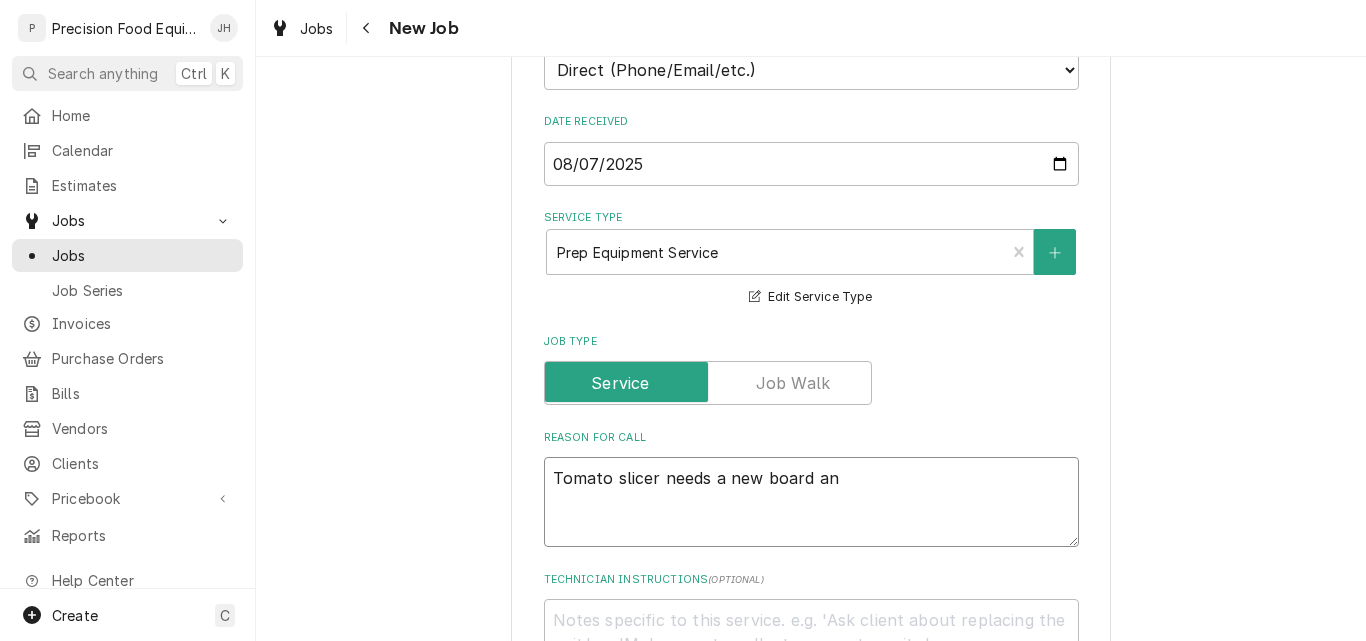 type on "x" 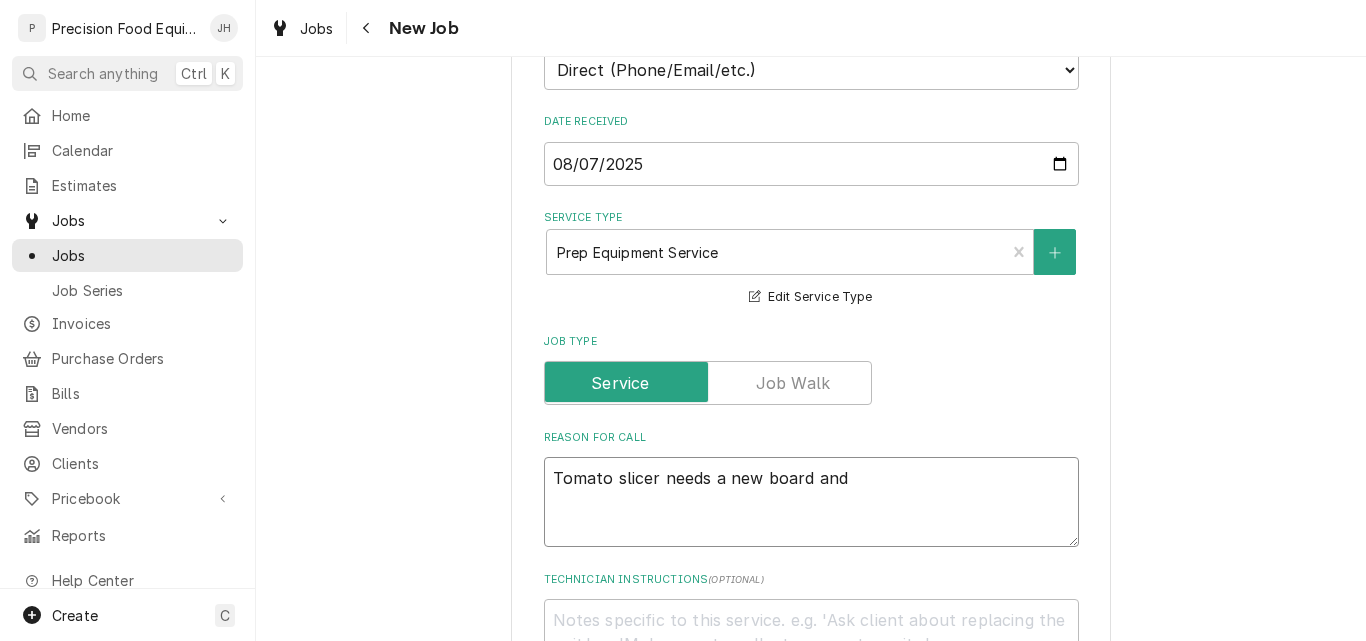 type on "x" 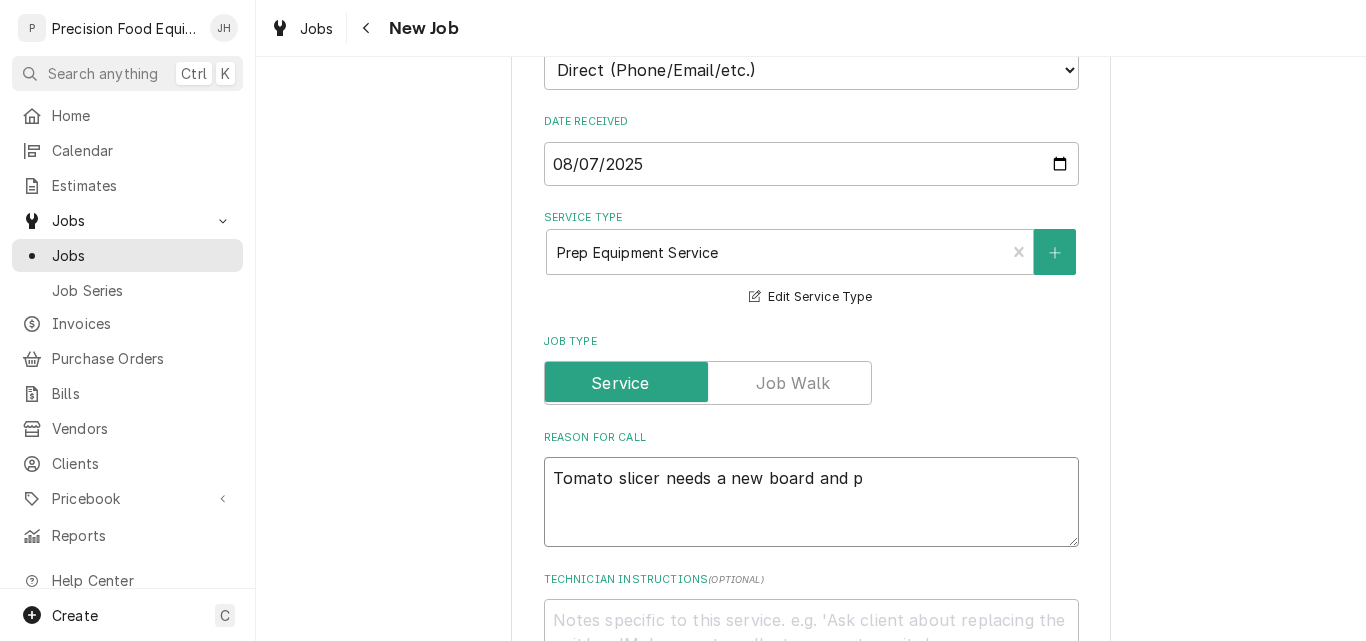 type on "x" 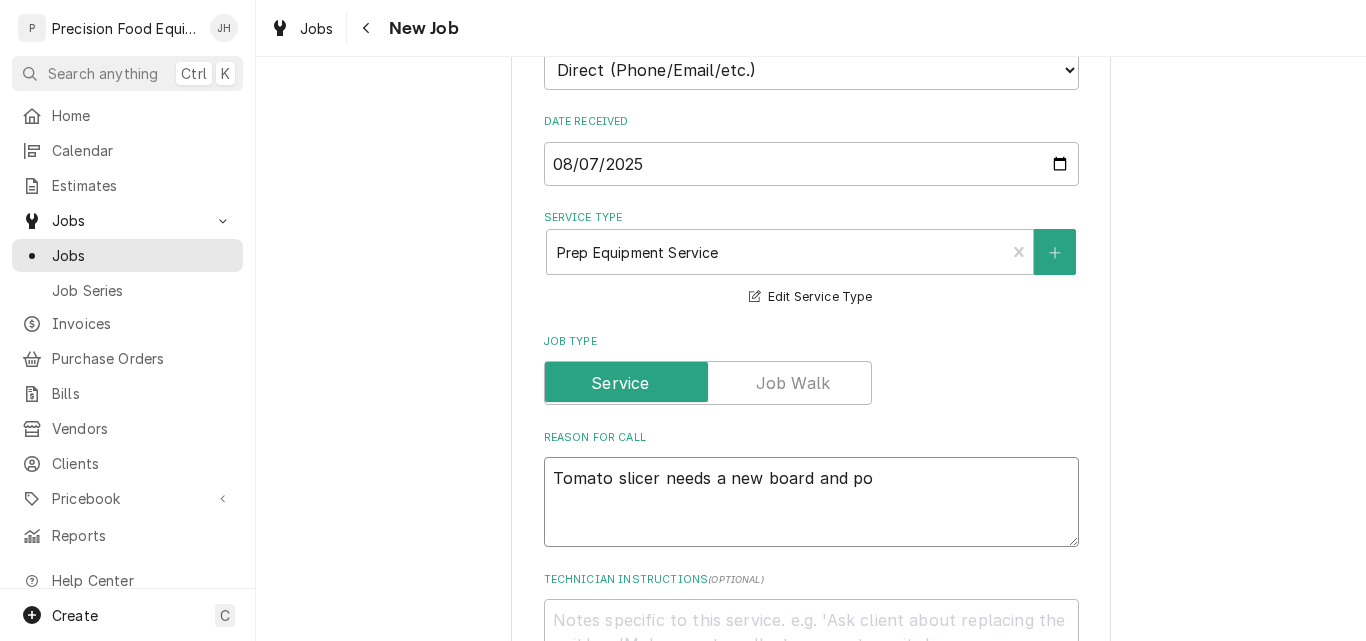 type on "x" 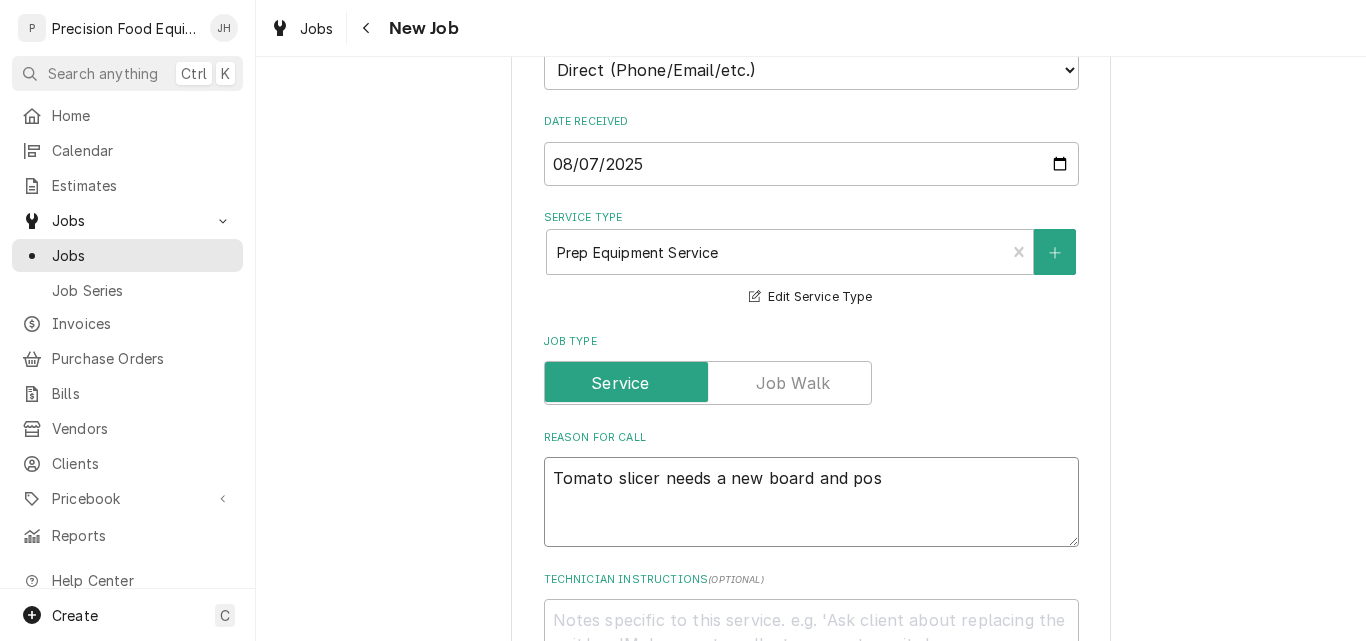 type on "x" 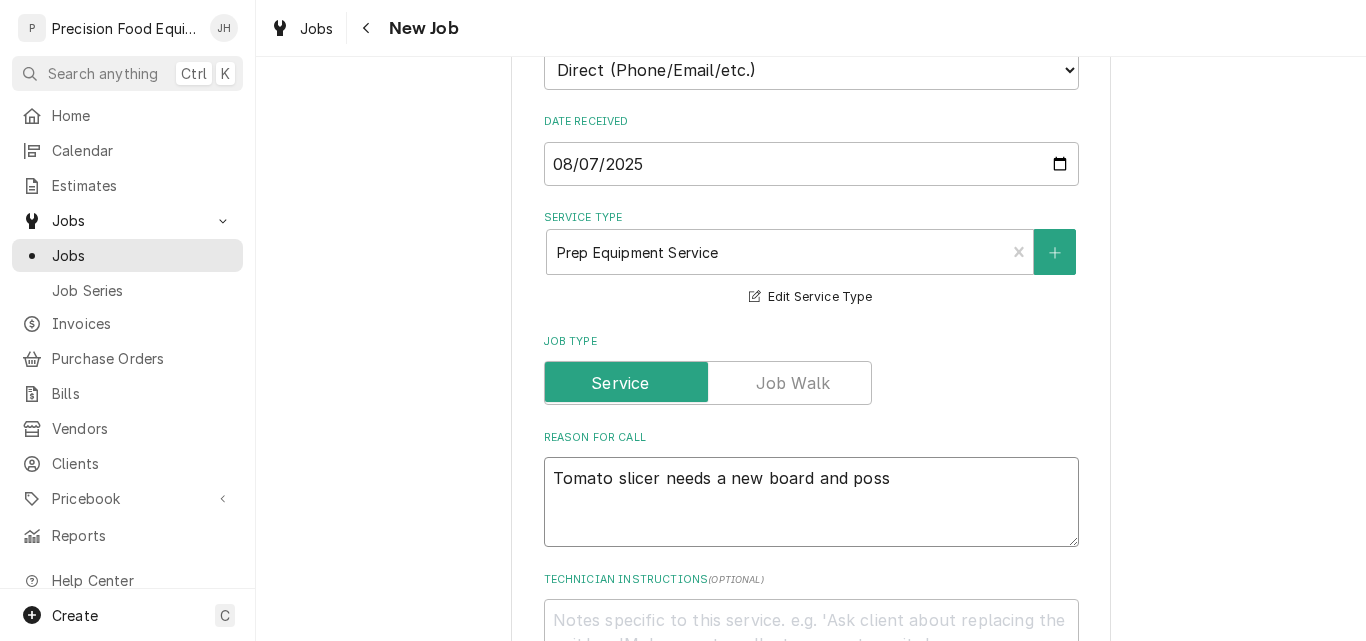 type on "x" 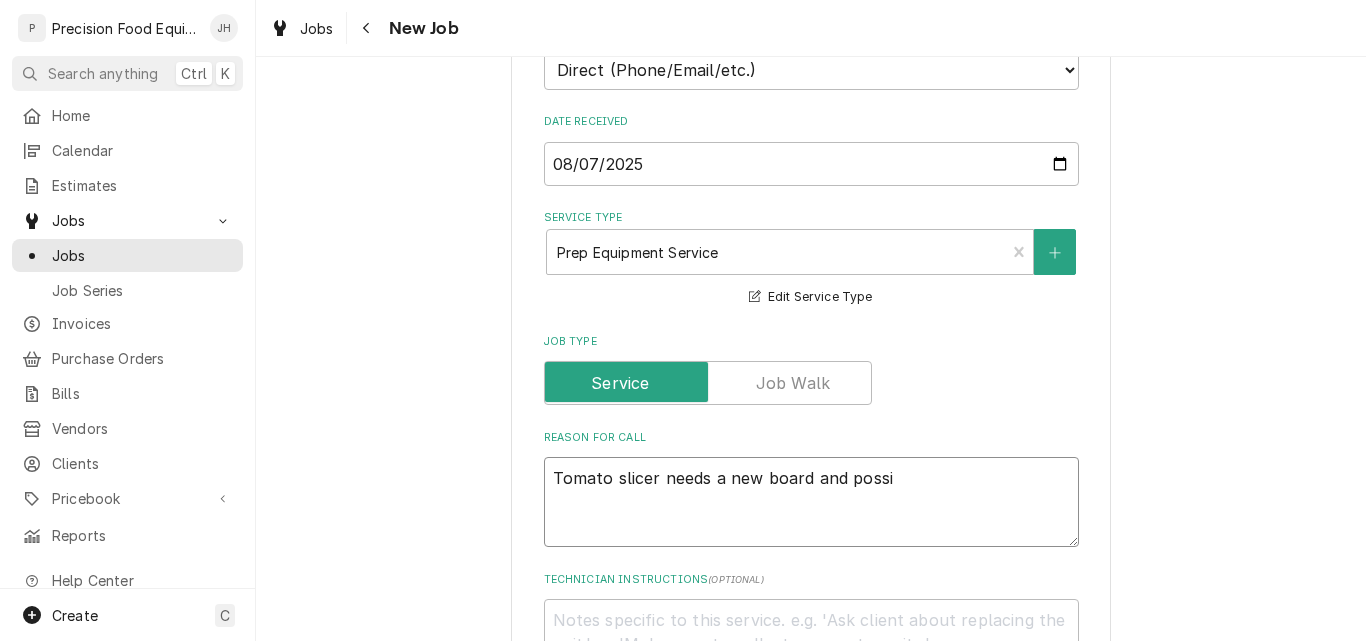 type on "x" 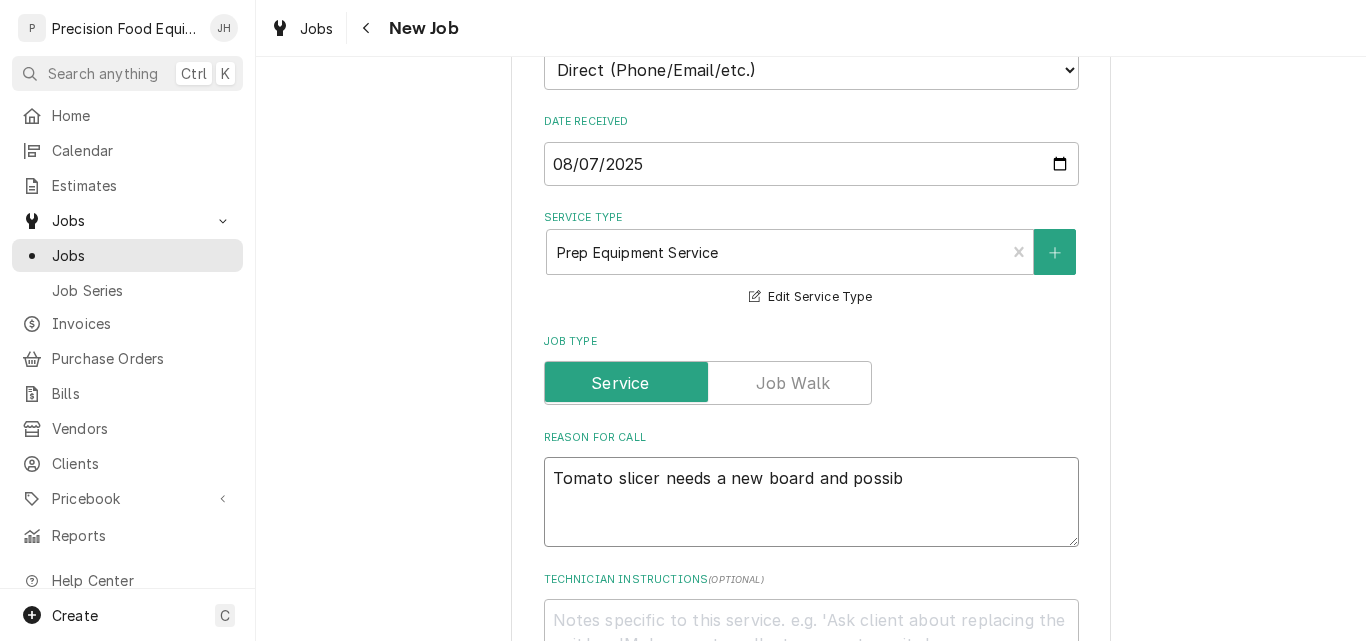 type on "x" 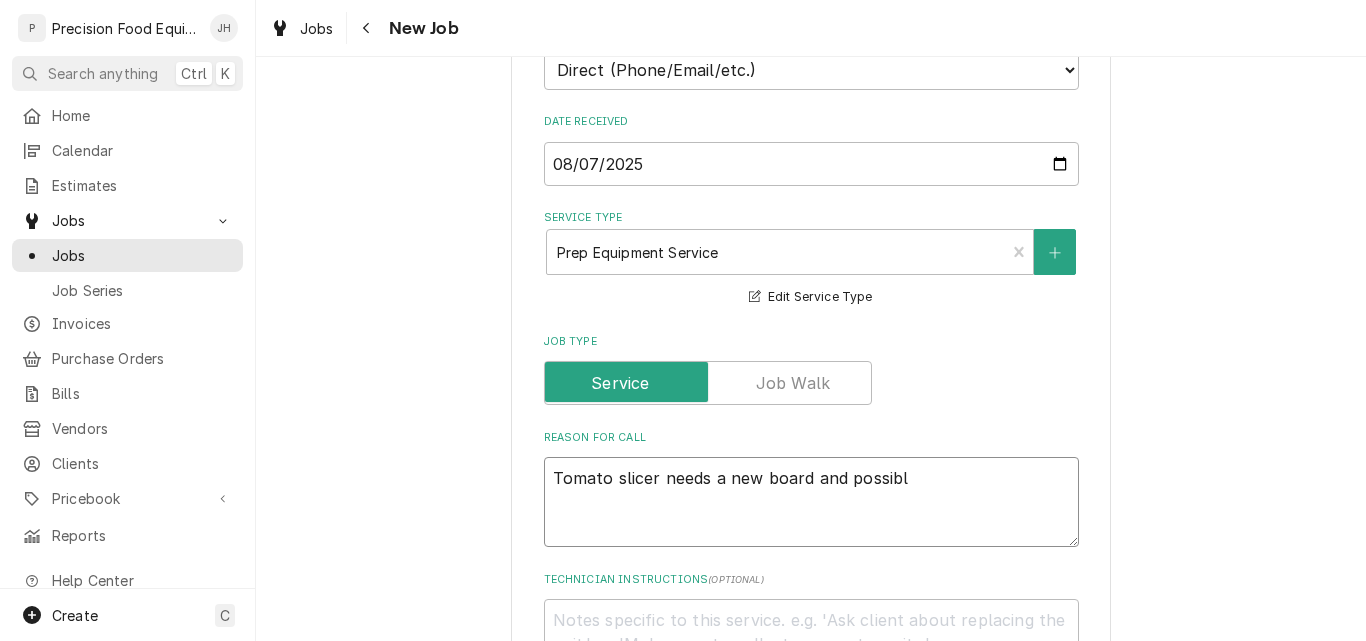 type on "x" 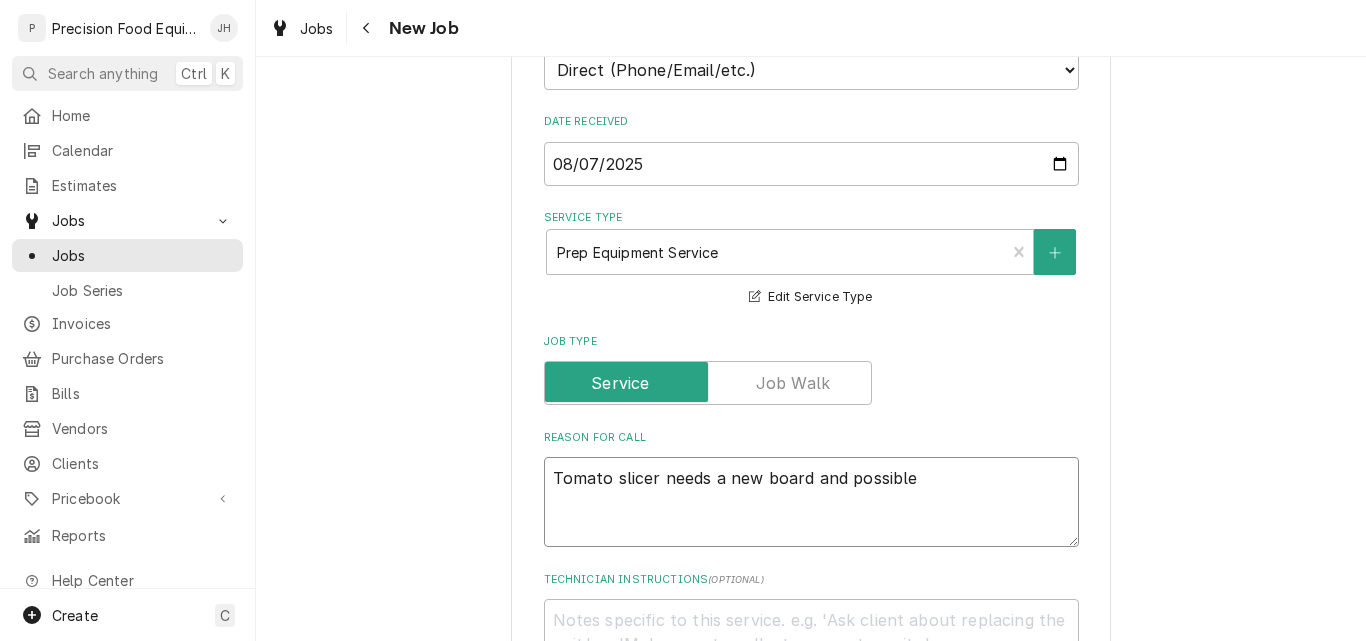 type on "x" 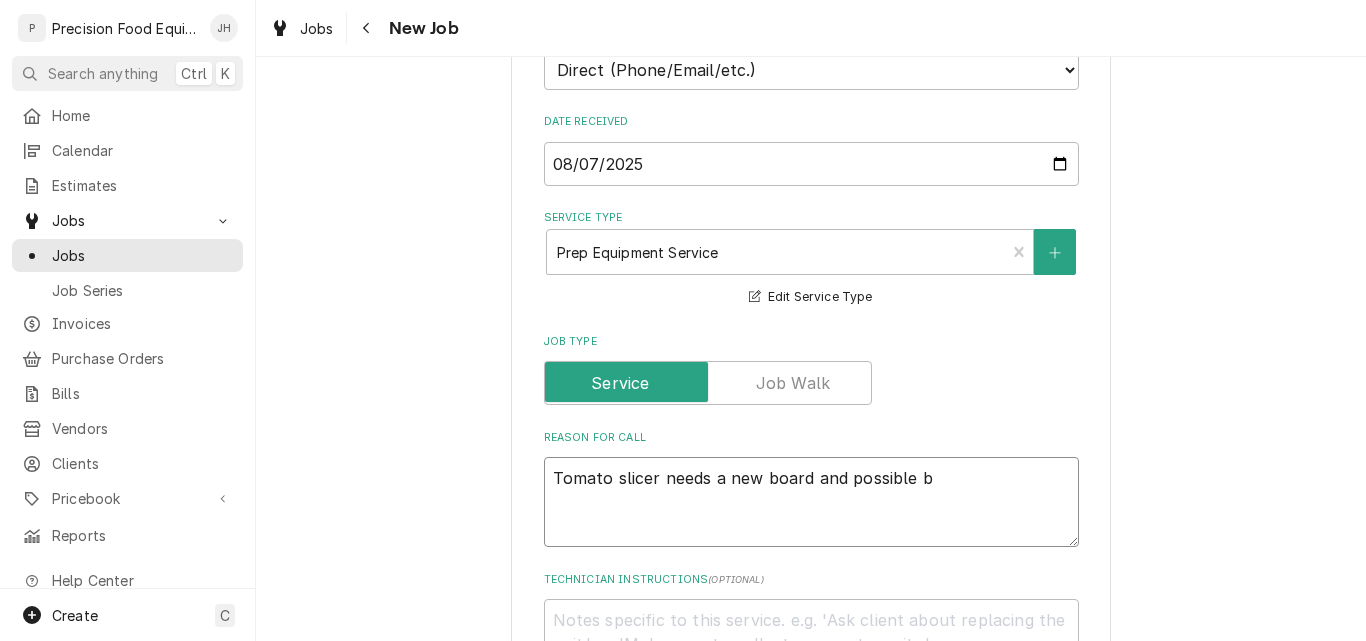 type on "x" 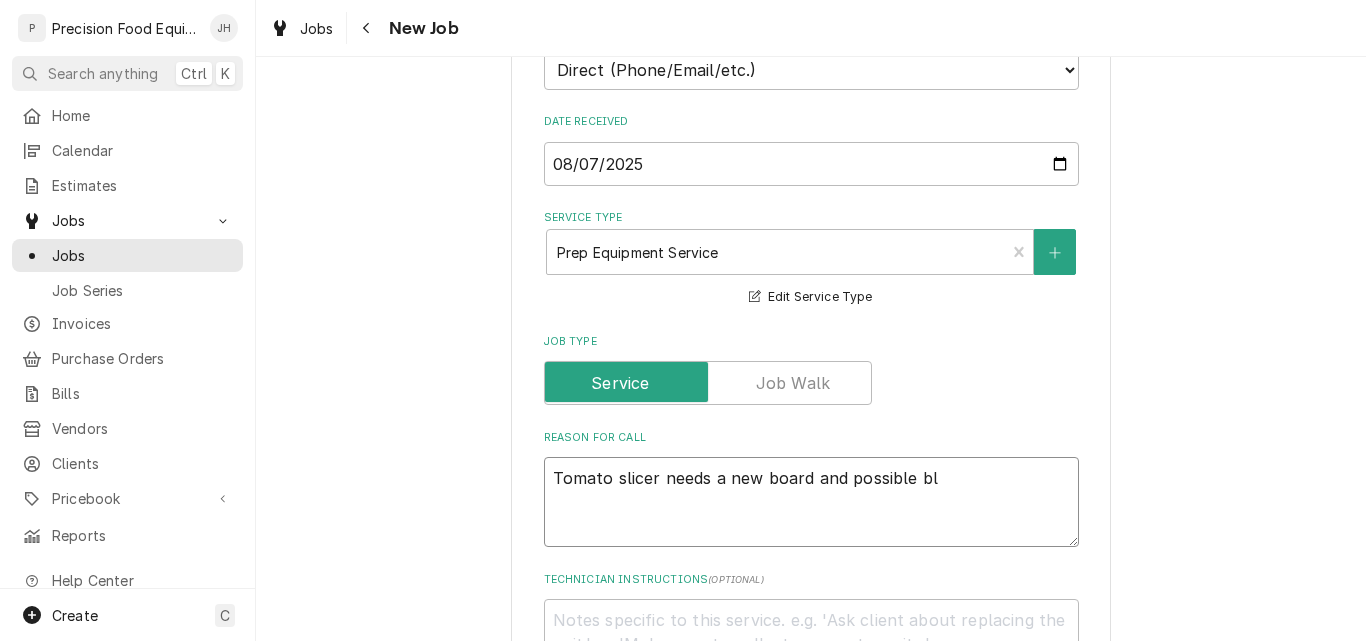 type on "x" 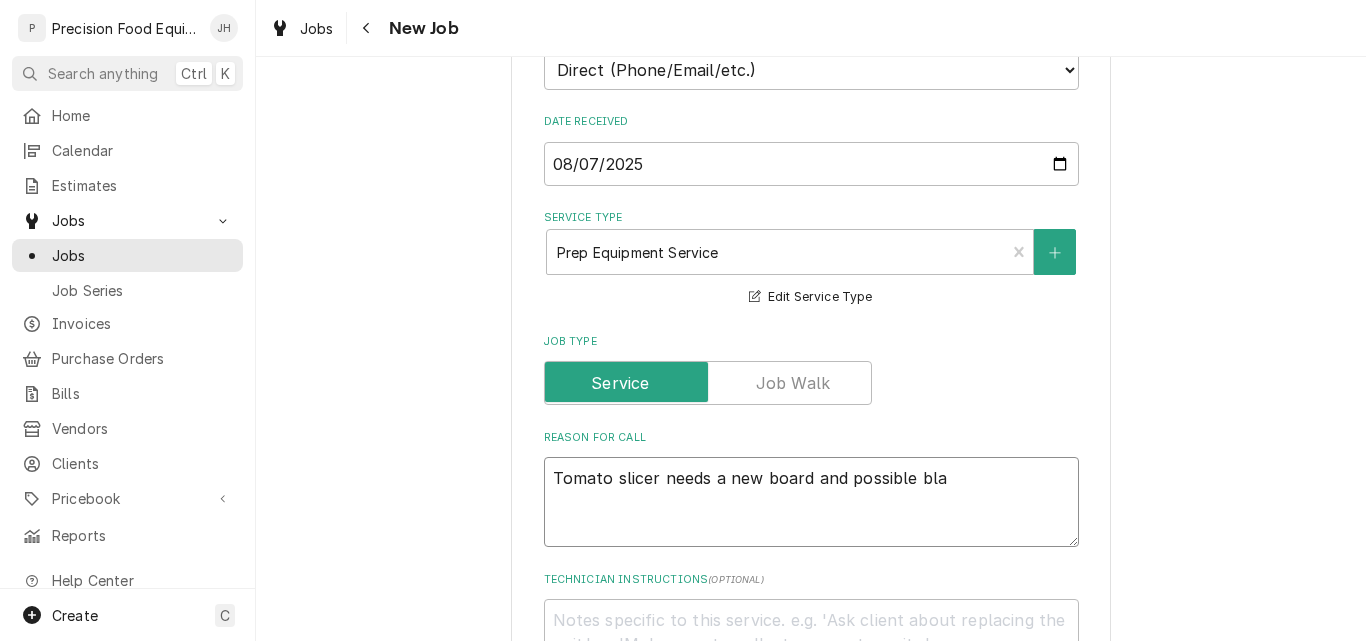type on "x" 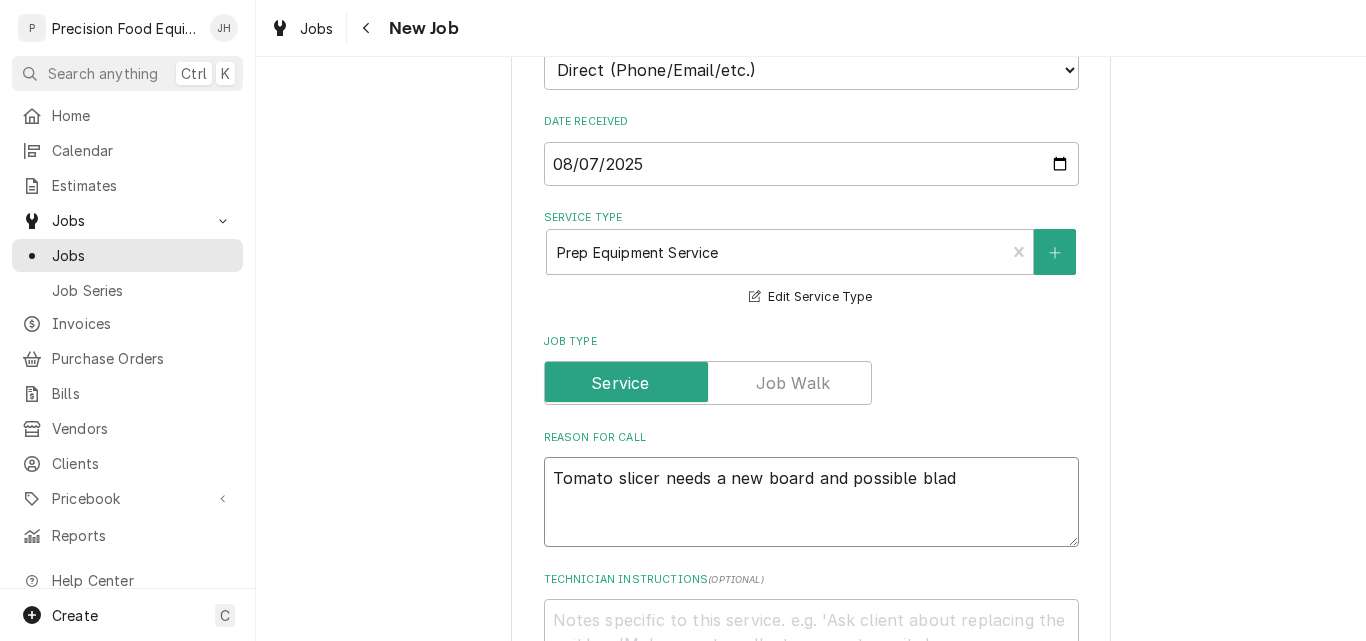 type on "x" 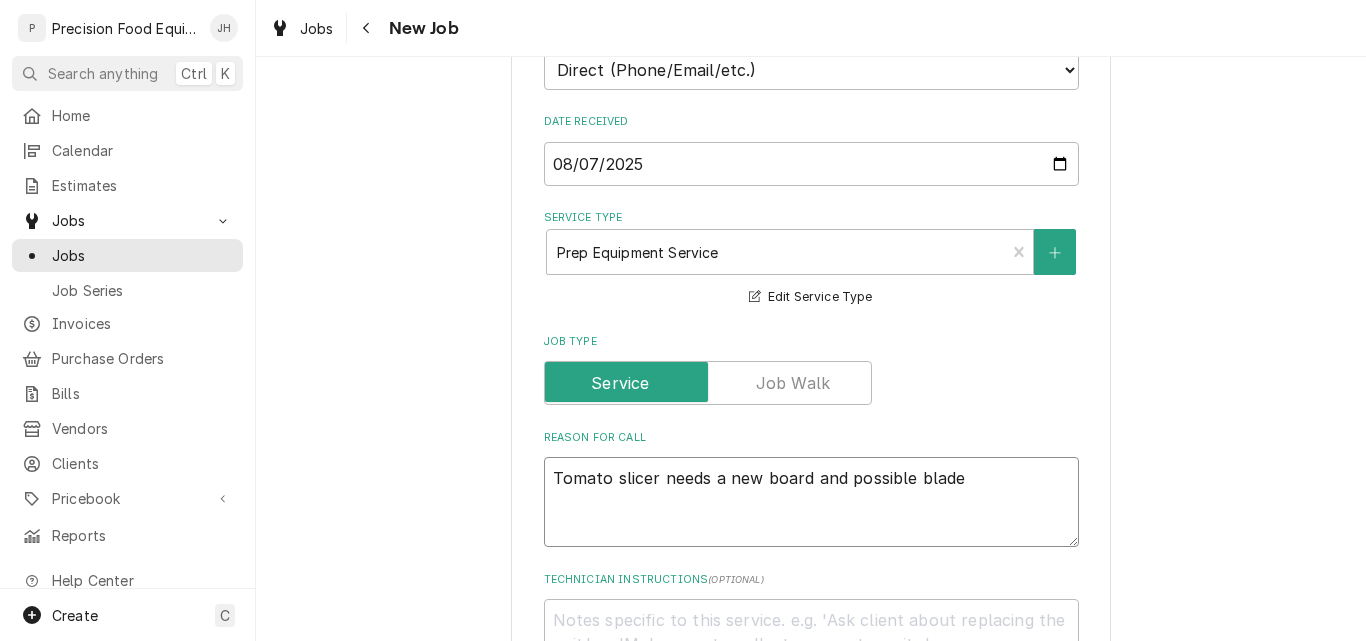 type on "Tomato slicer needs a new board and possible blades" 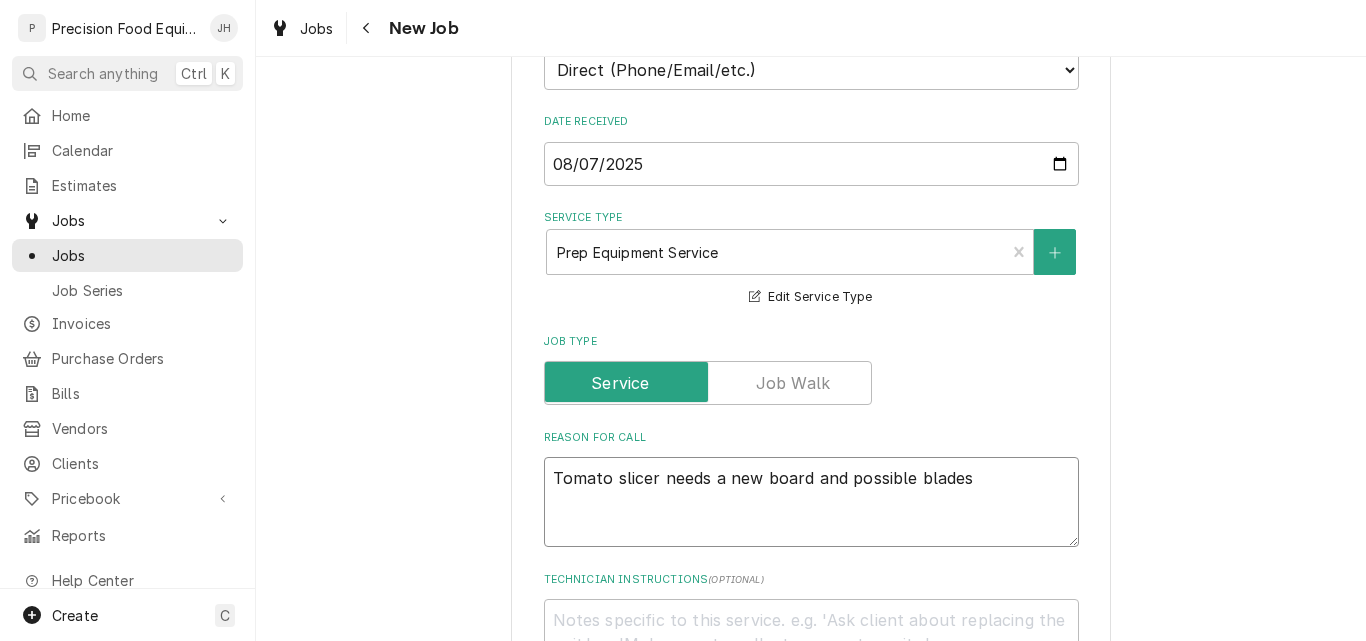 type on "x" 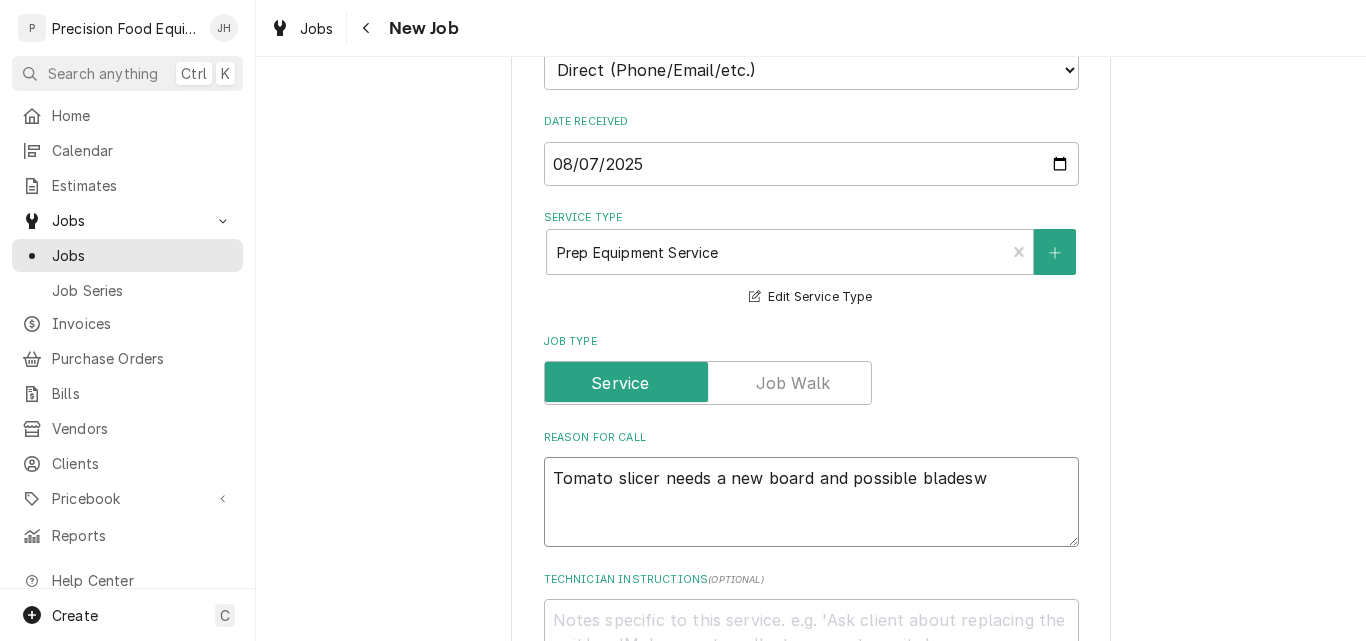 type on "x" 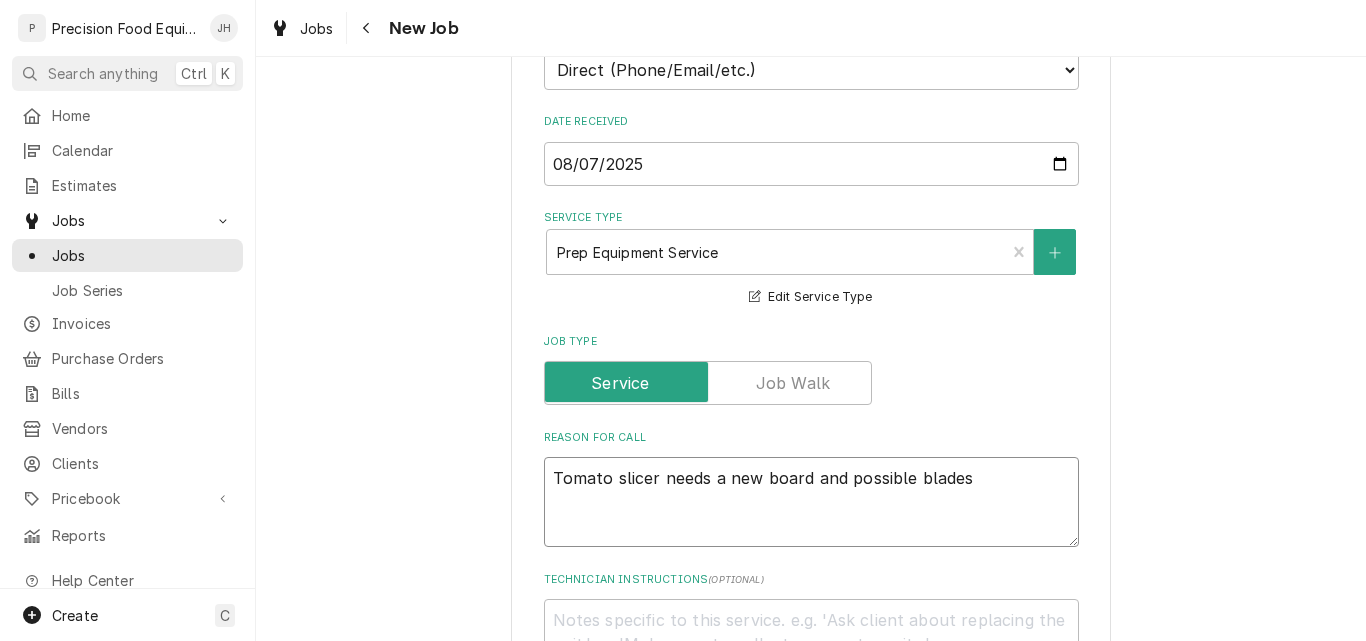 type on "x" 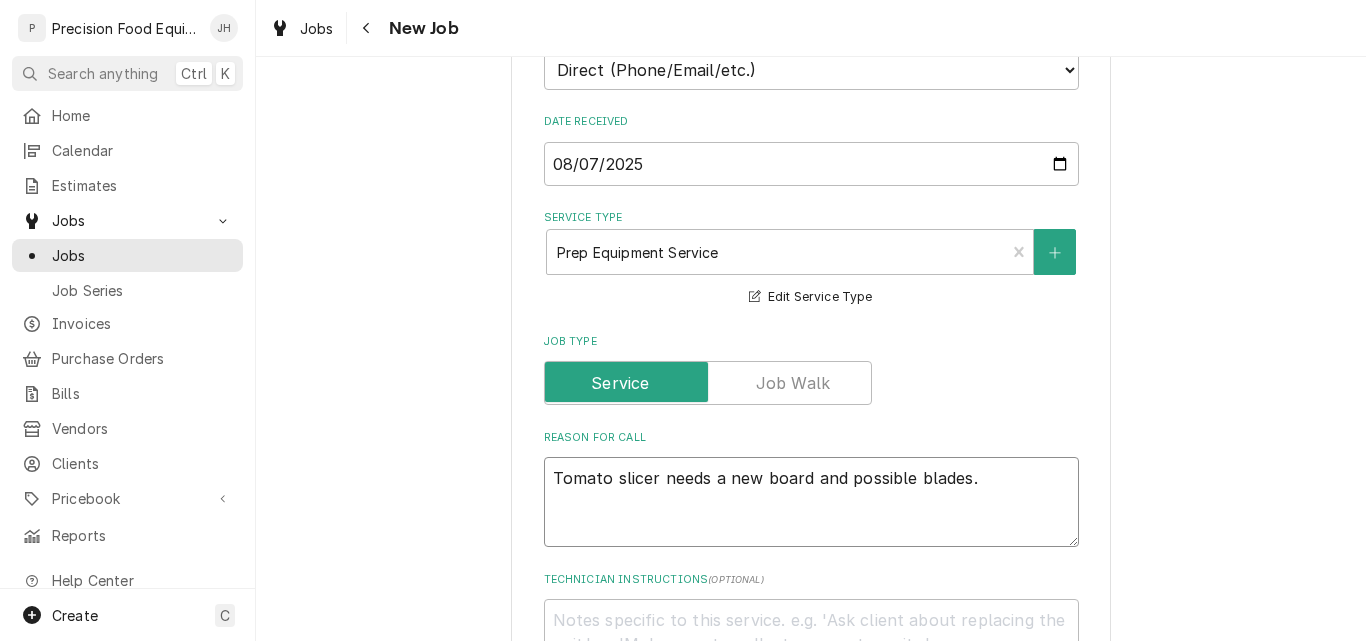 type on "x" 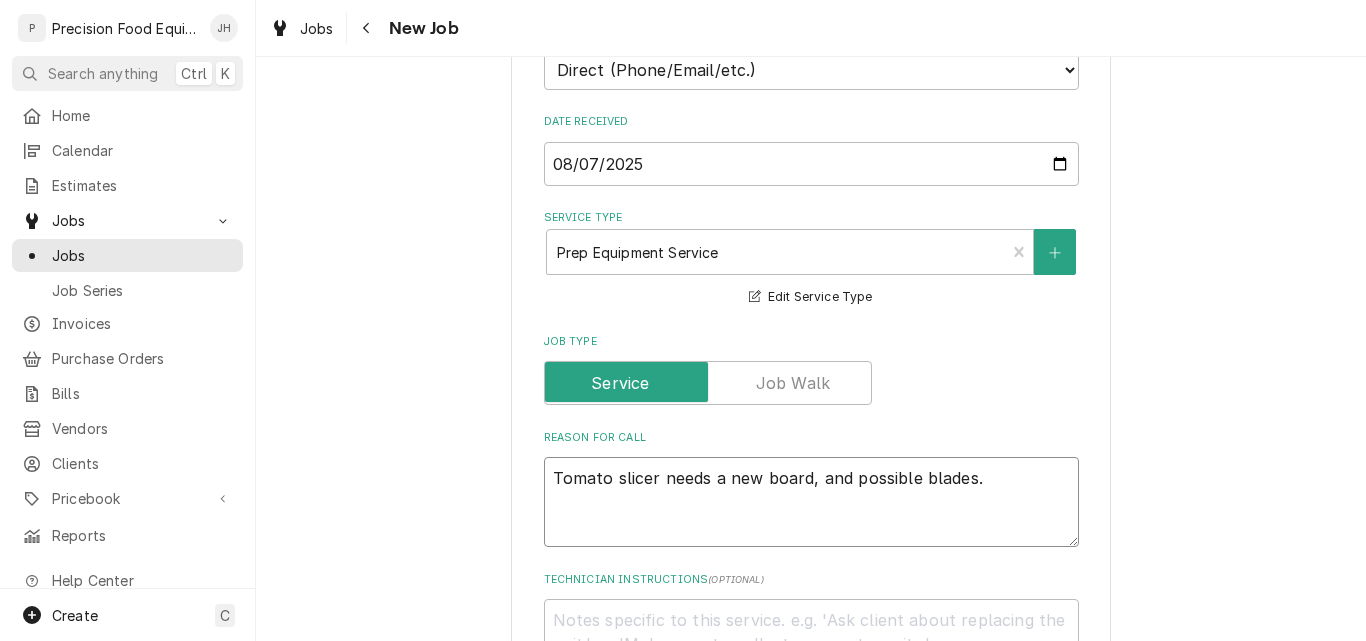 type on "Tomato slicer needs a new board,  and possible blades." 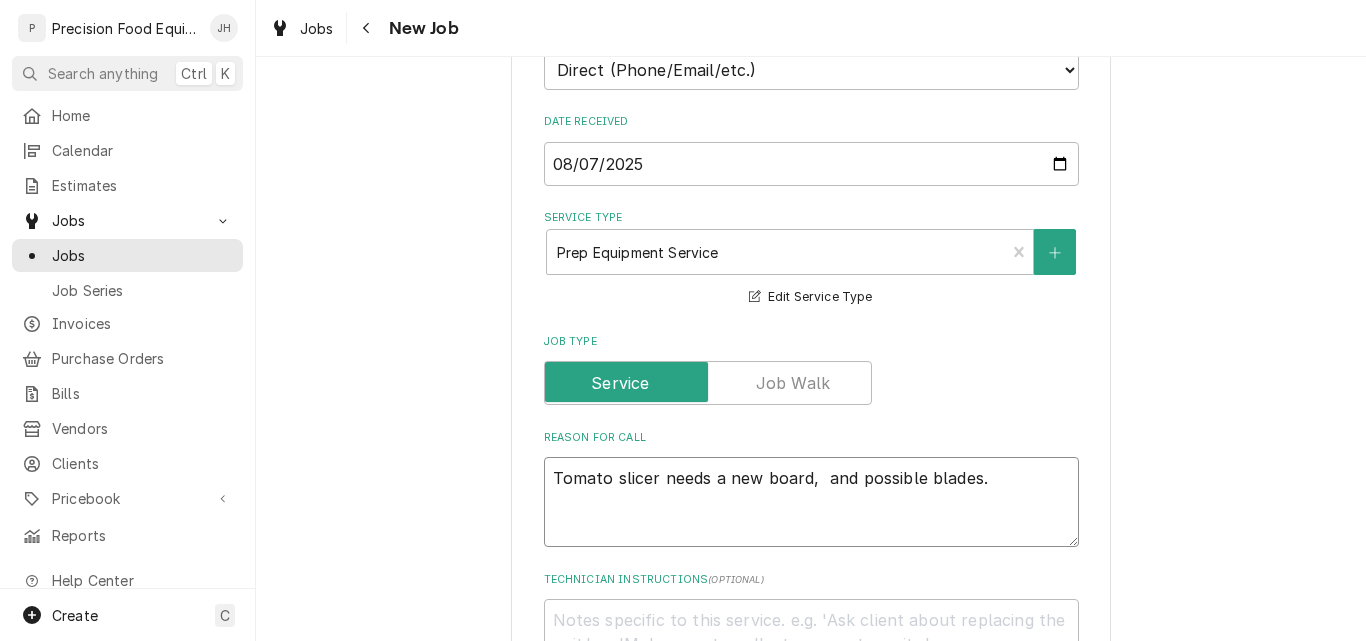 type on "x" 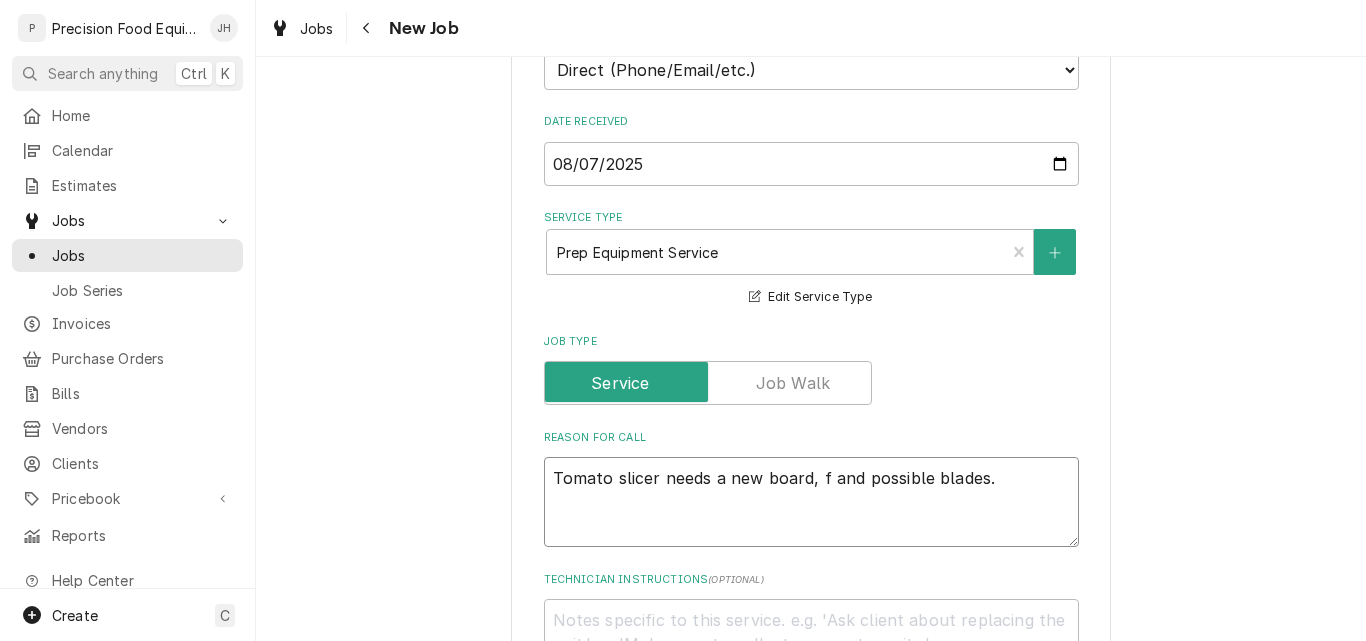 type on "x" 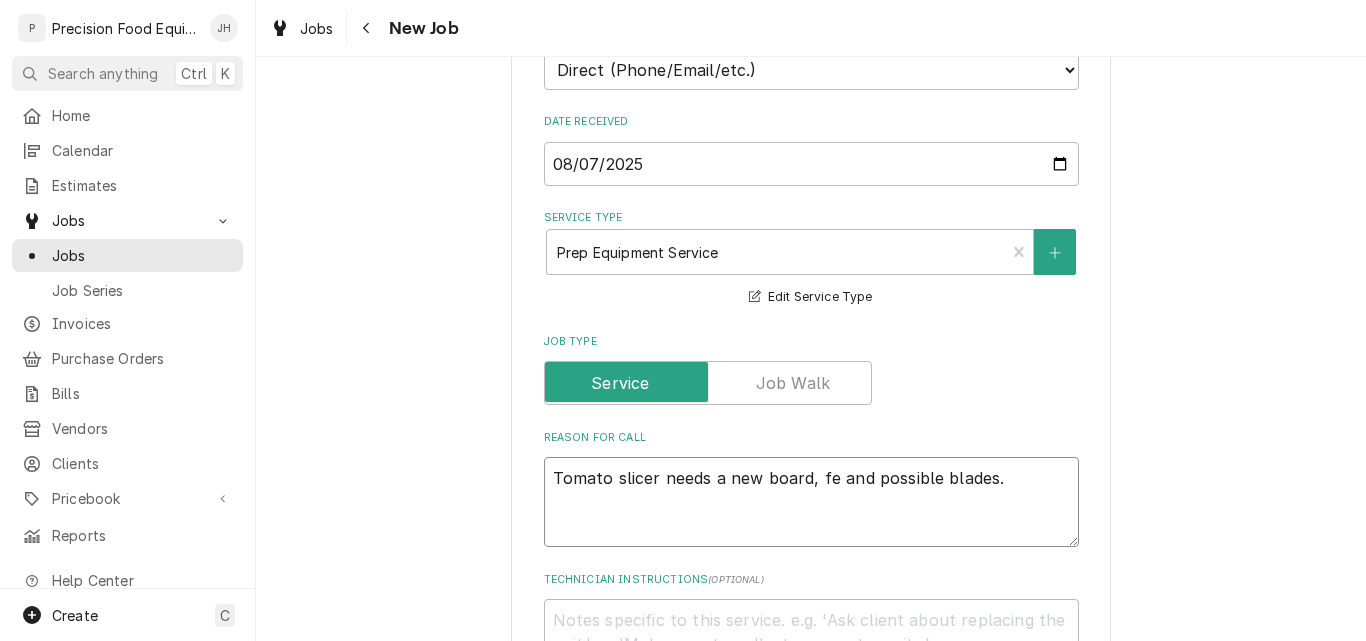 type on "x" 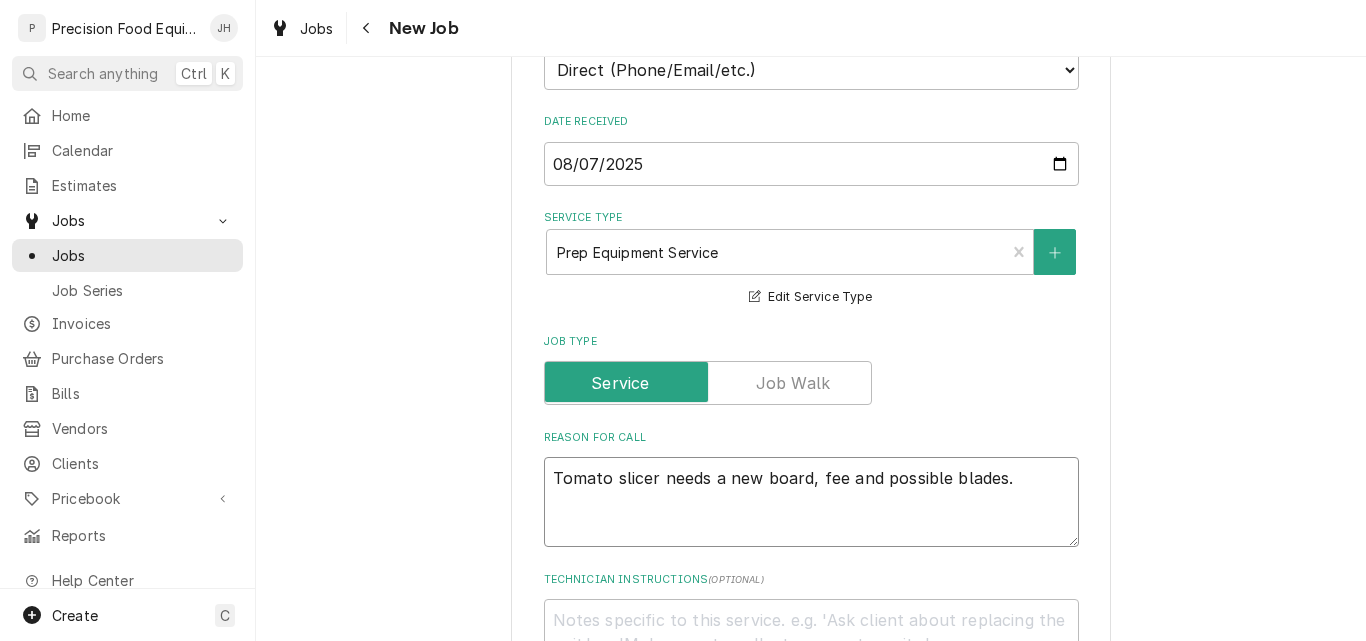 type on "x" 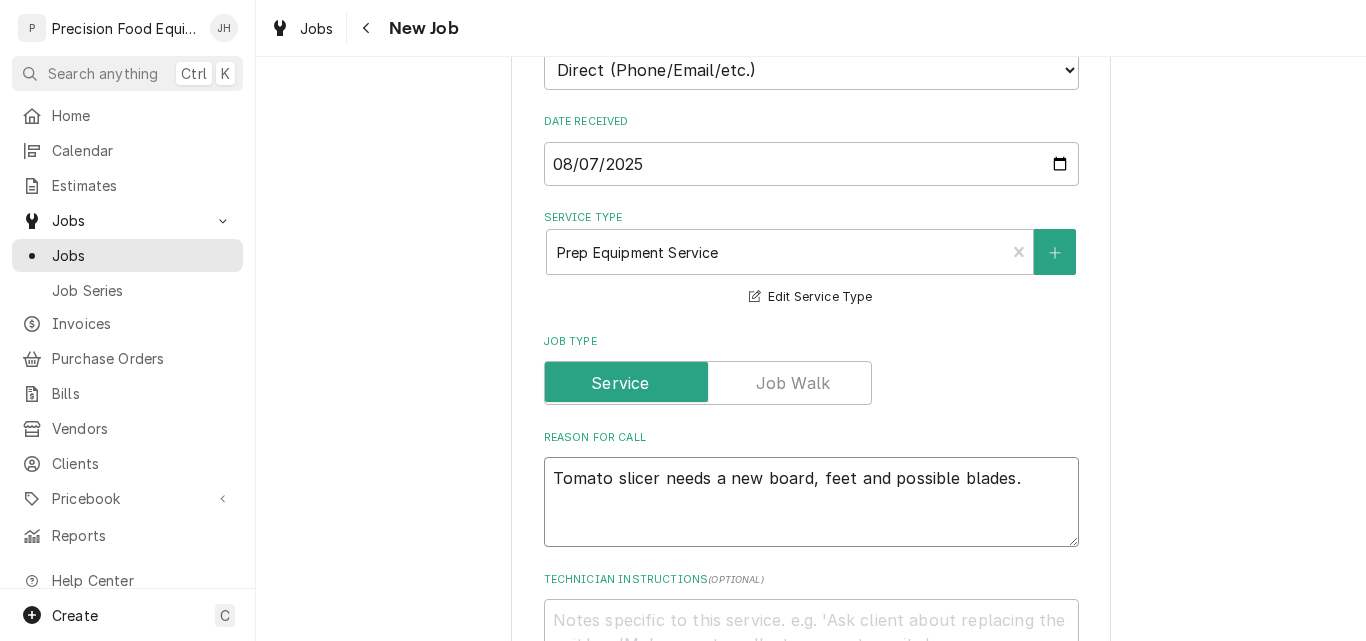 type on "x" 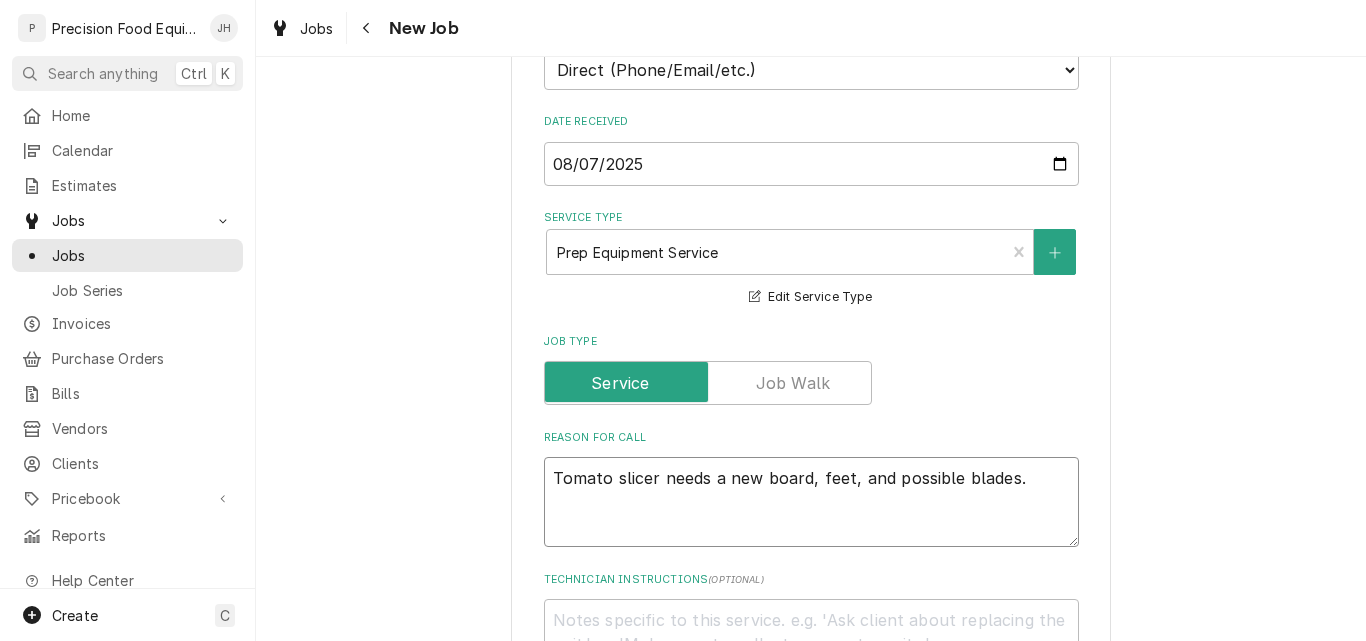 type on "x" 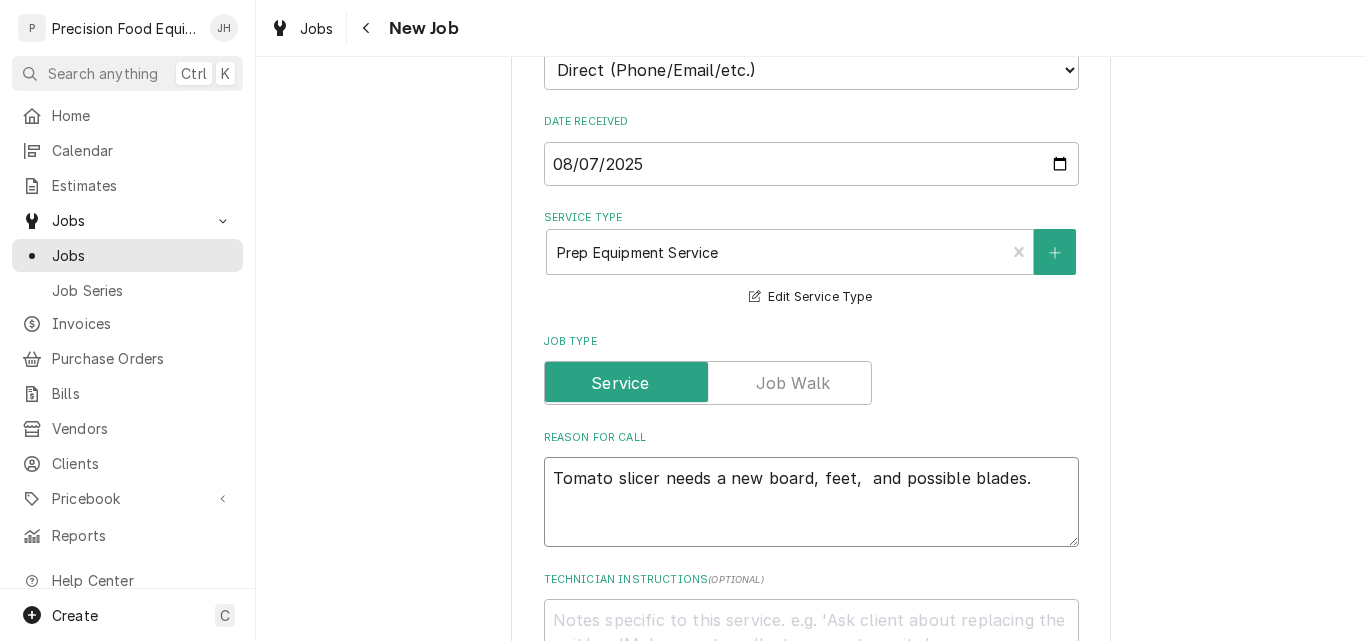 type on "x" 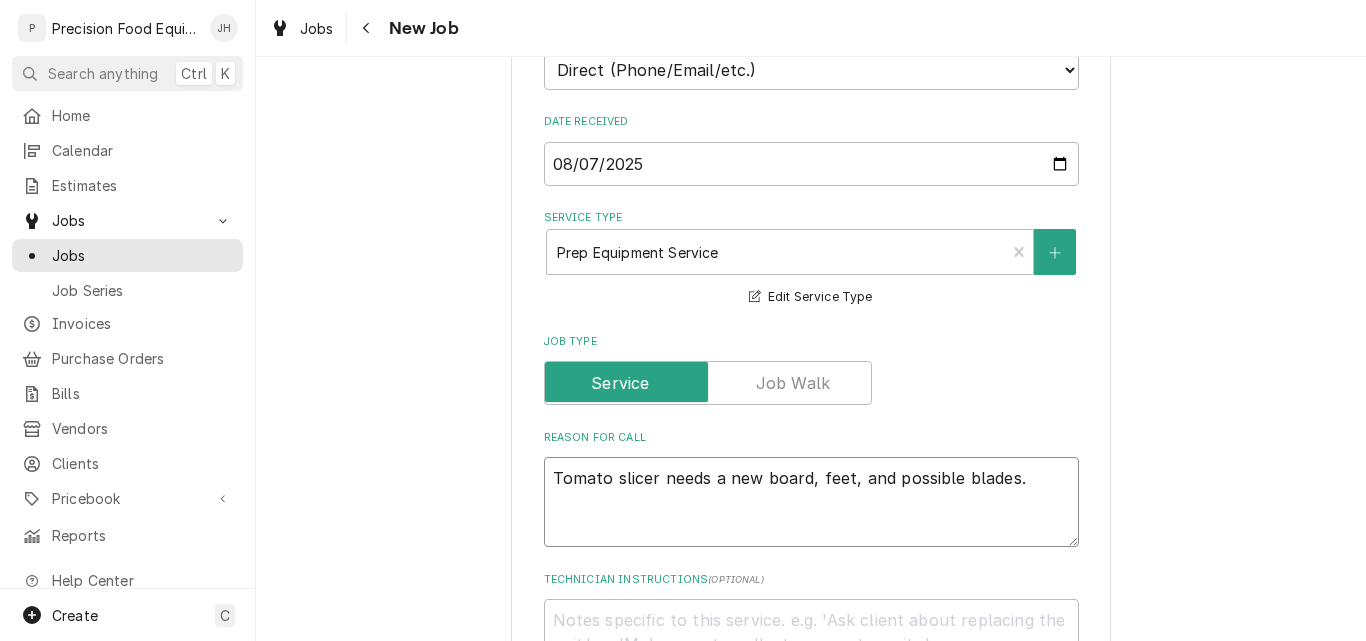 type on "x" 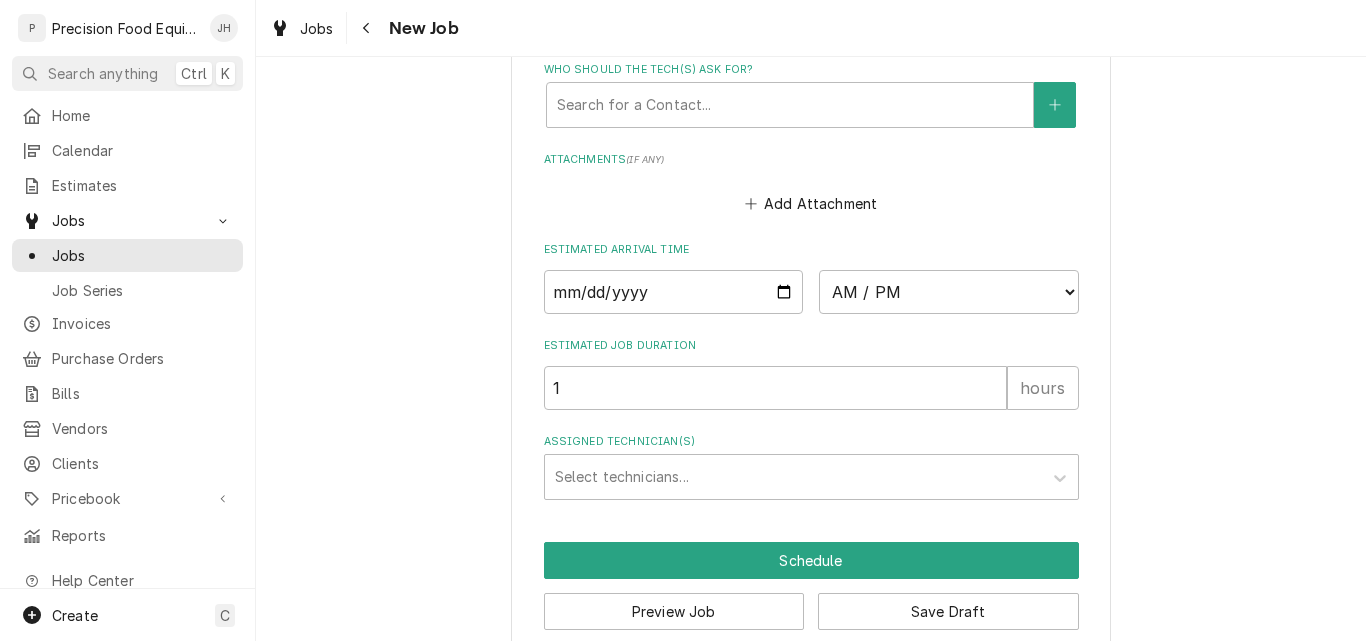 scroll, scrollTop: 1500, scrollLeft: 0, axis: vertical 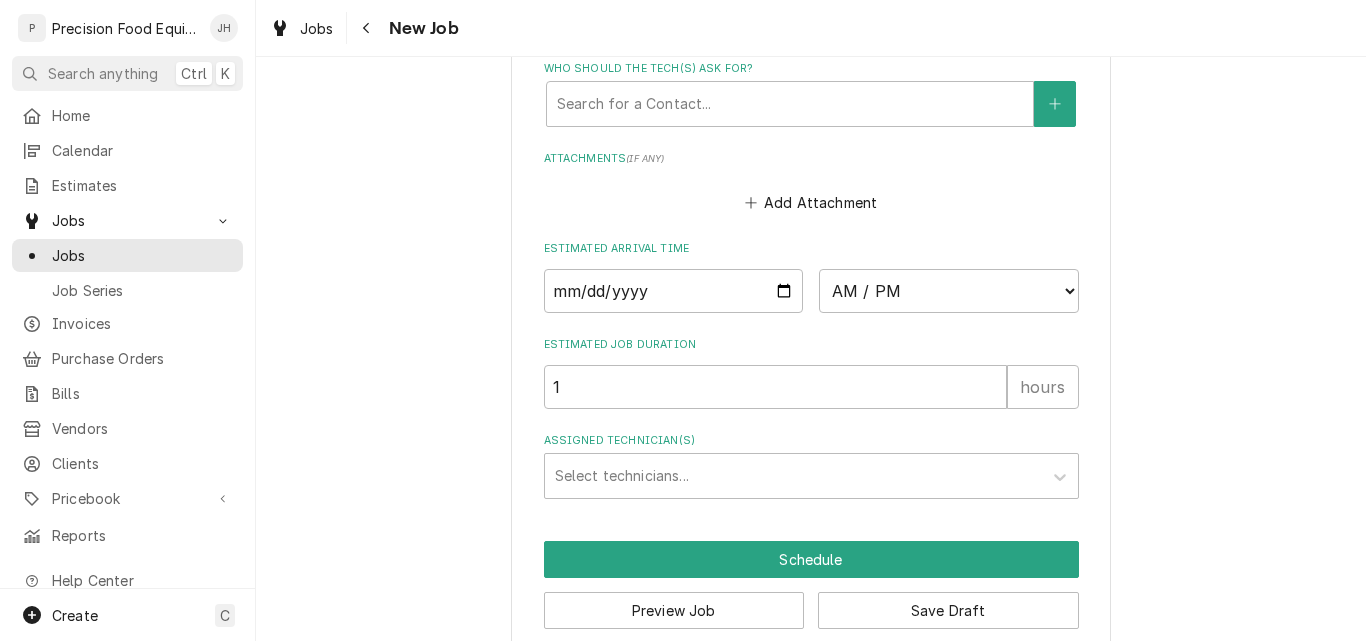 type on "Tomato slicer needs a new board, feet, and possible blades." 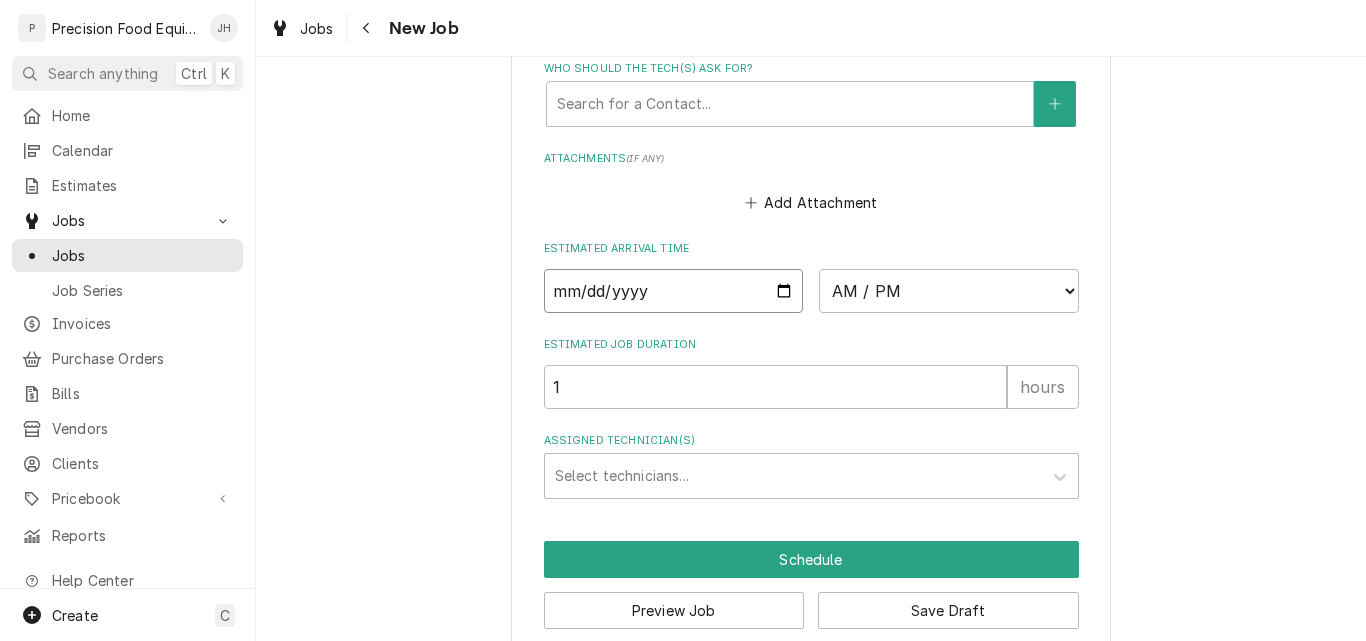 click at bounding box center [674, 291] 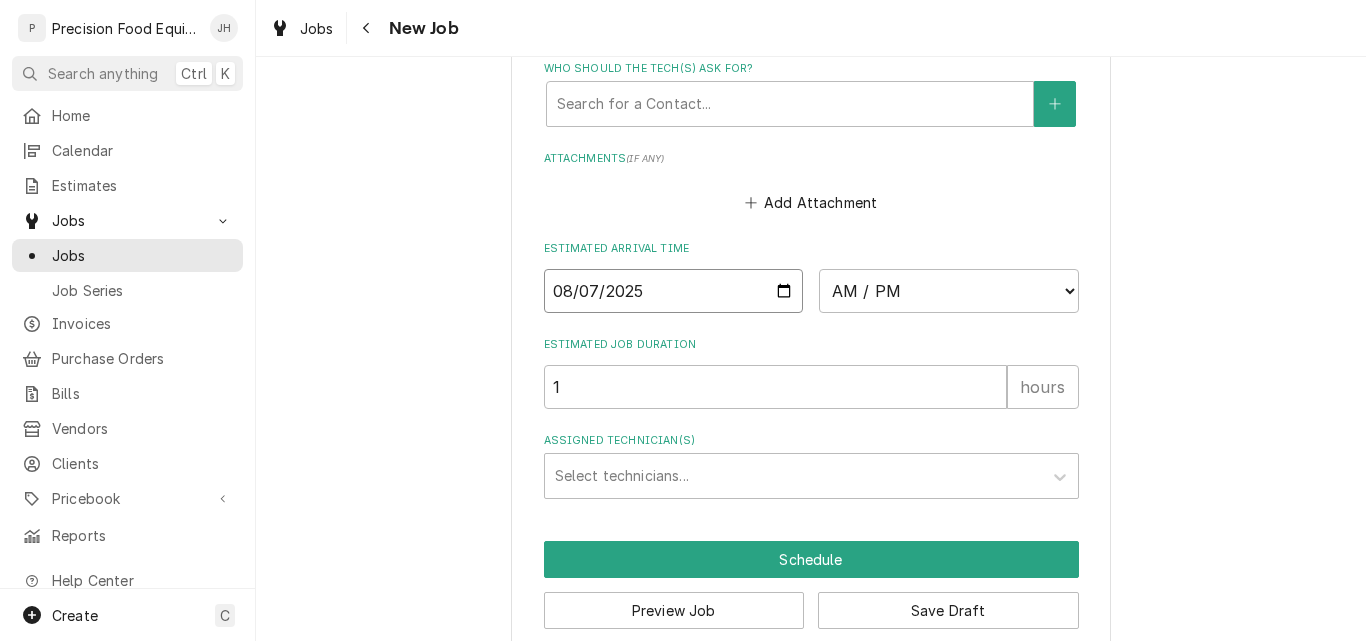 type on "x" 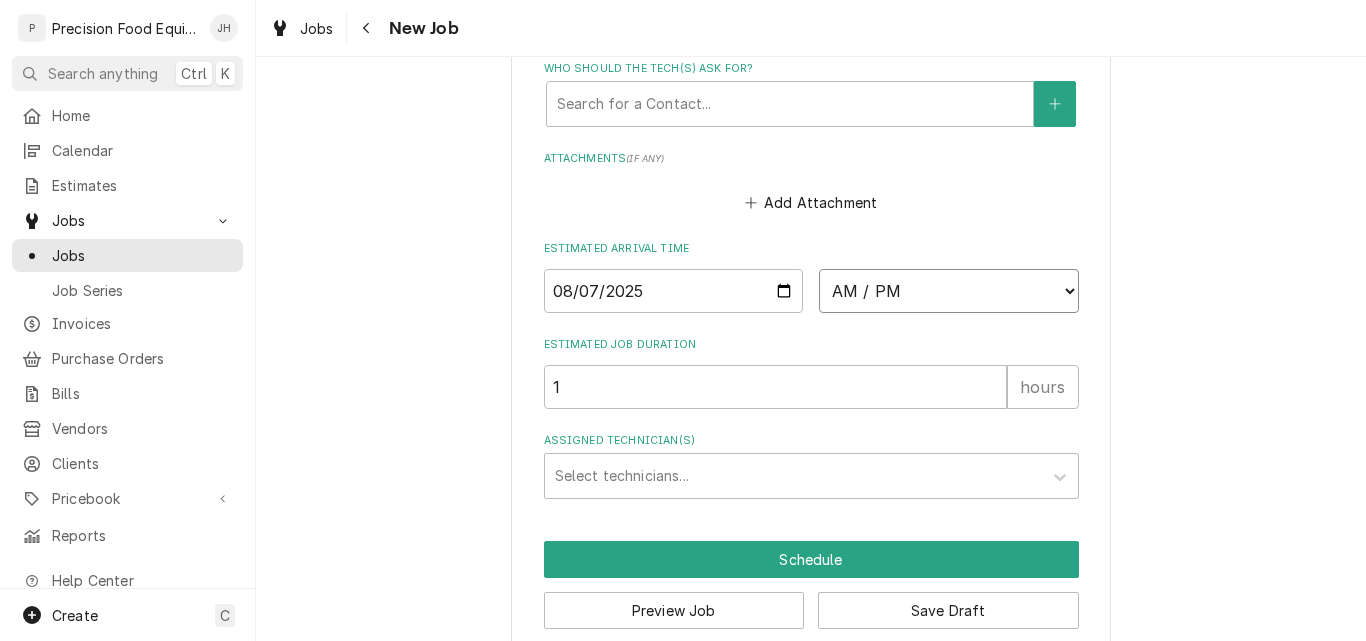 click on "AM / PM 6:00 AM 6:15 AM 6:30 AM 6:45 AM 7:00 AM 7:15 AM 7:30 AM 7:45 AM 8:00 AM 8:15 AM 8:30 AM 8:45 AM 9:00 AM 9:15 AM 9:30 AM 9:45 AM 10:00 AM 10:15 AM 10:30 AM 10:45 AM 11:00 AM 11:15 AM 11:30 AM 11:45 AM 12:00 PM 12:15 PM 12:30 PM 12:45 PM 1:00 PM 1:15 PM 1:30 PM 1:45 PM 2:00 PM 2:15 PM 2:30 PM 2:45 PM 3:00 PM 3:15 PM 3:30 PM 3:45 PM 4:00 PM 4:15 PM 4:30 PM 4:45 PM 5:00 PM 5:15 PM 5:30 PM 5:45 PM 6:00 PM 6:15 PM 6:30 PM 6:45 PM 7:00 PM 7:15 PM 7:30 PM 7:45 PM 8:00 PM 8:15 PM 8:30 PM 8:45 PM 9:00 PM 9:15 PM 9:30 PM 9:45 PM 10:00 PM 10:15 PM 10:30 PM 10:45 PM 11:00 PM 11:15 PM 11:30 PM 11:45 PM 12:00 AM 12:15 AM 12:30 AM 12:45 AM 1:00 AM 1:15 AM 1:30 AM 1:45 AM 2:00 AM 2:15 AM 2:30 AM 2:45 AM 3:00 AM 3:15 AM 3:30 AM 3:45 AM 4:00 AM 4:15 AM 4:30 AM 4:45 AM 5:00 AM 5:15 AM 5:30 AM 5:45 AM" at bounding box center (949, 291) 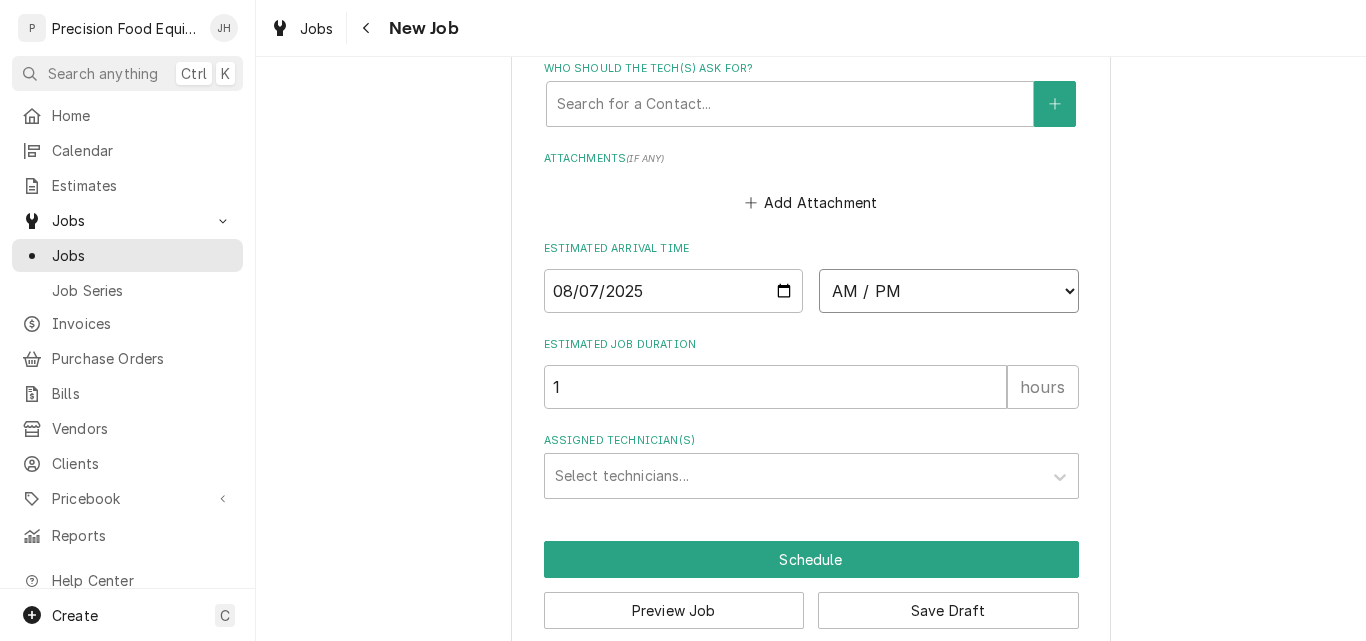 select on "14:30:00" 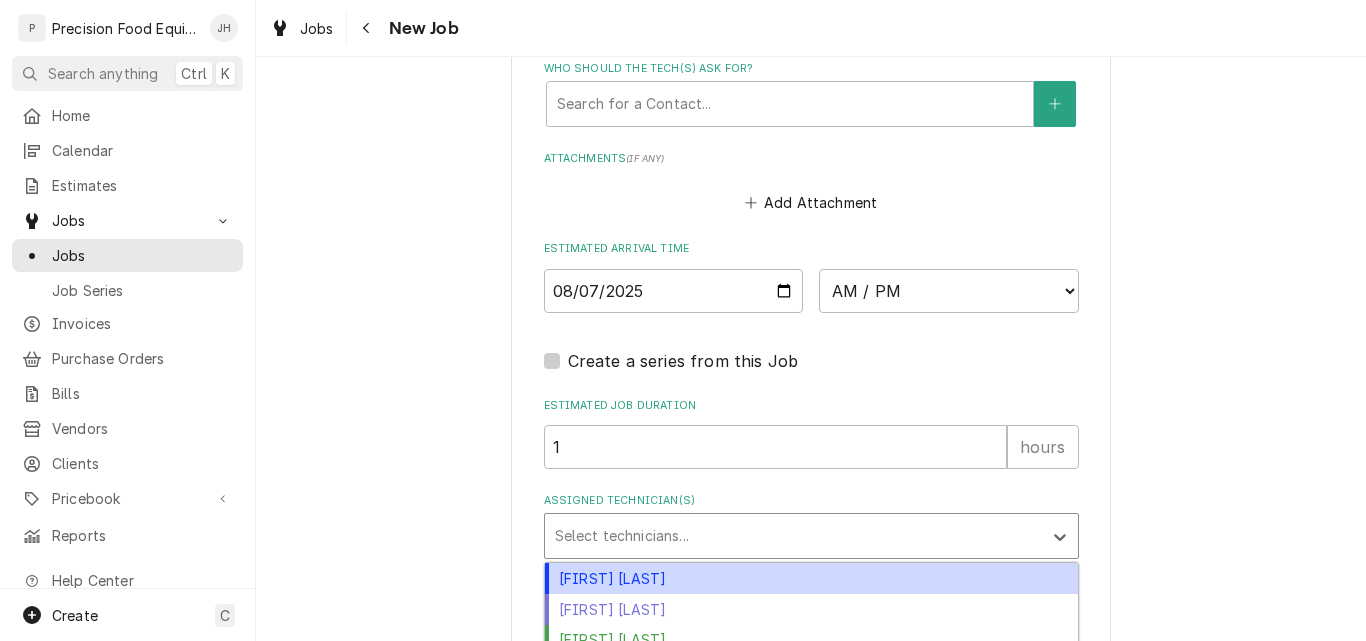 click at bounding box center (793, 536) 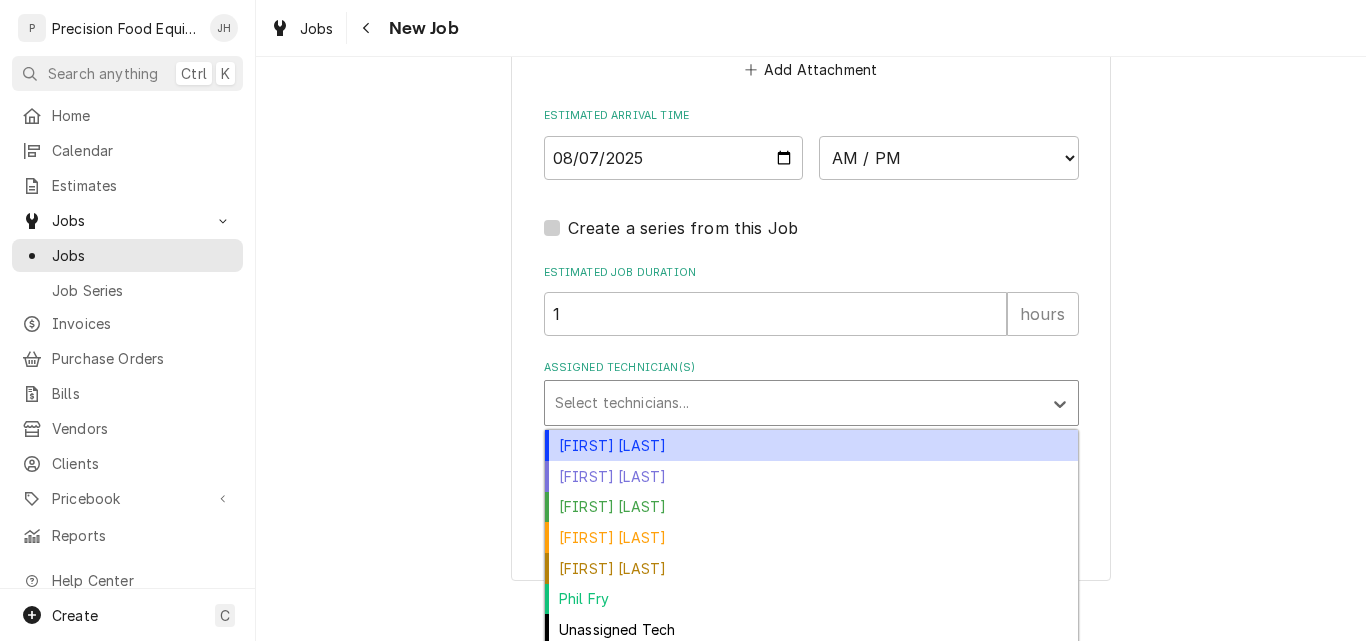 scroll, scrollTop: 1638, scrollLeft: 0, axis: vertical 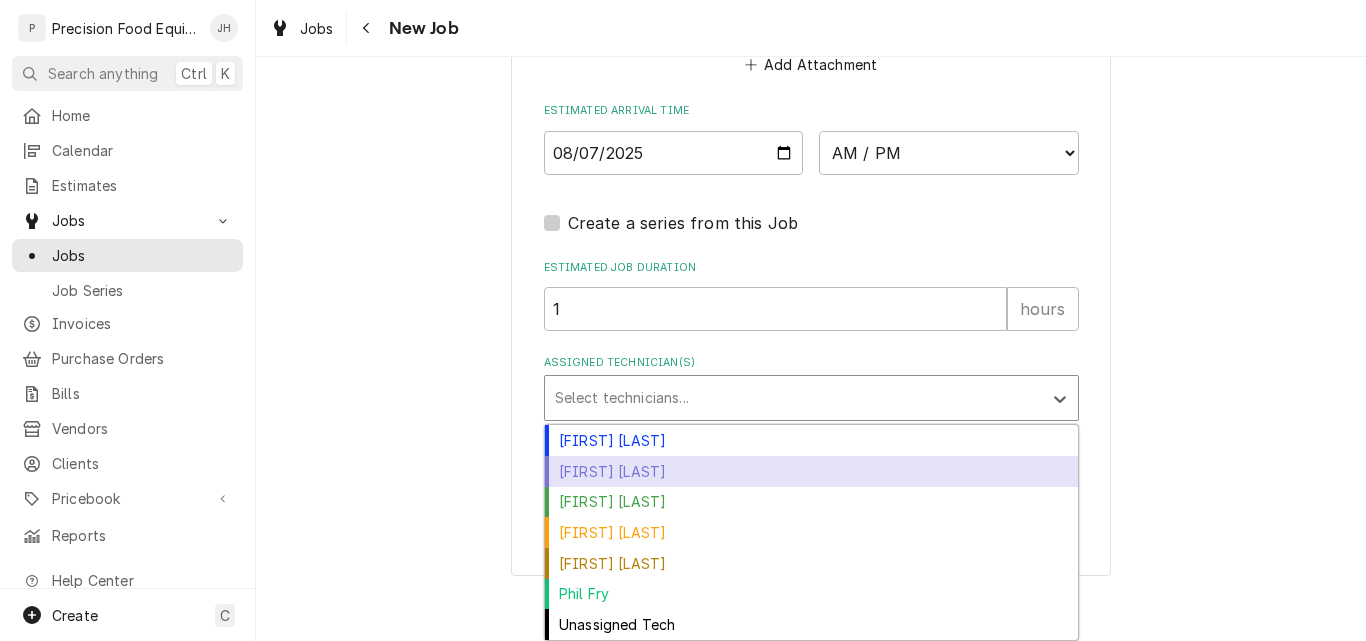 click on "Jacob Cardenas" at bounding box center [811, 471] 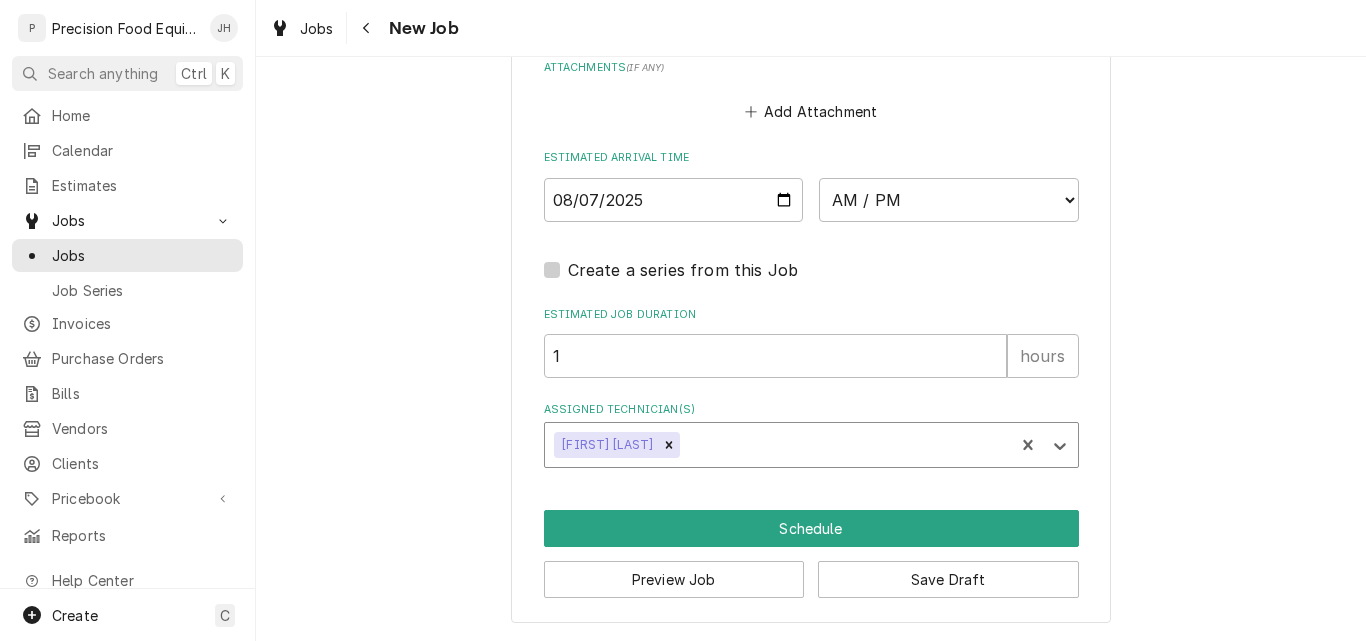 scroll, scrollTop: 1591, scrollLeft: 0, axis: vertical 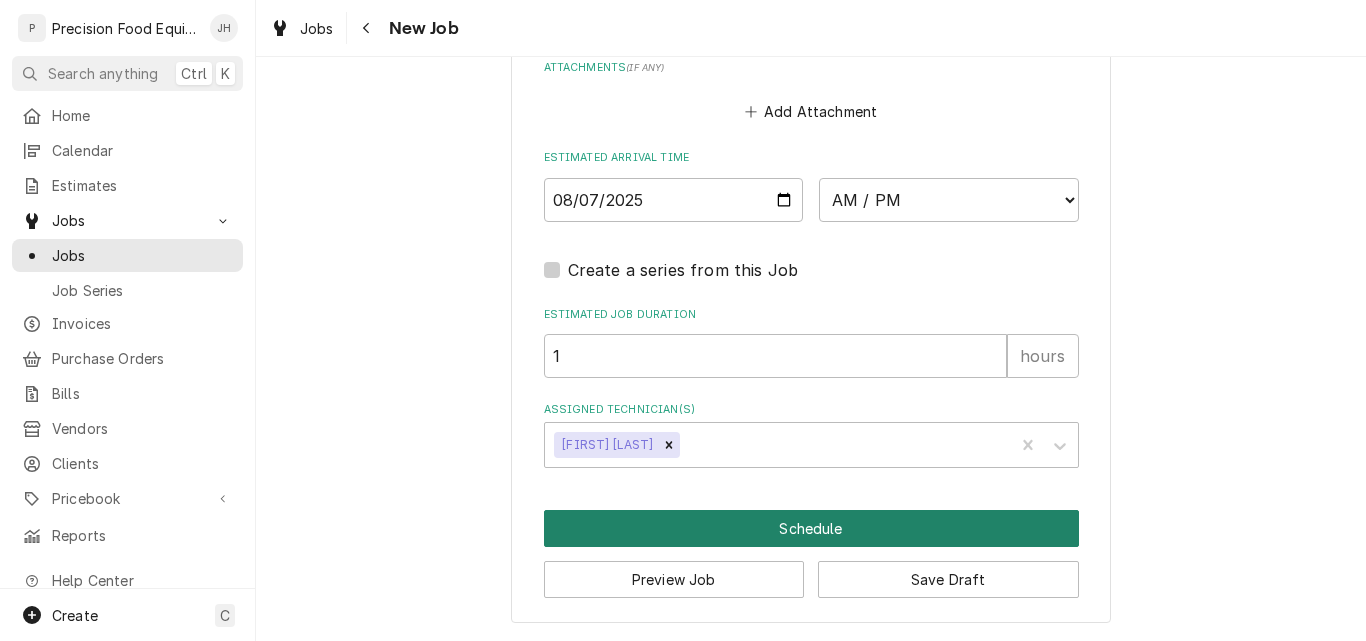 click on "Schedule" at bounding box center (811, 528) 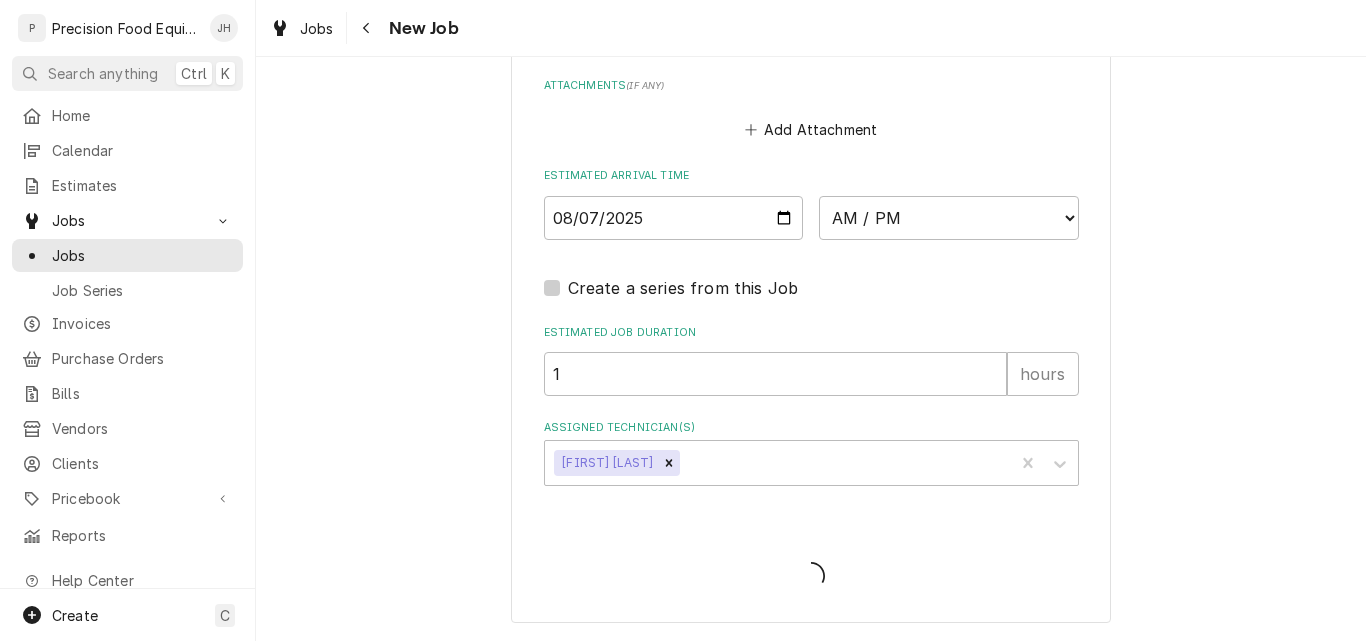 type on "x" 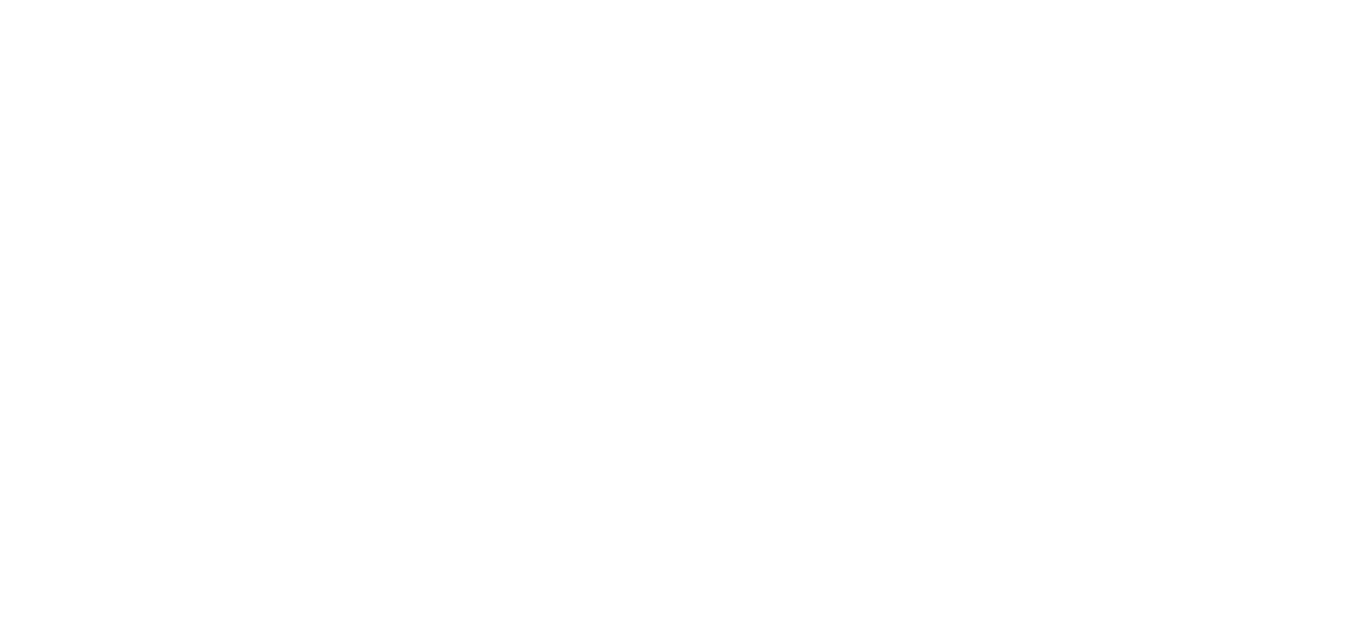 scroll, scrollTop: 0, scrollLeft: 0, axis: both 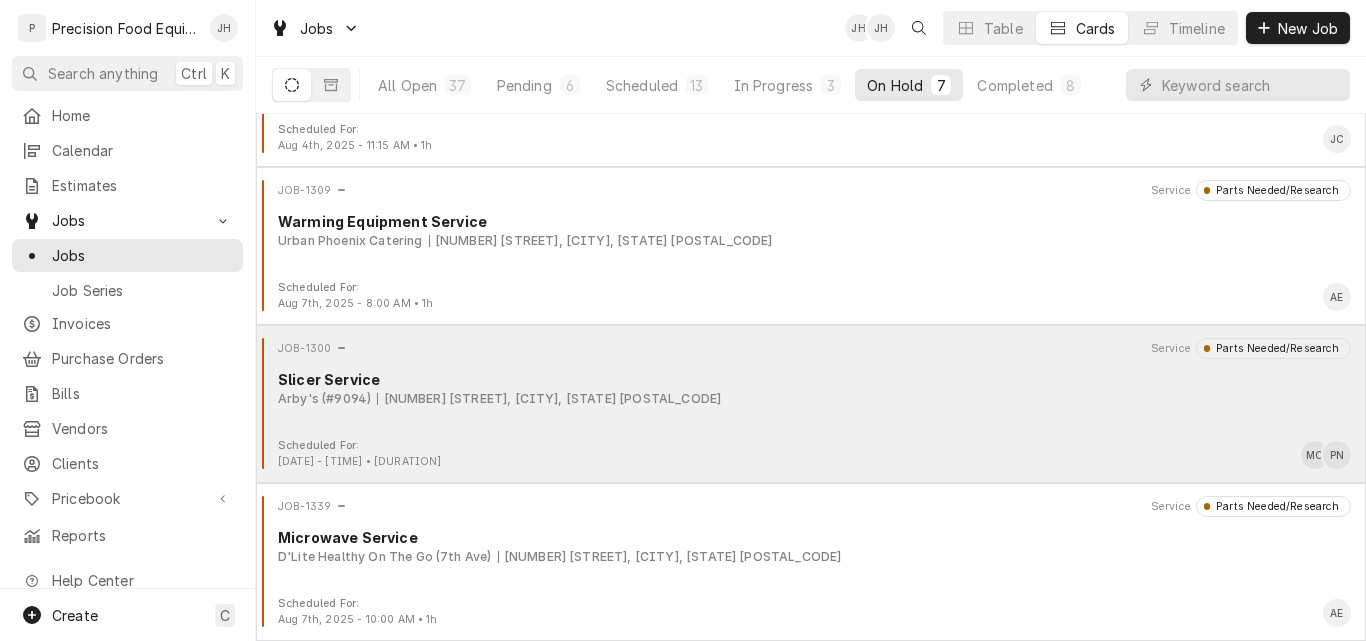 click on "JOB-1300 Service Parts Needed/Research Slicer Service Arby's (#9094) [NUMBER] [STREET], [CITY], [STATE] [POSTAL_CODE]" at bounding box center [811, 388] 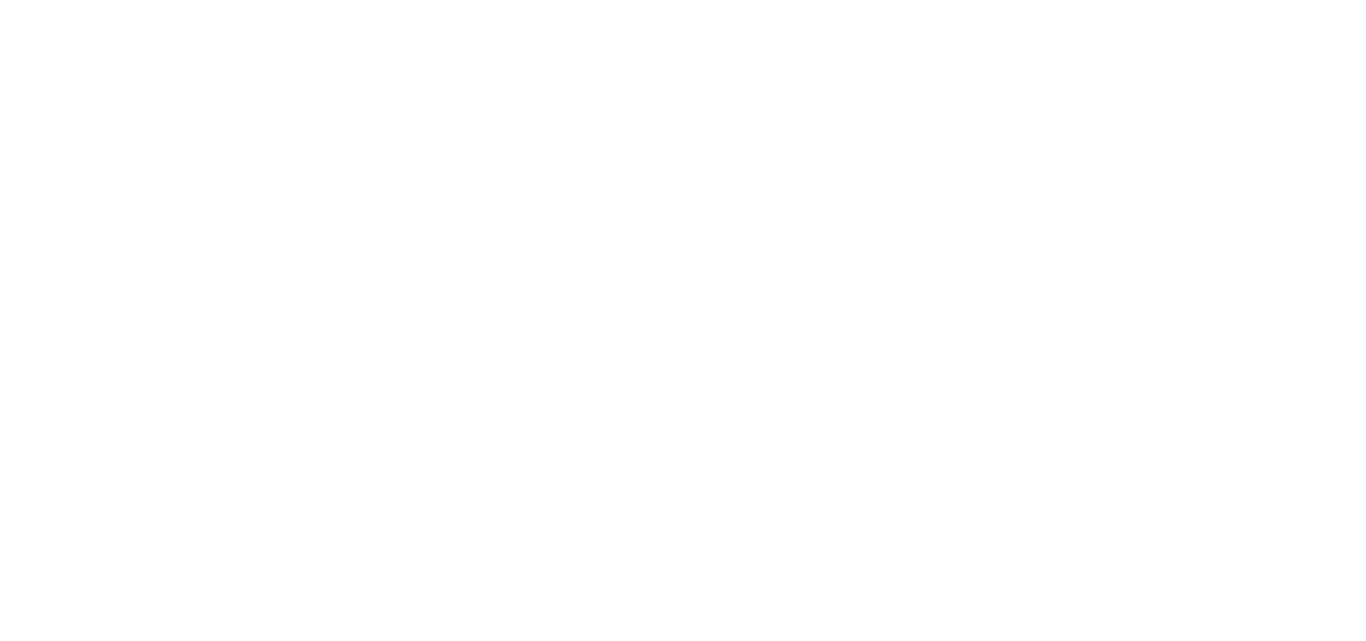 scroll, scrollTop: 0, scrollLeft: 0, axis: both 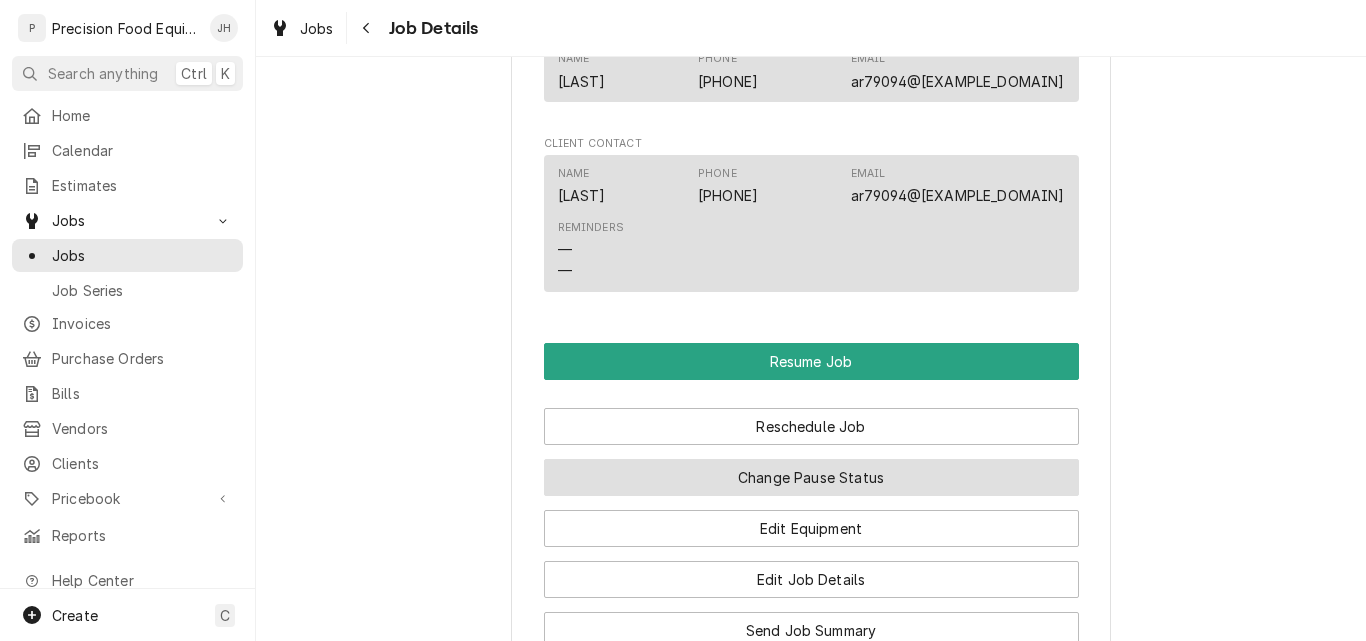 click on "Change Pause Status" at bounding box center (811, 477) 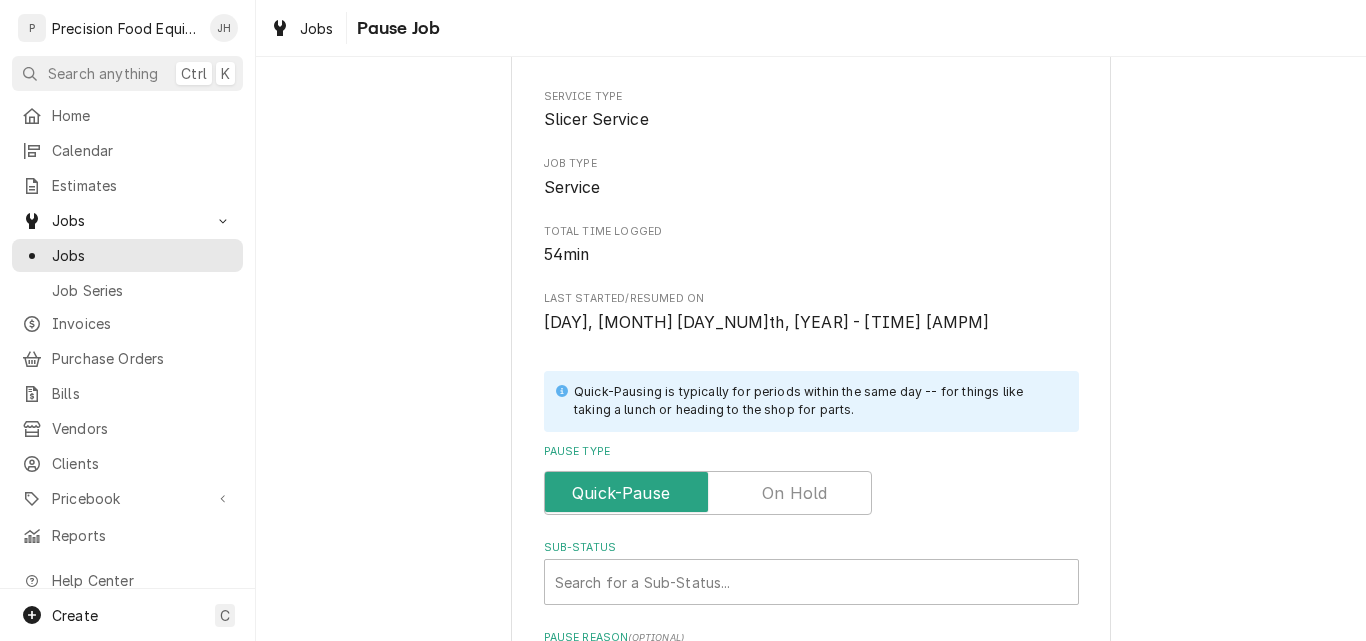 scroll, scrollTop: 479, scrollLeft: 0, axis: vertical 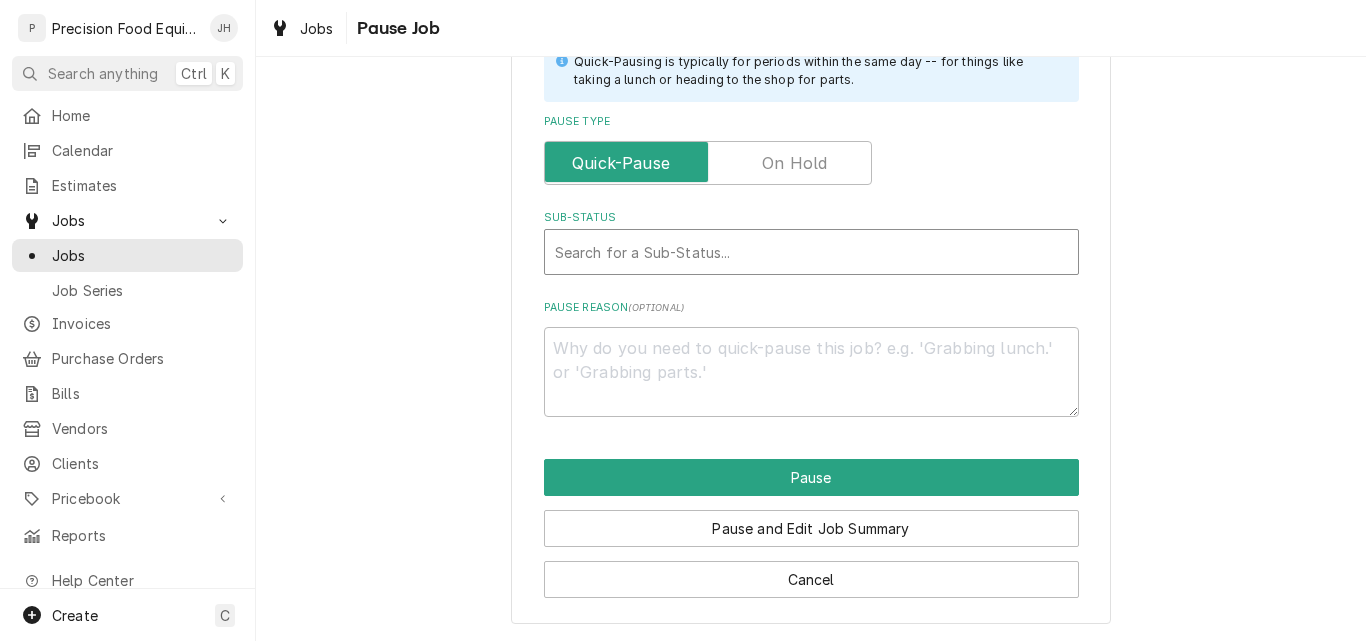 type on "x" 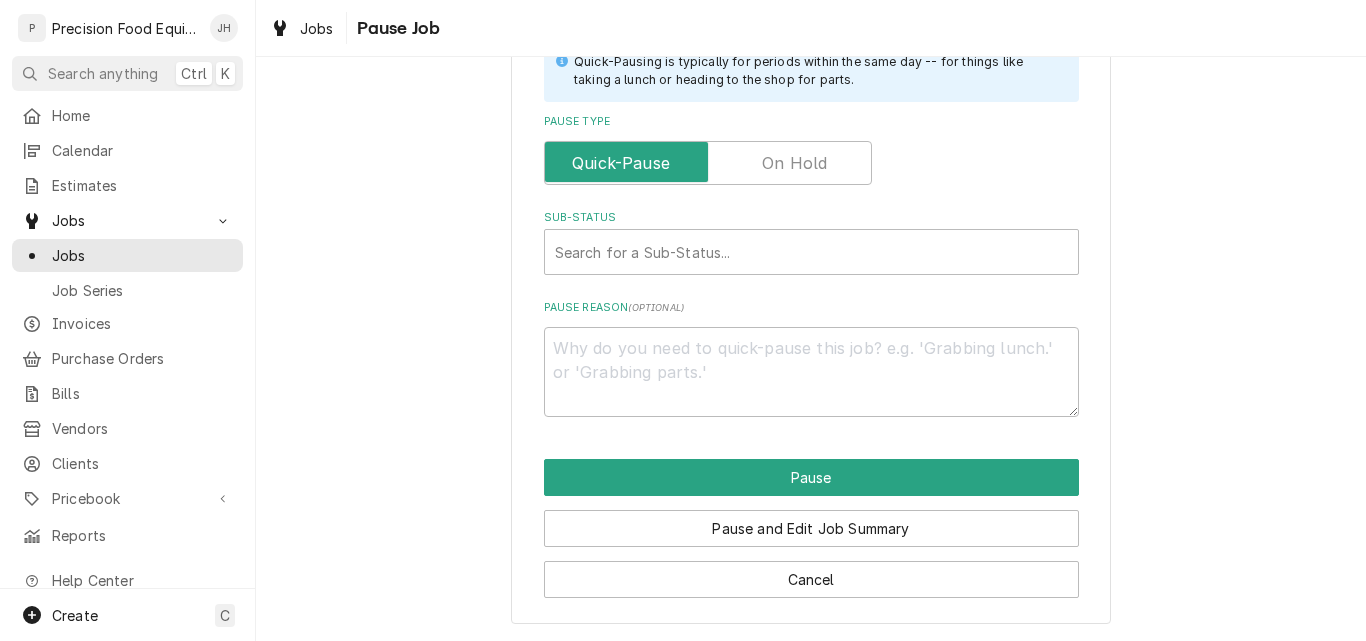click at bounding box center [708, 163] 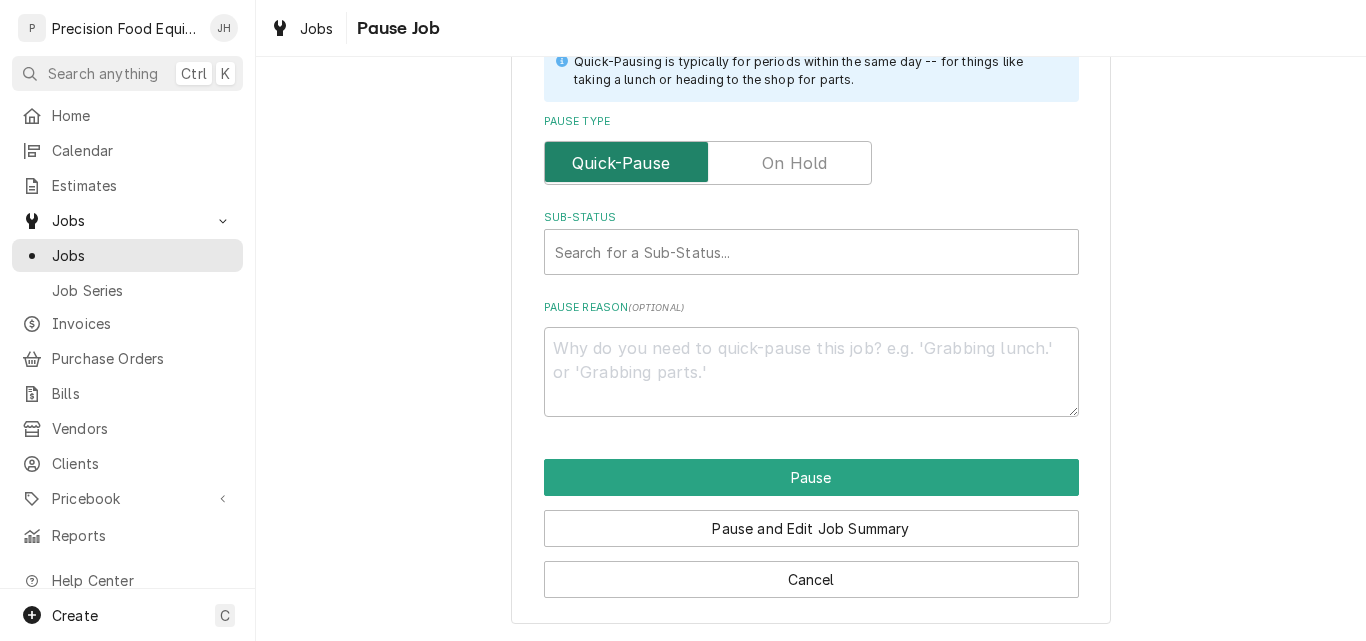 click at bounding box center (708, 163) 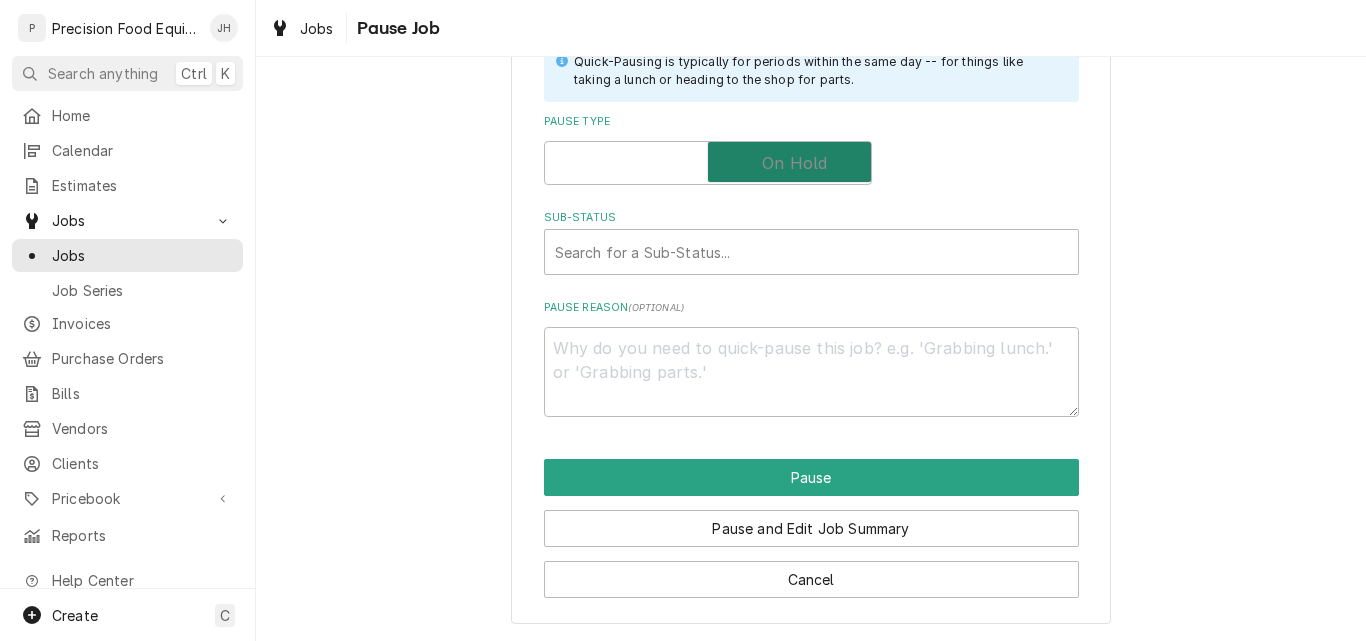 checkbox on "true" 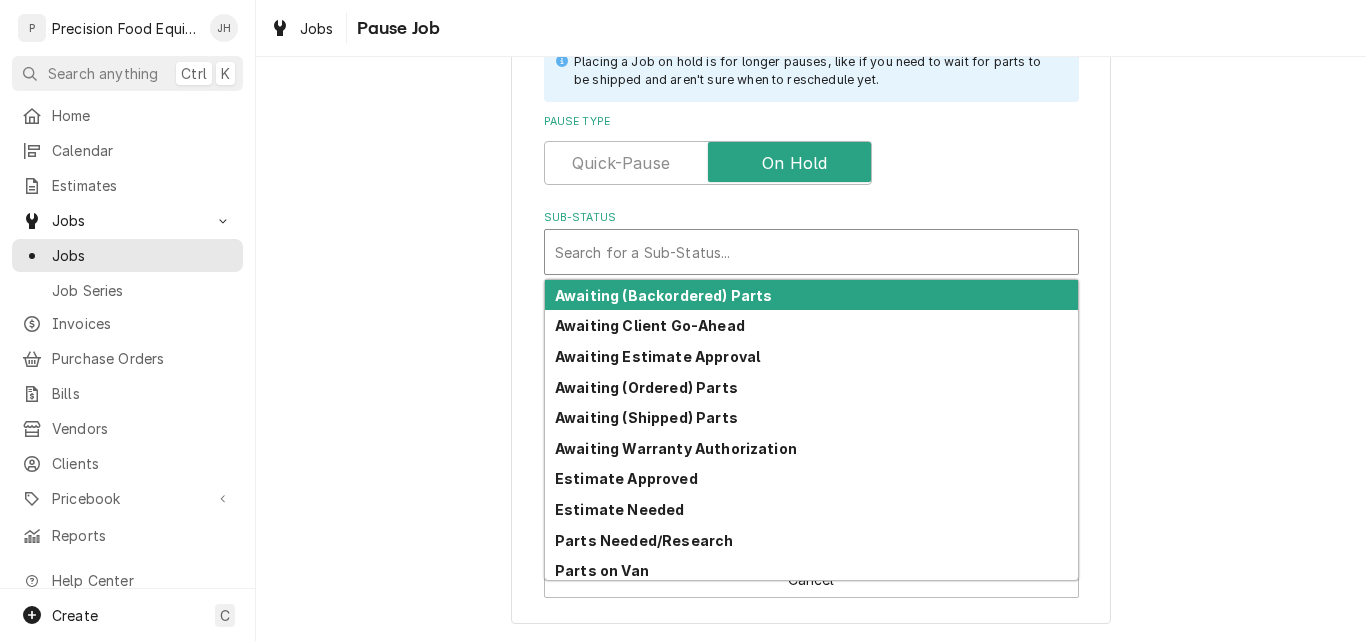 click at bounding box center [811, 252] 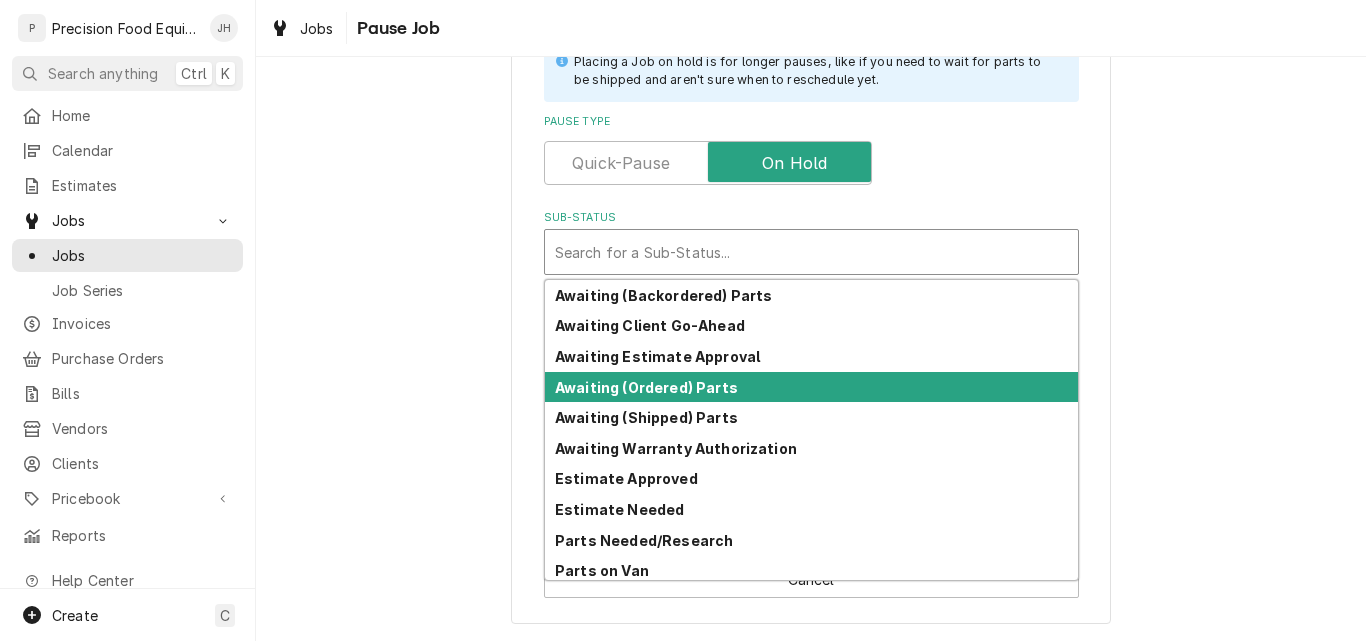 click on "Awaiting (Ordered) Parts" at bounding box center [811, 387] 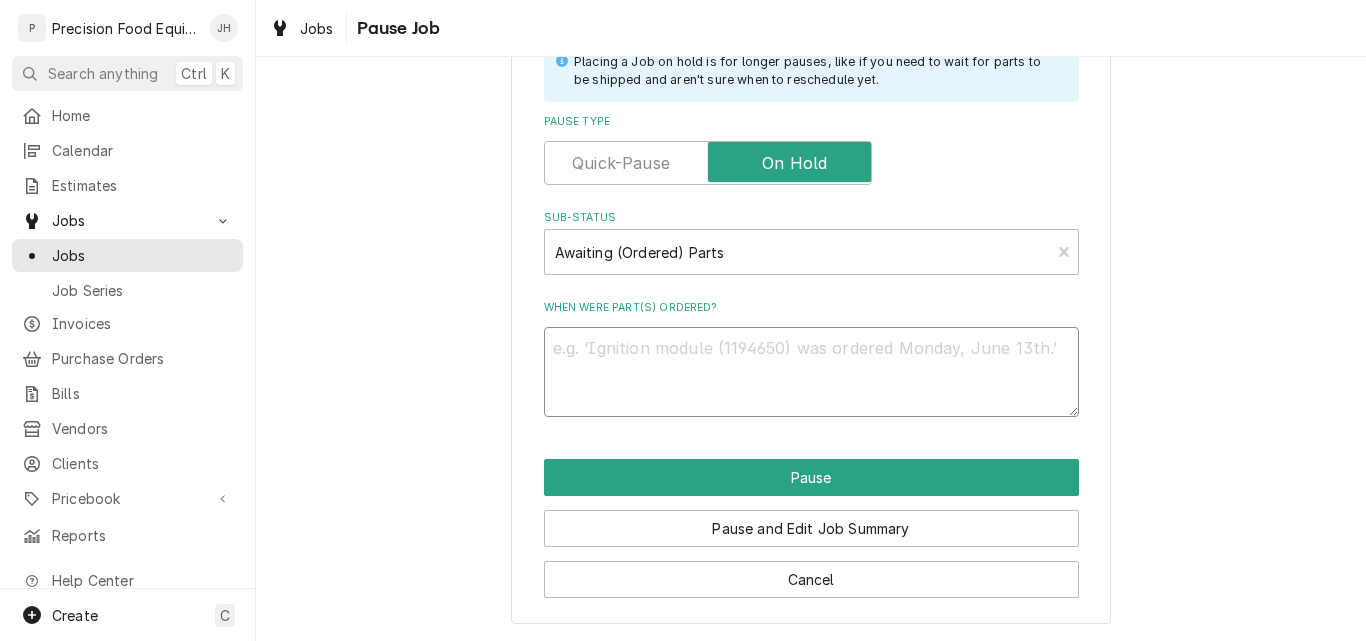 click on "When were part(s) ordered?" at bounding box center (811, 372) 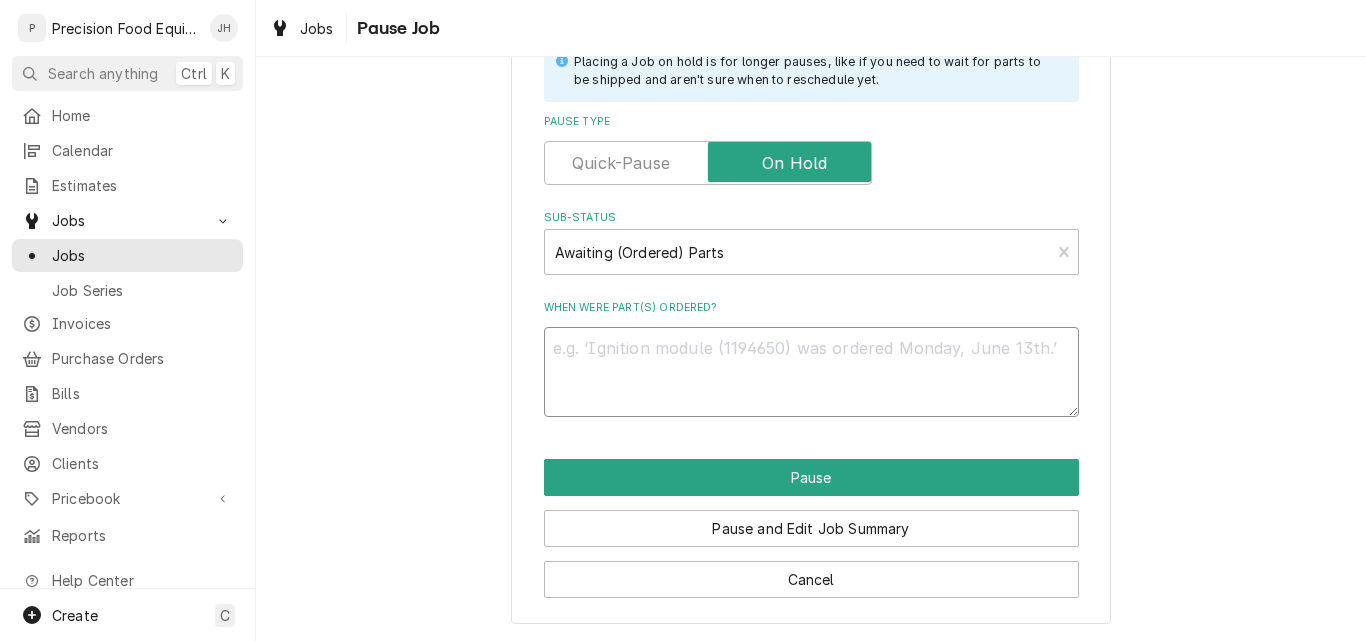type on "x" 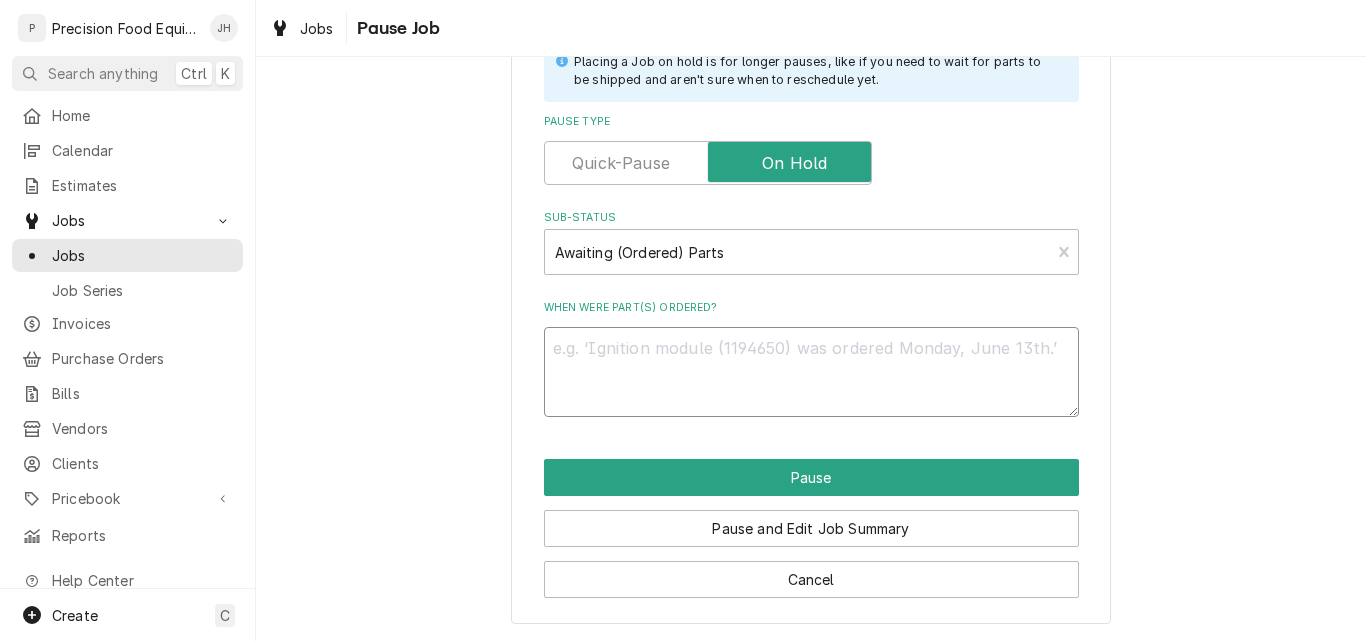 type on "0" 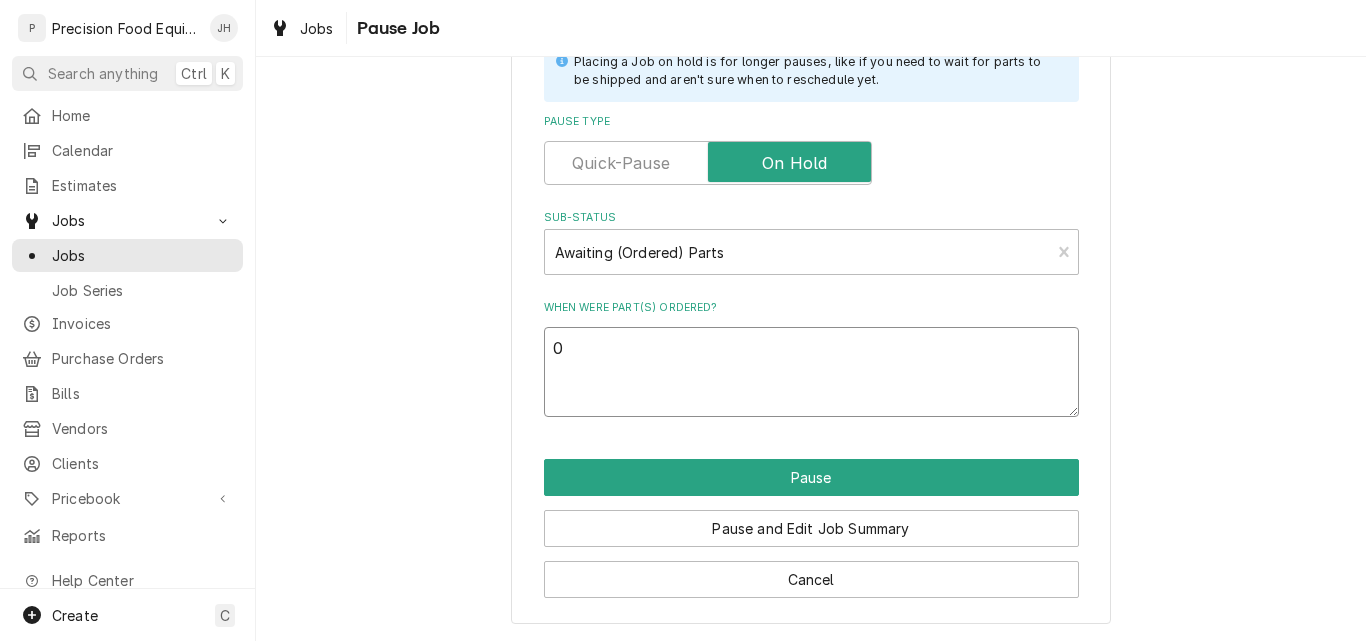 type on "x" 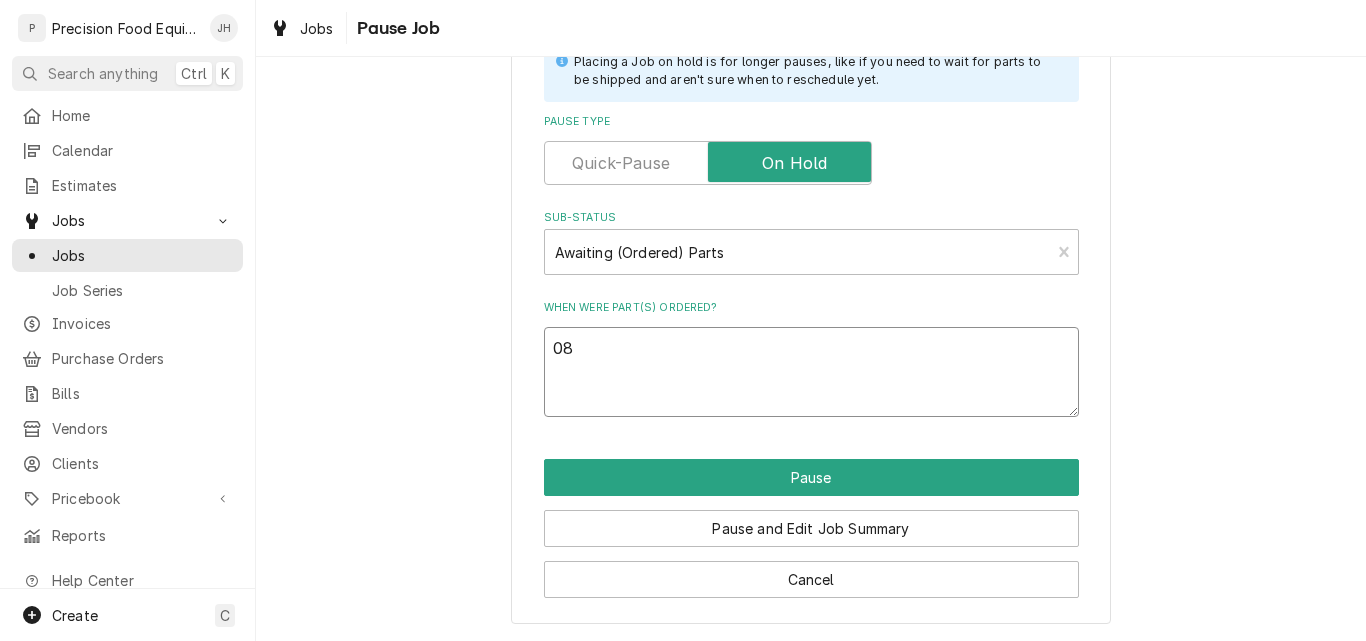 type on "x" 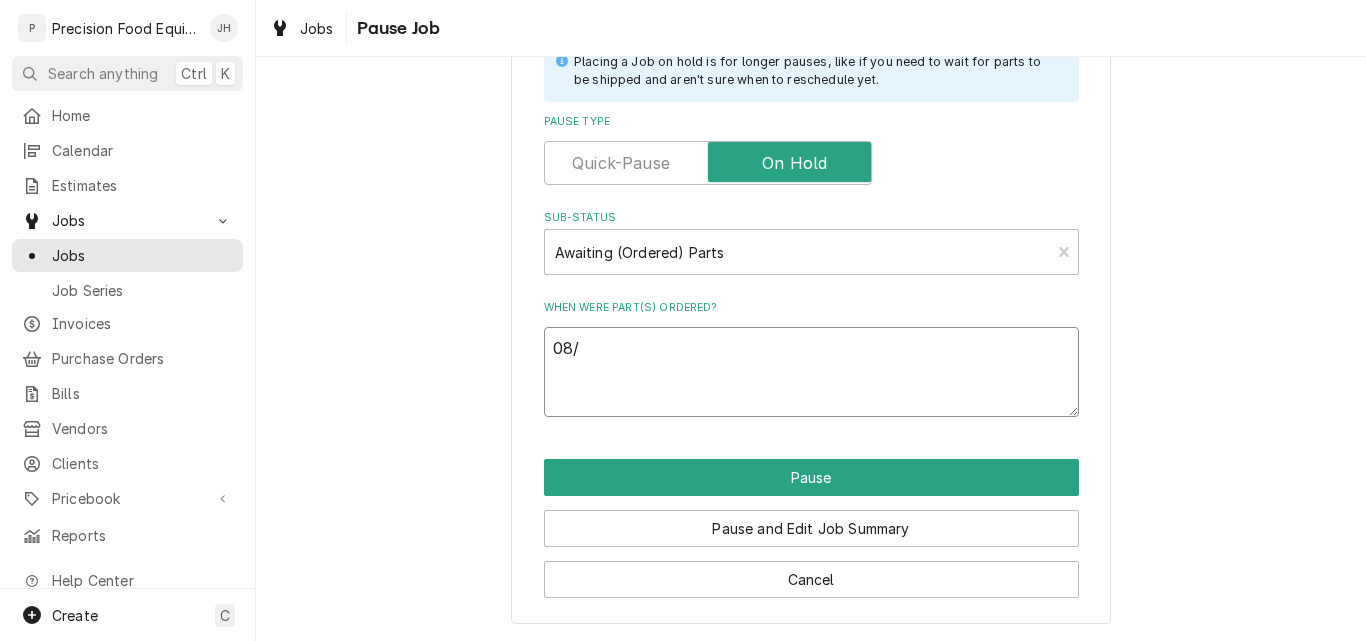 type on "x" 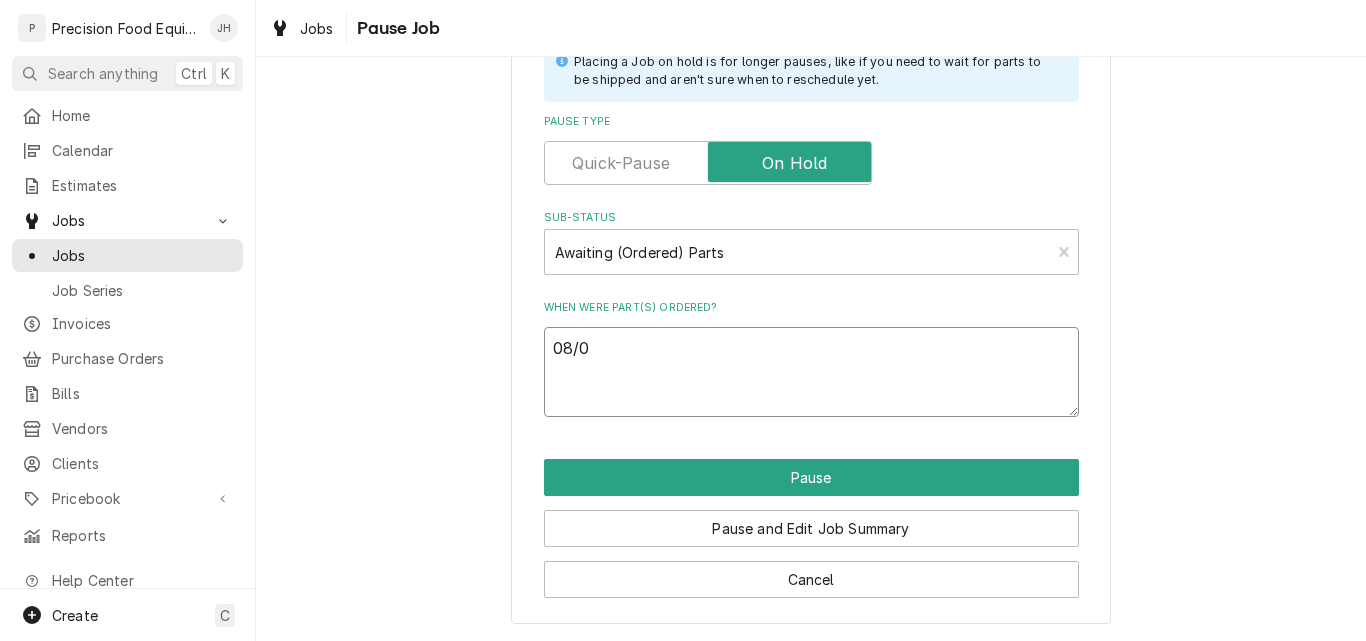 type on "x" 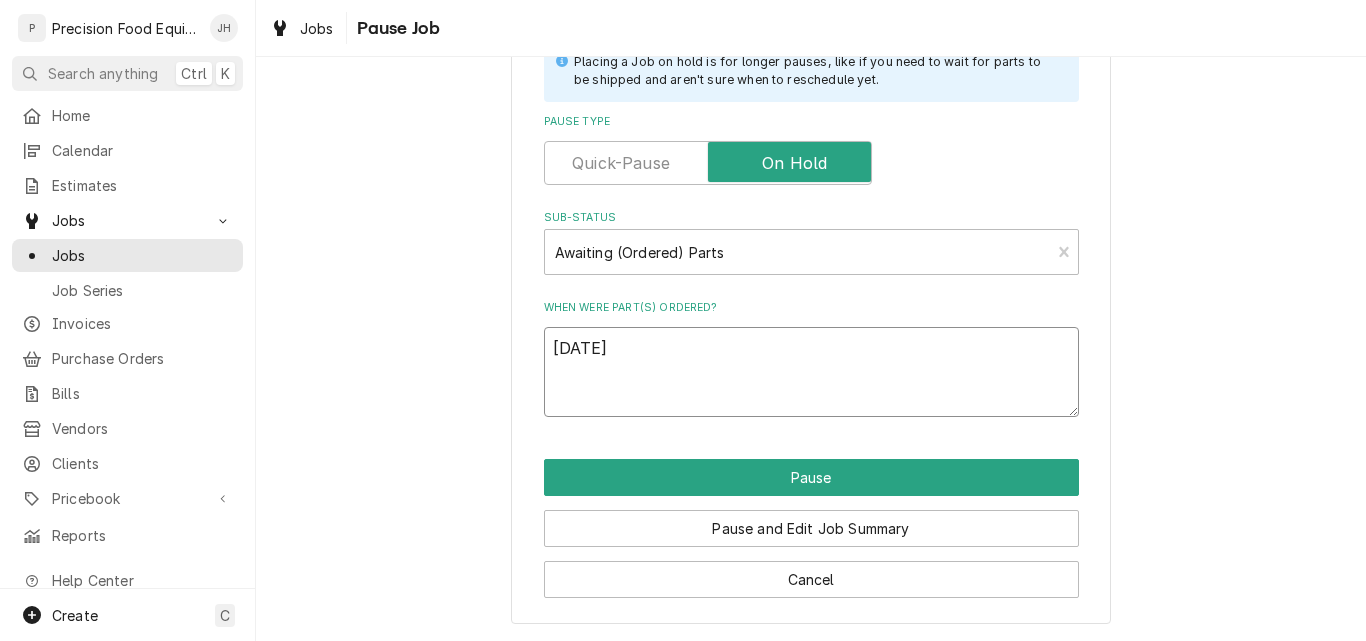 type on "x" 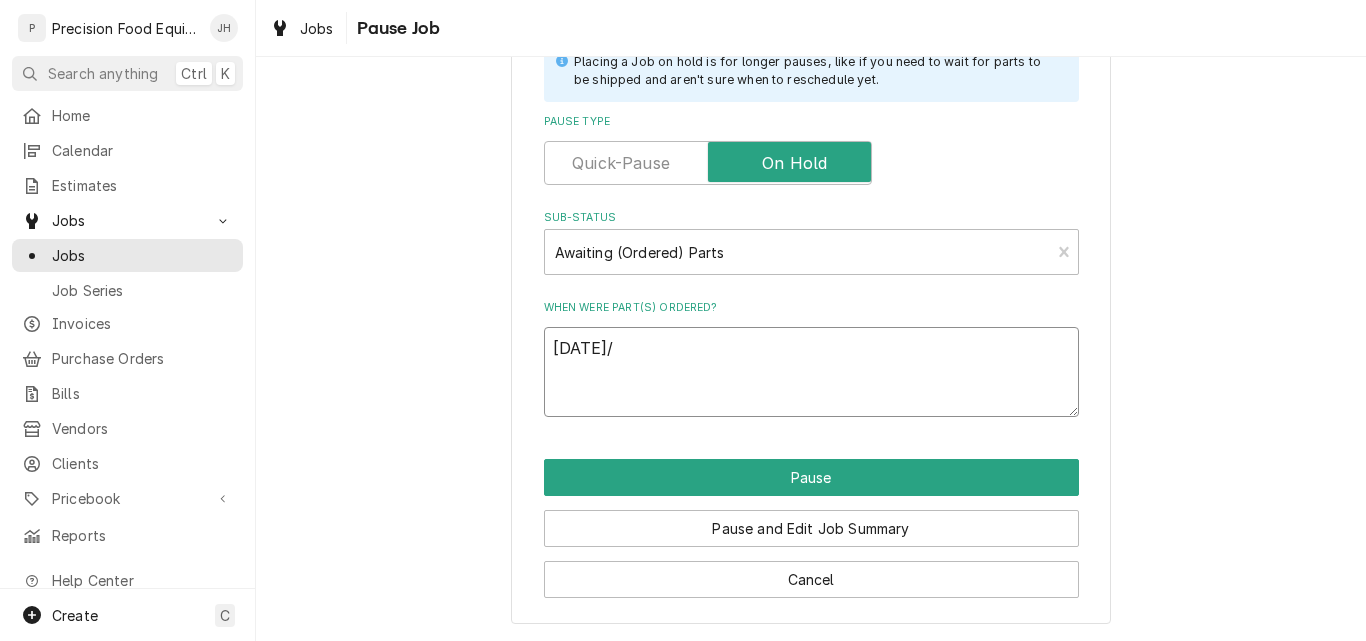 type on "x" 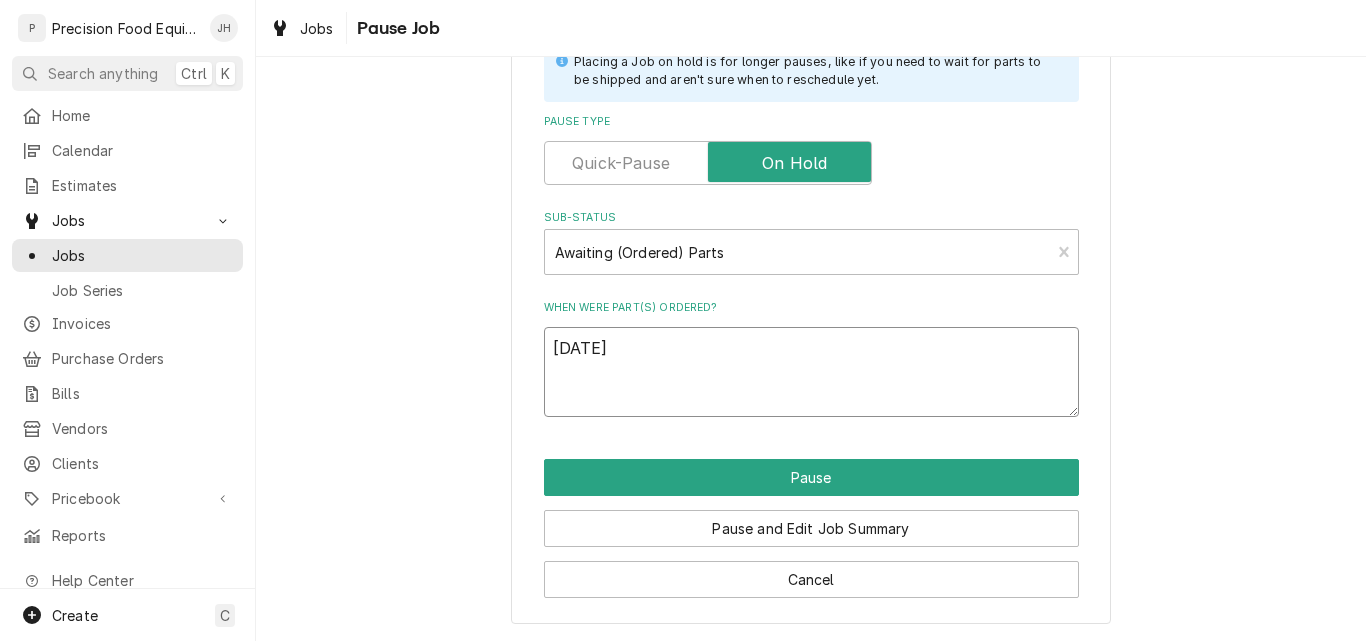 type on "x" 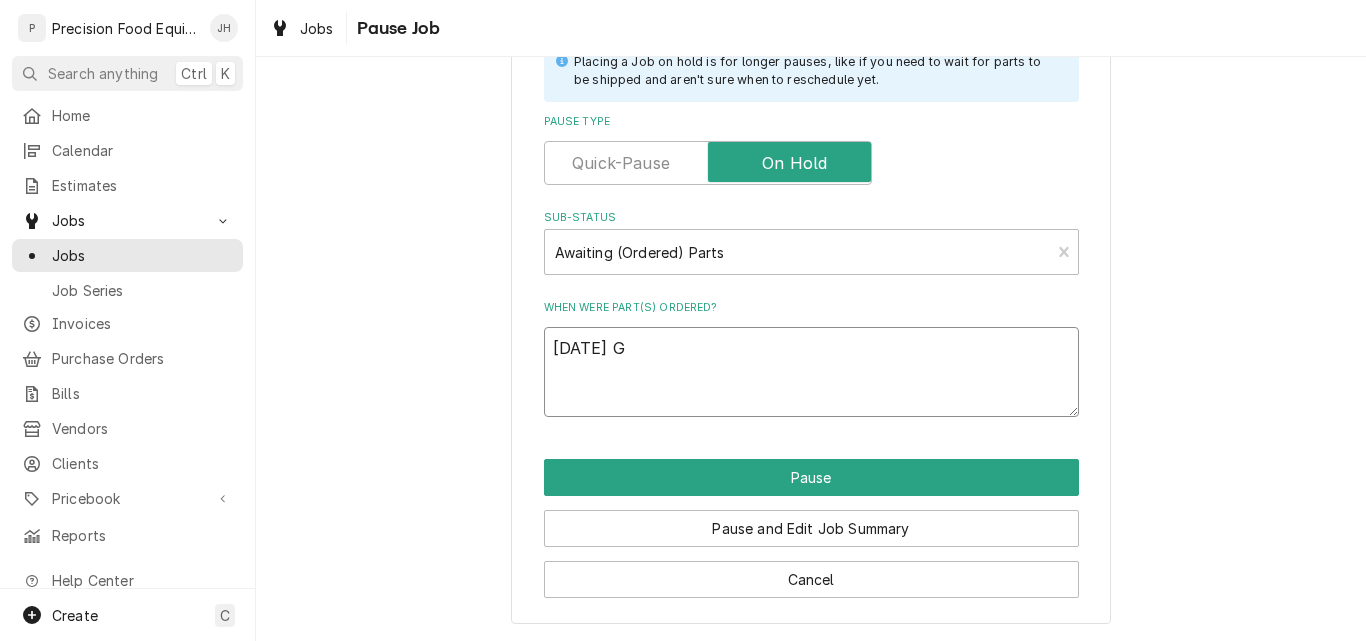 type on "x" 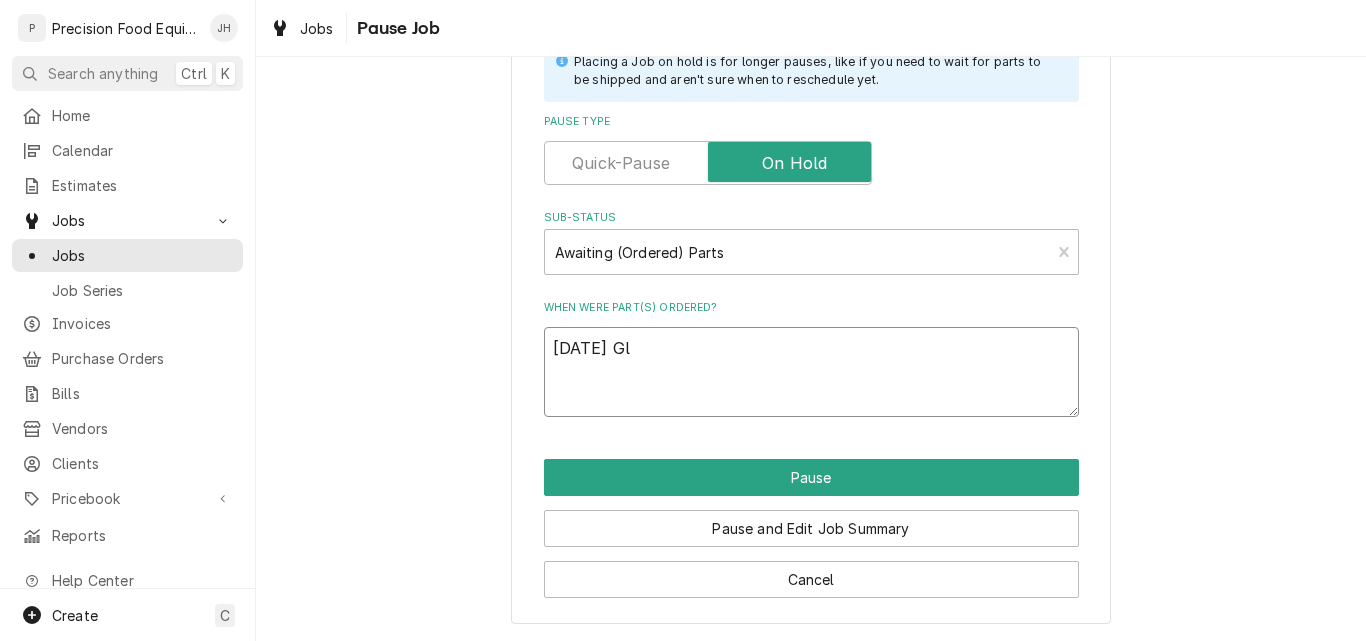 type on "x" 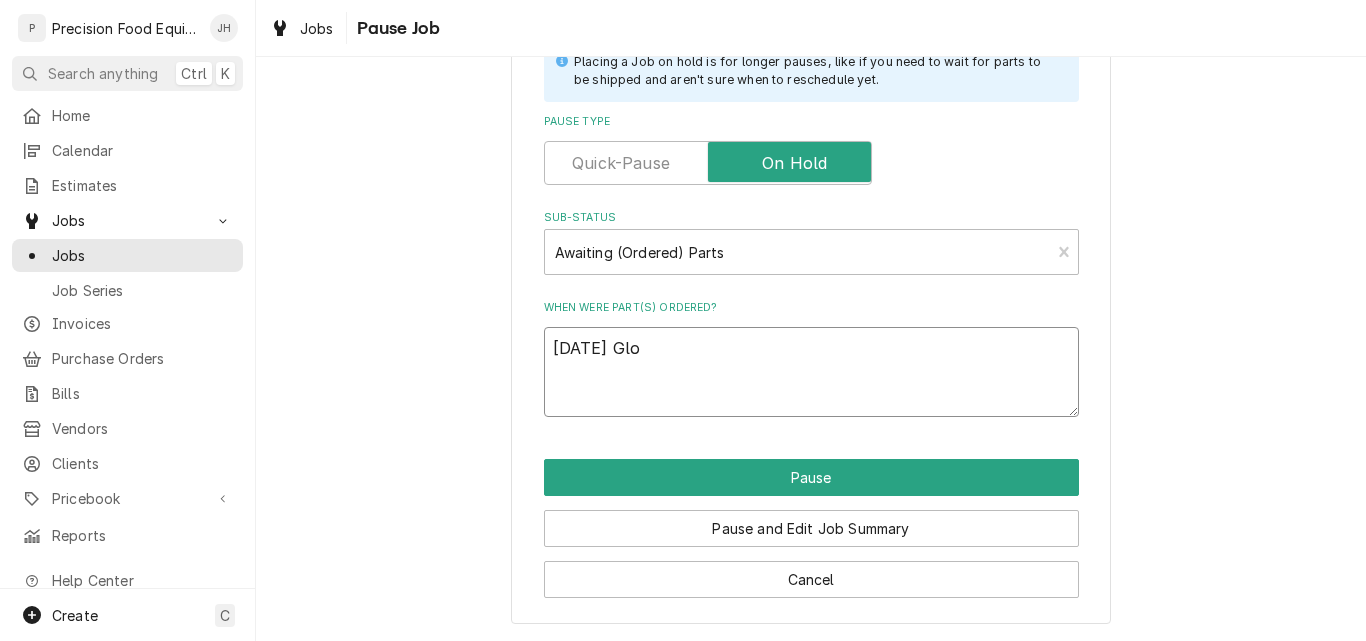 type on "x" 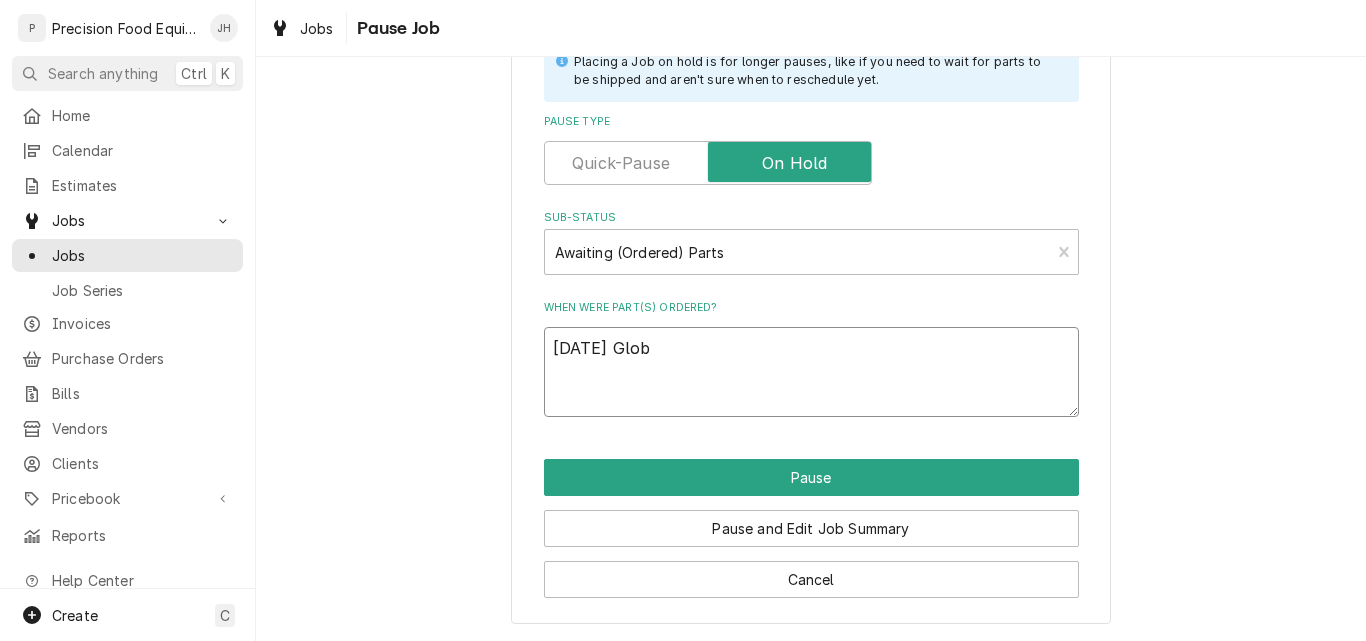 type on "x" 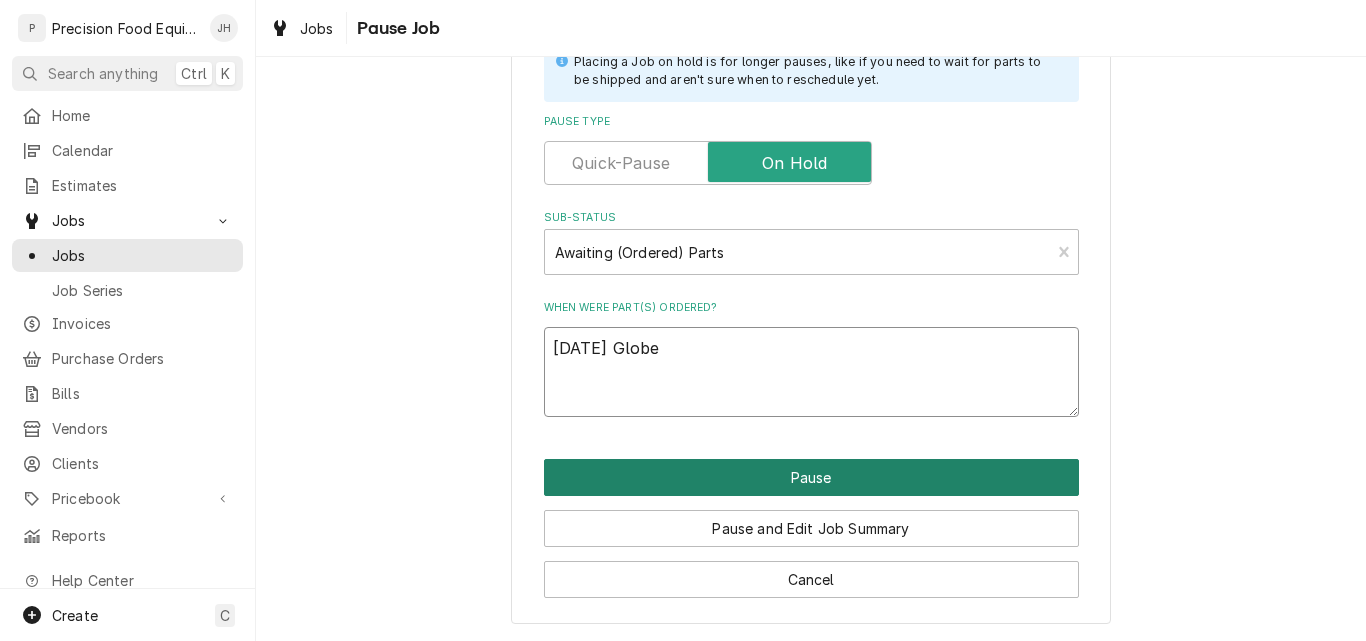 type on "[DATE] Globe" 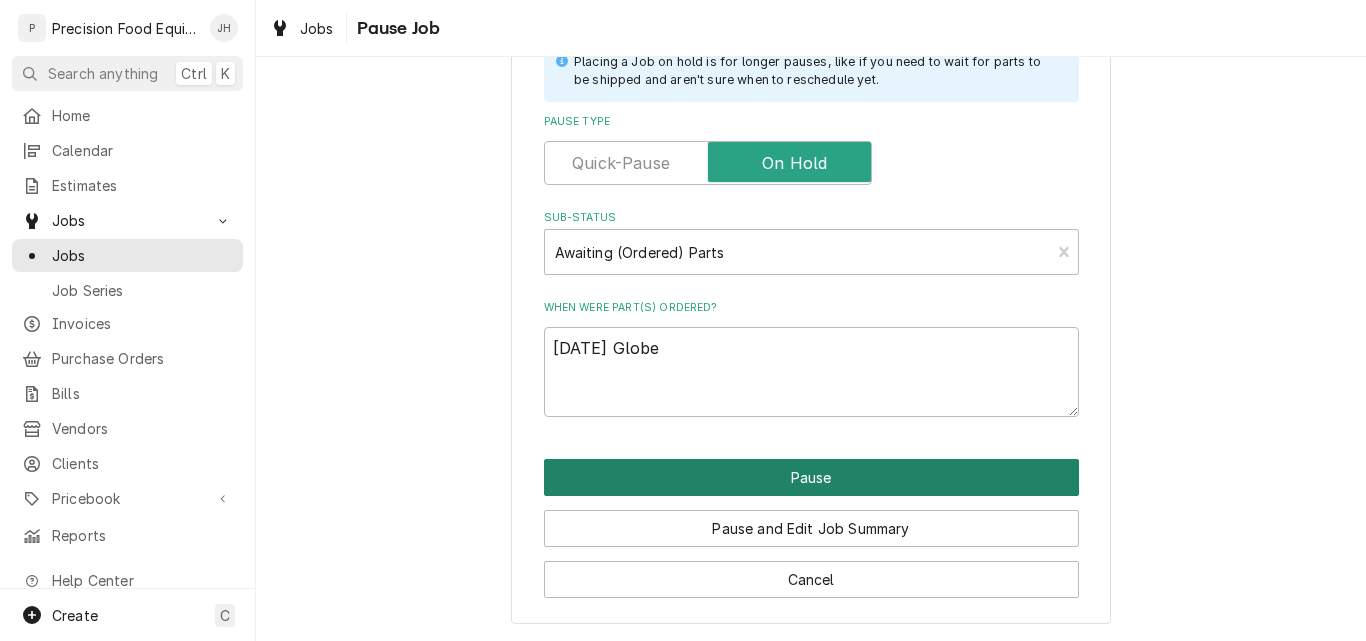 click on "Pause" at bounding box center (811, 477) 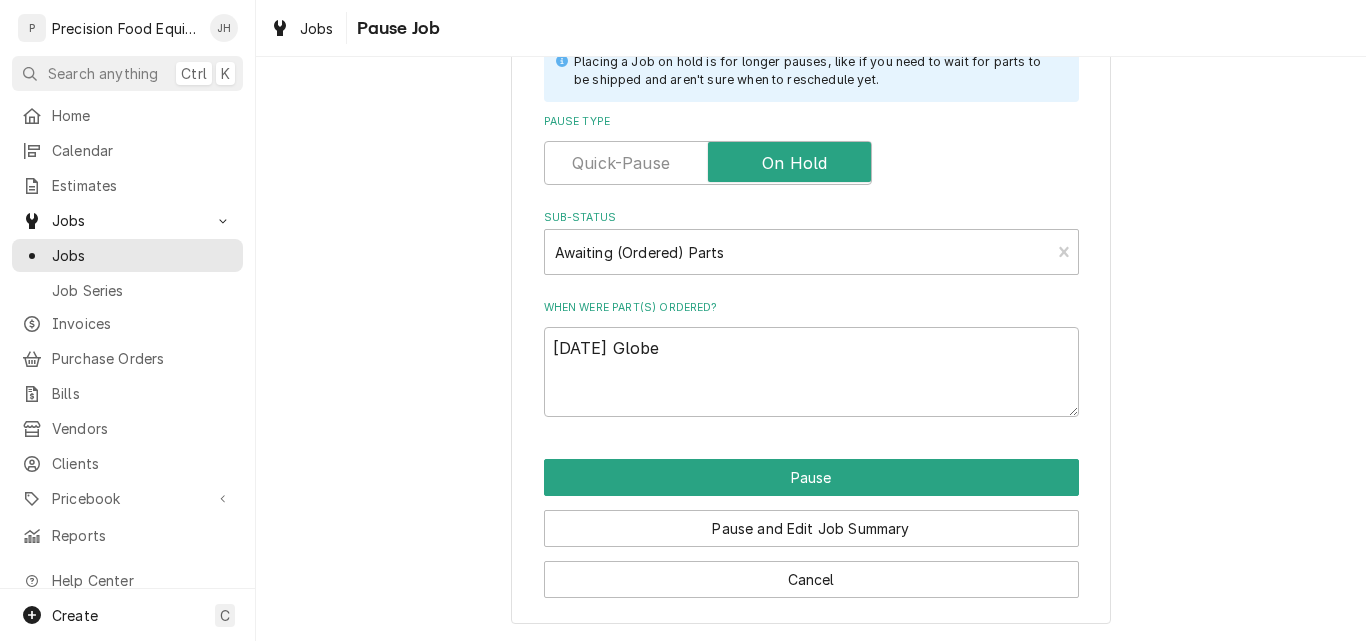 type on "x" 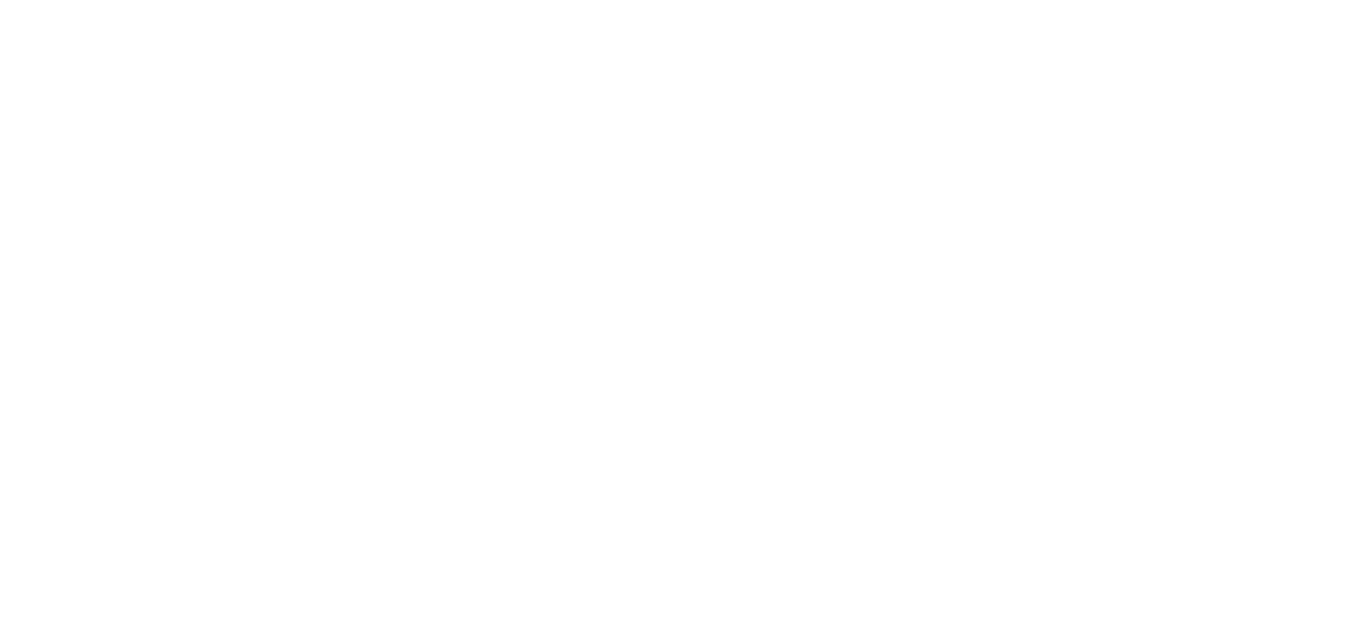 scroll, scrollTop: 0, scrollLeft: 0, axis: both 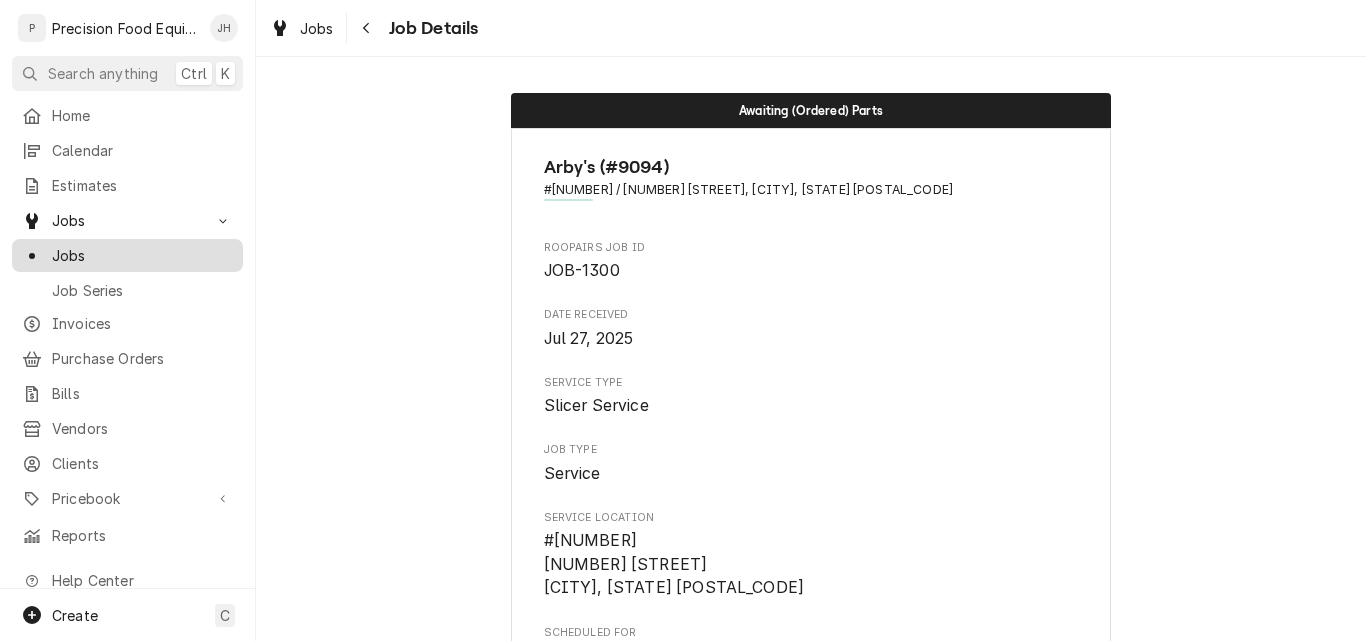 click on "Jobs" at bounding box center (142, 255) 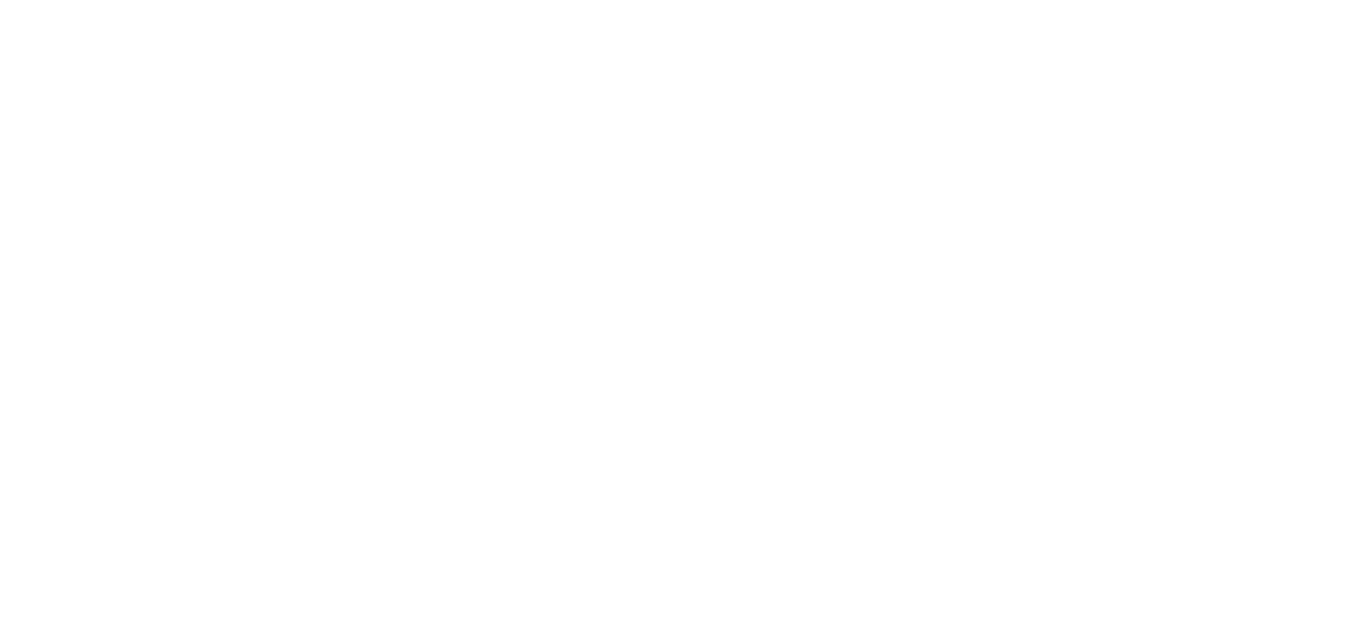 scroll, scrollTop: 0, scrollLeft: 0, axis: both 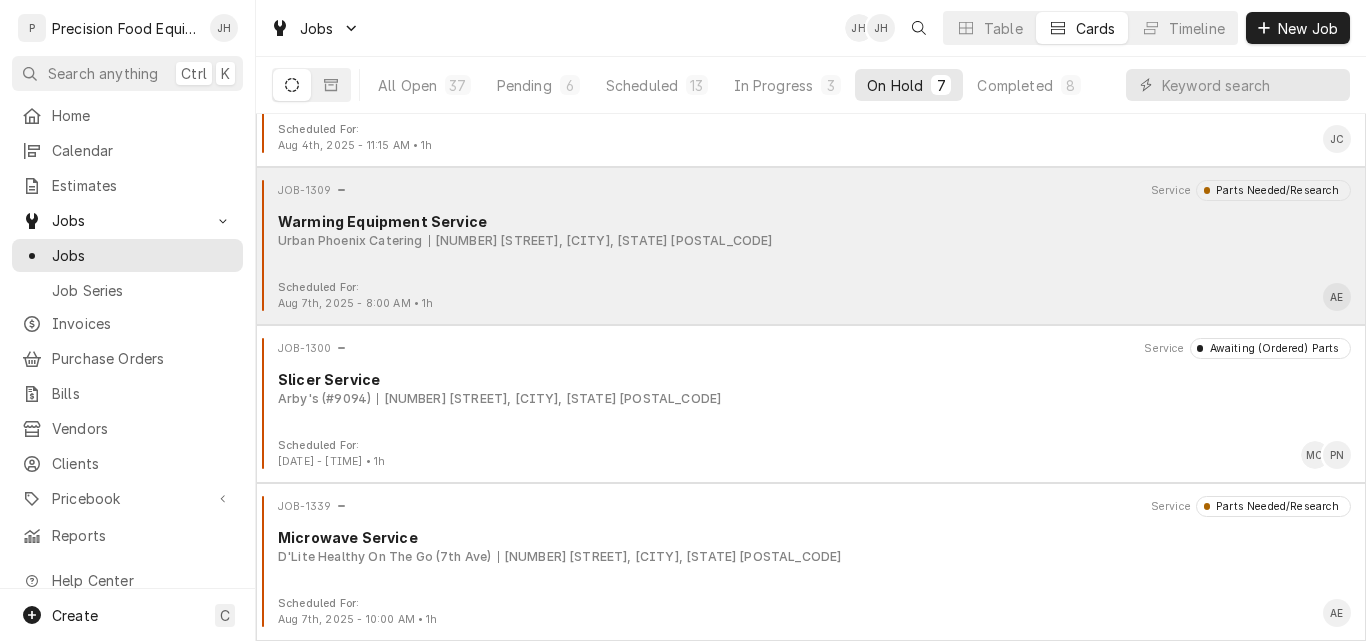 click on "JOB-1309 Service Parts Needed/Research Warming Equipment Service Urban Phoenix Catering 5048 E Oak St, Phoenix, AZ 85008" at bounding box center (811, 230) 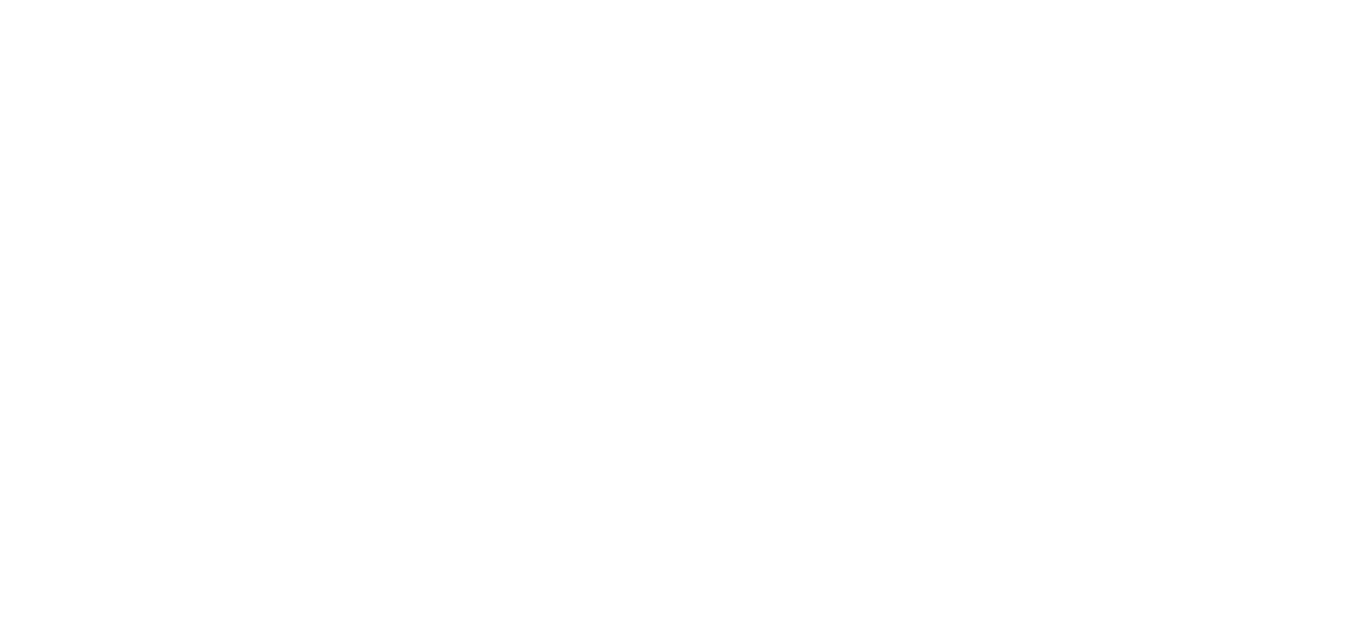 scroll, scrollTop: 0, scrollLeft: 0, axis: both 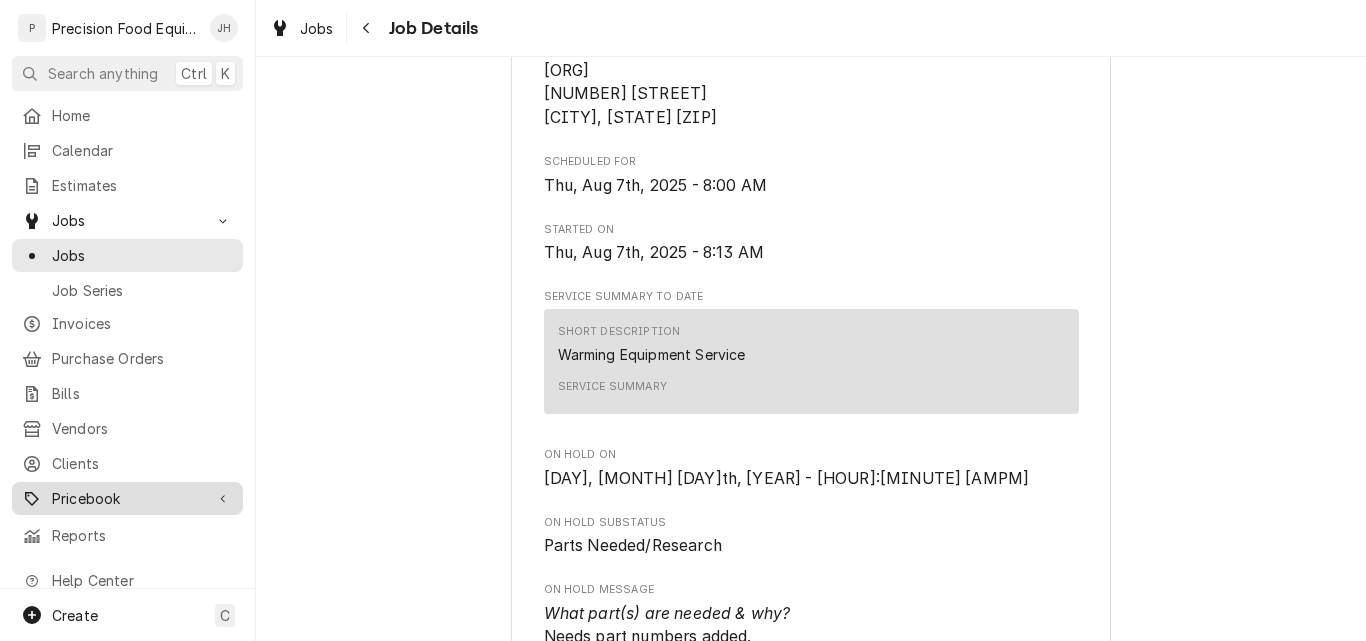 click on "Pricebook" at bounding box center (127, 498) 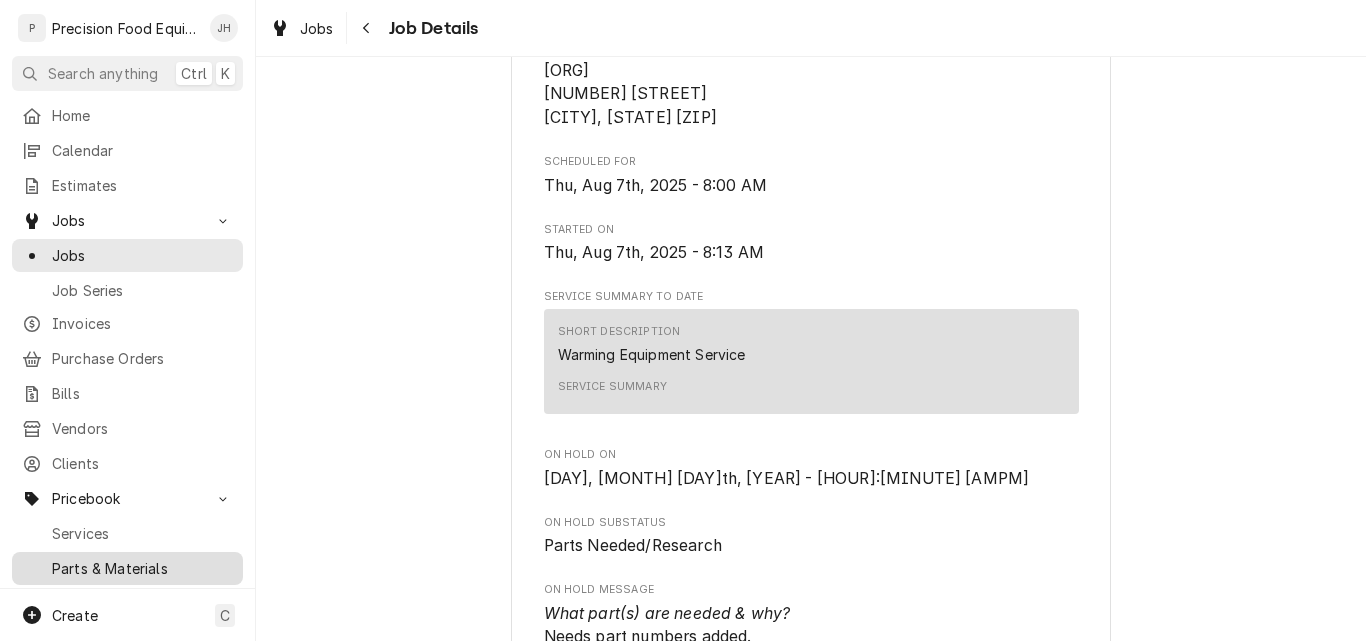 click on "Parts & Materials" at bounding box center [142, 568] 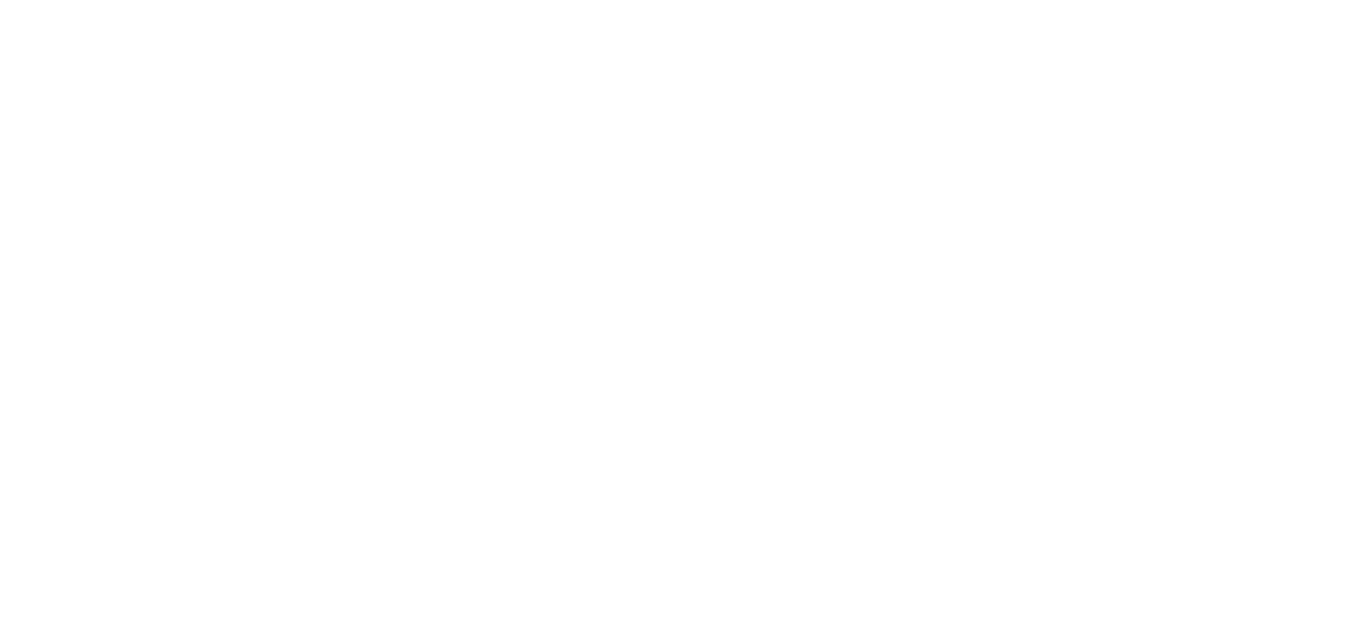 scroll, scrollTop: 0, scrollLeft: 0, axis: both 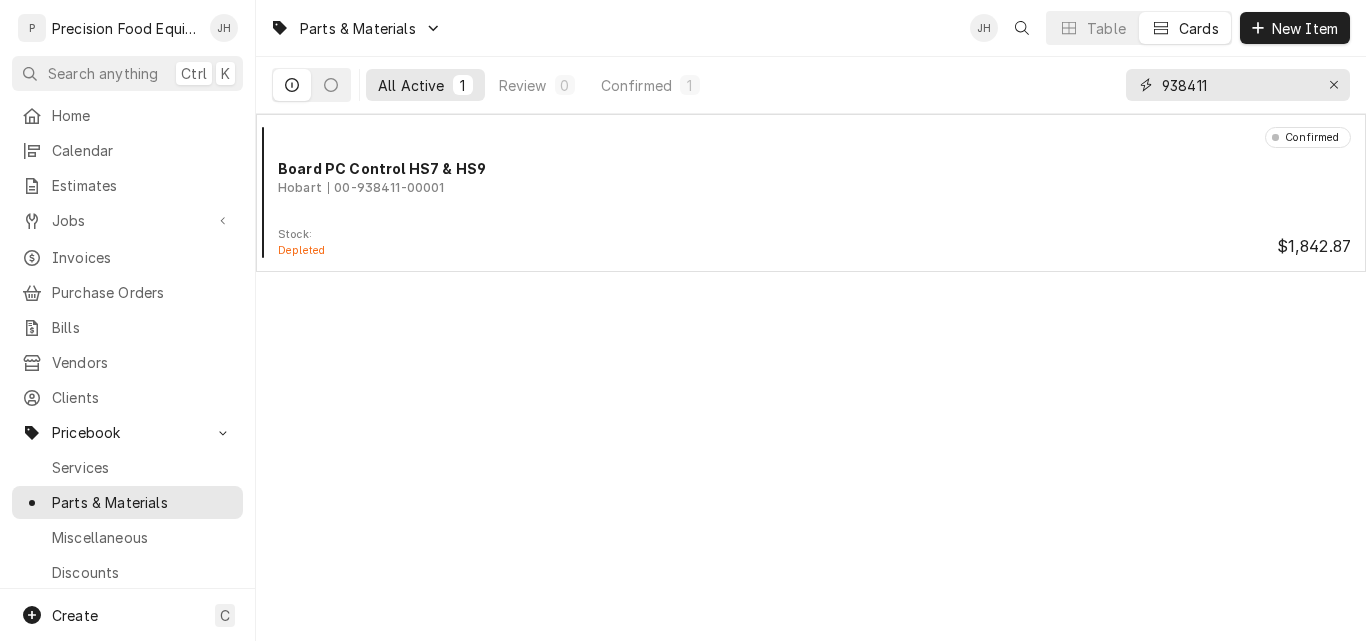drag, startPoint x: 1225, startPoint y: 81, endPoint x: 992, endPoint y: 82, distance: 233.00215 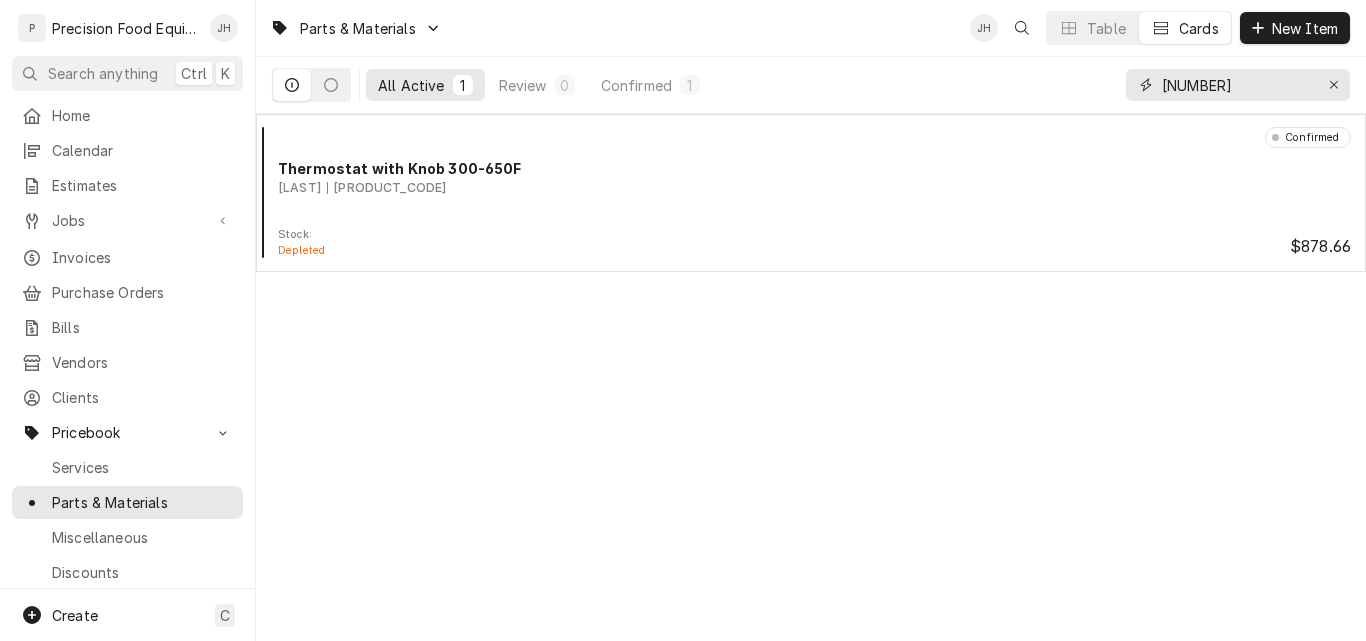 drag, startPoint x: 1237, startPoint y: 85, endPoint x: 1062, endPoint y: 85, distance: 175 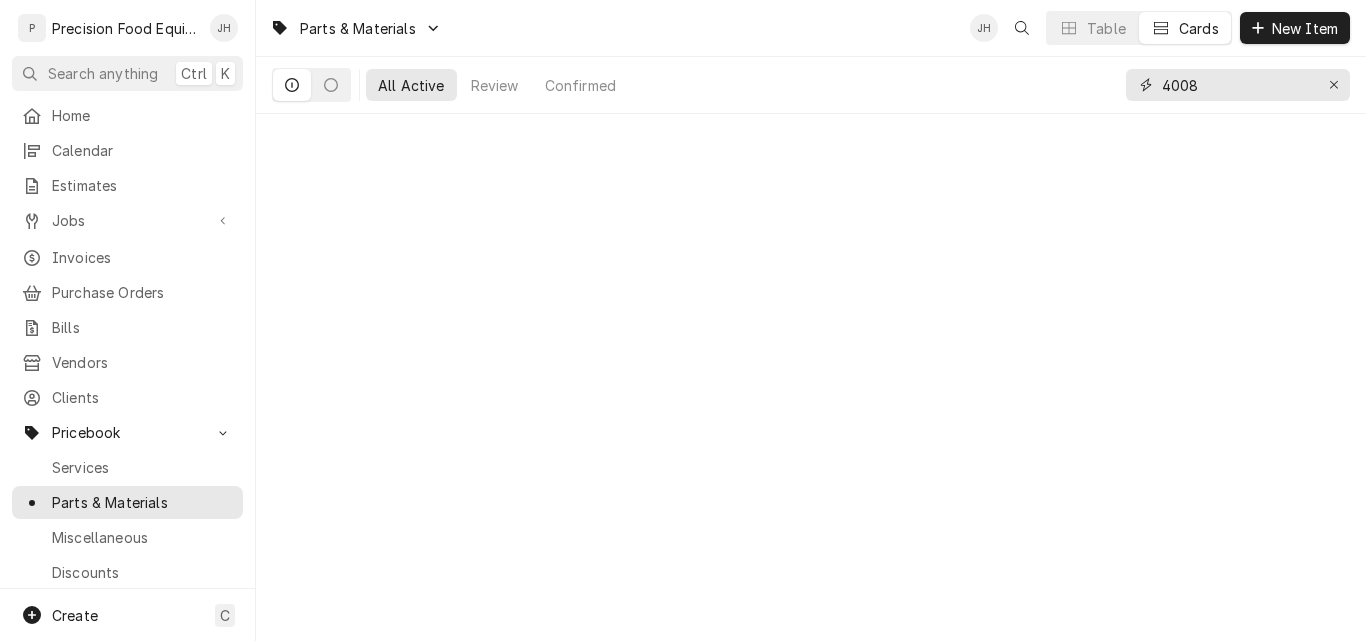 type on "4008" 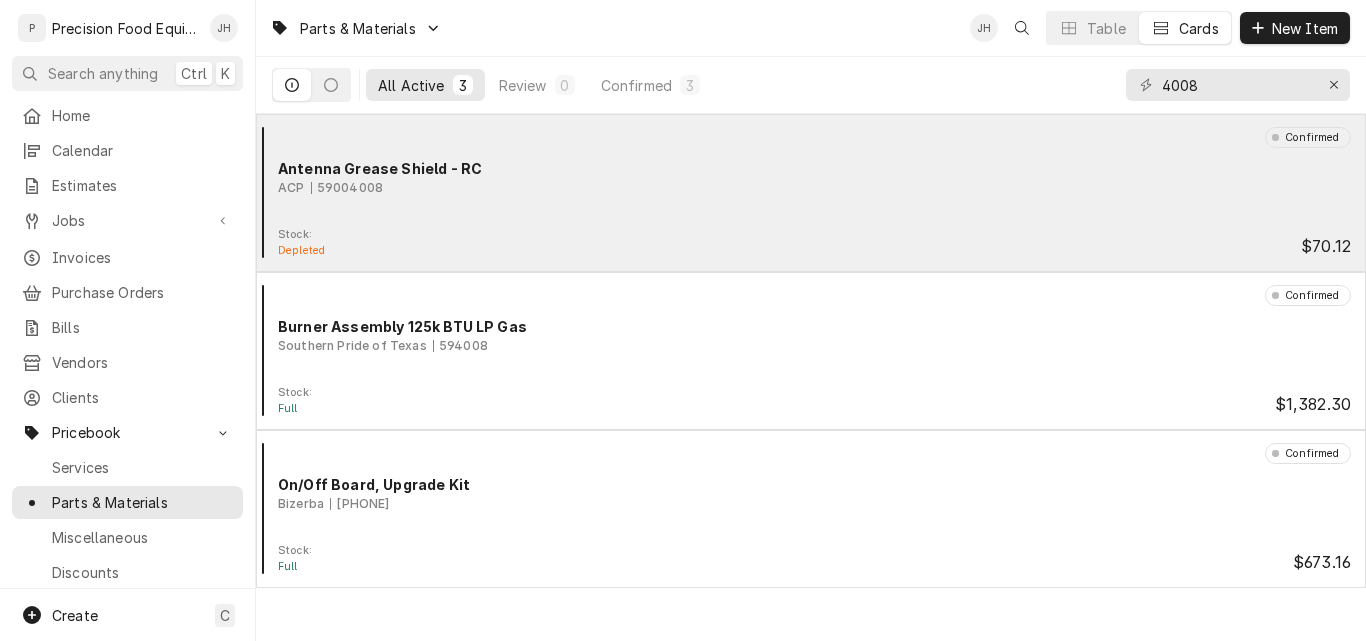 click on "Confirmed Antenna Grease Shield - RC ACP 59004008" at bounding box center [811, 177] 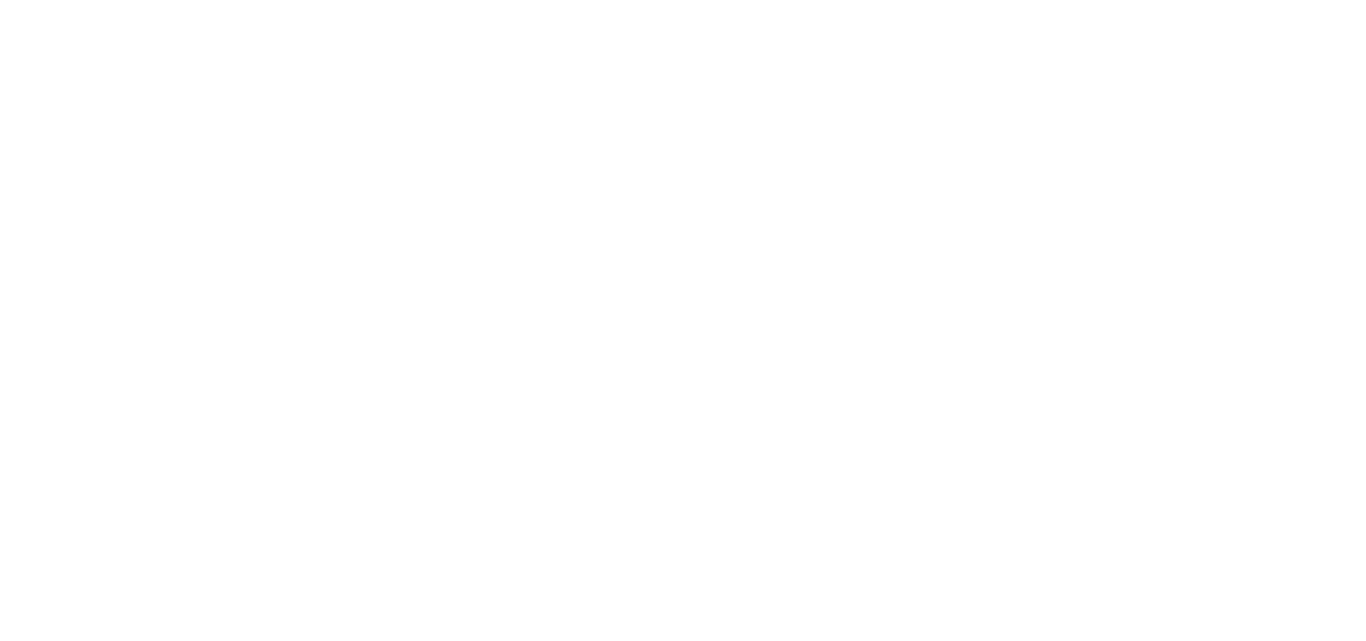 scroll, scrollTop: 0, scrollLeft: 0, axis: both 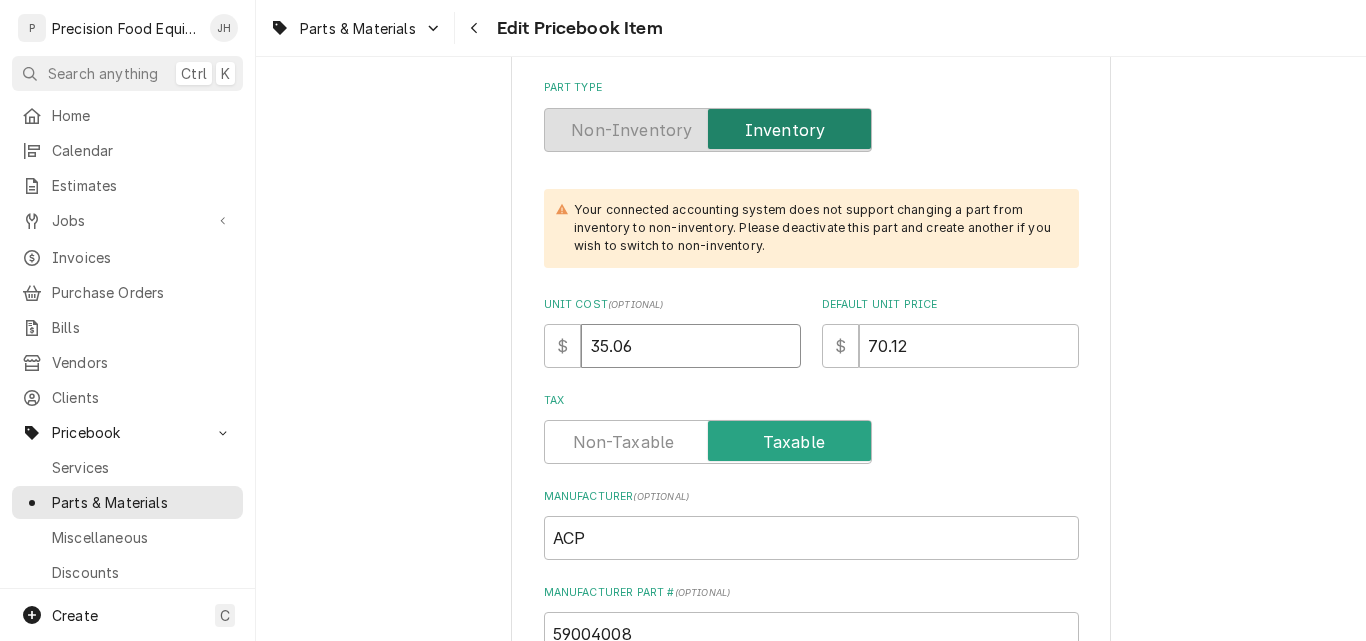 drag, startPoint x: 673, startPoint y: 347, endPoint x: 469, endPoint y: 347, distance: 204 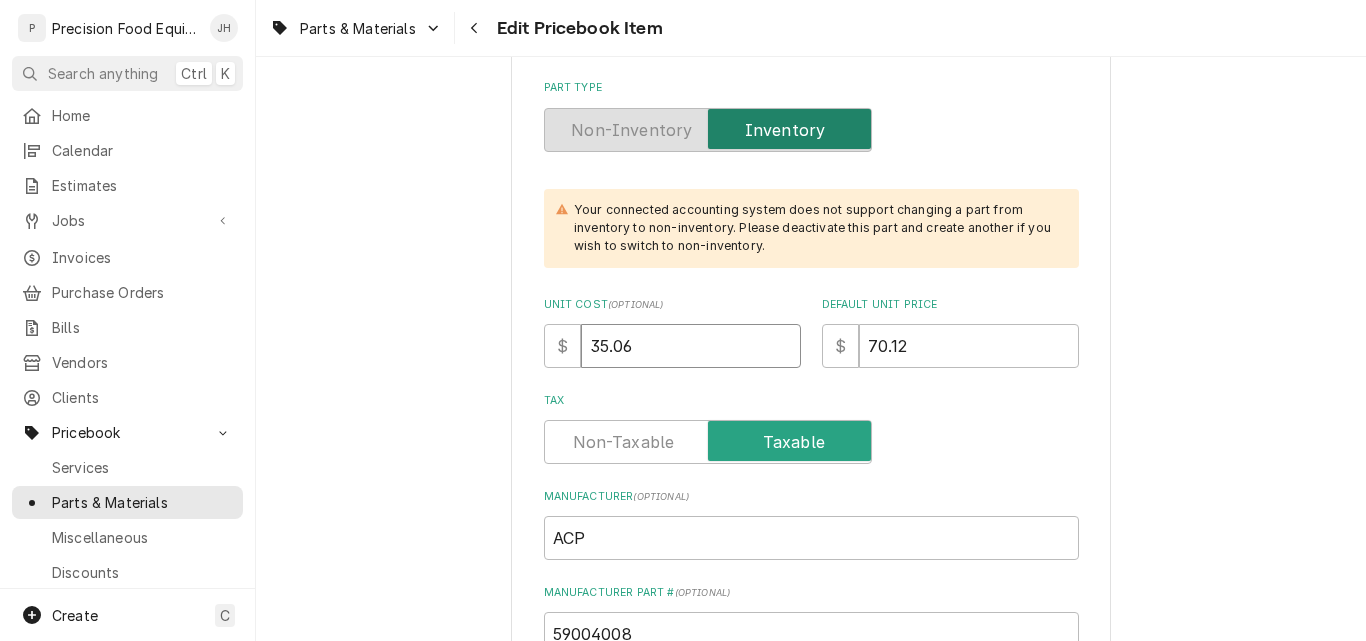 type on "x" 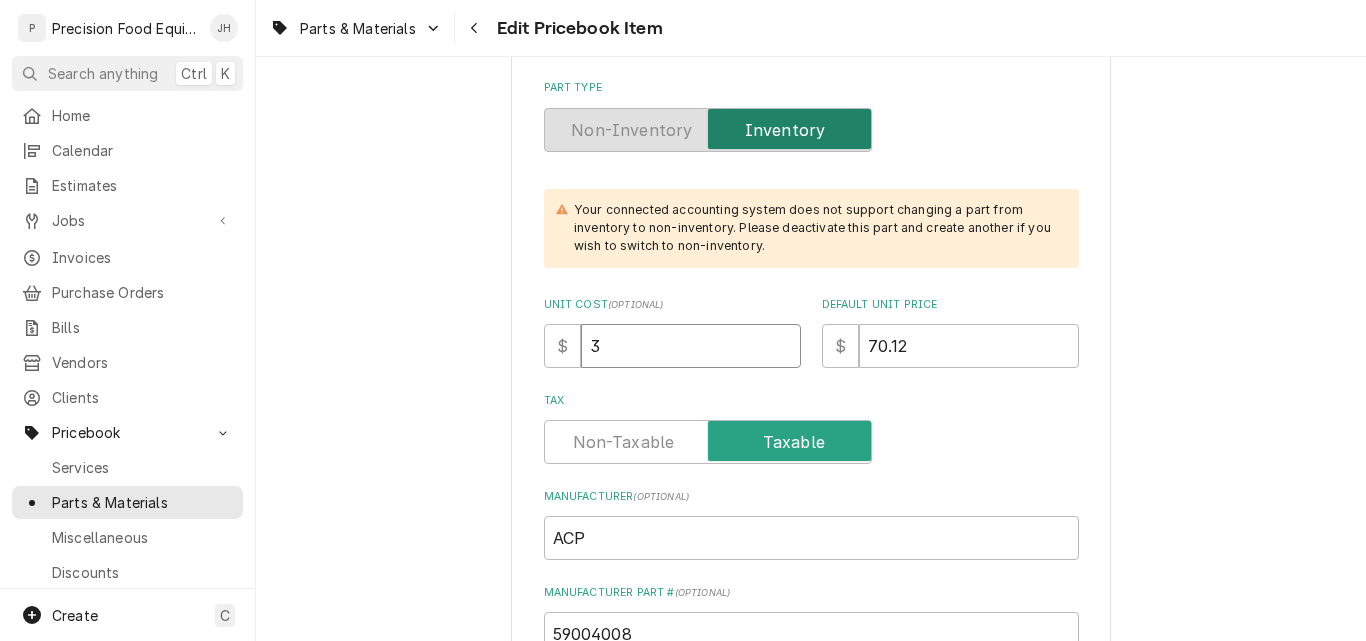 type on "x" 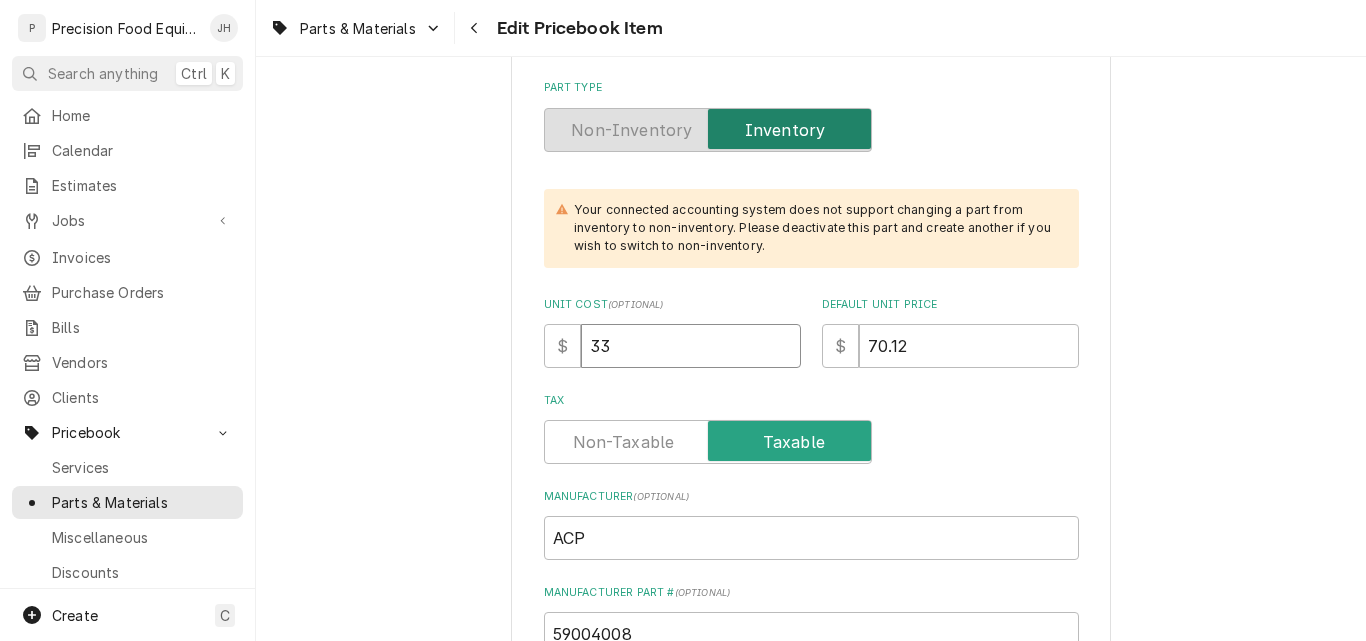 type on "x" 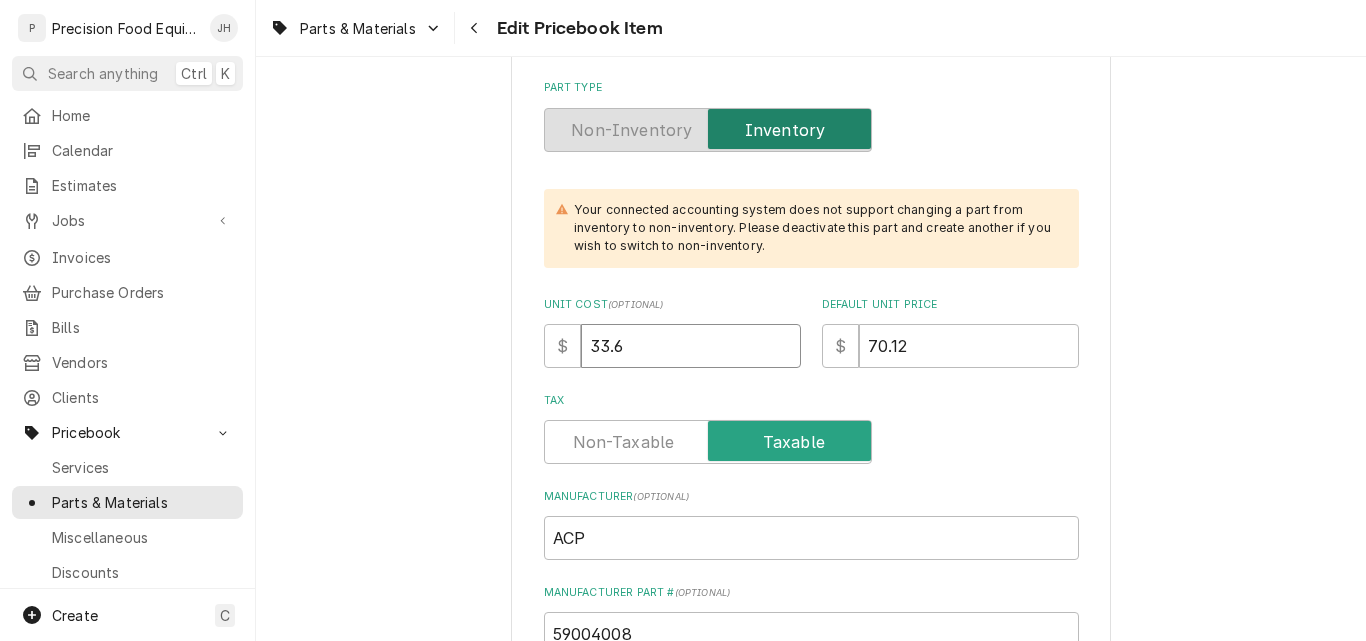 type on "x" 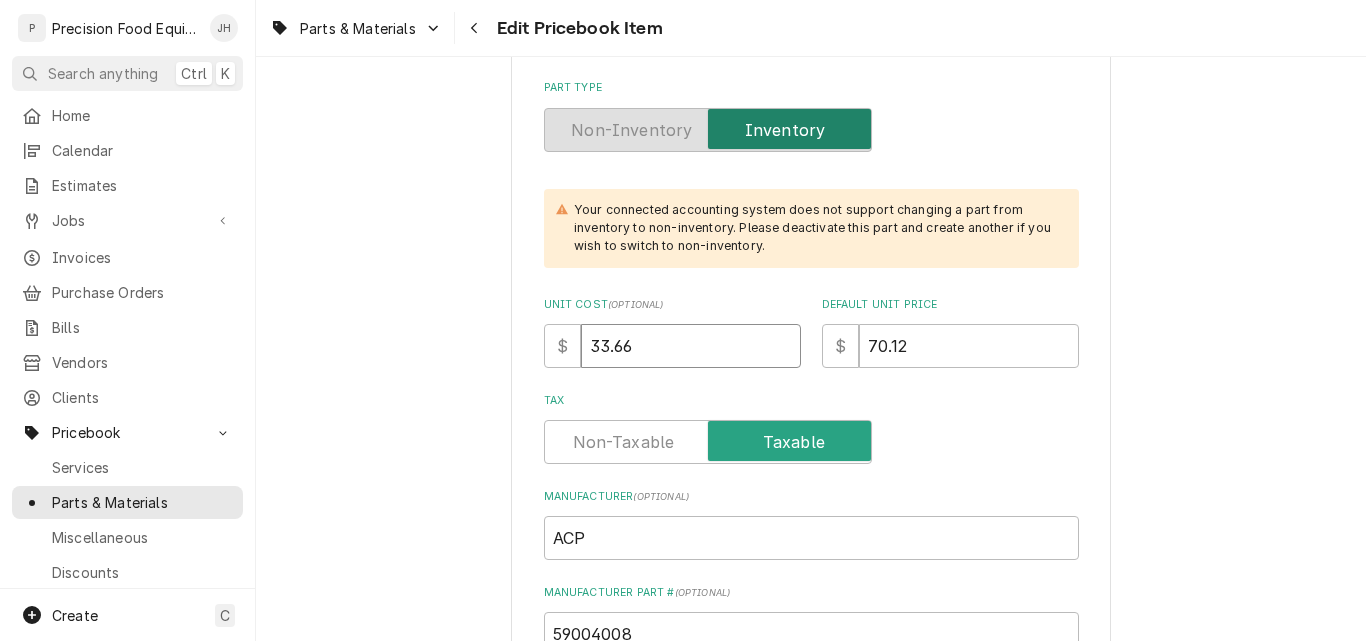 type on "33.66" 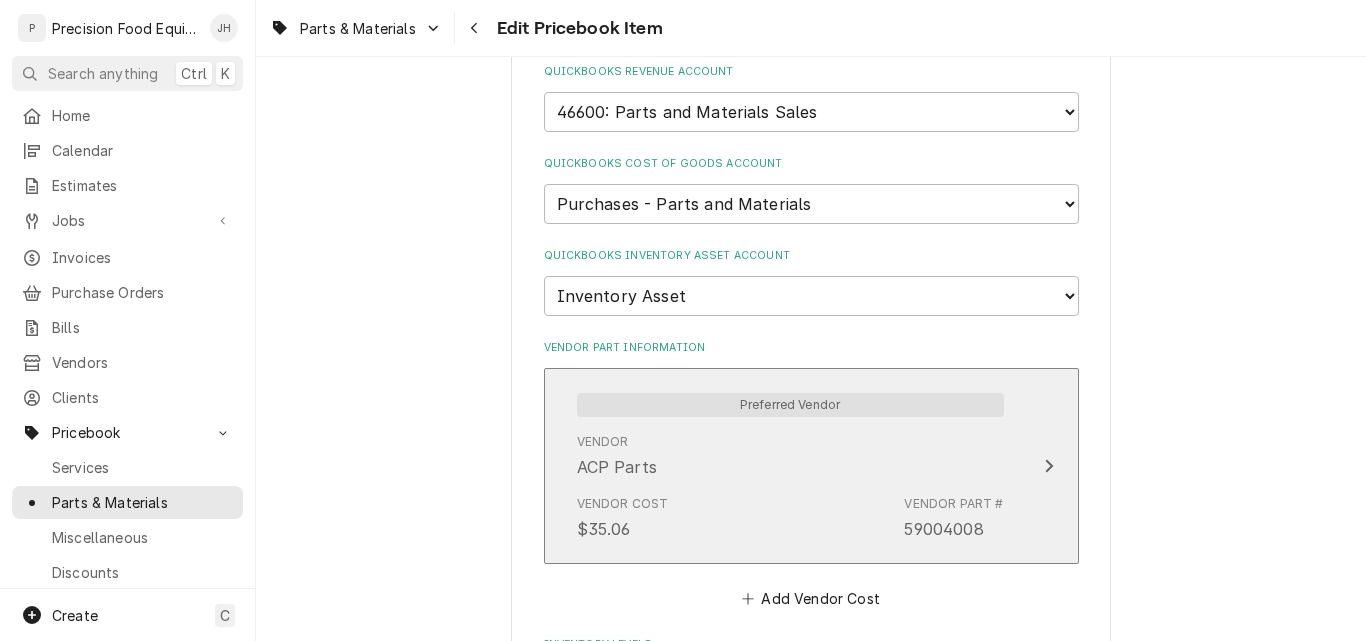 scroll, scrollTop: 1500, scrollLeft: 0, axis: vertical 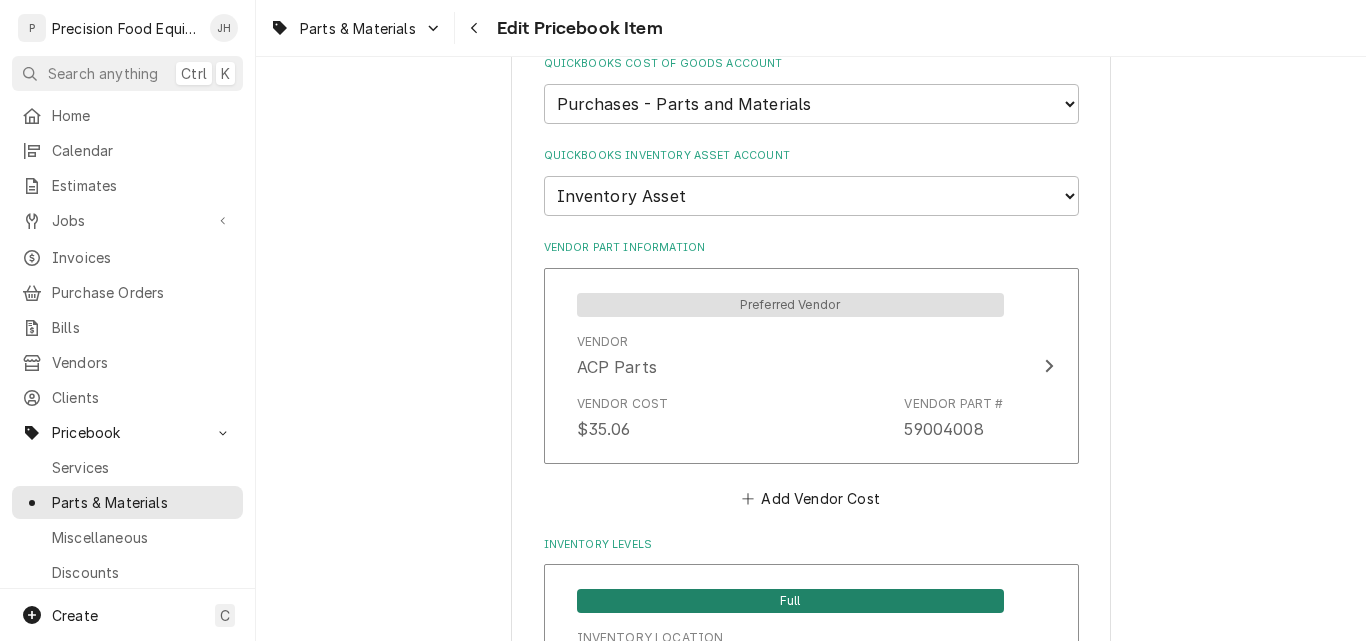 click on "Preferred Vendor Vendor ACP Parts Vendor Cost $35.06 Vendor Part # 59004008 Add Vendor Cost" at bounding box center (811, 390) 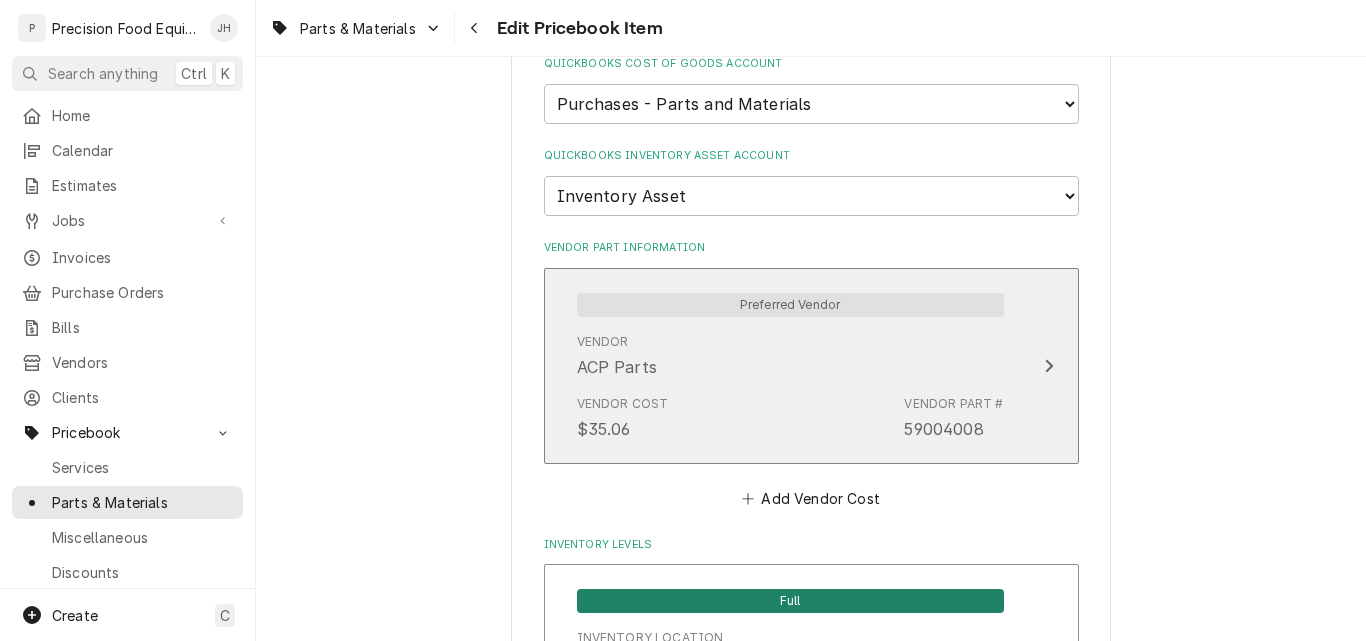 click on "Vendor Cost $35.06 Vendor Part # 59004008" at bounding box center [790, 418] 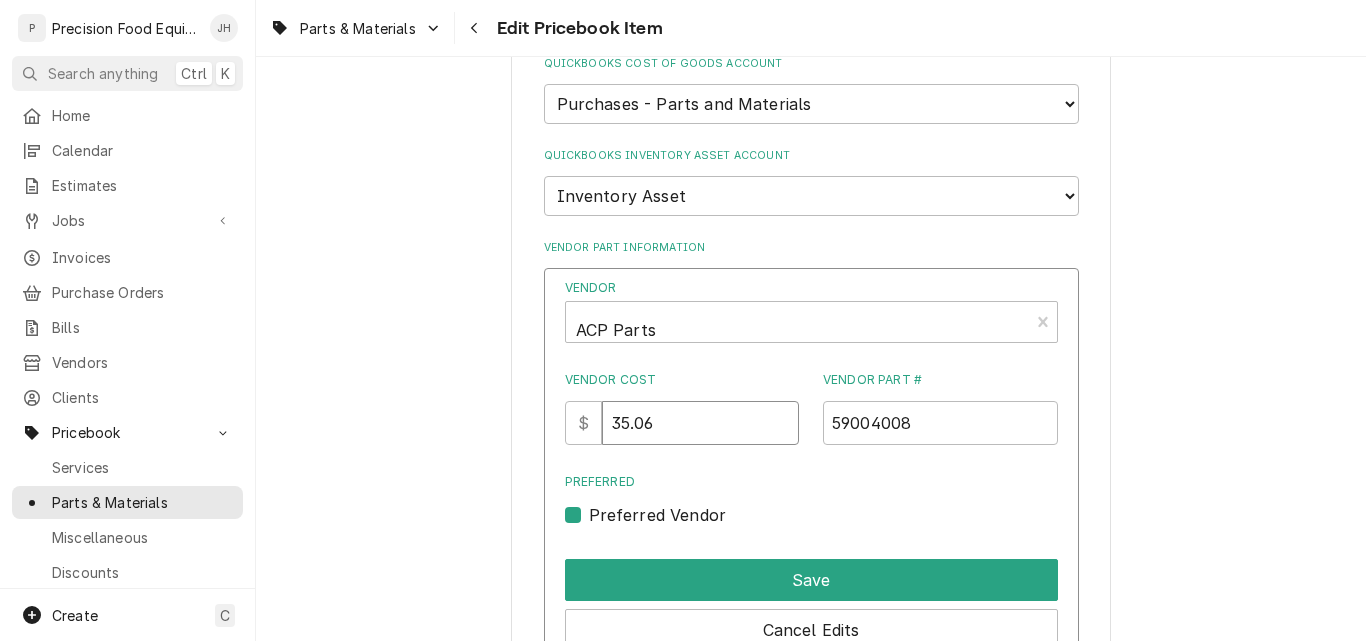 drag, startPoint x: 668, startPoint y: 417, endPoint x: 542, endPoint y: 432, distance: 126.88972 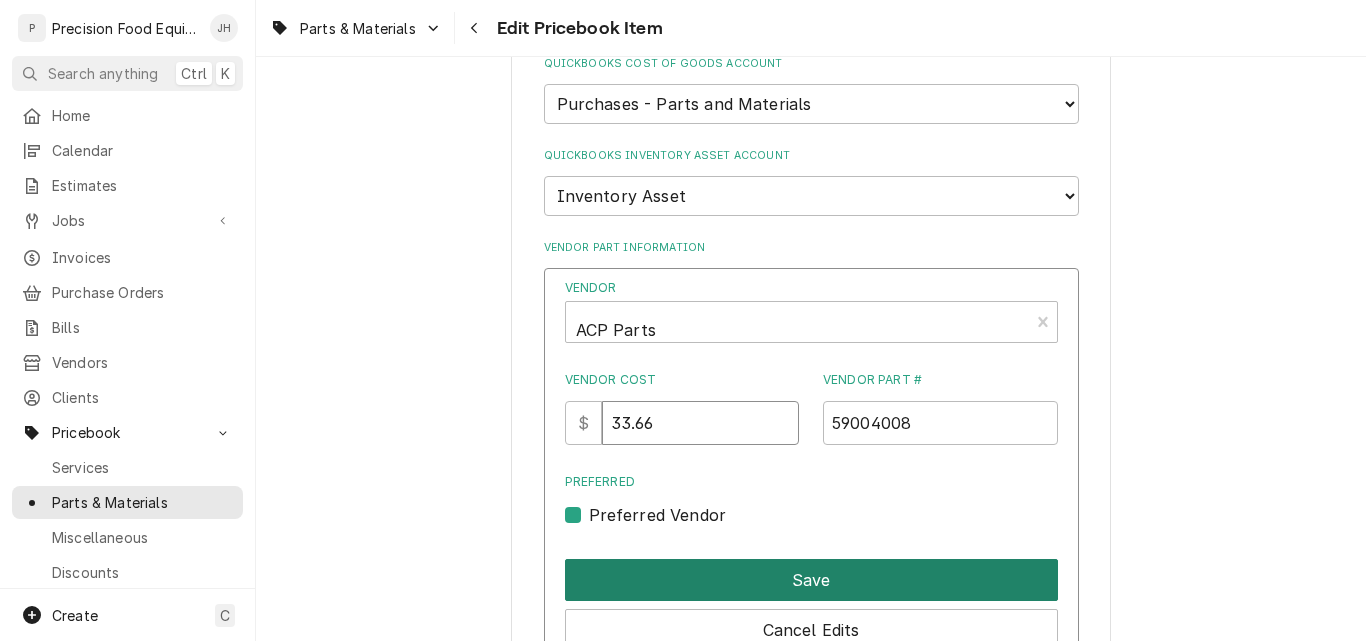 type on "33.66" 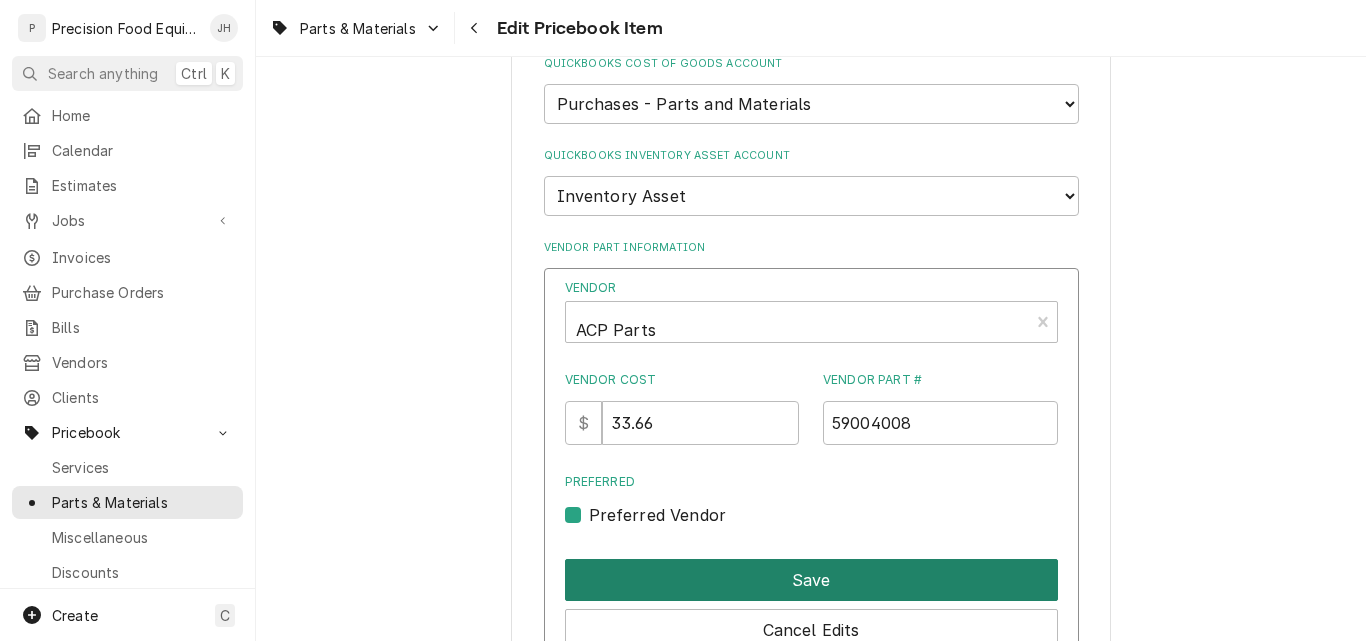 click on "Save" at bounding box center [811, 580] 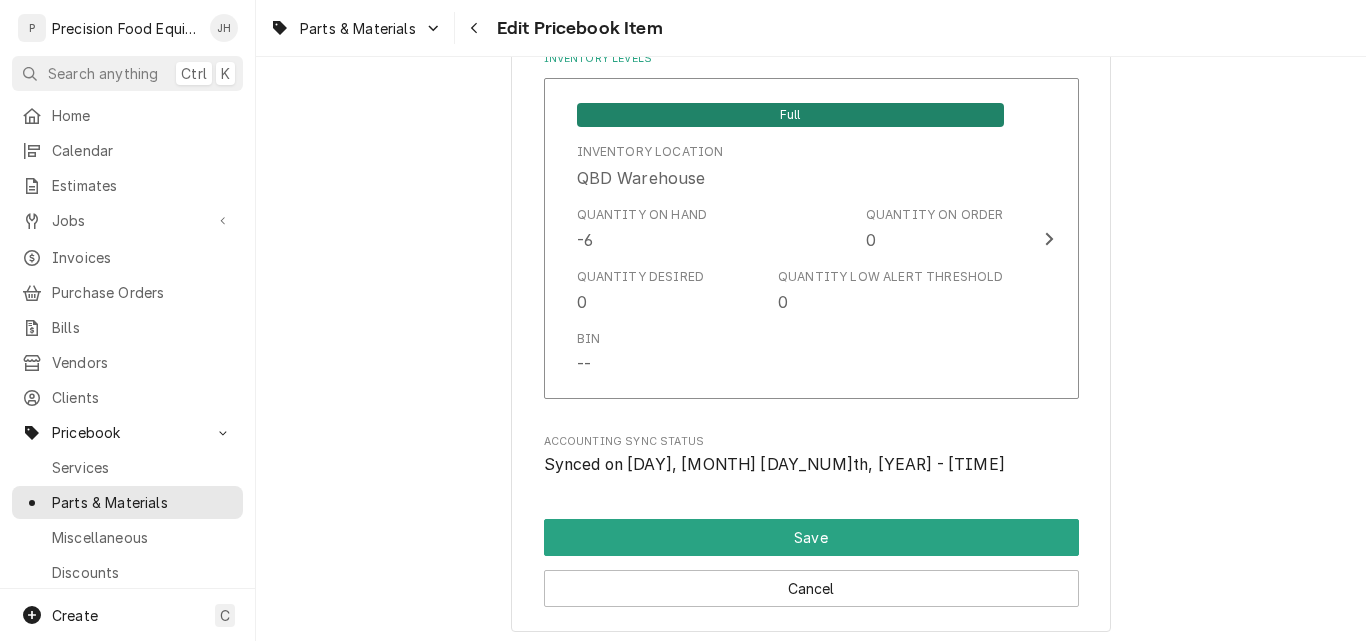 scroll, scrollTop: 2000, scrollLeft: 0, axis: vertical 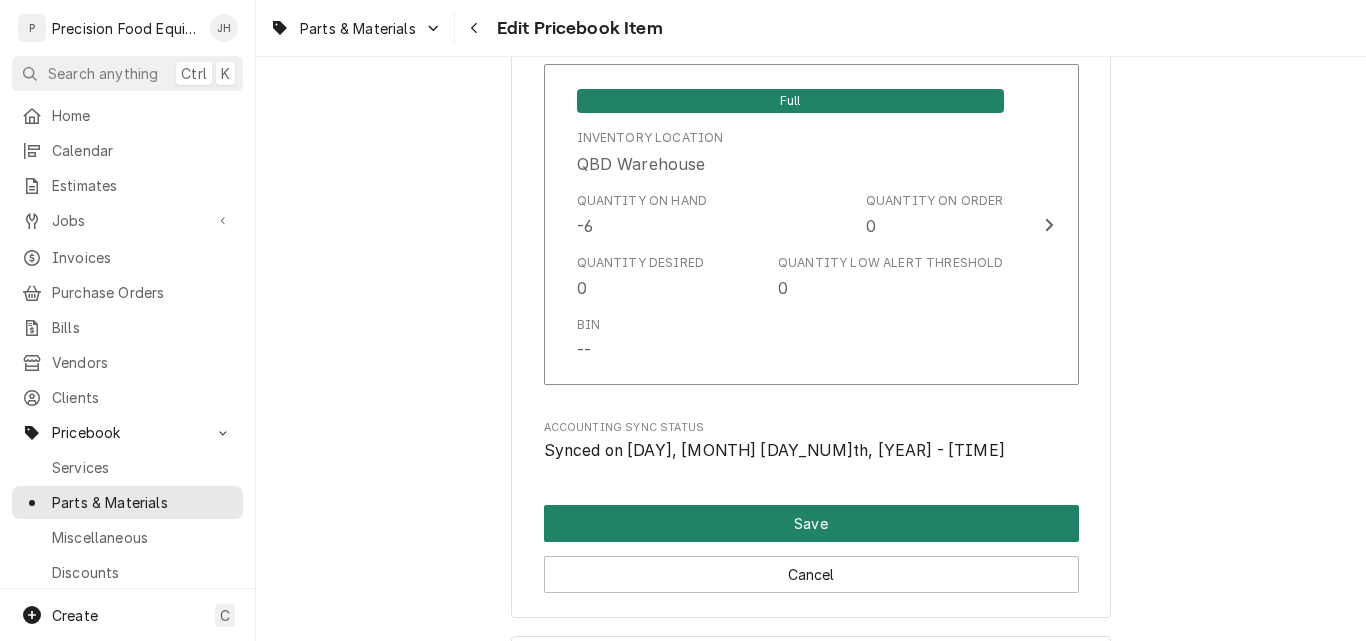 click on "Save" at bounding box center (811, 523) 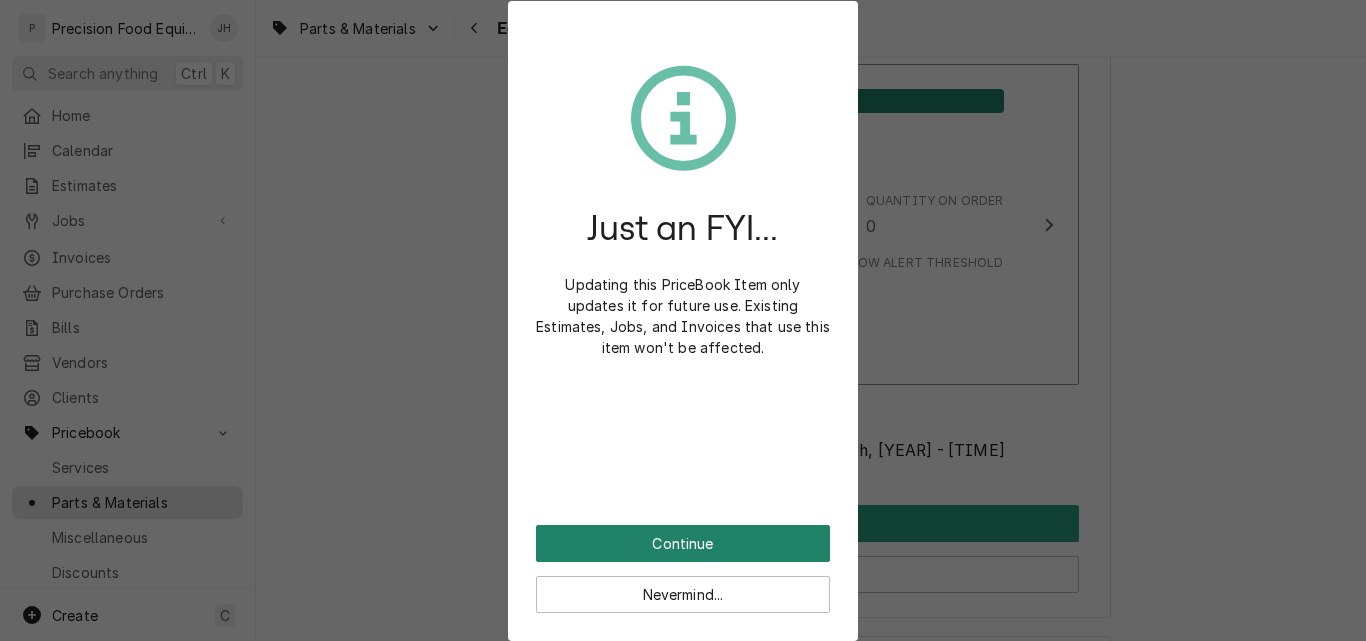 click on "Continue" at bounding box center (683, 543) 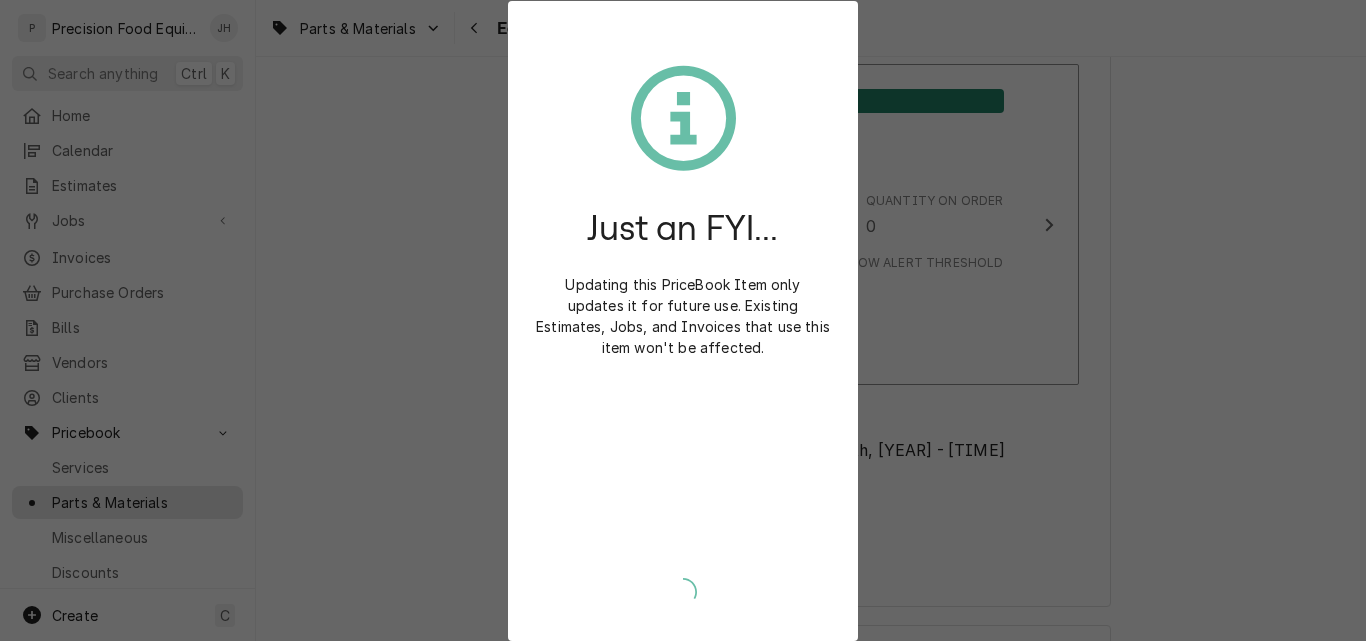 type on "x" 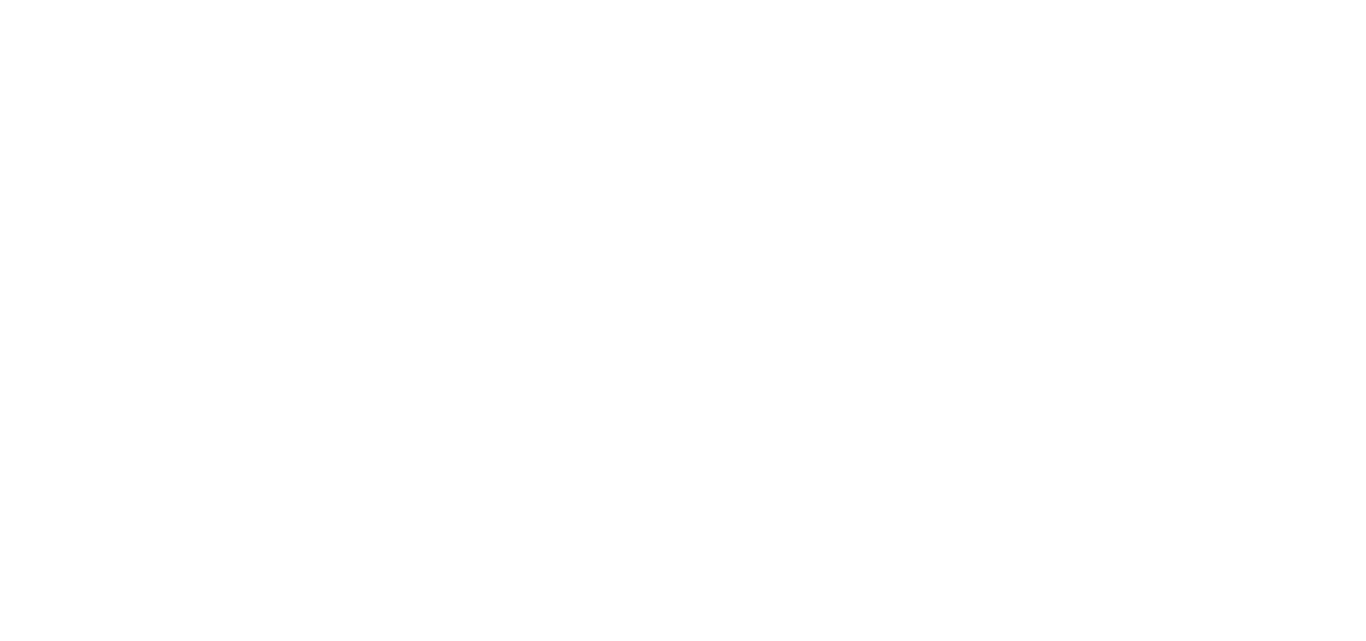 scroll, scrollTop: 0, scrollLeft: 0, axis: both 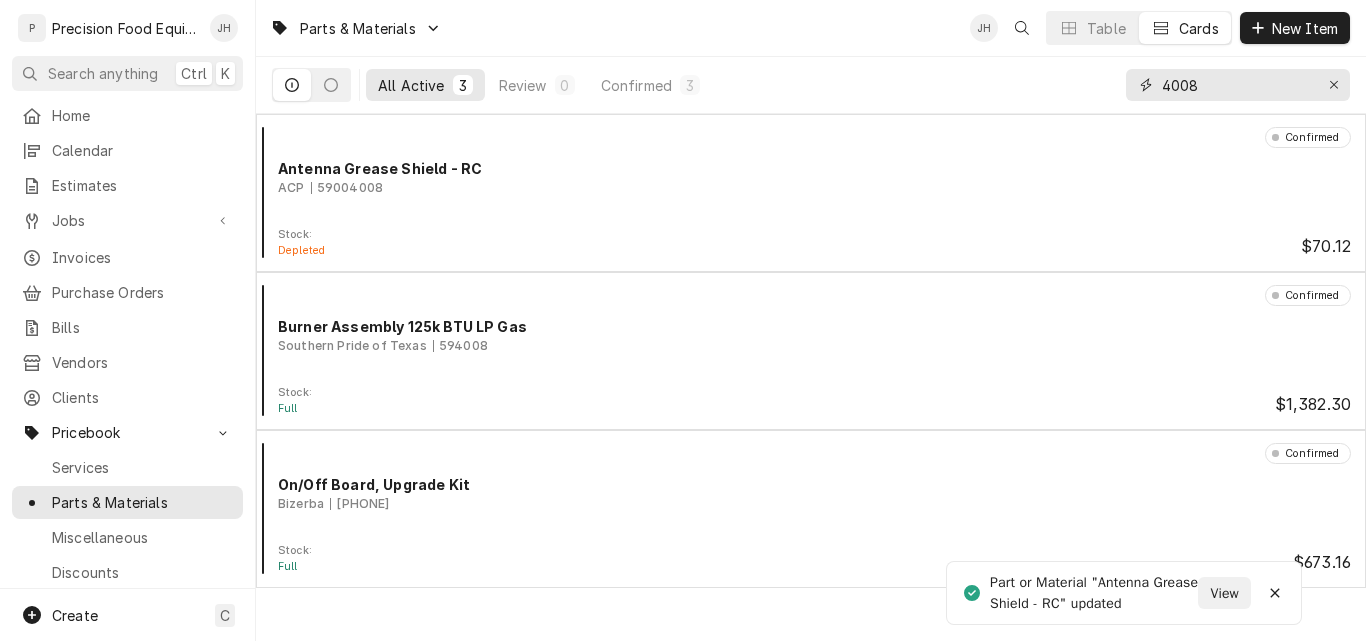 drag, startPoint x: 1217, startPoint y: 82, endPoint x: 1042, endPoint y: 83, distance: 175.00285 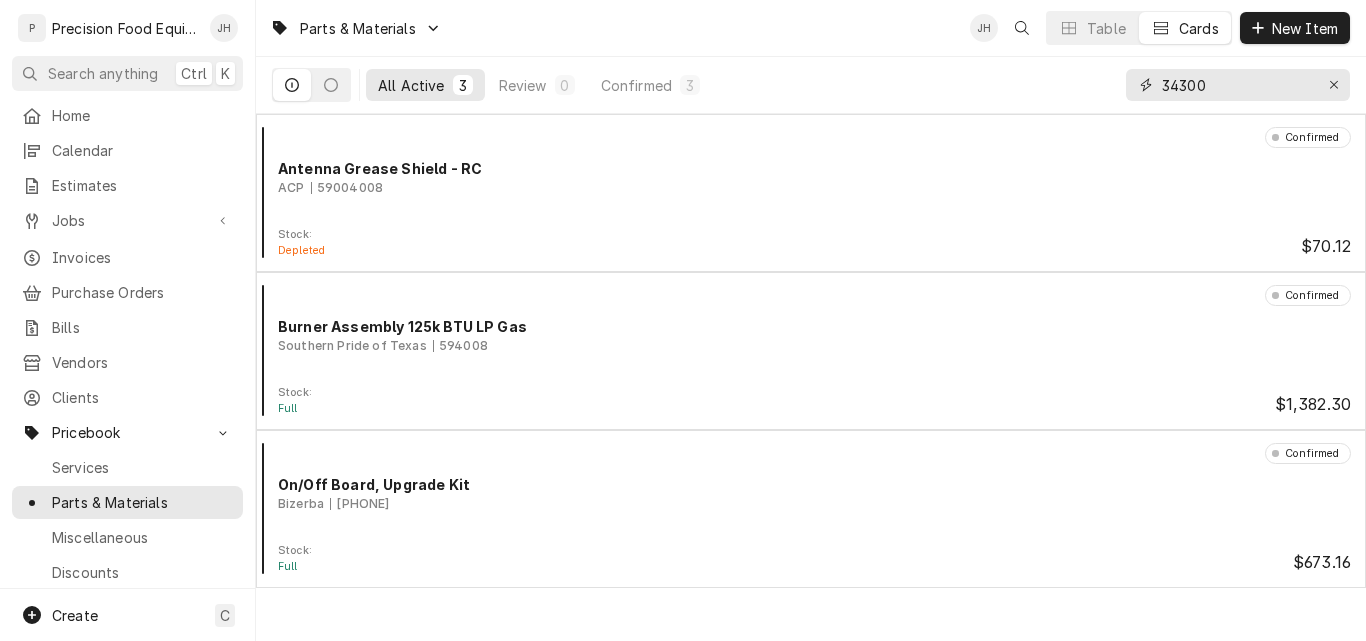 type on "34300" 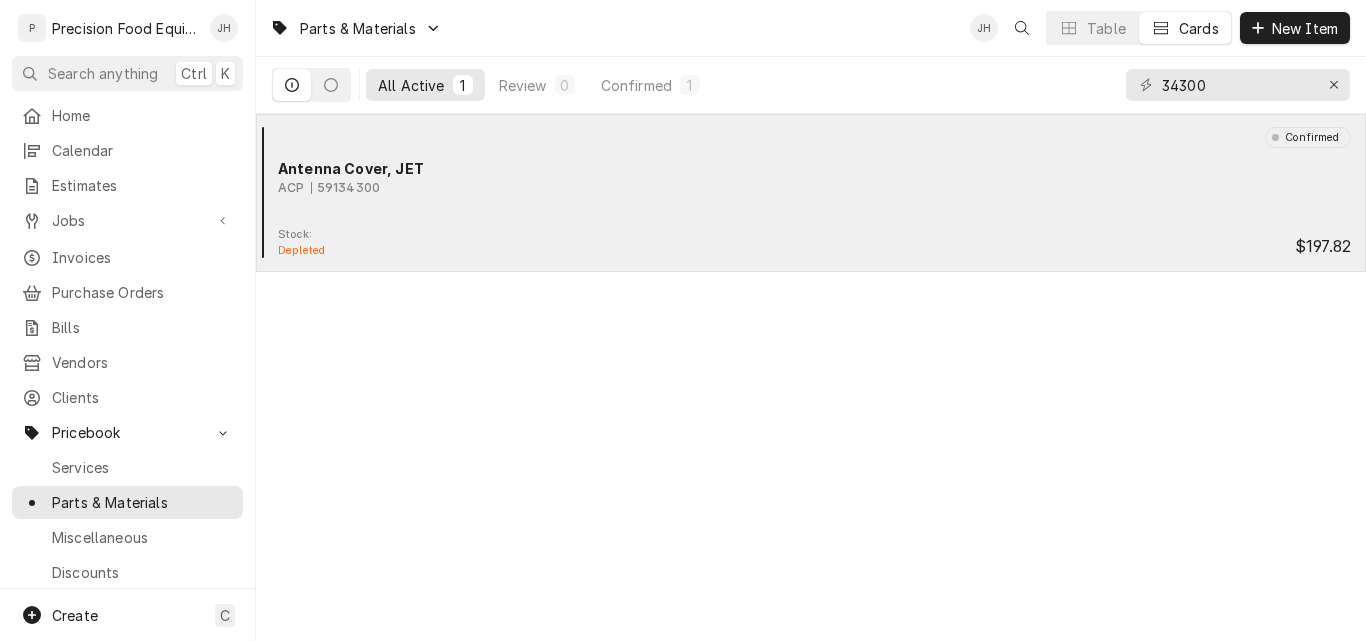 click on "Confirmed Antenna Cover, JET ACP 59134300" at bounding box center [811, 177] 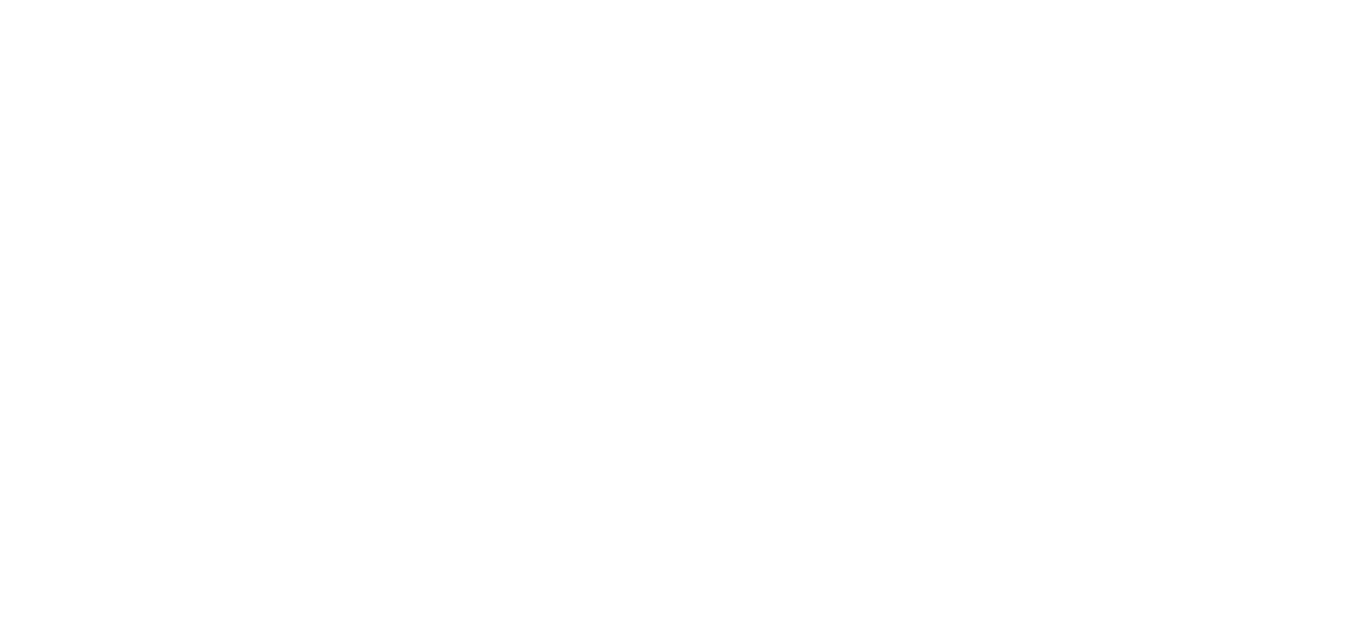 scroll, scrollTop: 0, scrollLeft: 0, axis: both 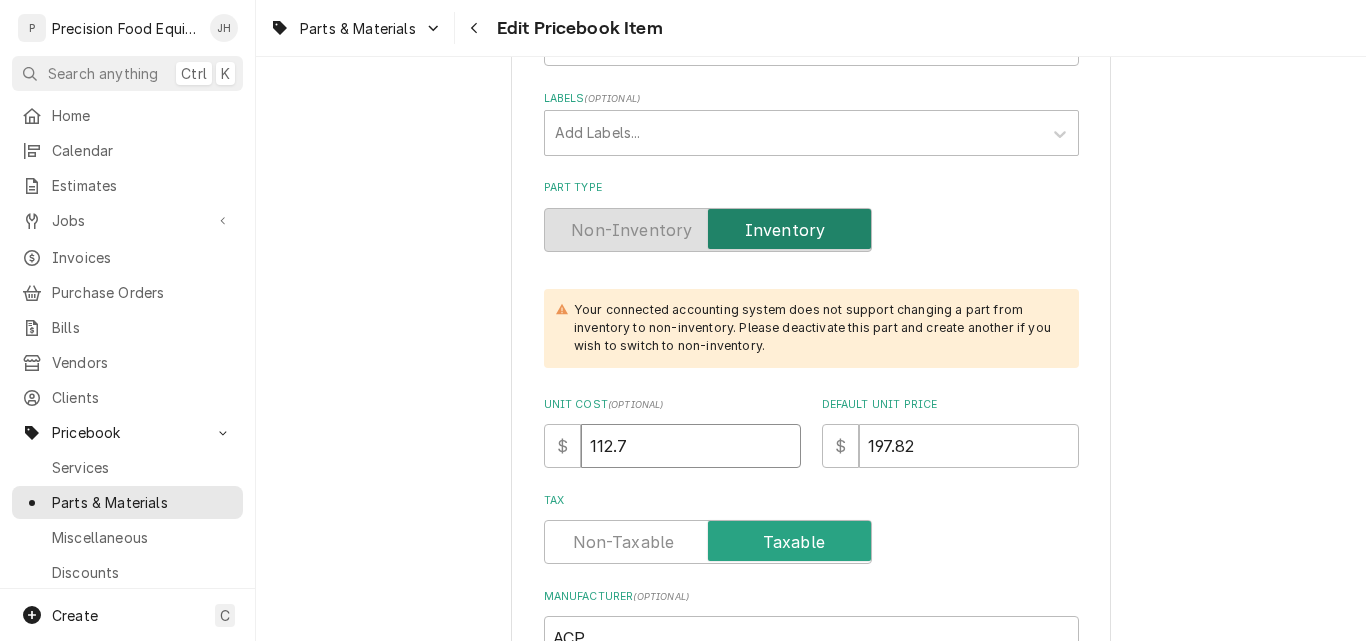 drag, startPoint x: 682, startPoint y: 444, endPoint x: 456, endPoint y: 444, distance: 226 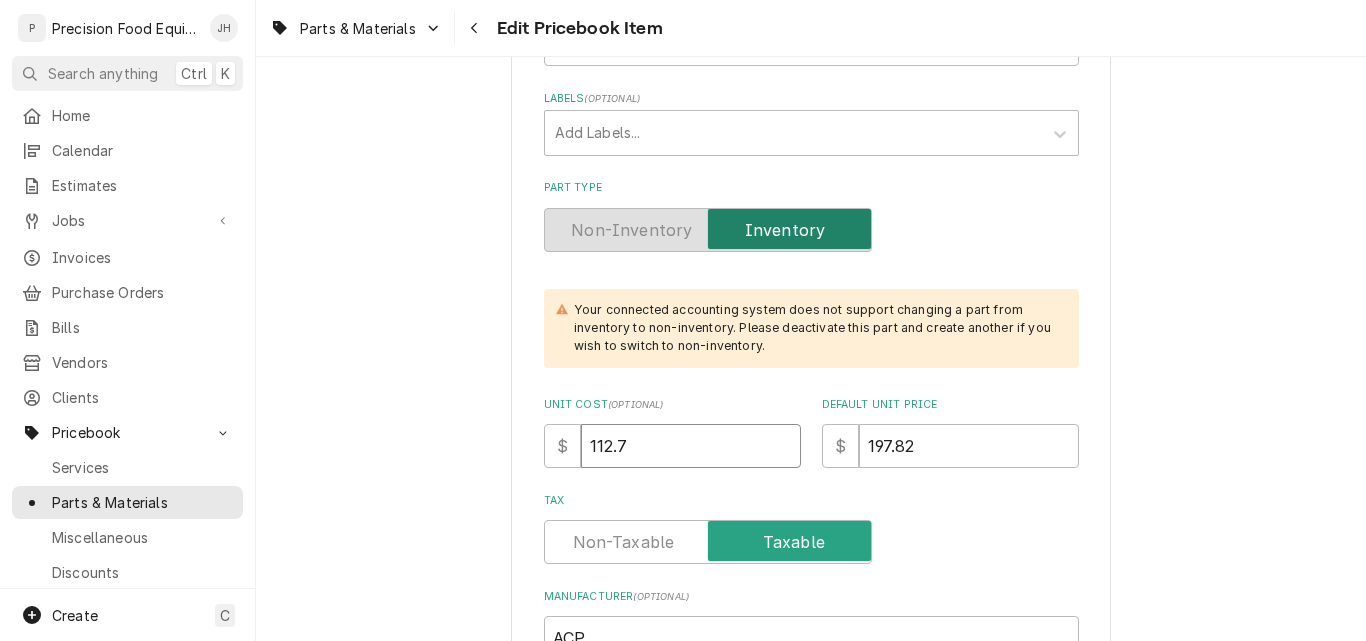 type on "x" 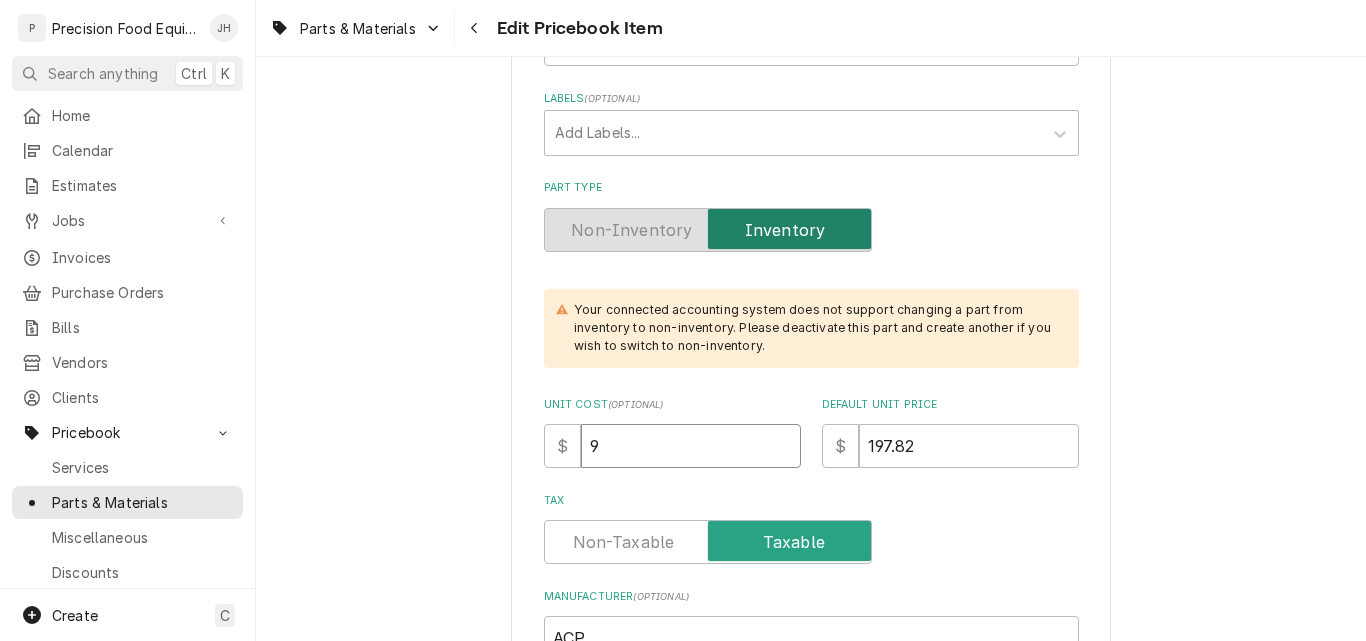 type on "x" 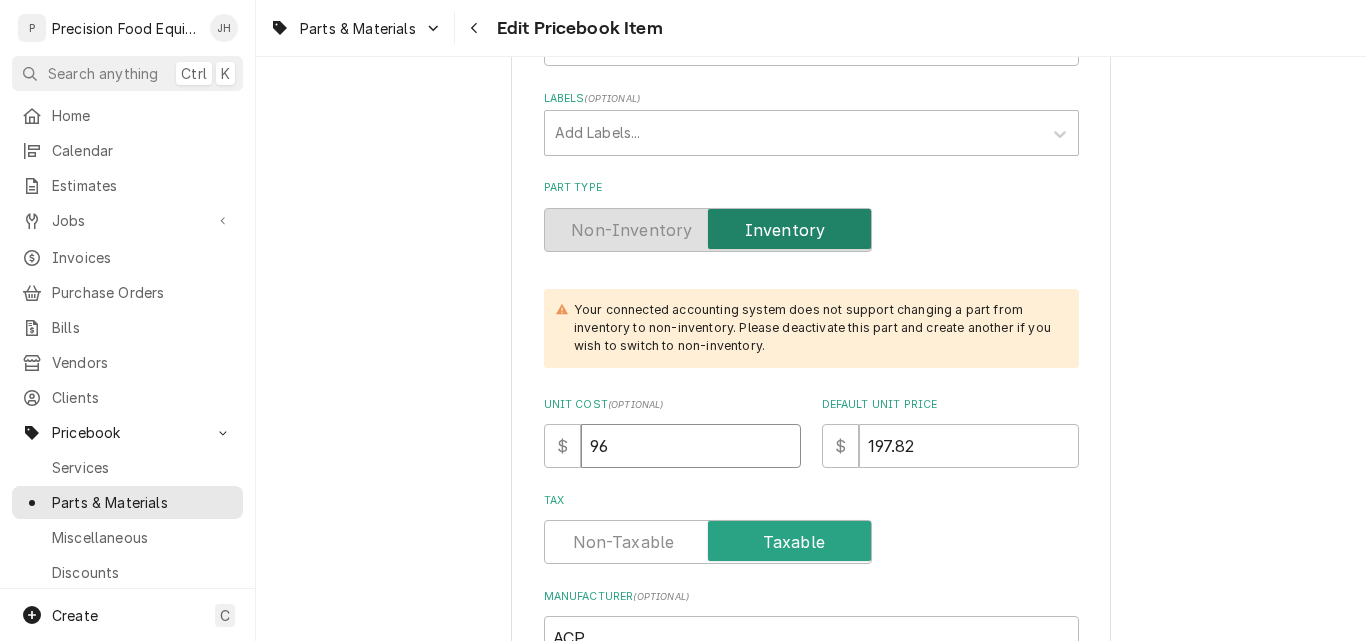 type on "x" 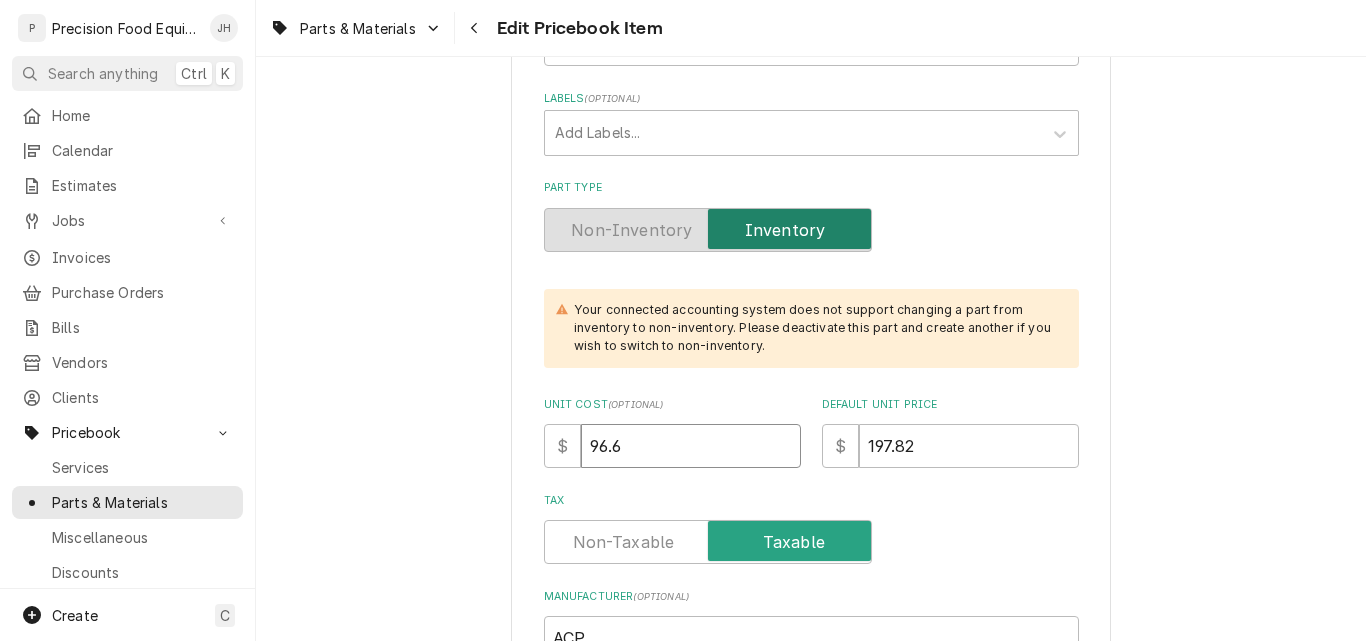 type on "96.6" 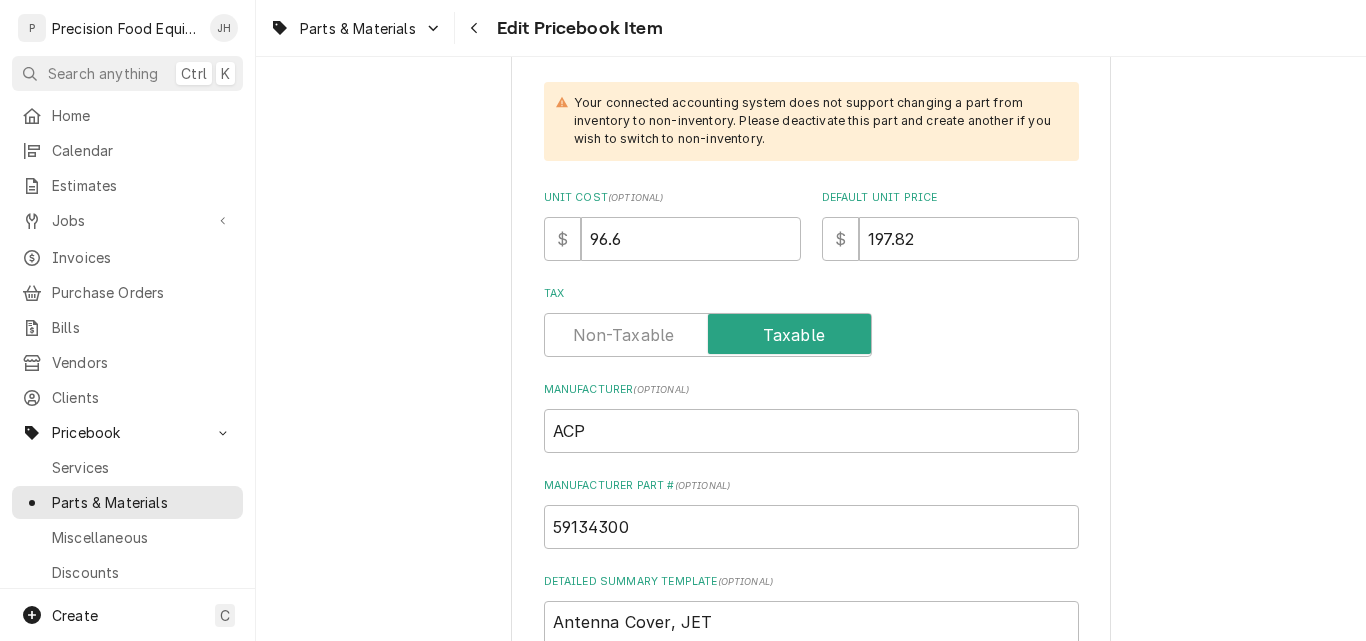scroll, scrollTop: 600, scrollLeft: 0, axis: vertical 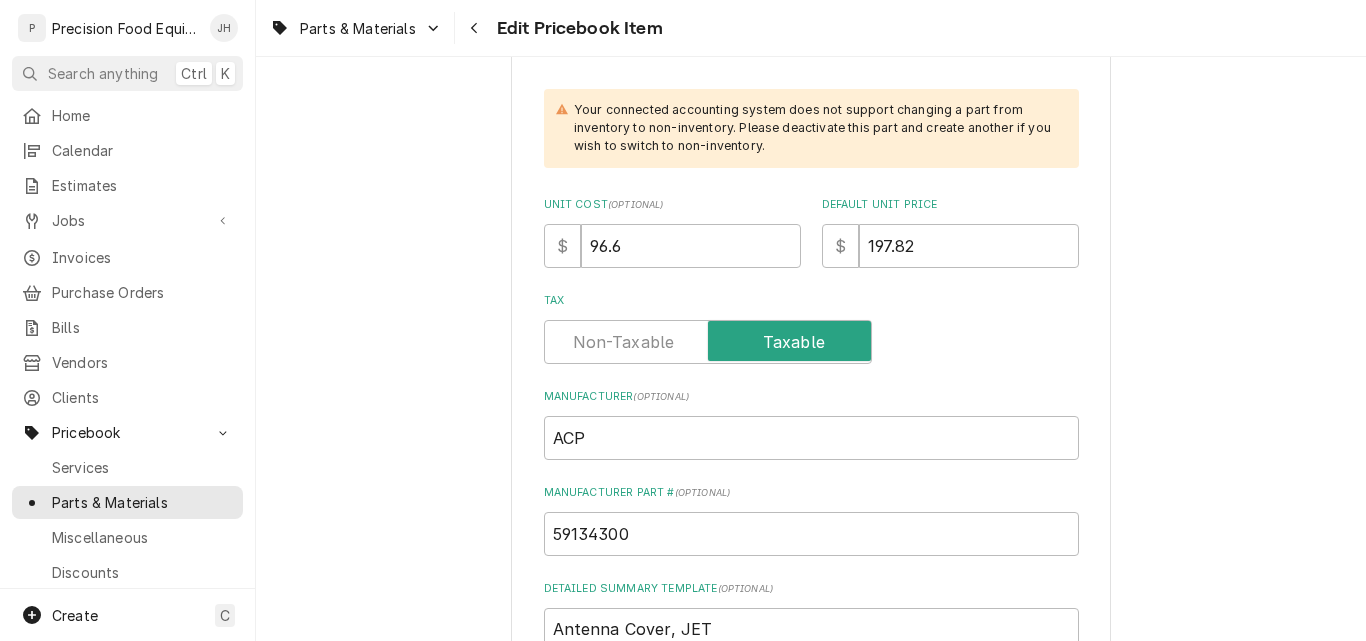 click on "Use the fields below to edit this PriceBook item. Note that changes made here will not be reflected on existing Estimates, Jobs, or Invoices. Active Status Item Type Choose PriceBook item type... Service Charge Part or Material Miscellaneous Charge Discount Tax Short Description Antenna Cover, JET Labels  ( optional ) Add Labels... Part Type Your connected accounting system does not support changing a part from inventory to non-inventory. Please deactivate this part and create another if you wish to switch to non-inventory. Unit Cost  ( optional ) $ 96.6 Default Unit Price $ 197.82 Tax Manufacturer  ( optional ) ACP Manufacturer Part #  ( optional ) 59134300 Detailed Summary Template  ( optional ) Antenna Cover, JET Internal Notes  ( optional ) QuickBooks Revenue Account Choose account... Discount Income Misc Income Non taxable issues 46600: Parts and Materials Sales 48700: Services Income QuickBooks Cost of Goods Account Choose account... Loss Expense Loss Expense 11/3/2014 Loss Expense 11/4/2014 Vendor Full" at bounding box center [811, 757] 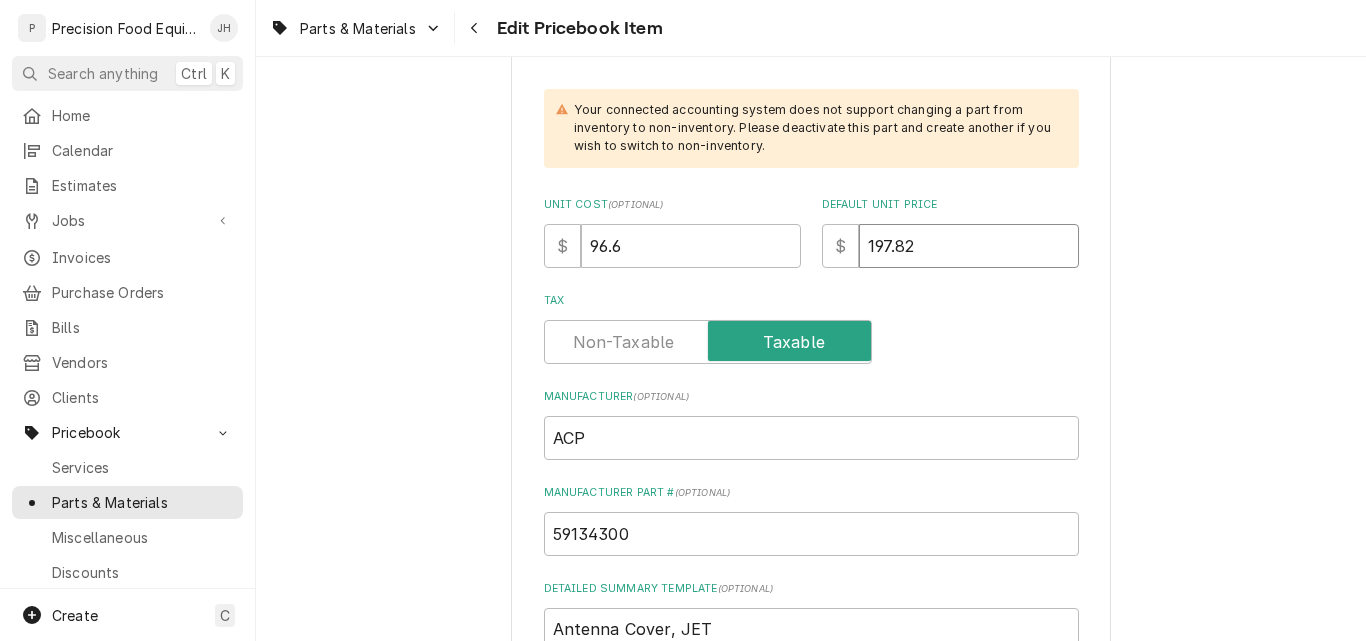 drag, startPoint x: 874, startPoint y: 250, endPoint x: 1163, endPoint y: 228, distance: 289.83615 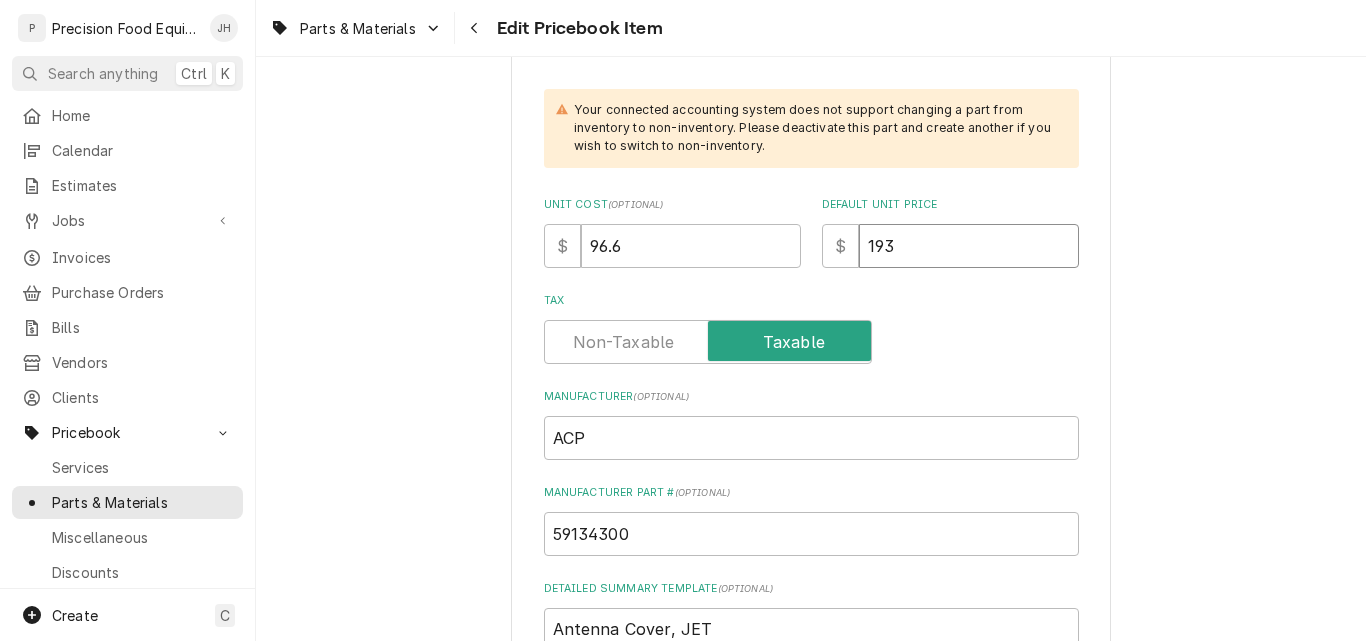 type on "x" 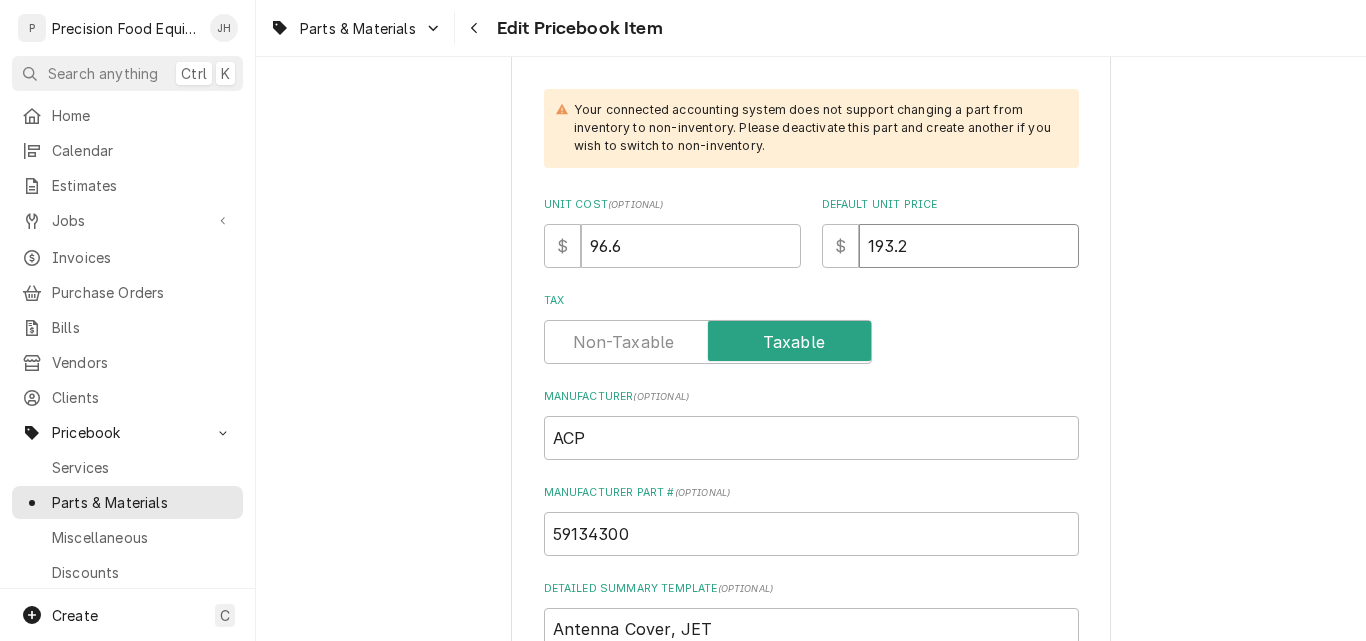 type on "x" 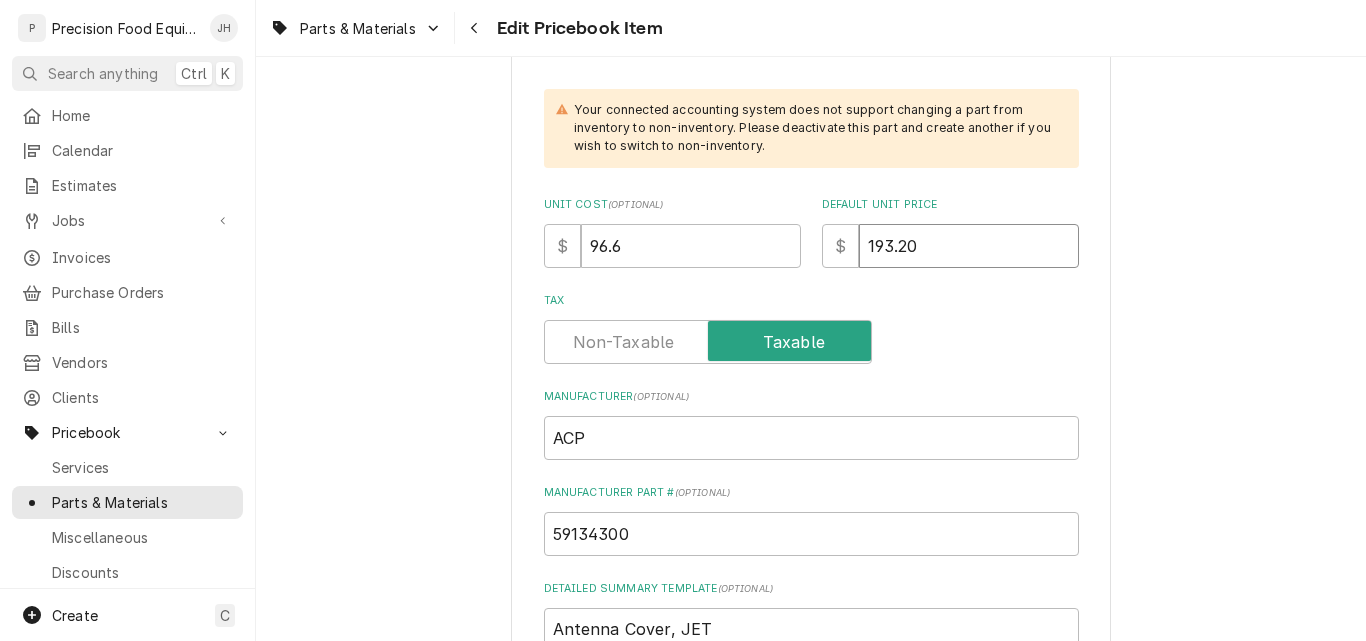 type on "193.20" 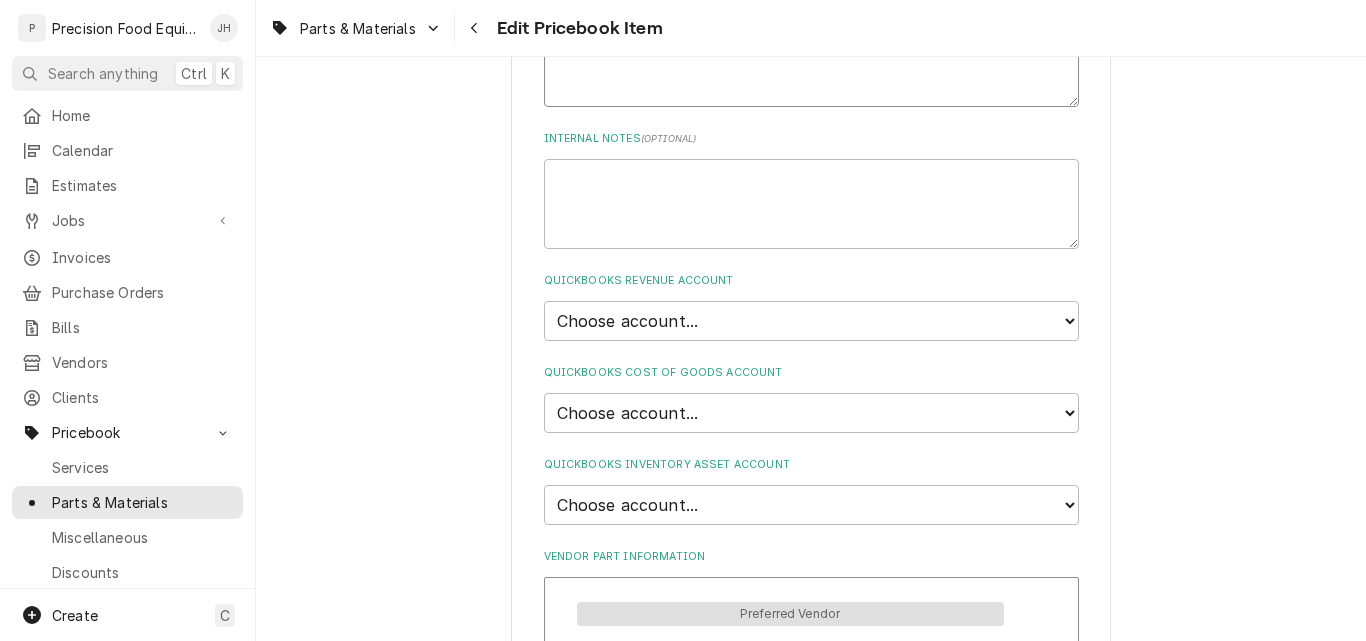 scroll, scrollTop: 1400, scrollLeft: 0, axis: vertical 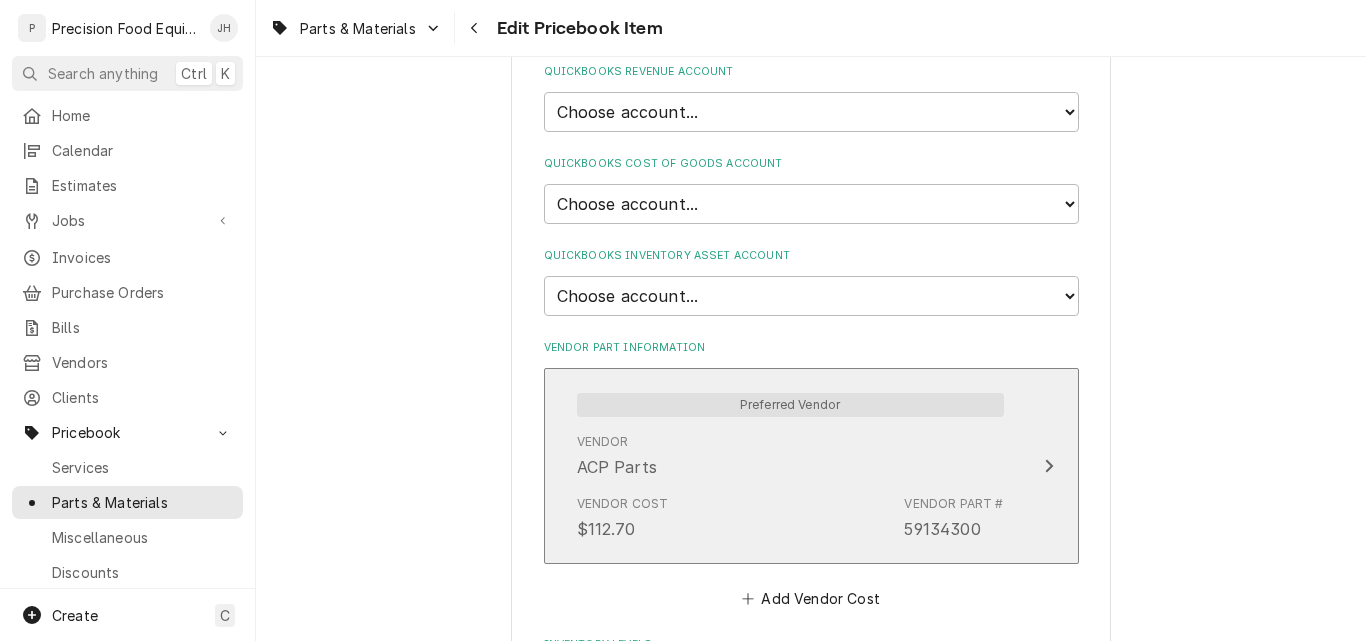 click on "Vendor ACP Parts" at bounding box center (790, 456) 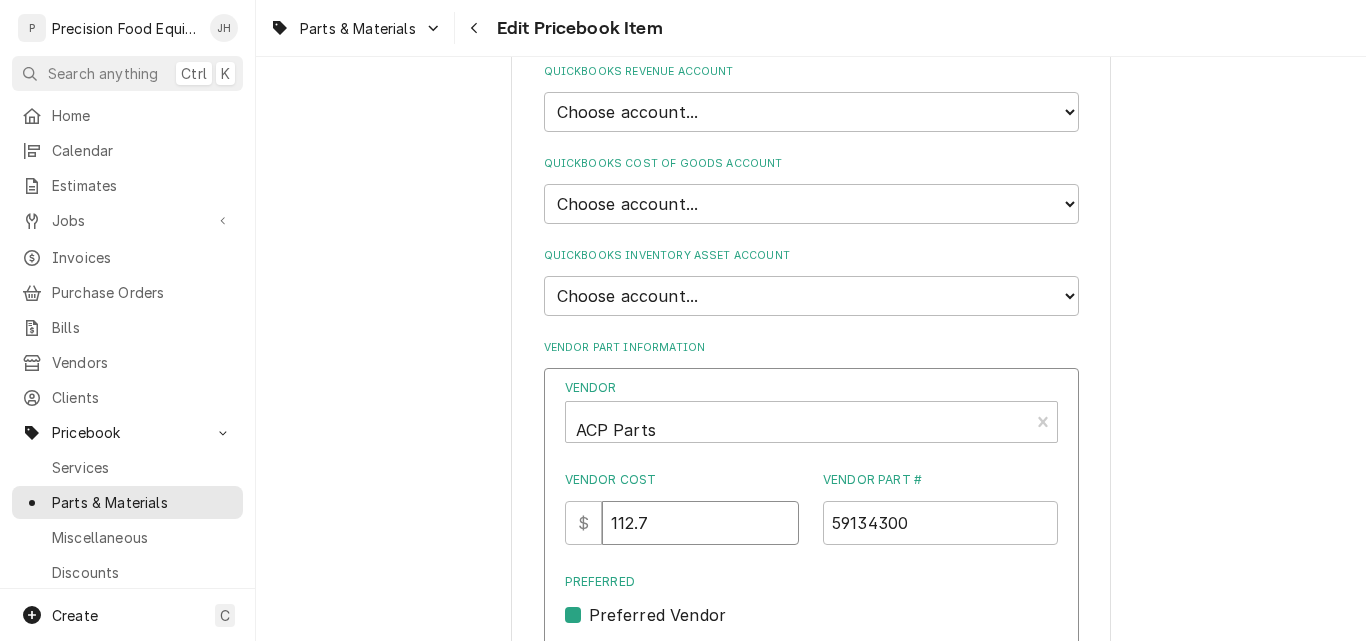 drag, startPoint x: 679, startPoint y: 511, endPoint x: 518, endPoint y: 558, distance: 167.72 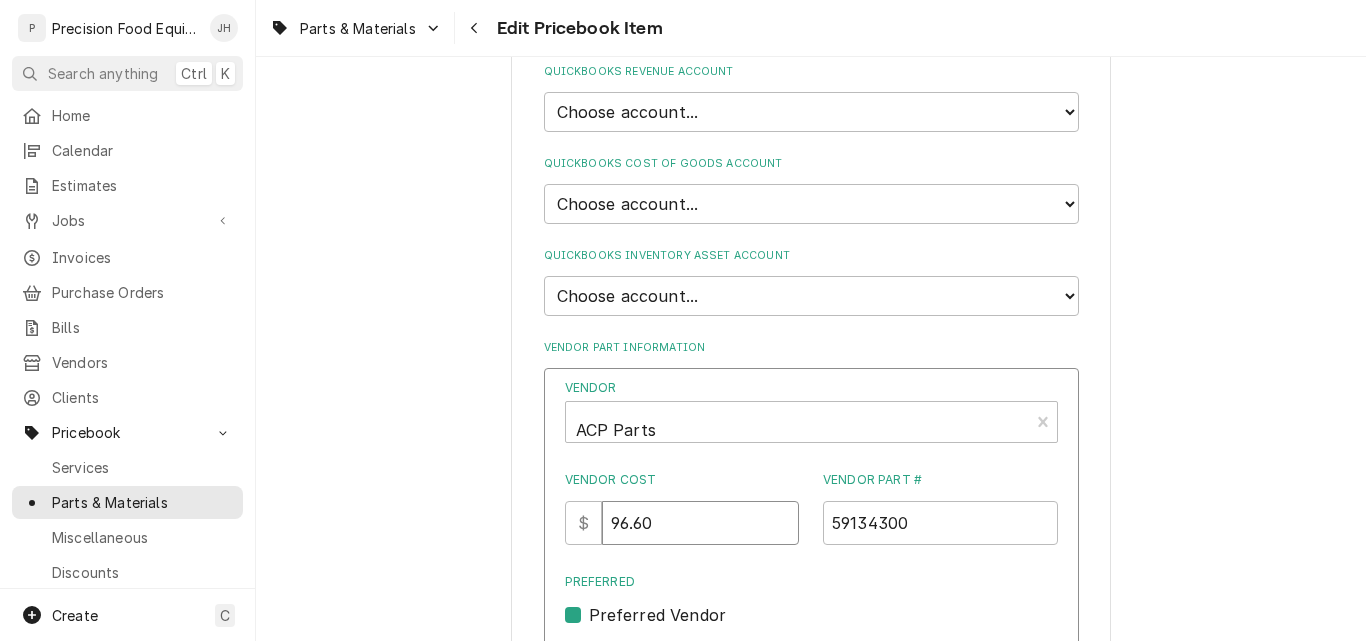 type on "96.60" 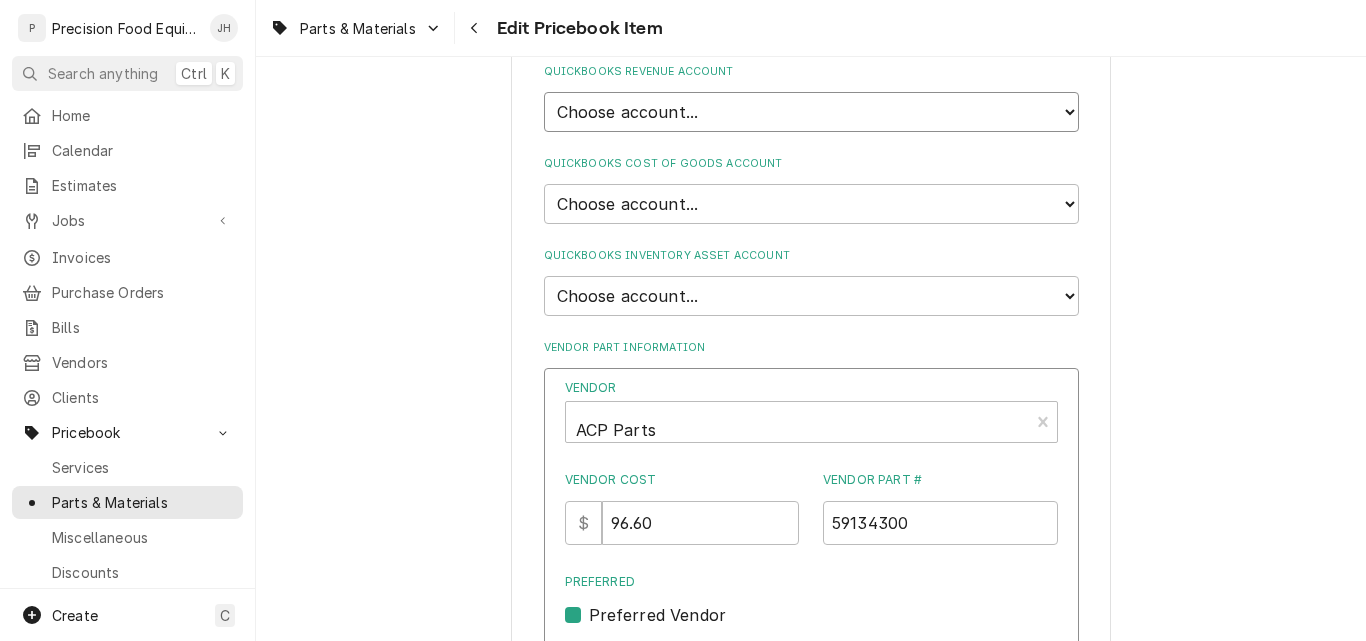 click on "Choose account... Discount Income Misc Income Non taxable issues 46600: Parts and Materials Sales 48700: Services Income" at bounding box center [811, 112] 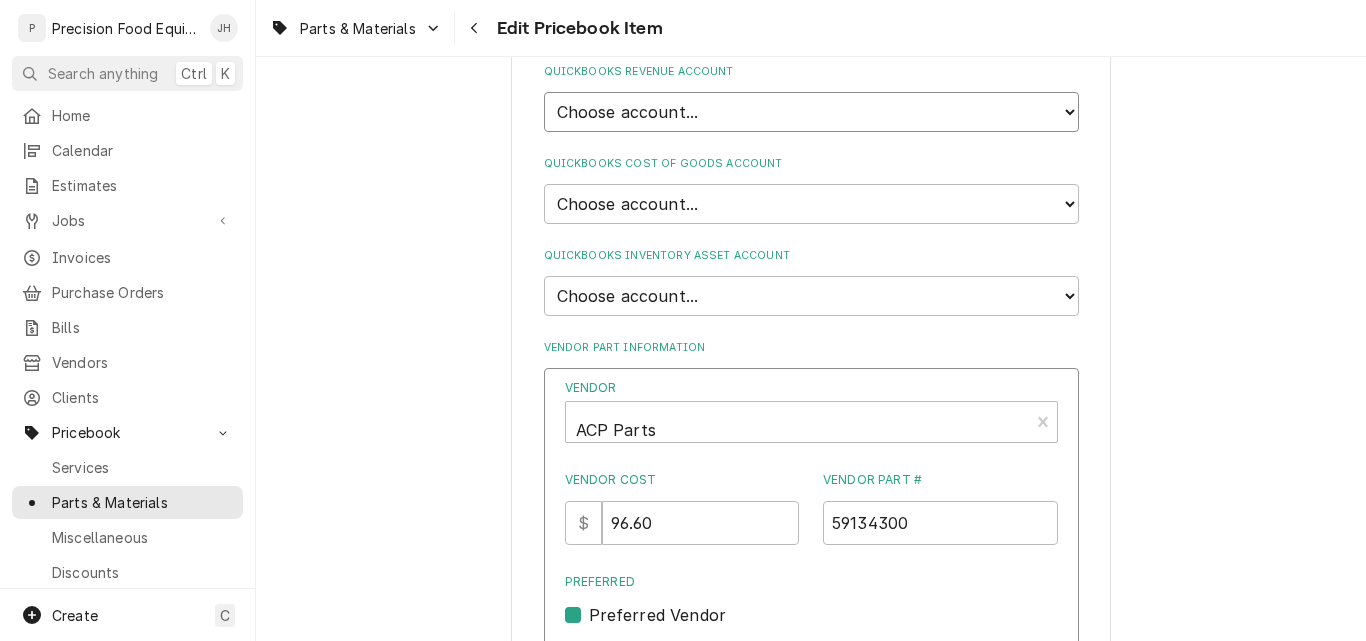 select on "8000000A-1210141275" 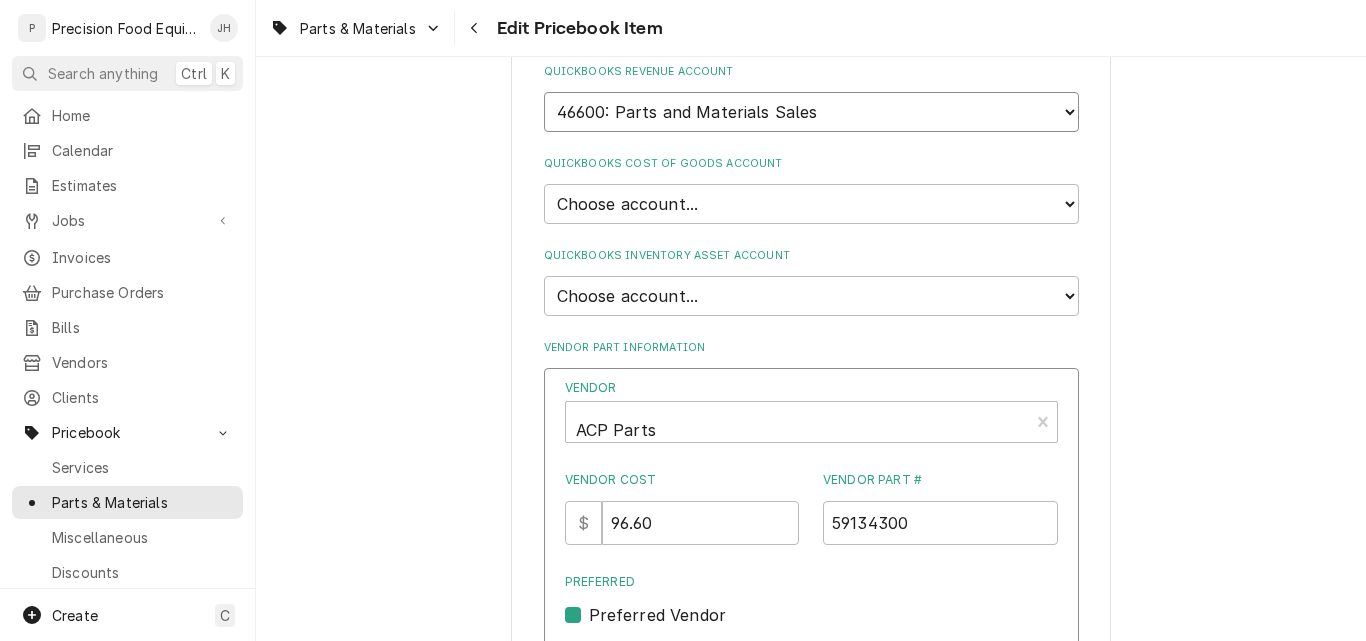 click on "Choose account... Discount Income Misc Income Non taxable issues 46600: Parts and Materials Sales 48700: Services Income" at bounding box center (811, 112) 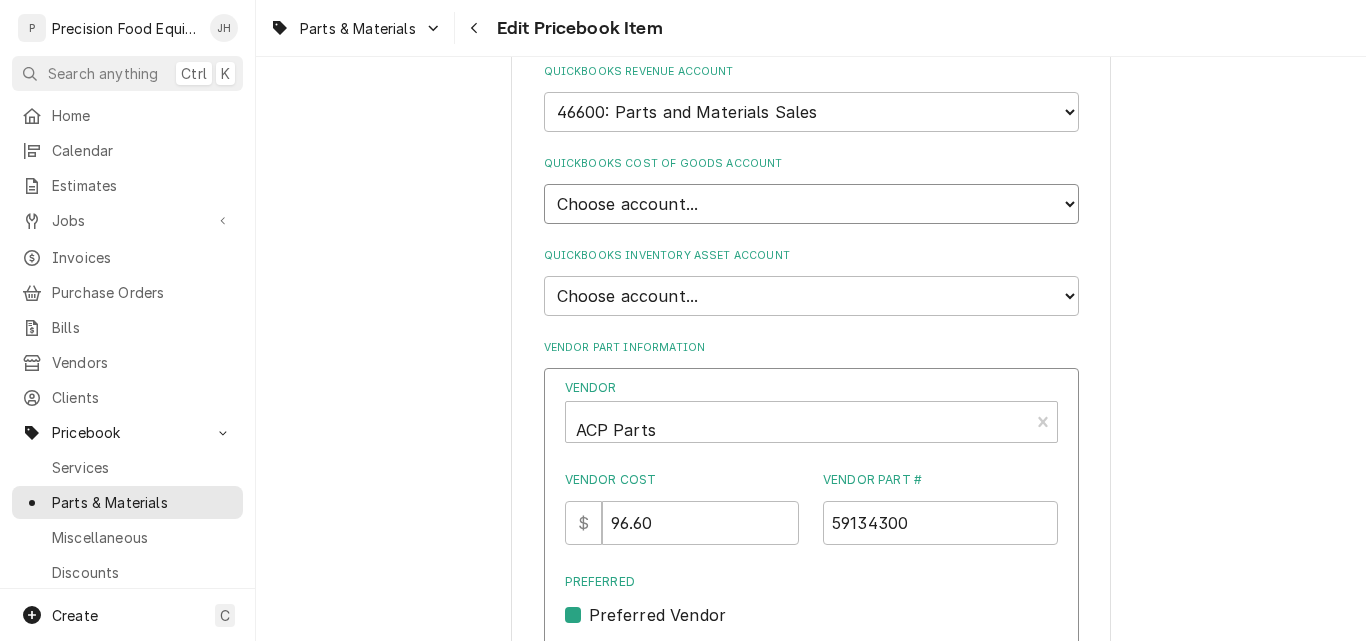 click on "Choose account... Loss Expense Loss Expense 11/3/2014 Loss Expense 11/4/2014 Cost of Goods Sold Purchases - Parts and Materials Cost of Sales - Labor" at bounding box center [811, 204] 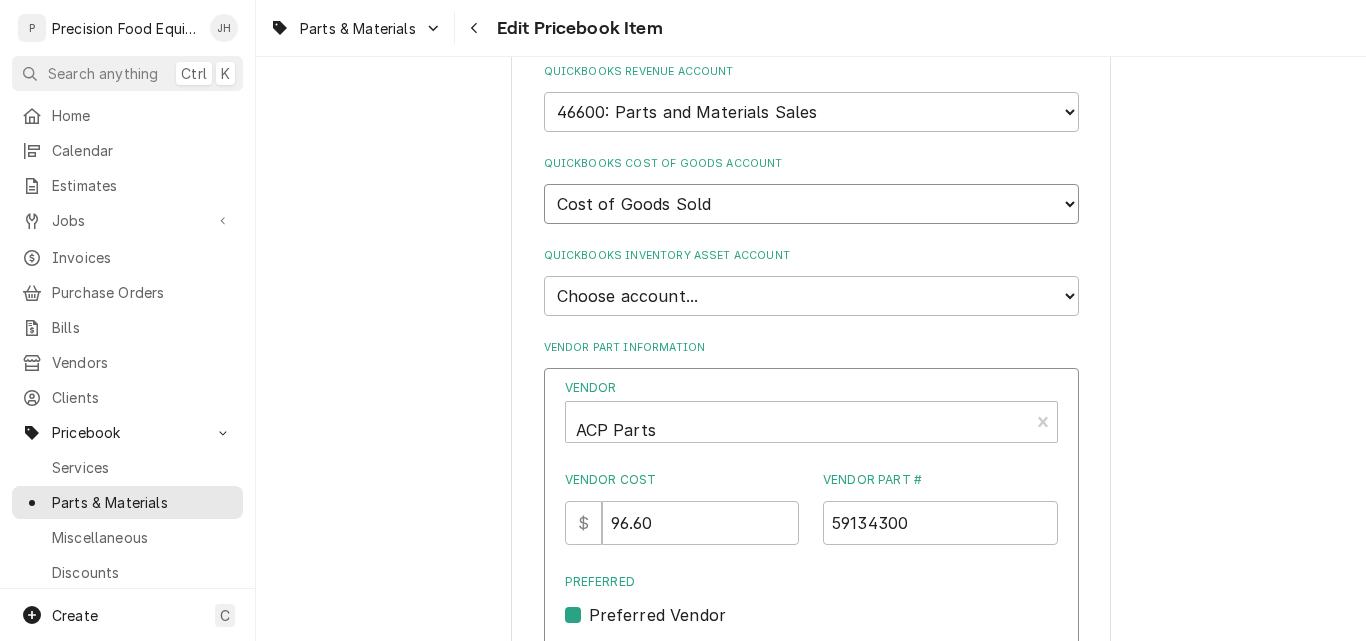 click on "Choose account... Loss Expense Loss Expense 11/3/2014 Loss Expense 11/4/2014 Cost of Goods Sold Purchases - Parts and Materials Cost of Sales - Labor" at bounding box center (811, 204) 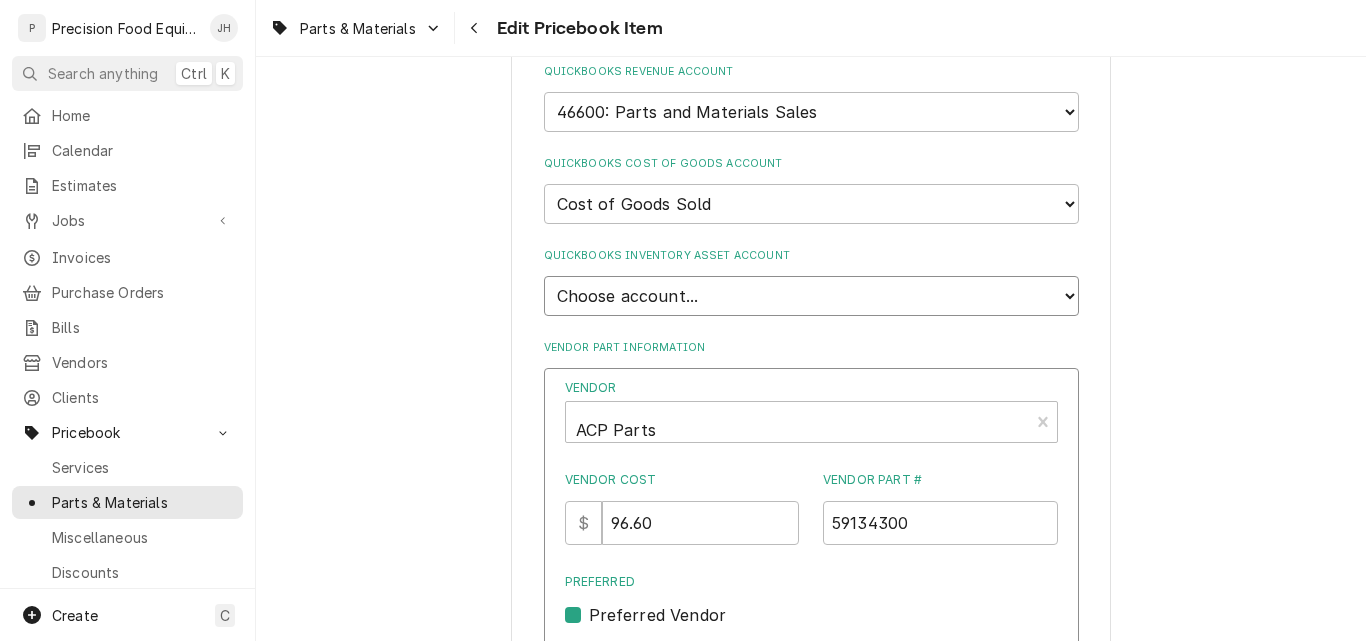 click on "Choose account... Undeposited Funds Inventory Asset Payroll Asset" at bounding box center (811, 296) 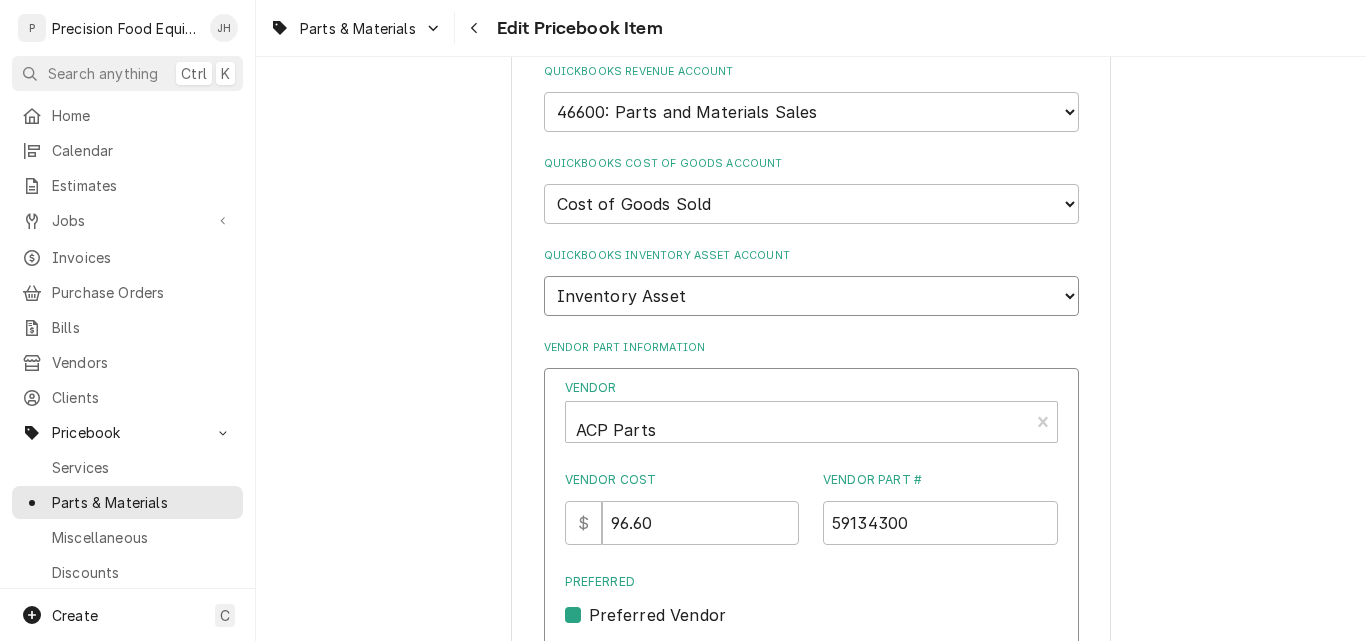 click on "Choose account... Undeposited Funds Inventory Asset Payroll Asset" at bounding box center [811, 296] 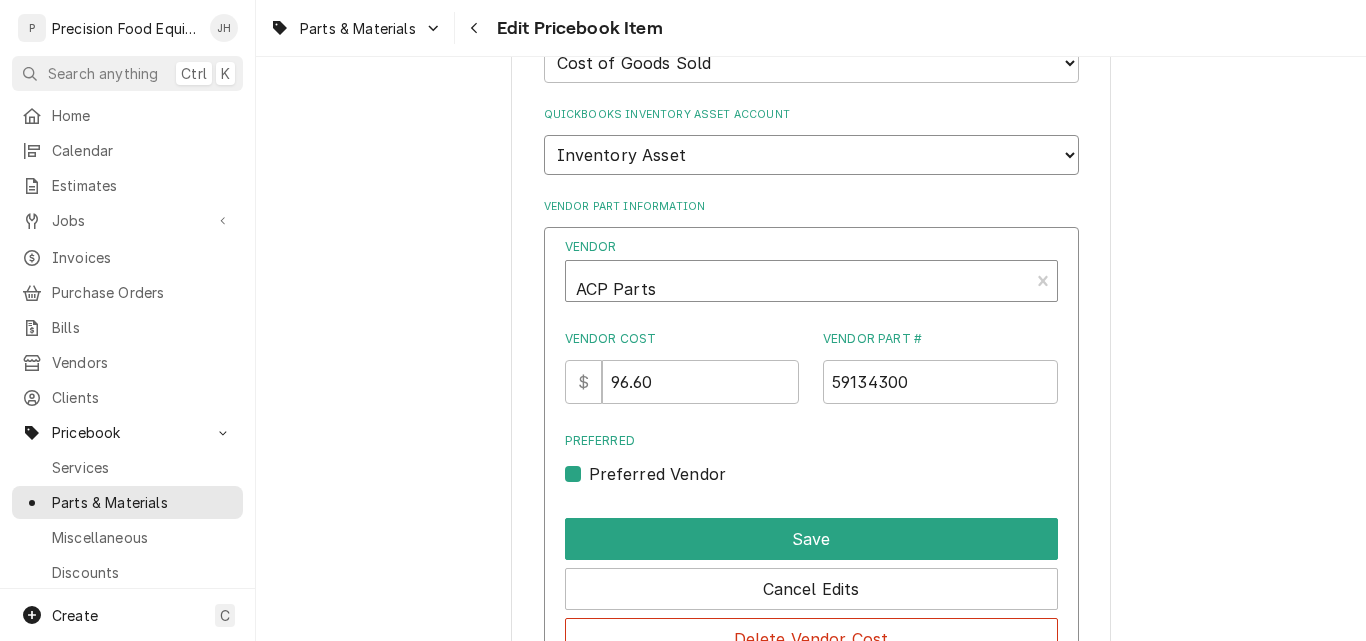 scroll, scrollTop: 1800, scrollLeft: 0, axis: vertical 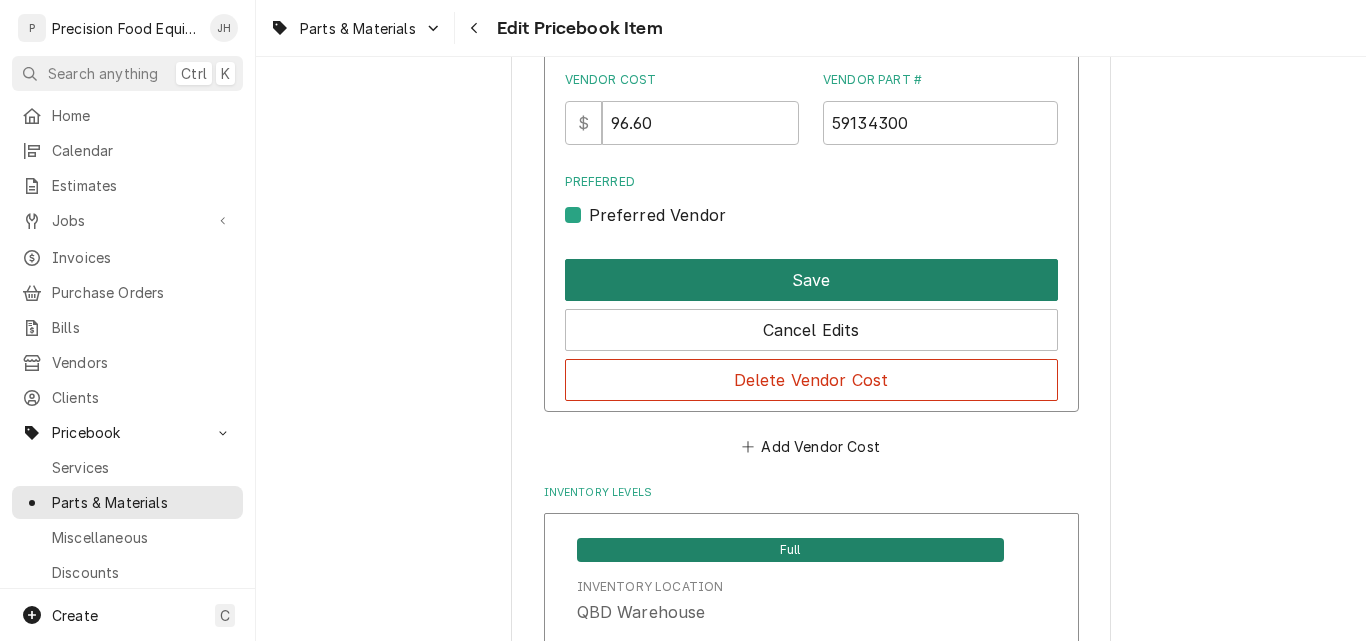 click on "Save" at bounding box center (811, 280) 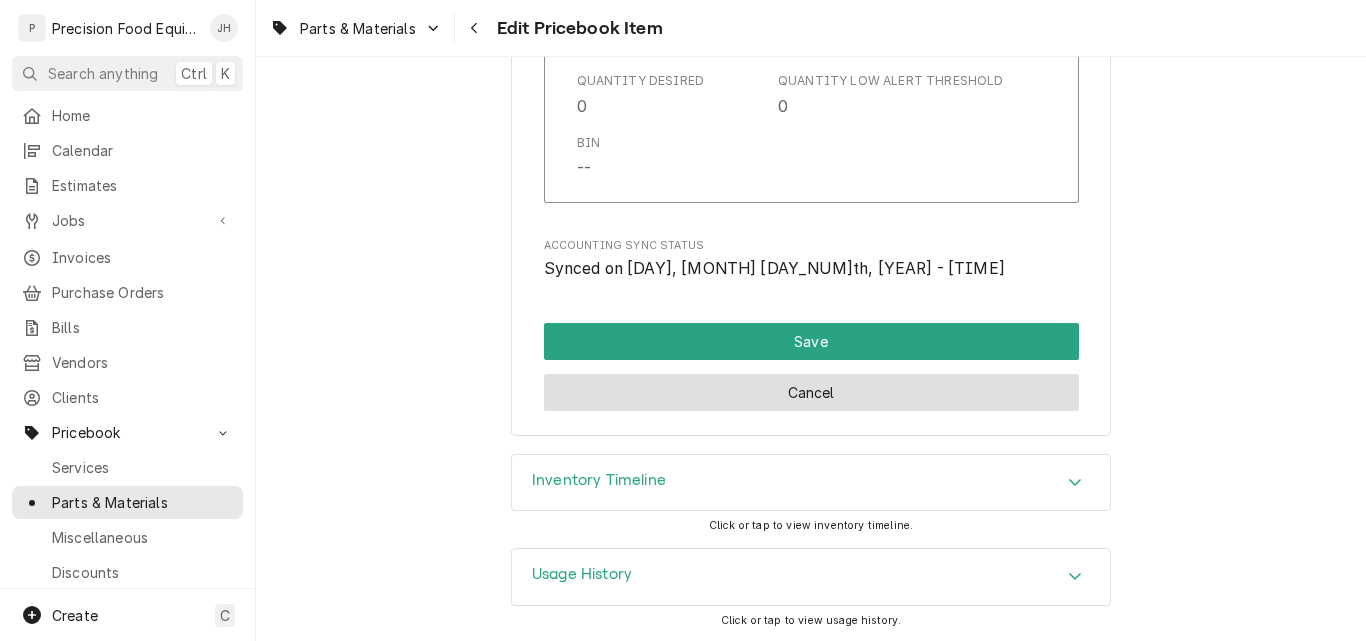 scroll, scrollTop: 2183, scrollLeft: 0, axis: vertical 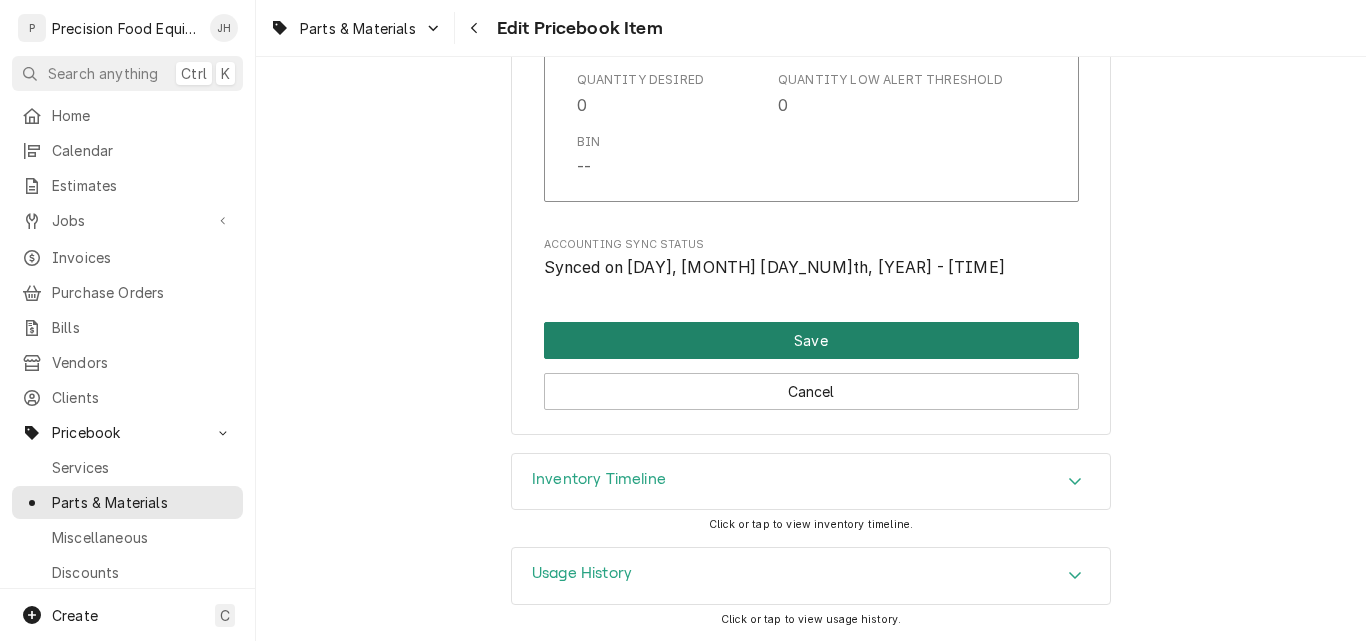 click on "Save" at bounding box center [811, 340] 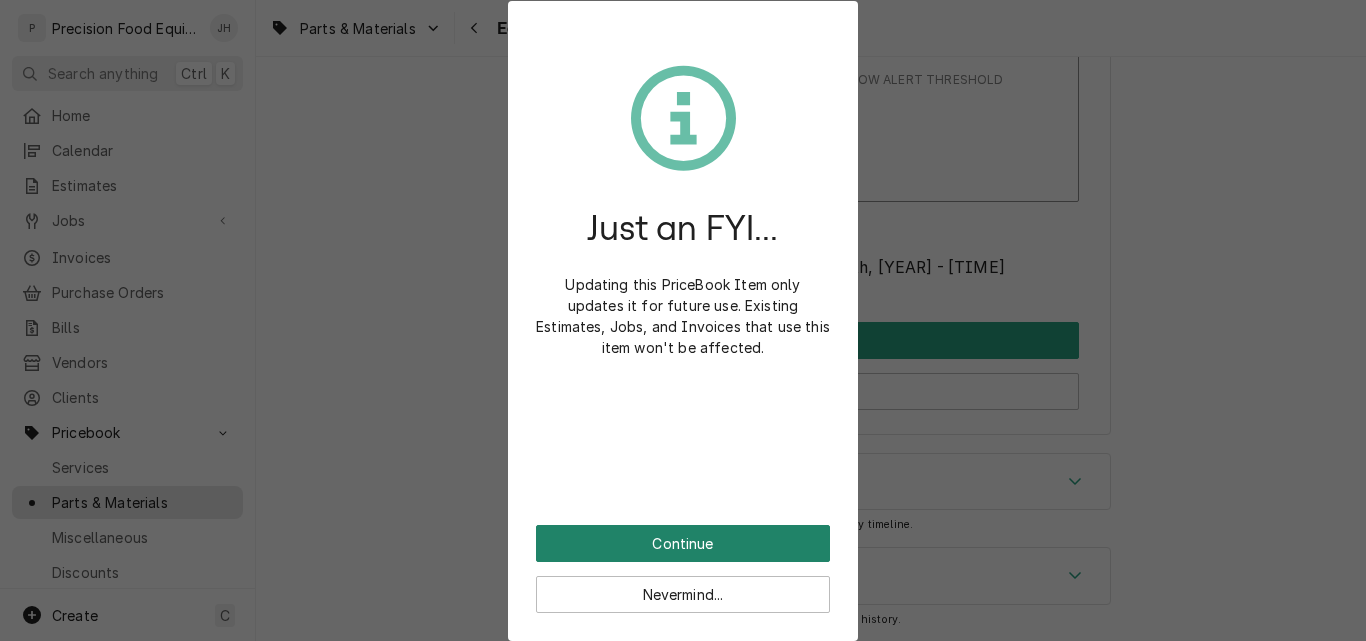 click on "Continue" at bounding box center [683, 543] 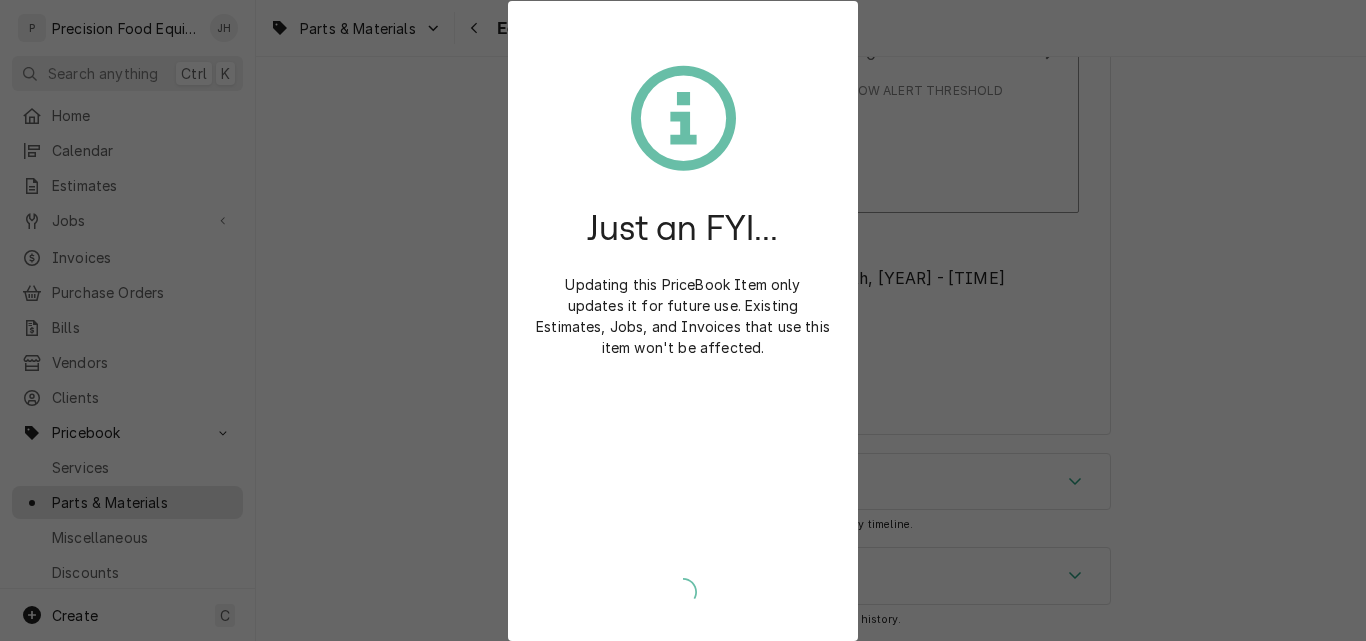 type on "x" 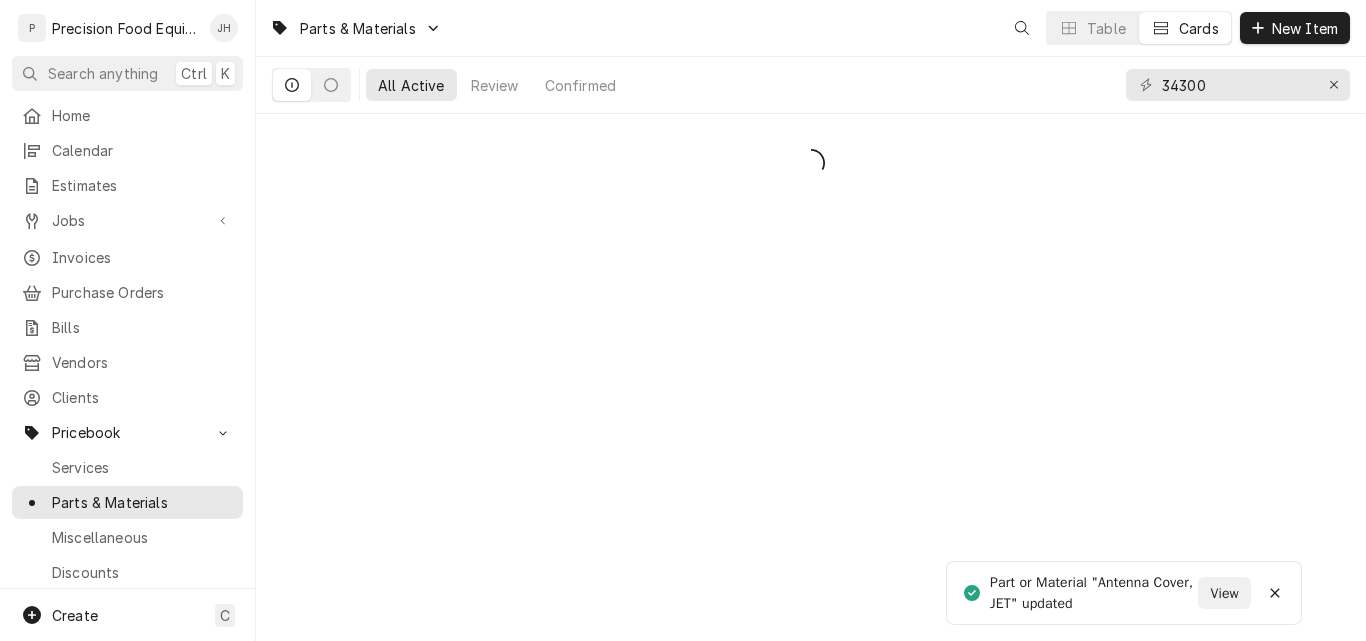 scroll, scrollTop: 0, scrollLeft: 0, axis: both 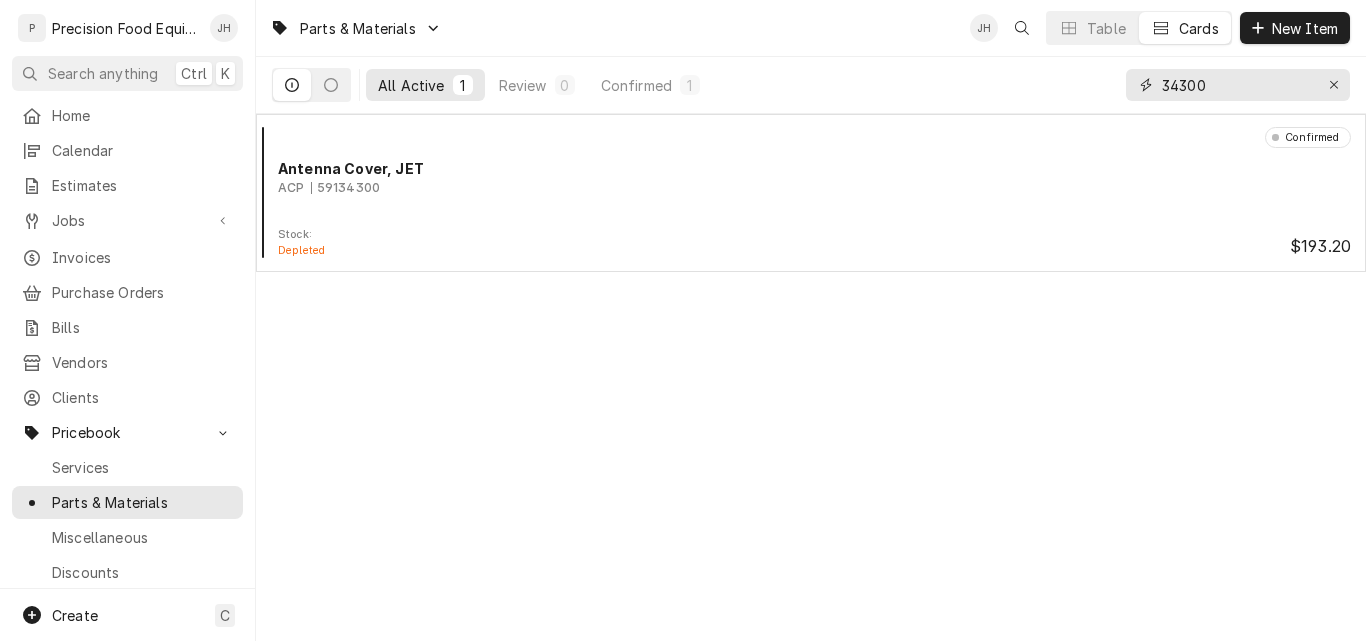 drag, startPoint x: 1210, startPoint y: 94, endPoint x: 1044, endPoint y: 111, distance: 166.86821 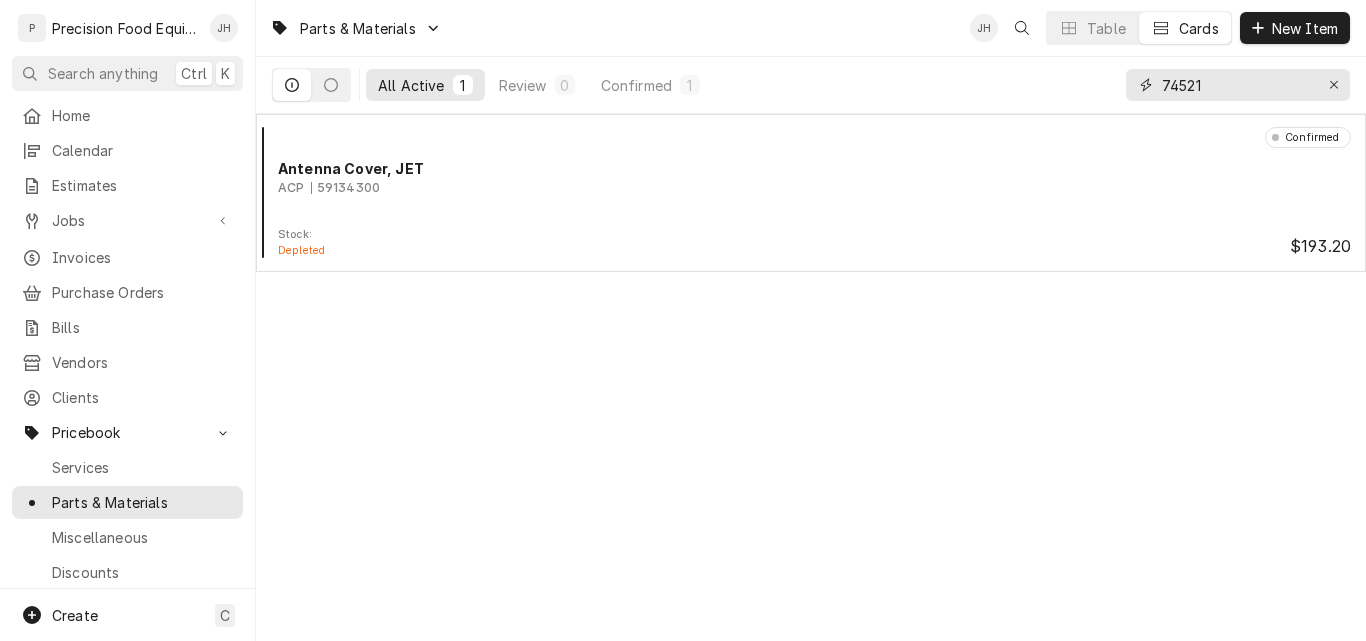 type on "74521" 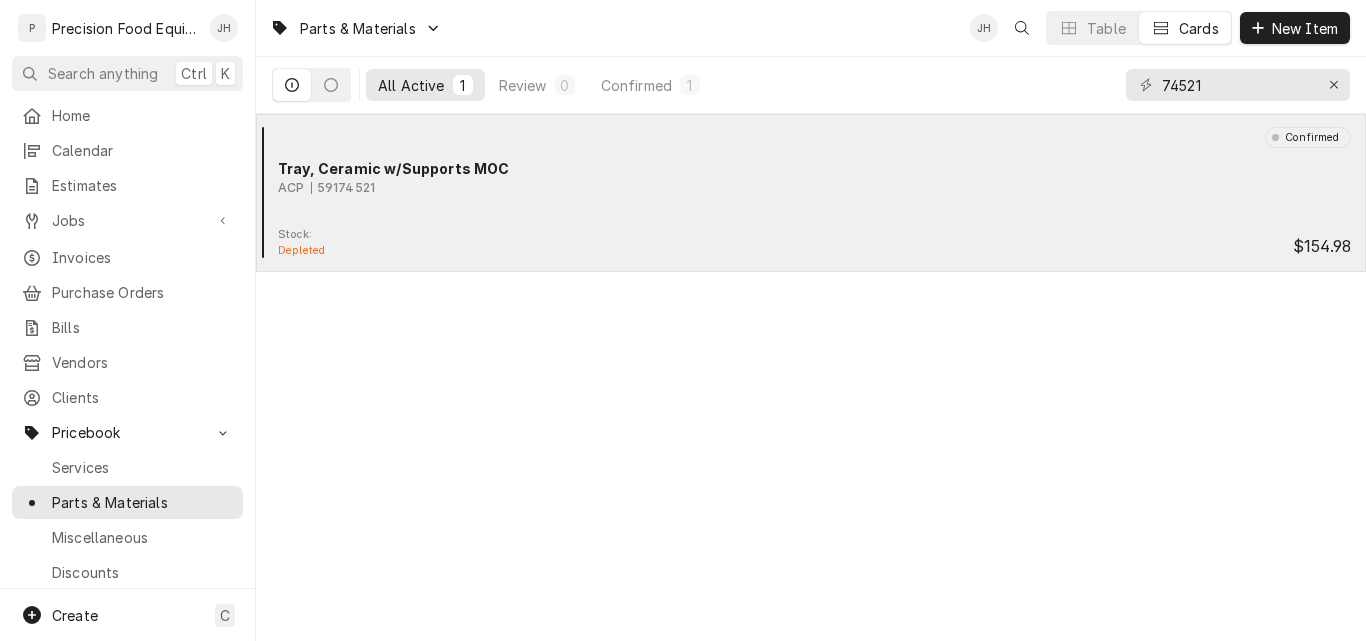 click on "Confirmed Tray, Ceramic w/Supports MOC ACP 59174521" at bounding box center (811, 177) 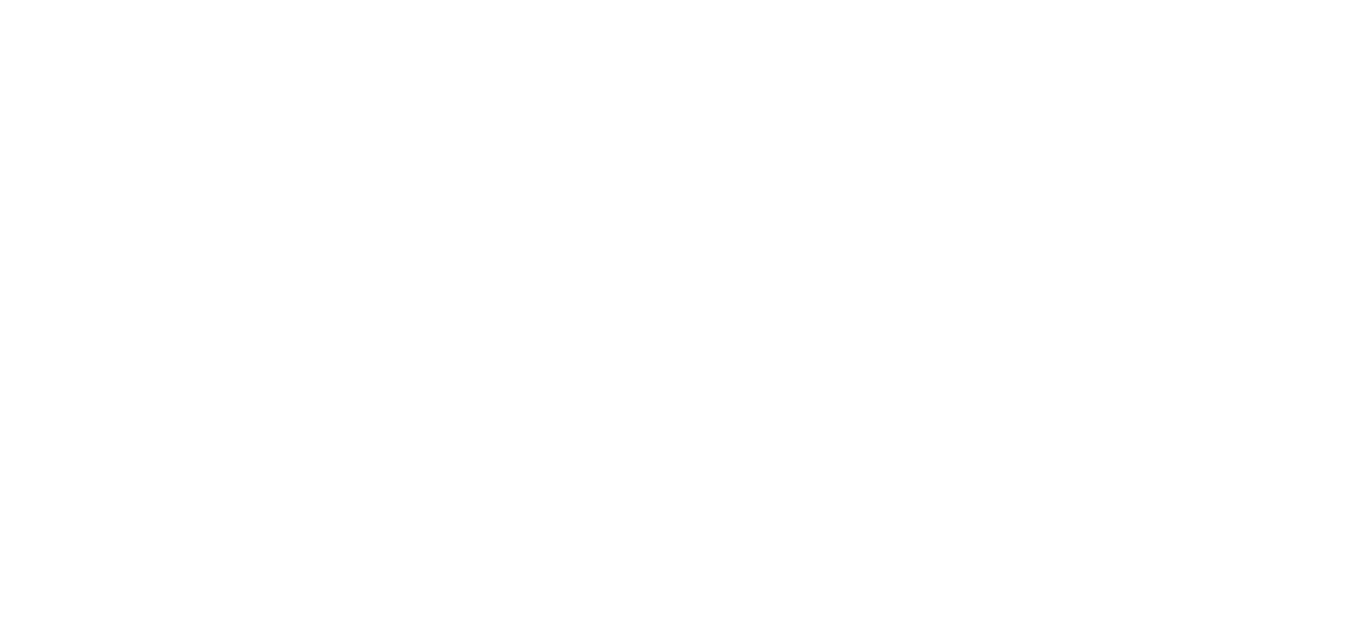 scroll, scrollTop: 0, scrollLeft: 0, axis: both 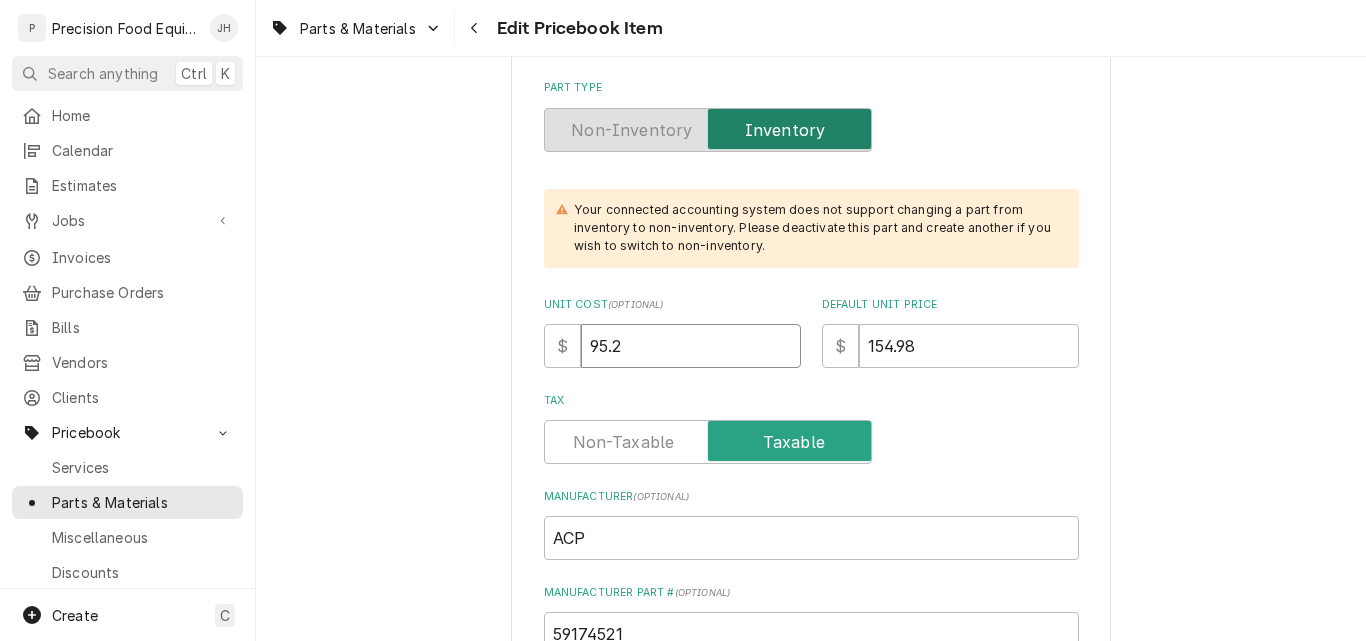 click on "95.2" at bounding box center (691, 346) 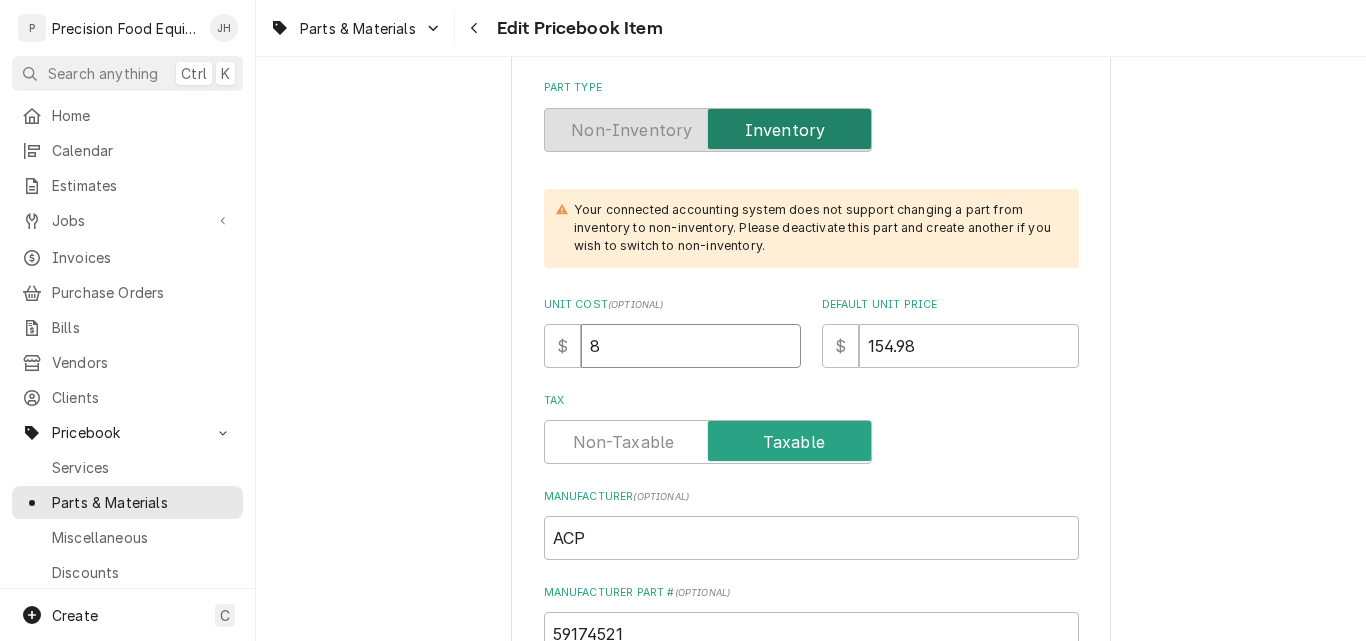 type on "x" 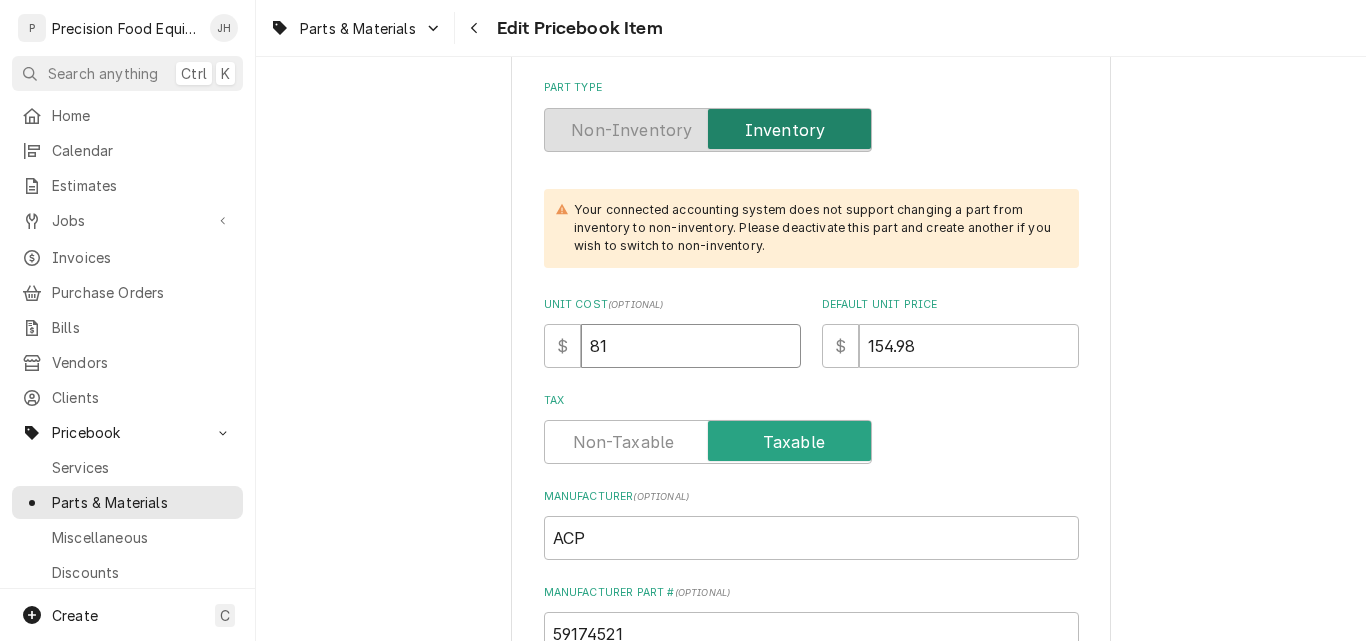 type on "x" 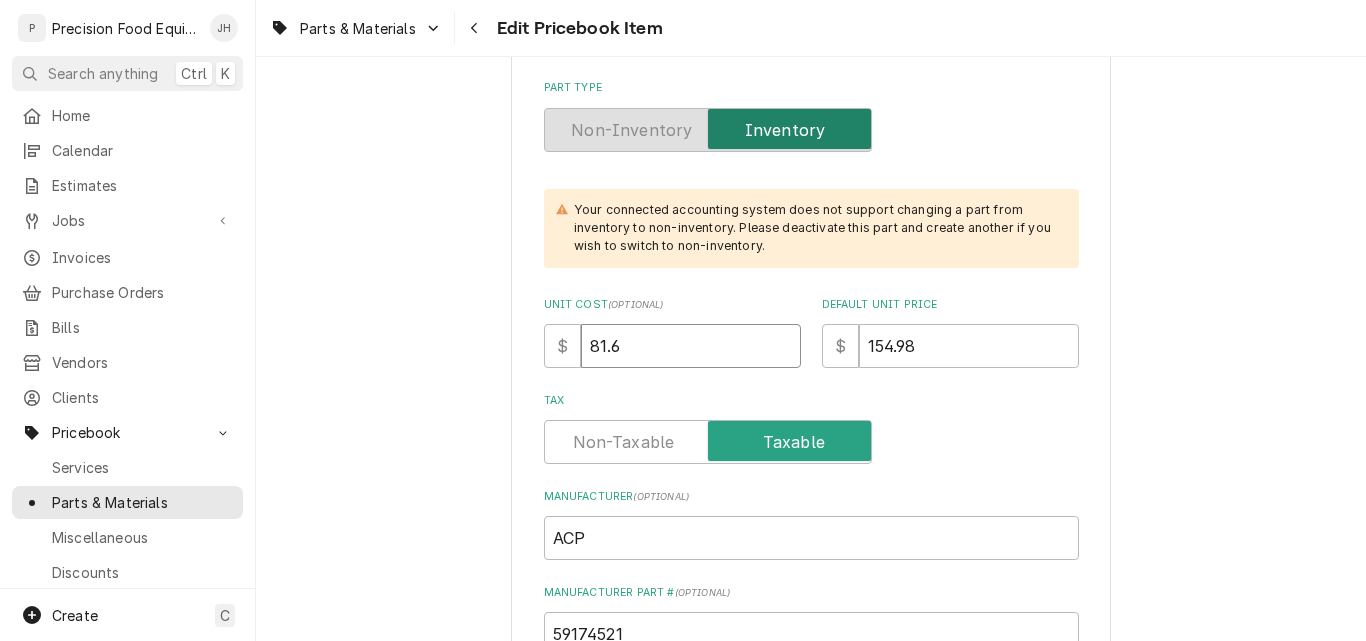 type on "x" 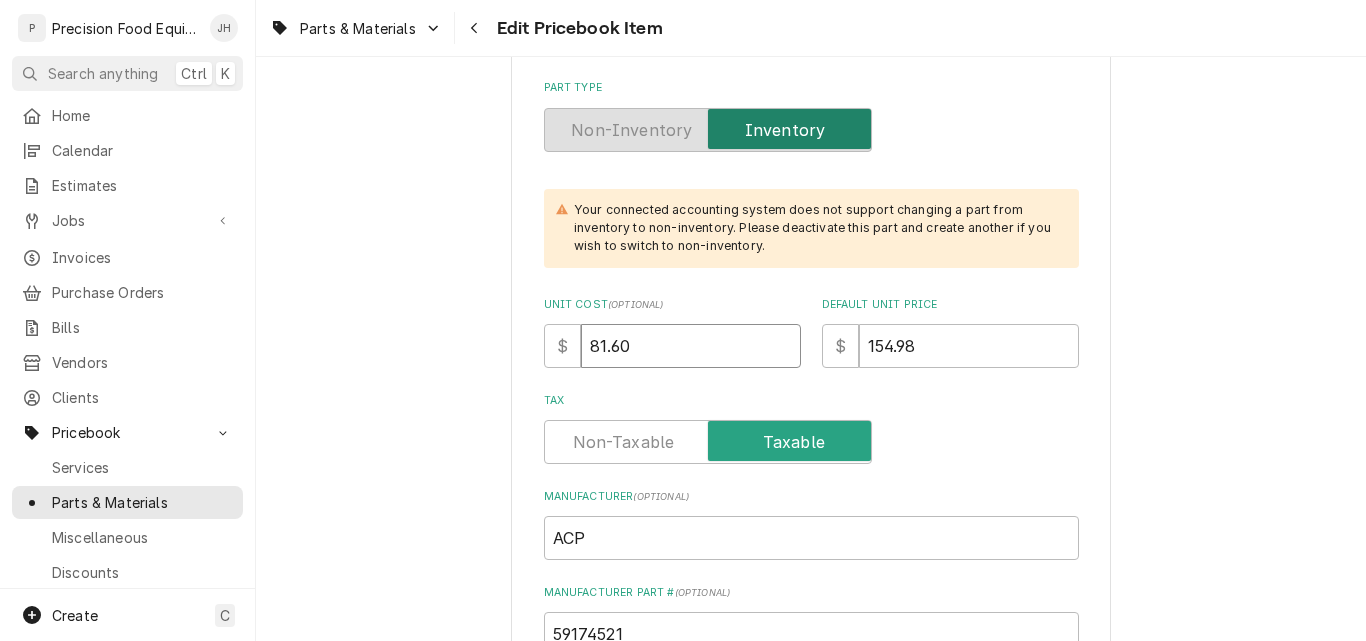 type on "81.60" 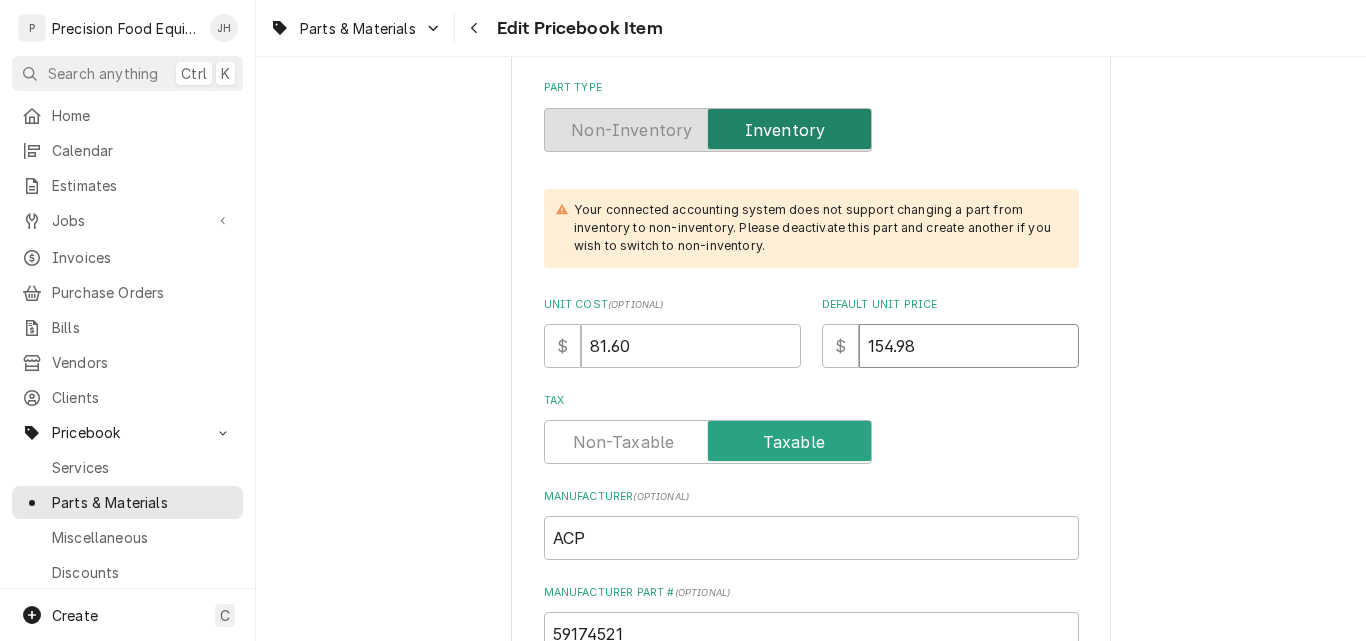 type on "x" 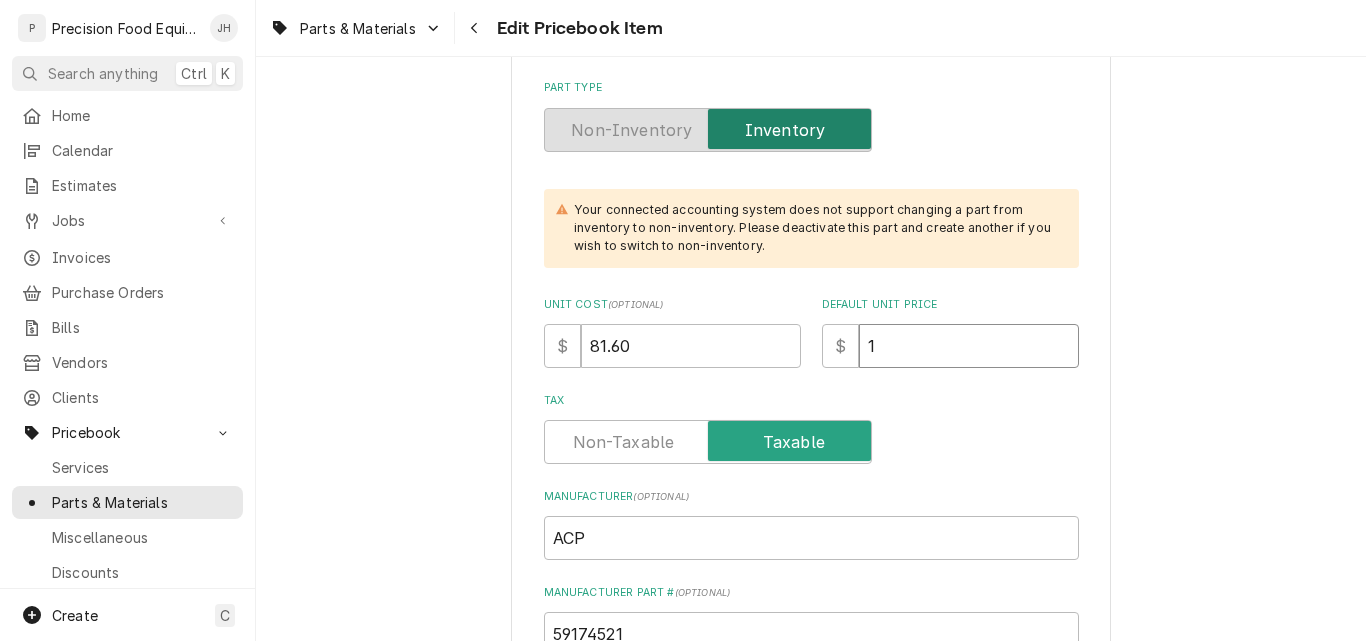 type on "x" 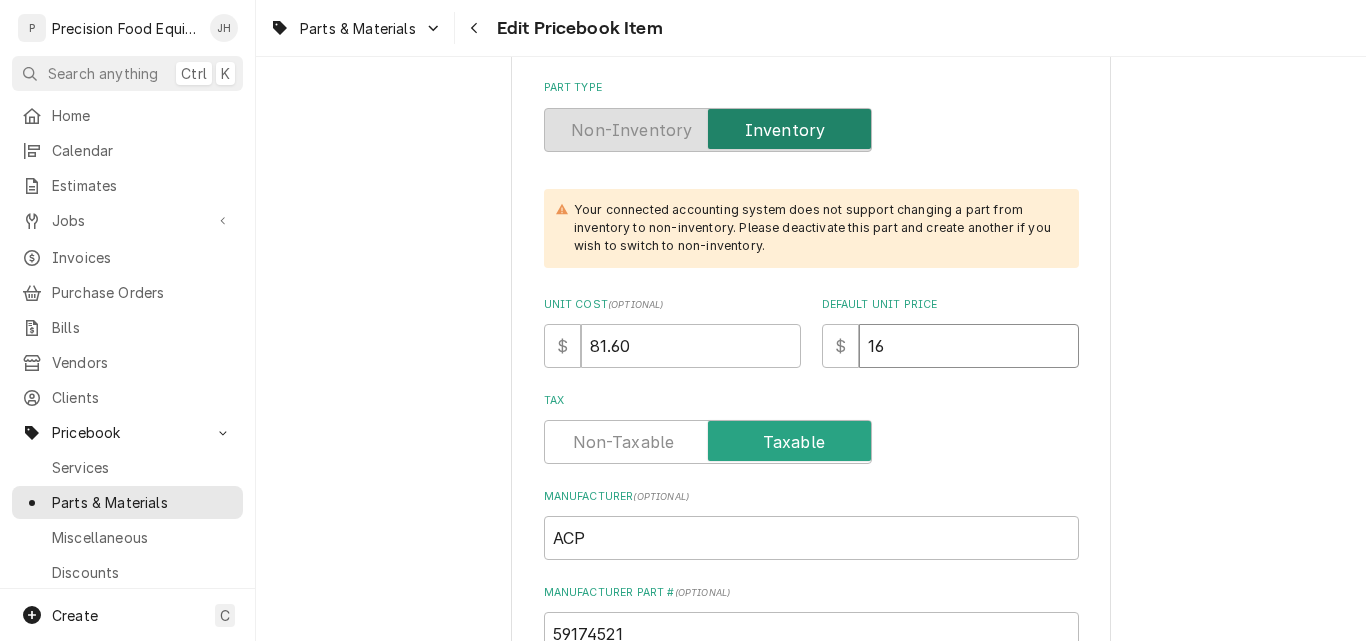 type on "x" 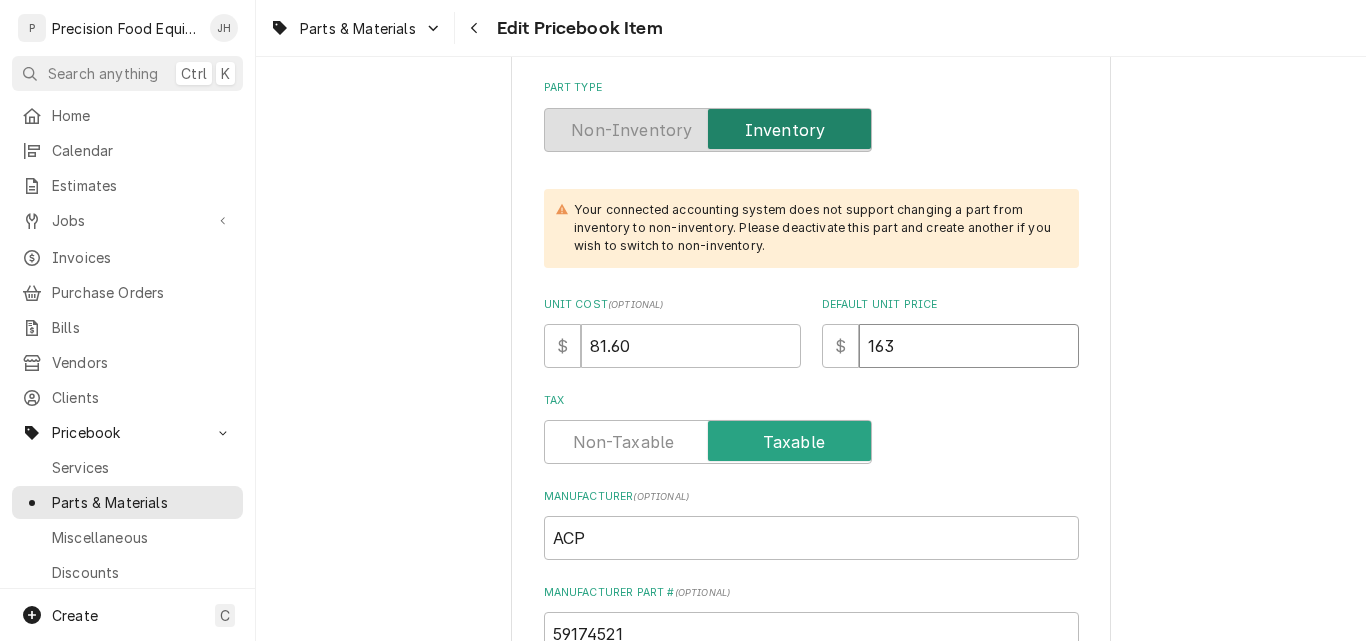 type on "x" 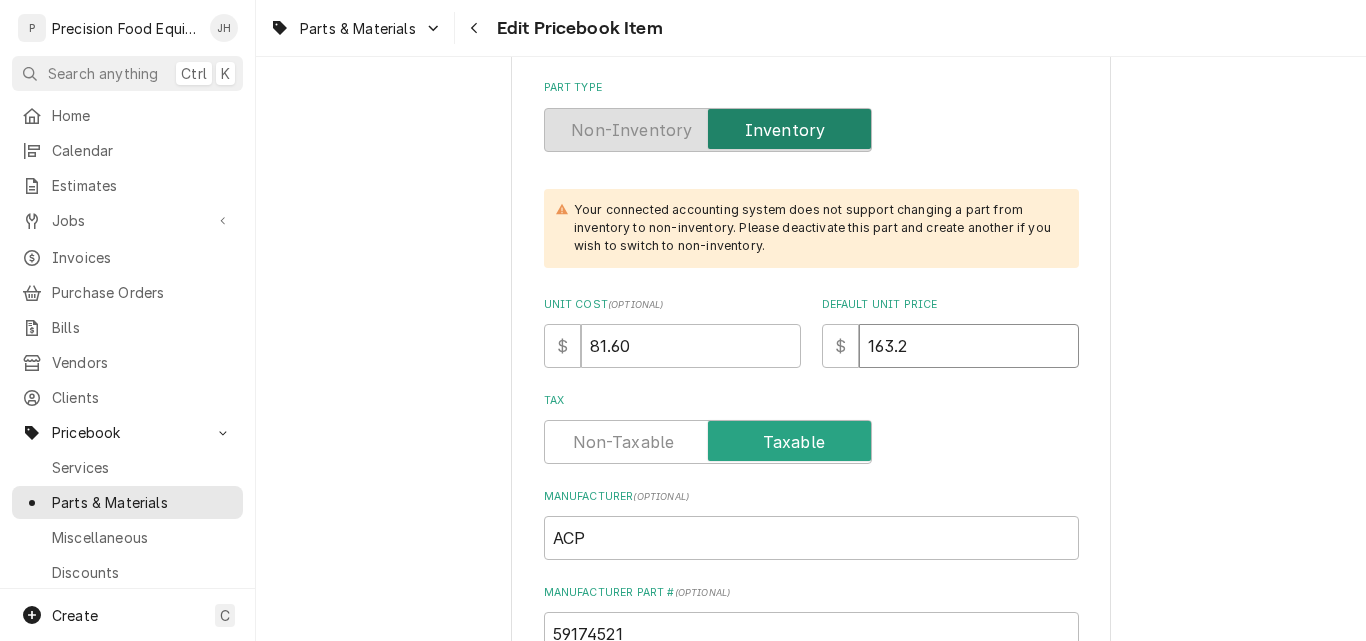 type on "x" 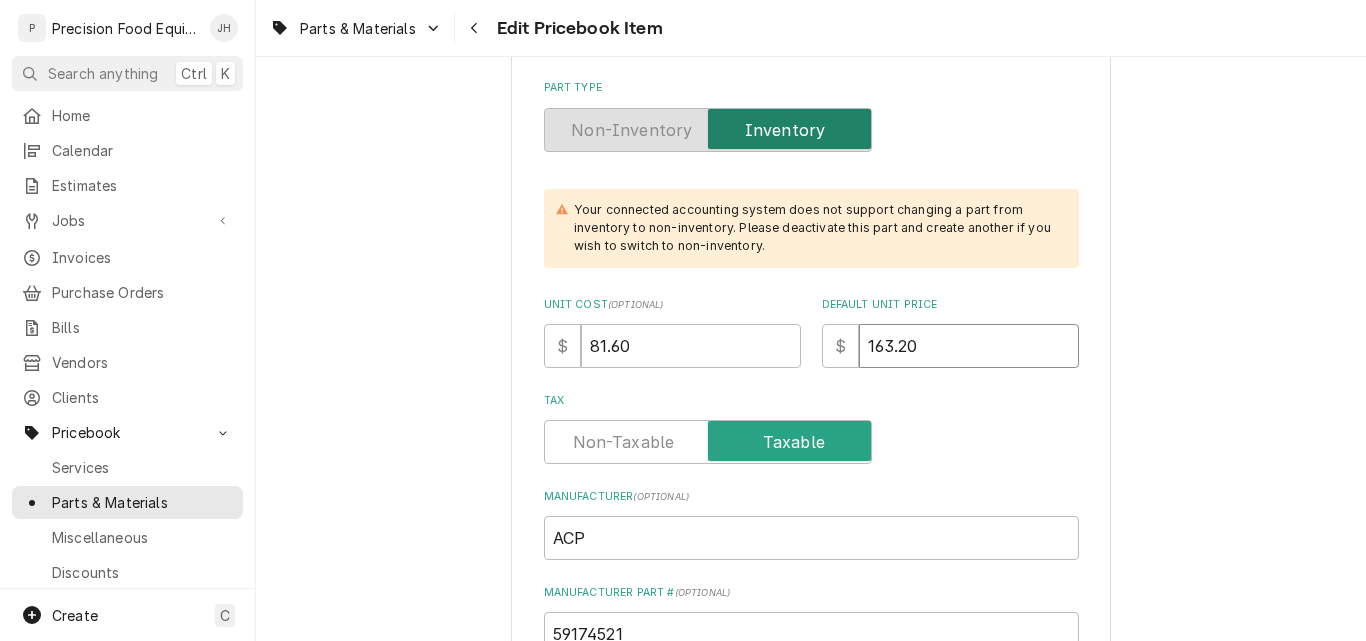 type on "163.20" 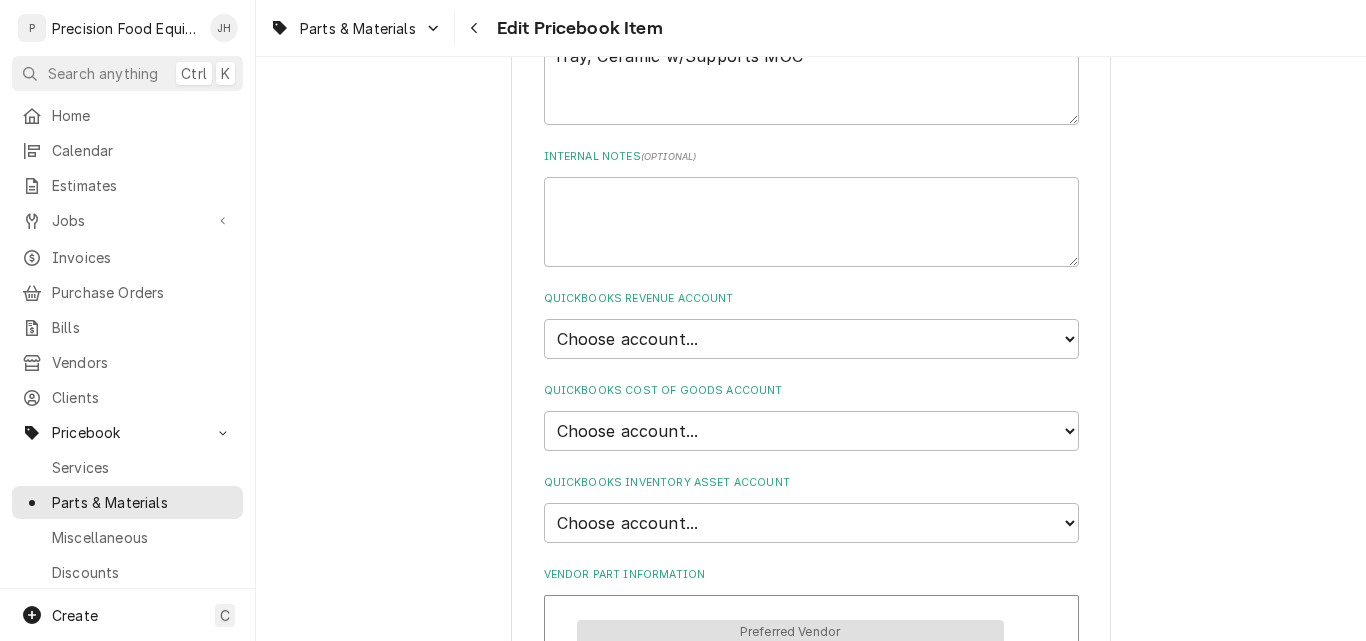 scroll, scrollTop: 1200, scrollLeft: 0, axis: vertical 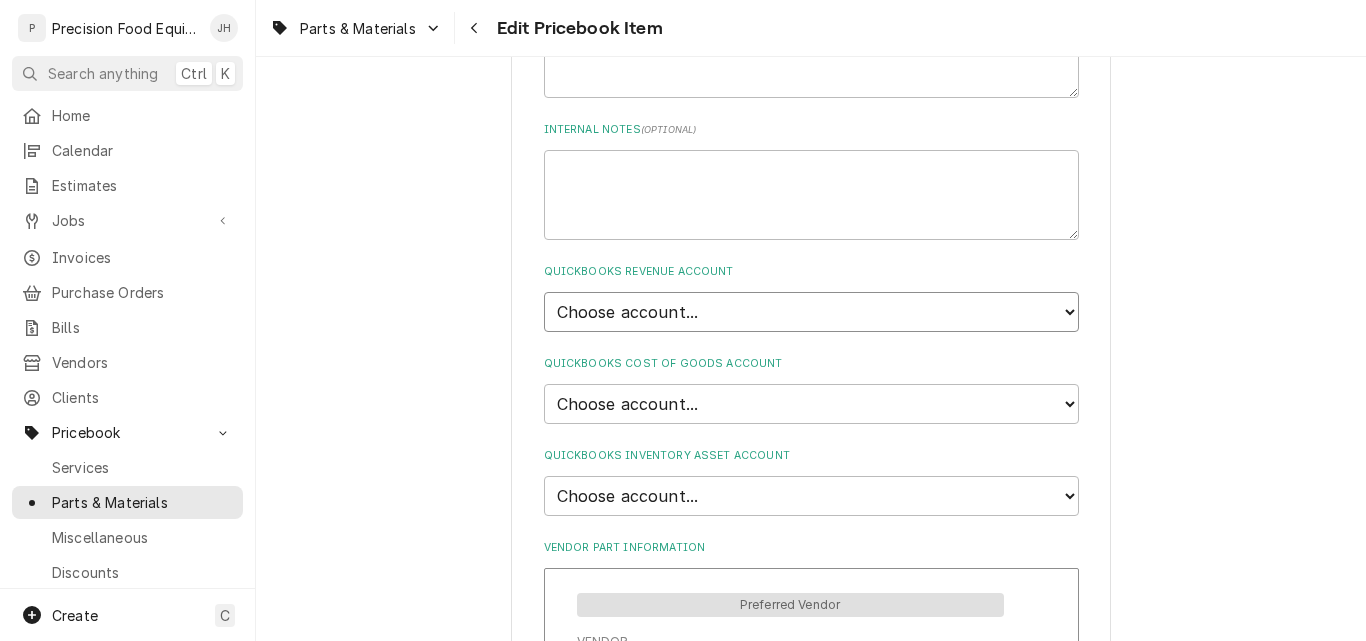 click on "Choose account... Discount Income Misc Income Non taxable issues 46600: Parts and Materials Sales 48700: Services Income" at bounding box center [811, 312] 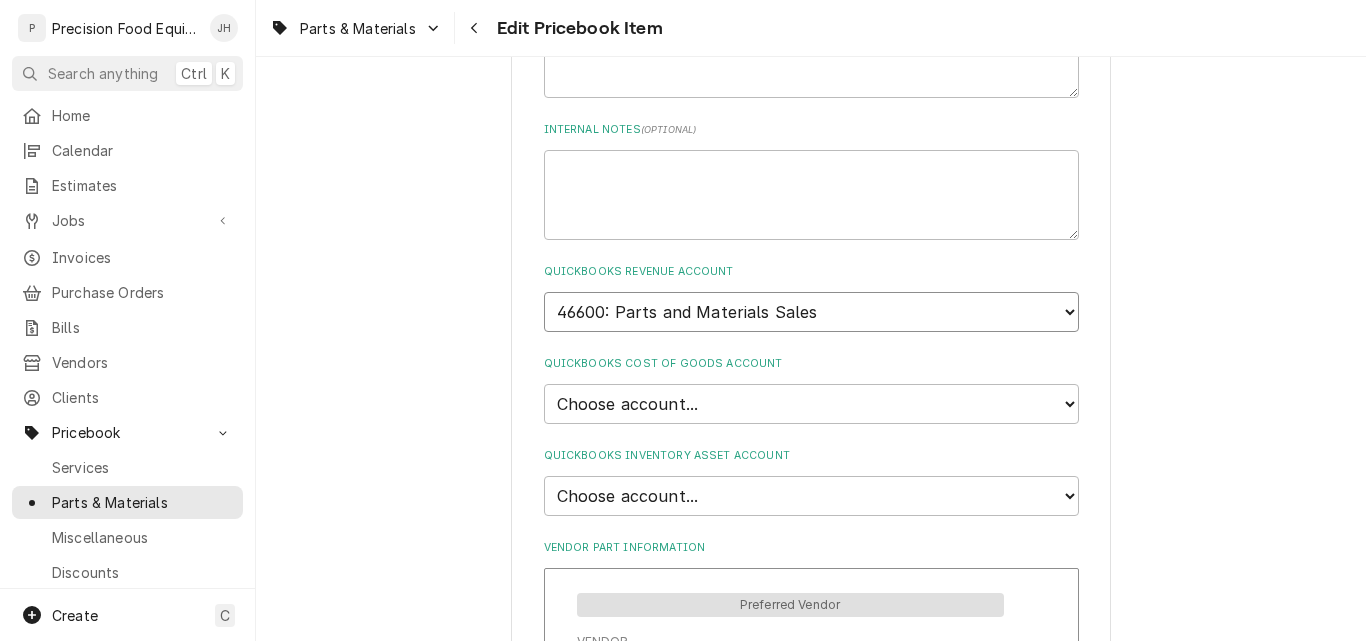 click on "Choose account... Discount Income Misc Income Non taxable issues 46600: Parts and Materials Sales 48700: Services Income" at bounding box center [811, 312] 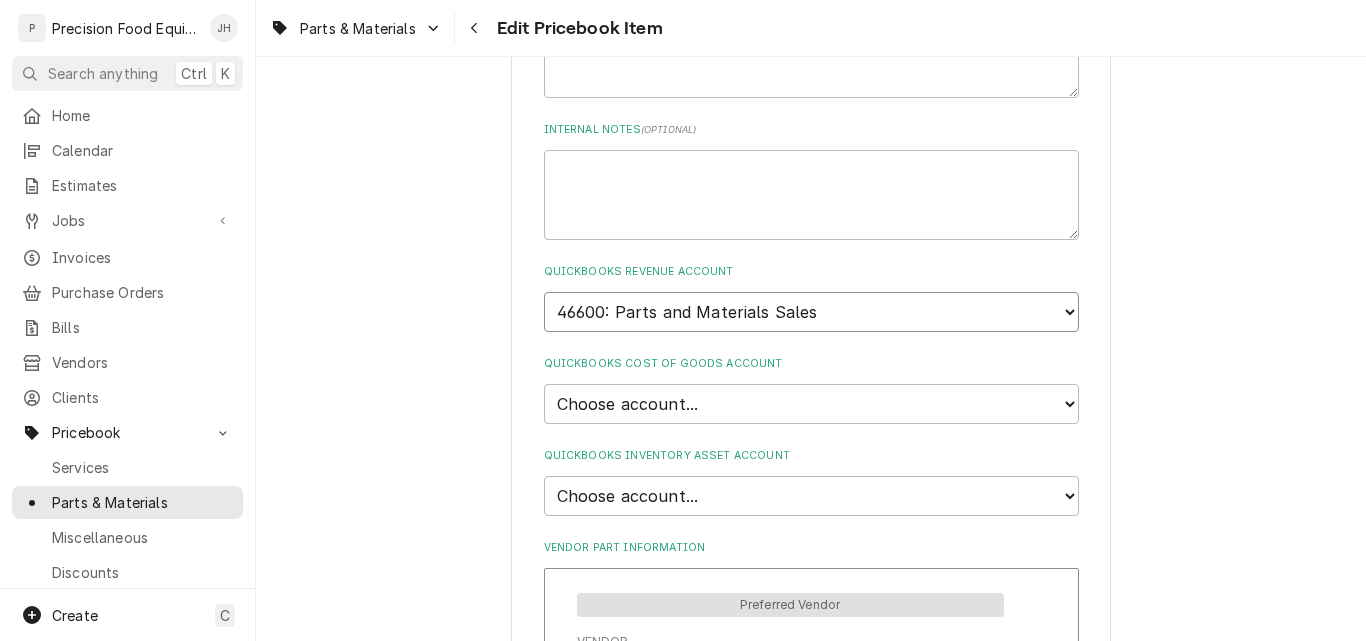 type on "x" 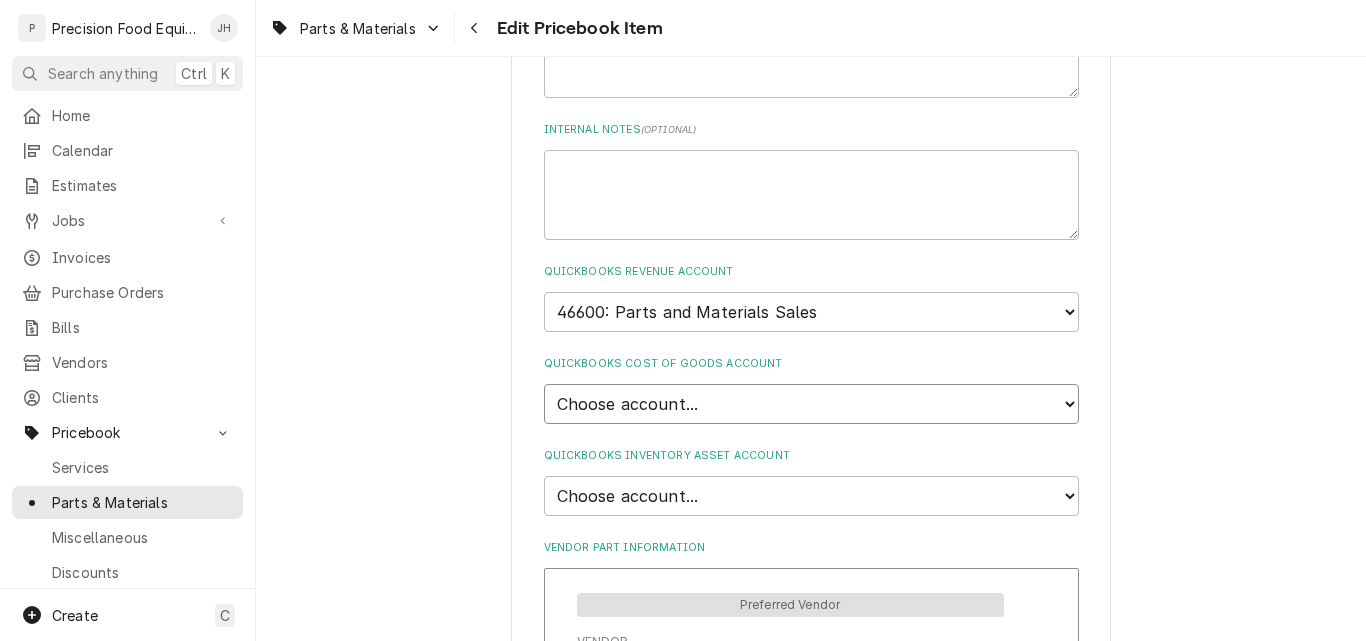 click on "Choose account... Loss Expense Loss Expense 11/3/2014 Loss Expense 11/4/2014 Cost of Goods Sold Purchases - Parts and Materials Cost of Sales - Labor" at bounding box center (811, 404) 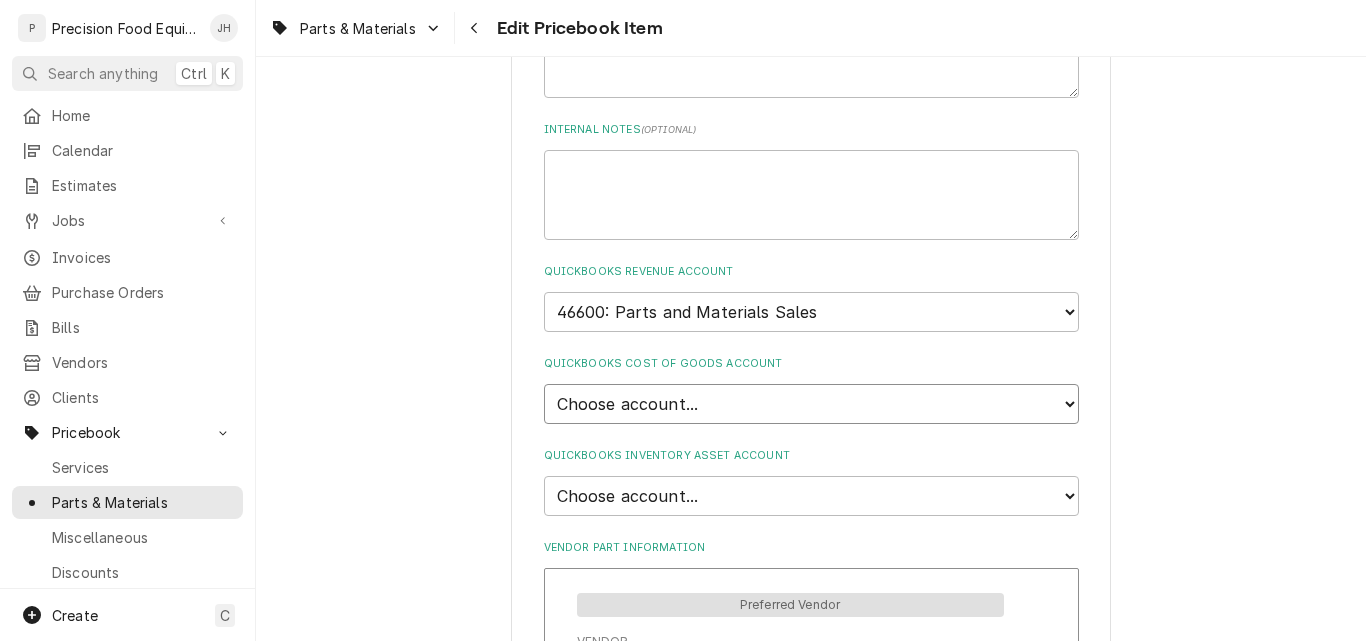 select on "80000023-1210145225" 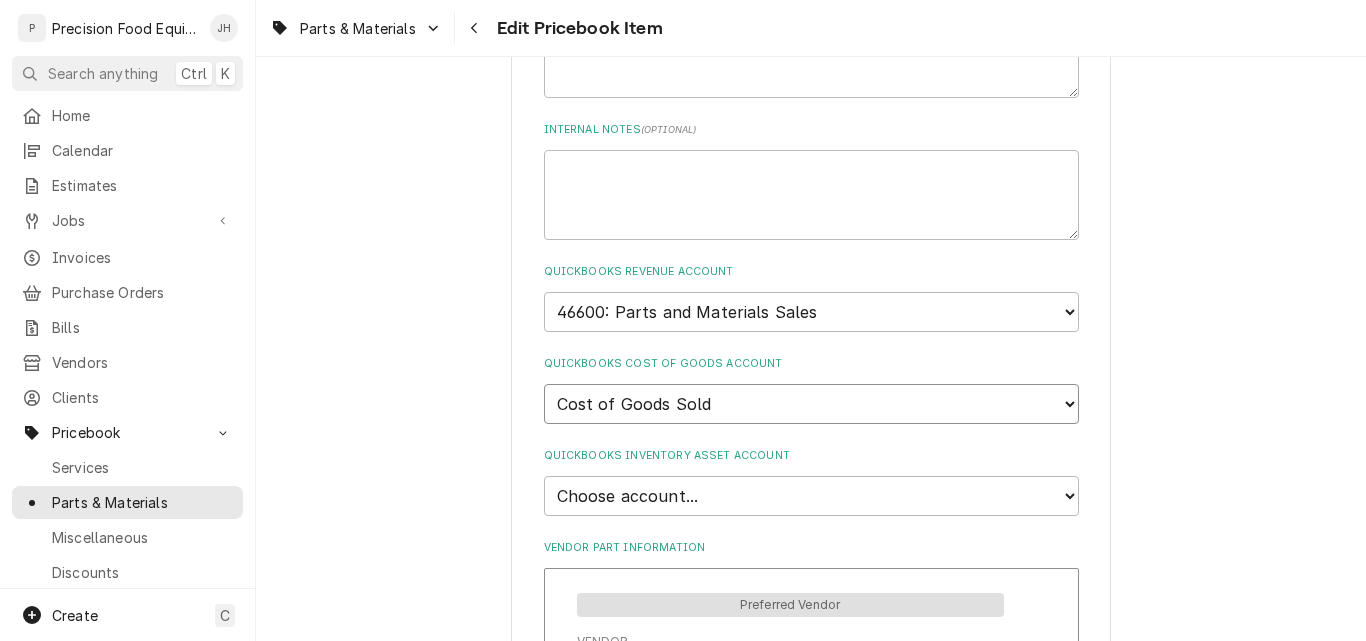 click on "Choose account... Loss Expense Loss Expense 11/3/2014 Loss Expense 11/4/2014 Cost of Goods Sold Purchases - Parts and Materials Cost of Sales - Labor" at bounding box center (811, 404) 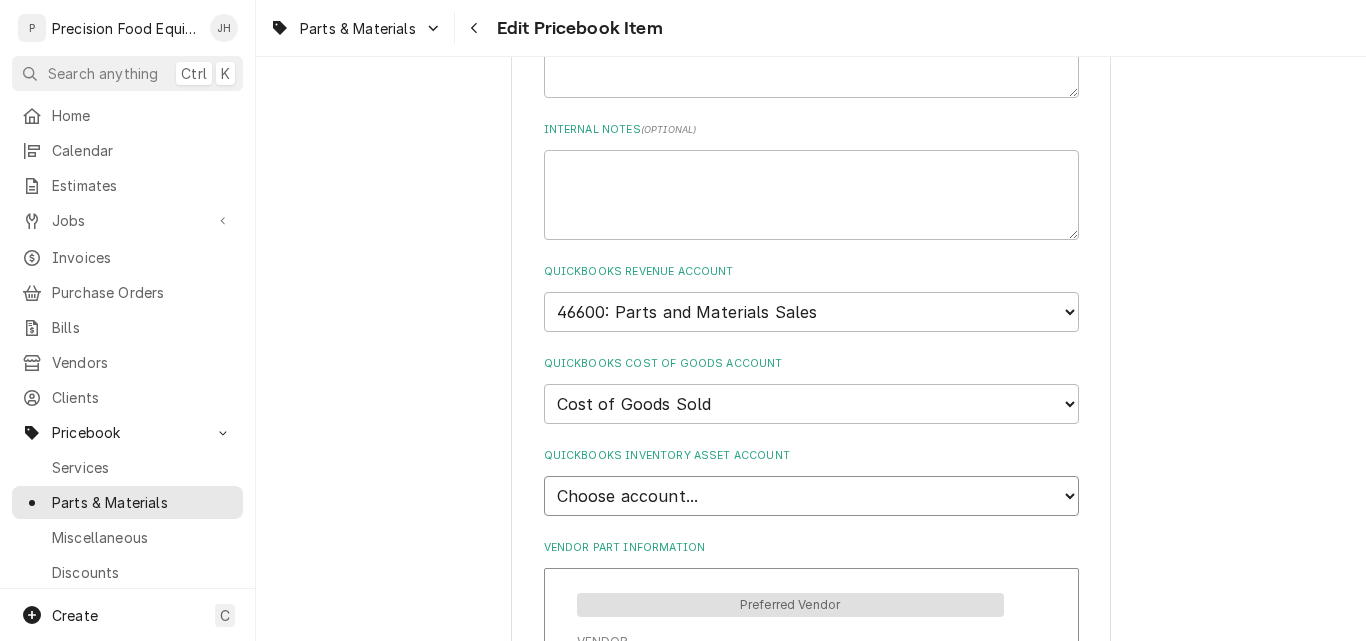 drag, startPoint x: 714, startPoint y: 491, endPoint x: 702, endPoint y: 500, distance: 15 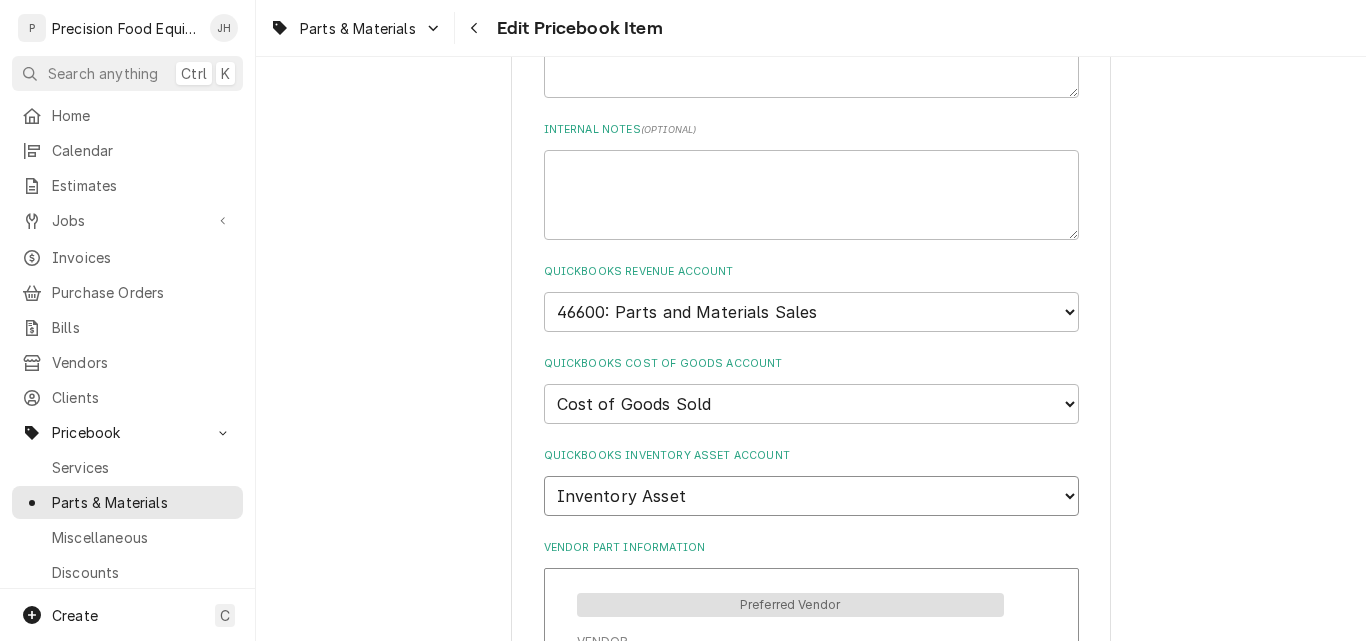click on "Choose account... Undeposited Funds Inventory Asset Payroll Asset" at bounding box center (811, 496) 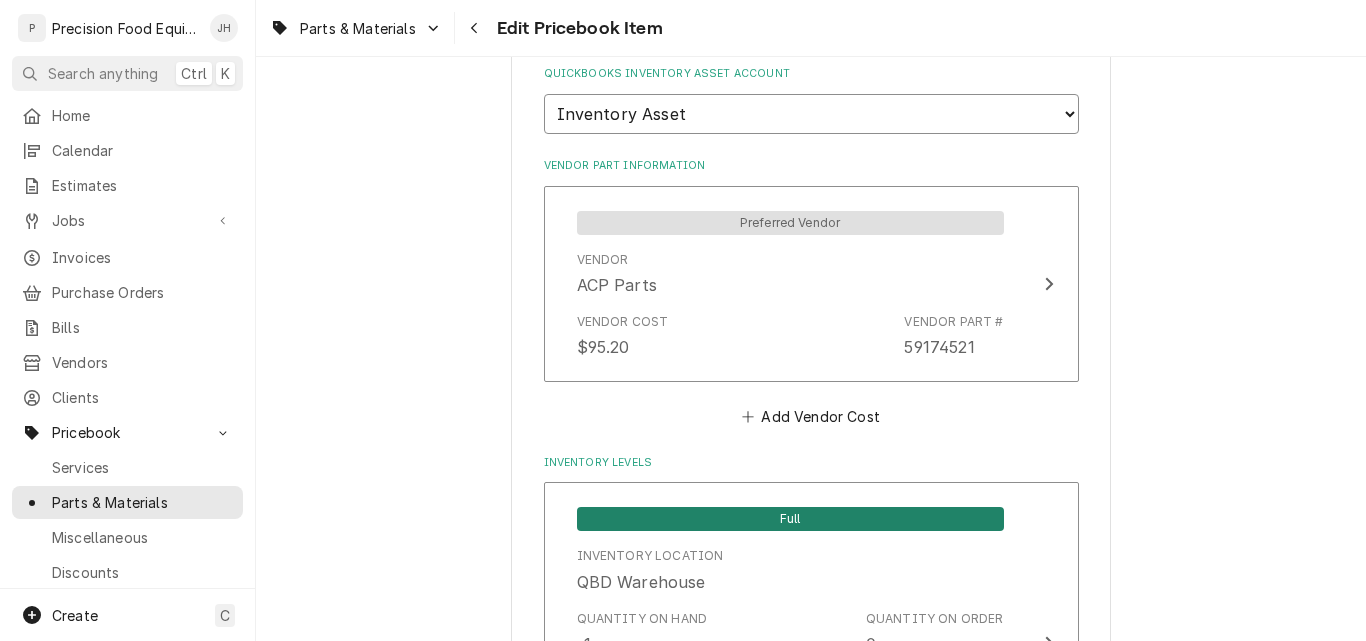 scroll, scrollTop: 1600, scrollLeft: 0, axis: vertical 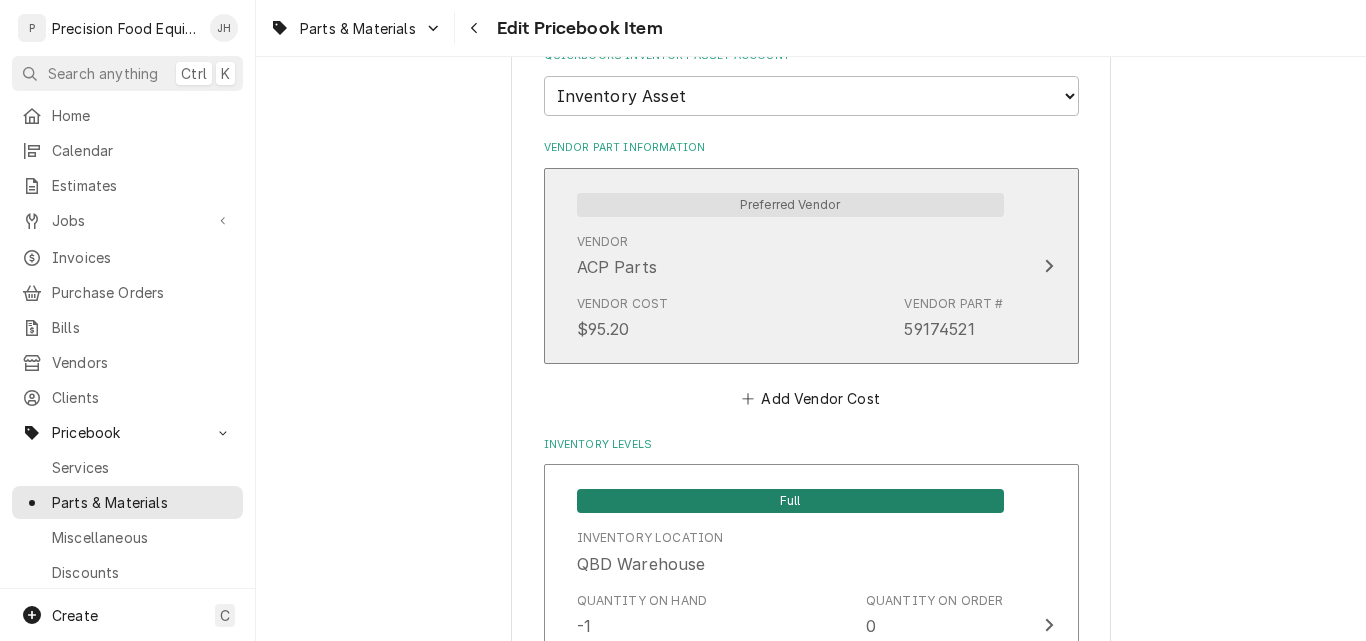 click on "Vendor Cost $95.20 Vendor Part # 59174521" at bounding box center [790, 318] 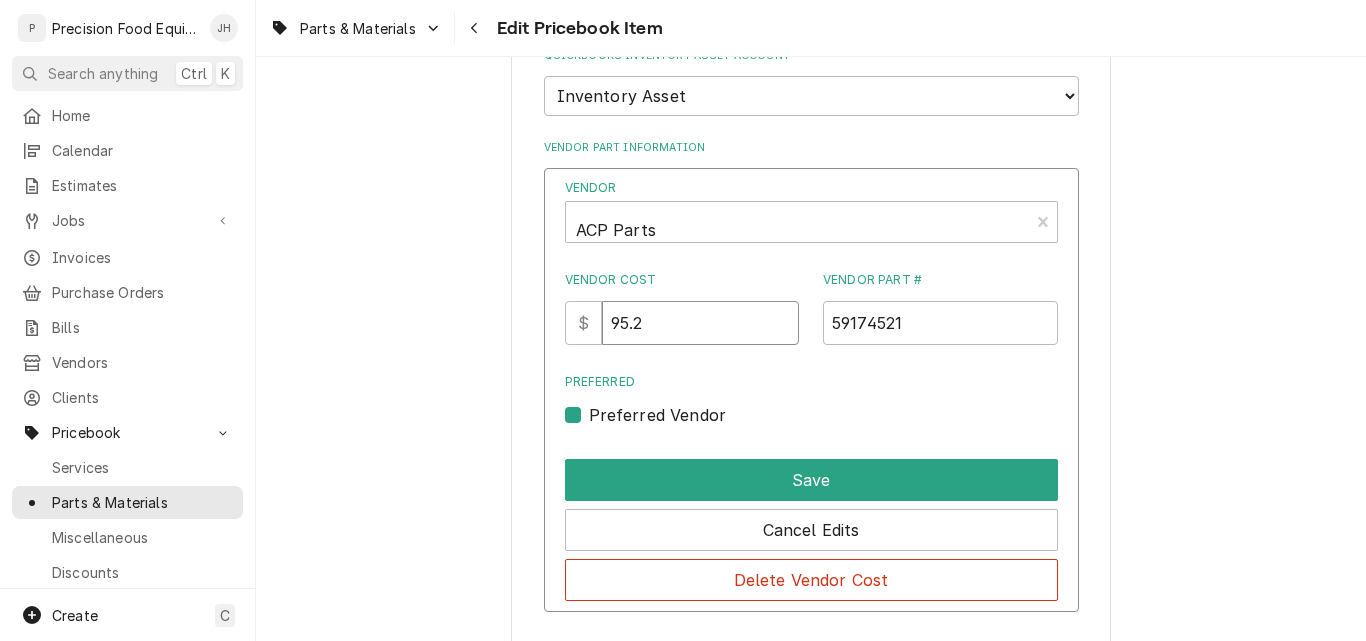 drag, startPoint x: 696, startPoint y: 334, endPoint x: 493, endPoint y: 314, distance: 203.98285 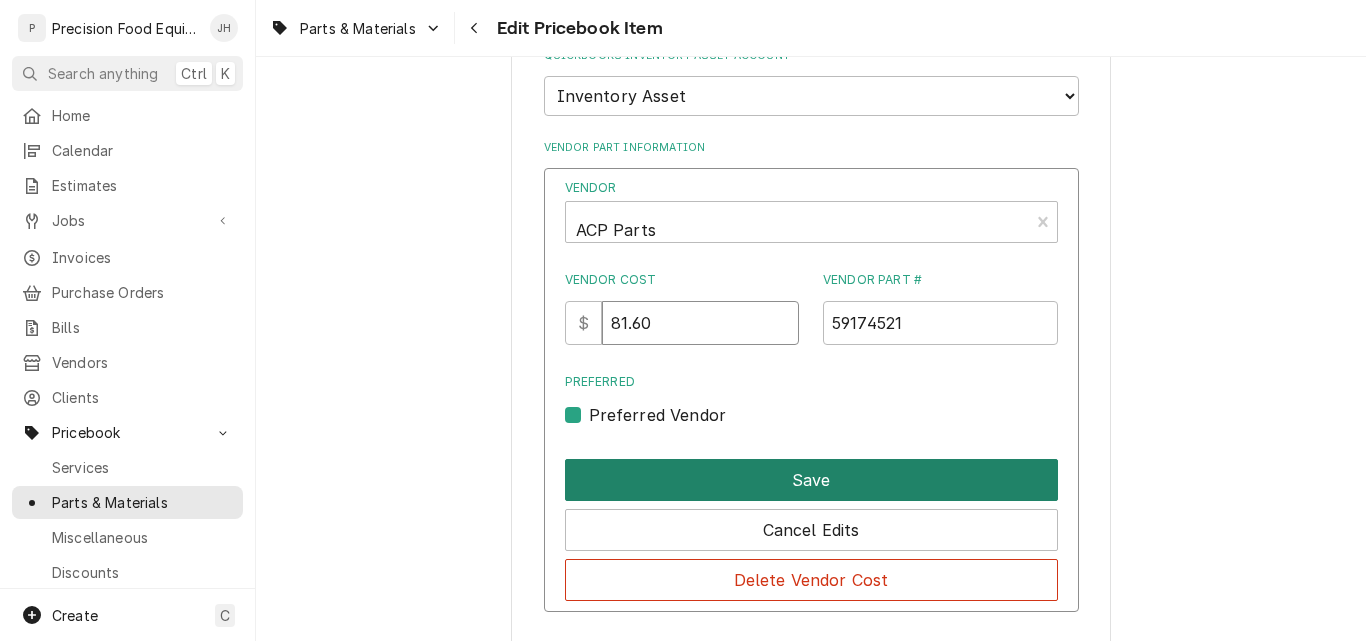 type on "81.60" 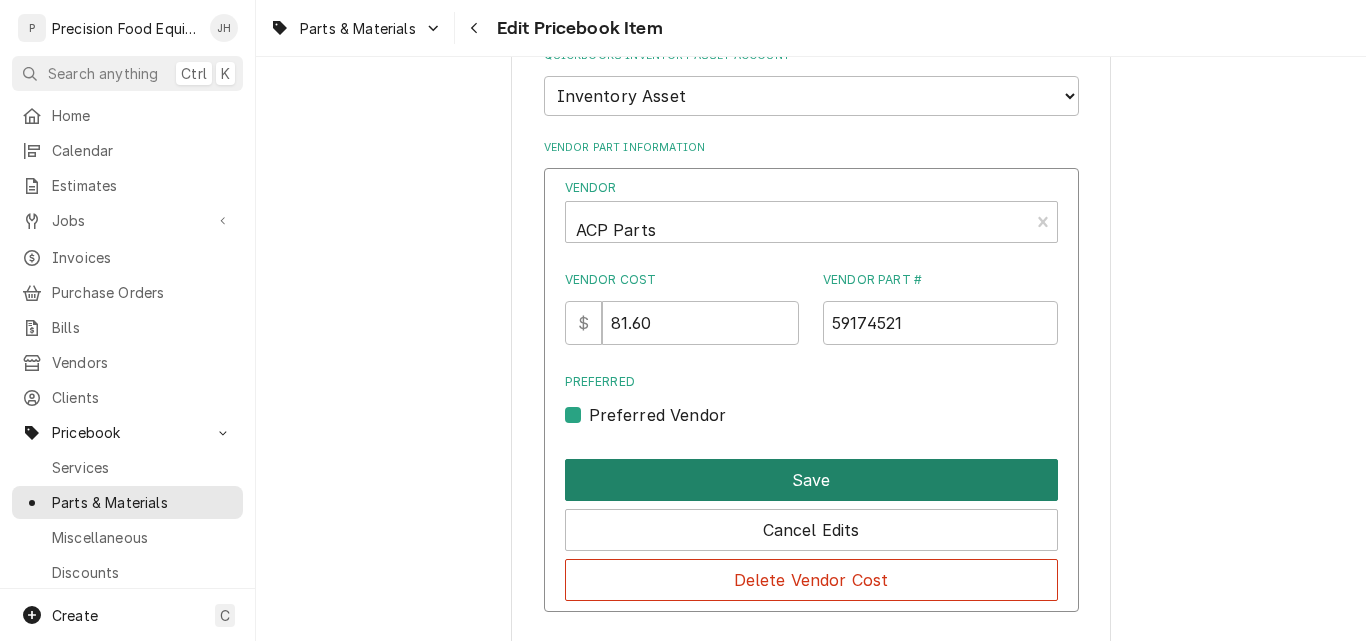 click on "Save" at bounding box center (811, 480) 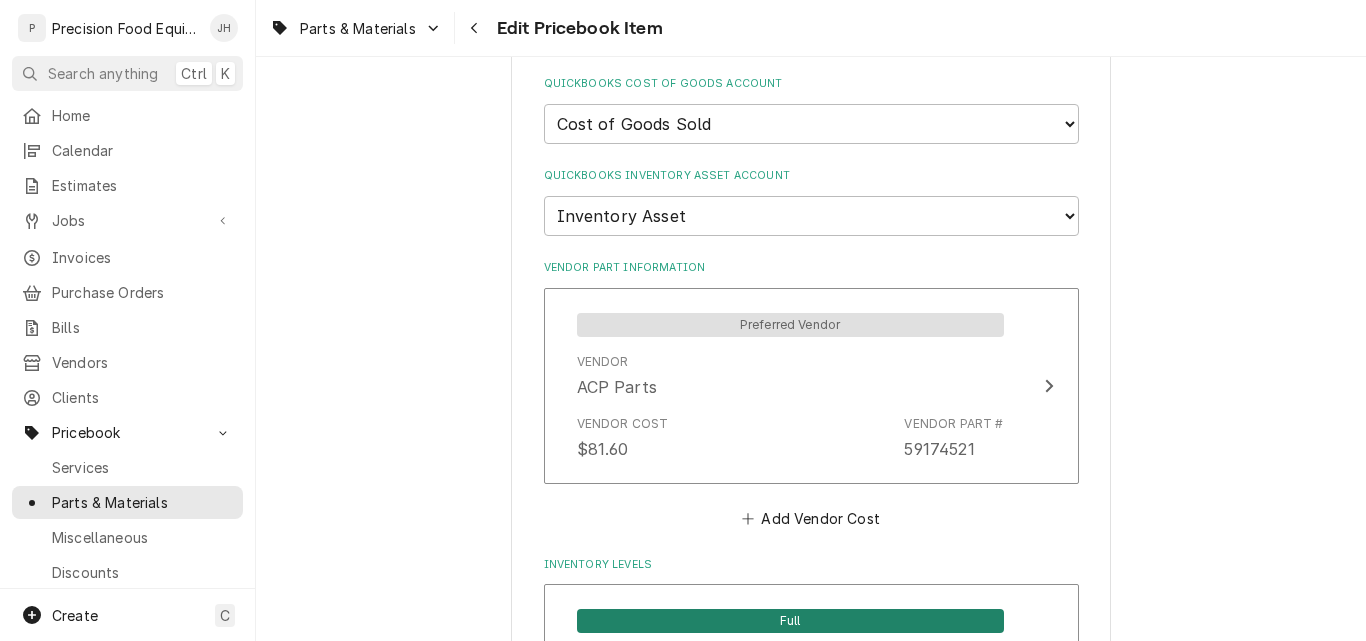 scroll, scrollTop: 1900, scrollLeft: 0, axis: vertical 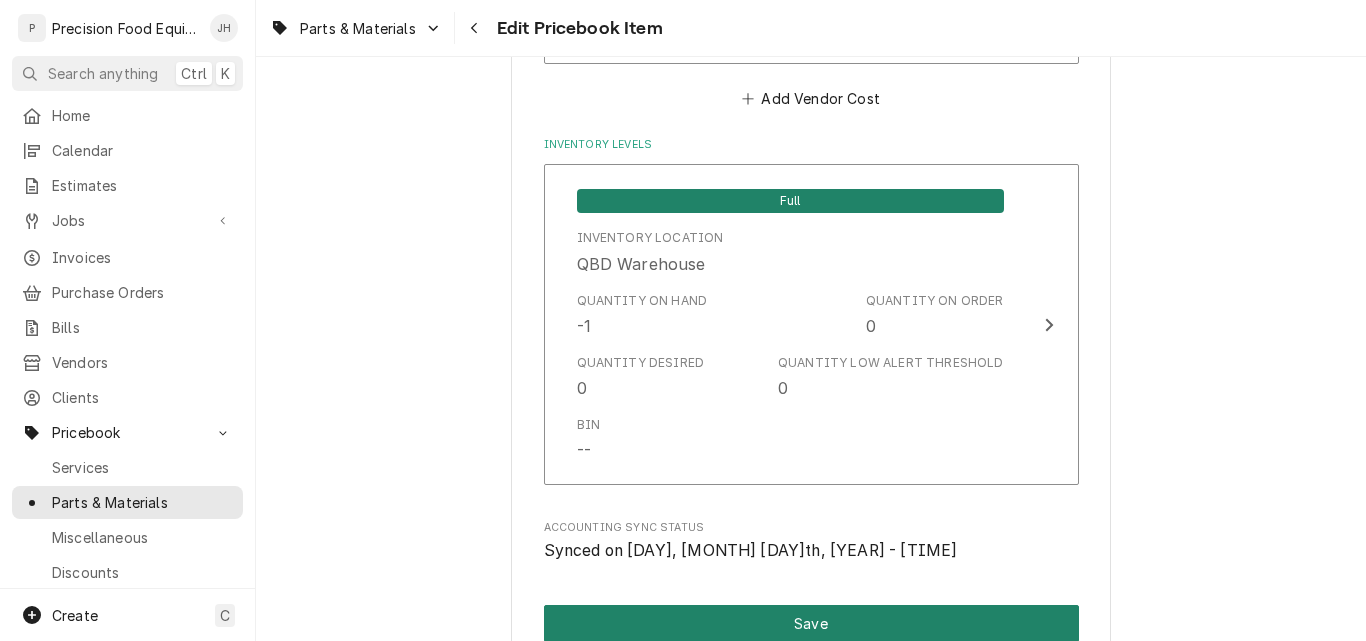 click on "Save" at bounding box center [811, 623] 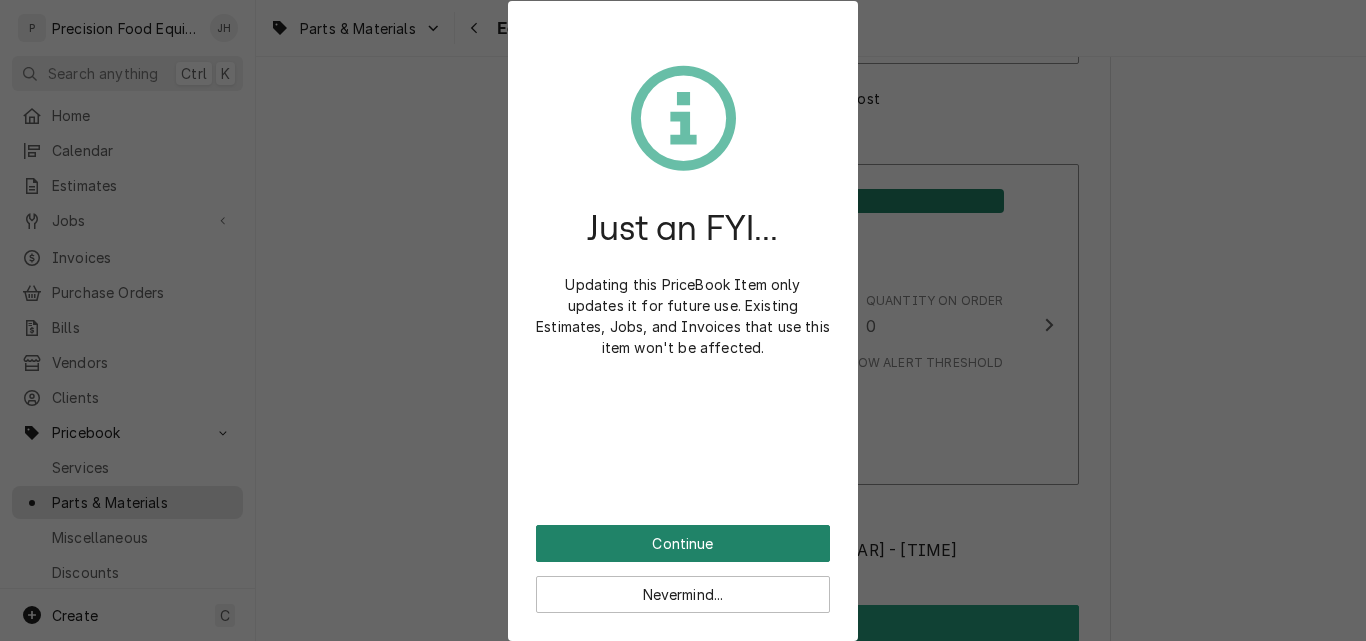 click on "Continue" at bounding box center (683, 543) 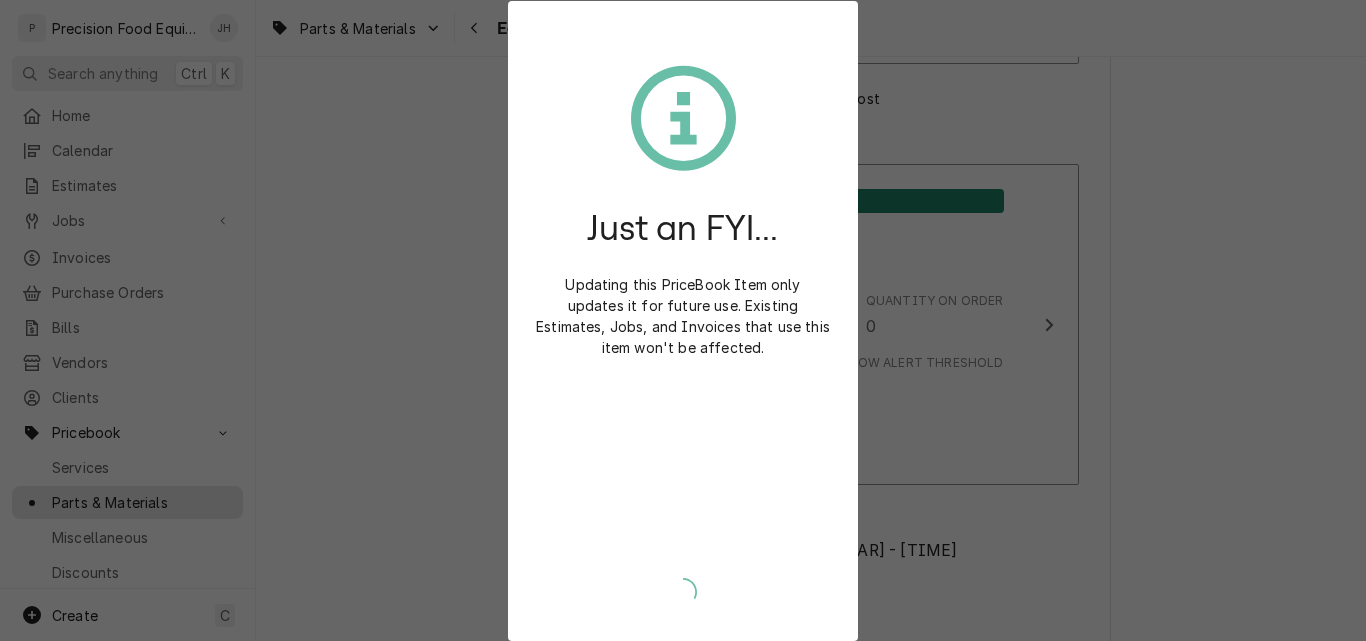type on "x" 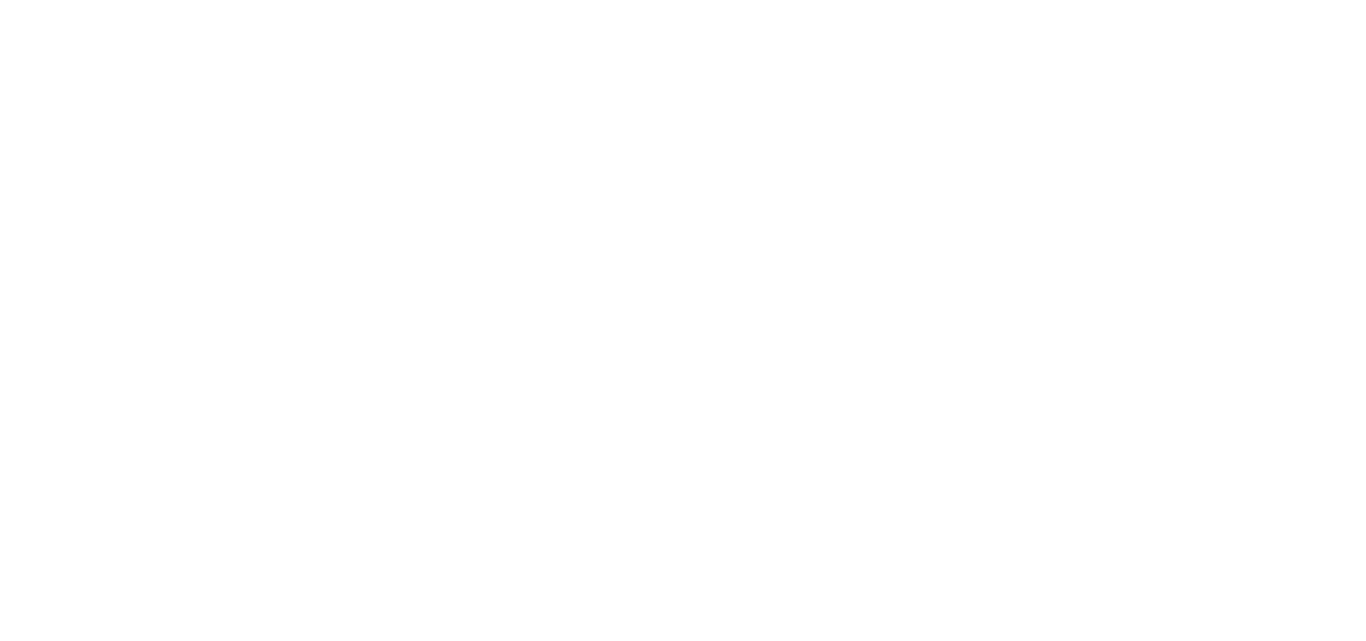 scroll, scrollTop: 0, scrollLeft: 0, axis: both 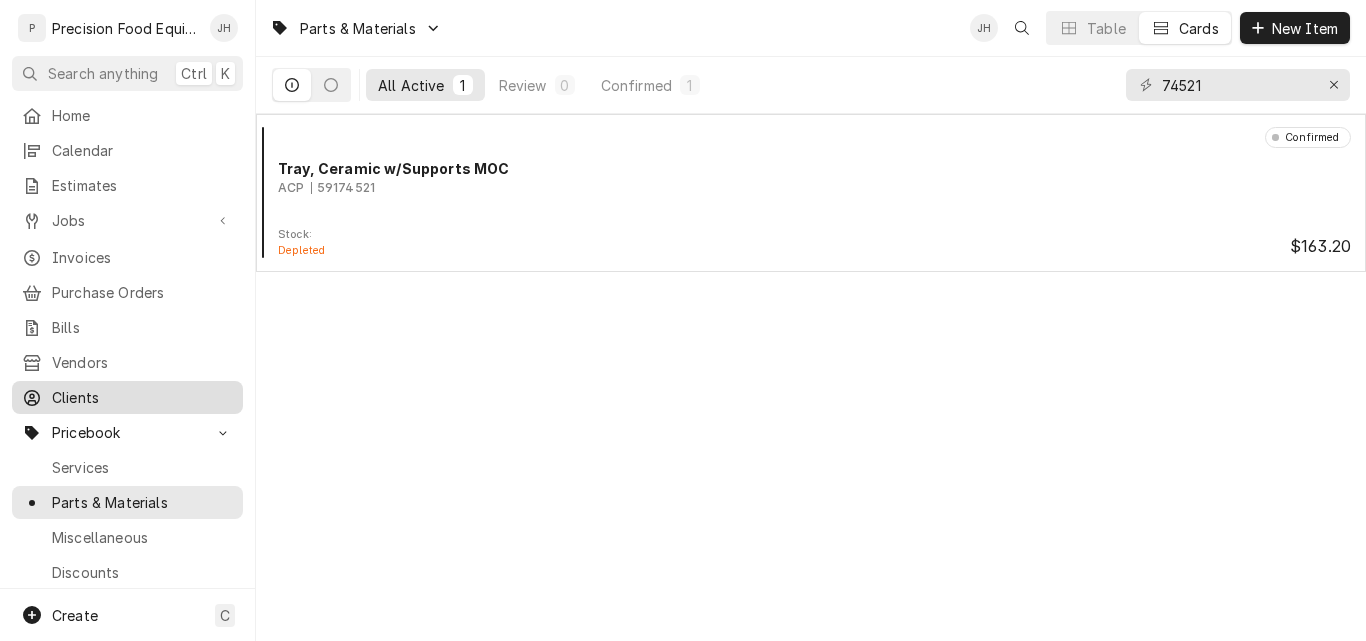 click on "Clients" at bounding box center (142, 397) 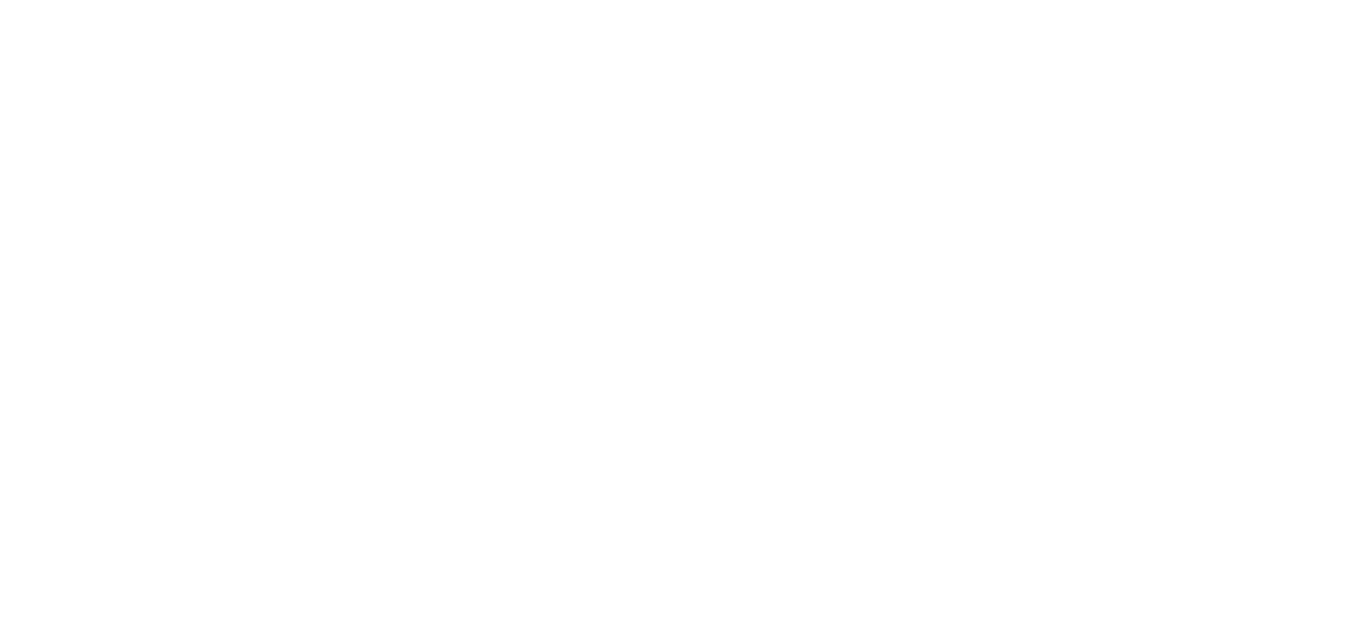 scroll, scrollTop: 0, scrollLeft: 0, axis: both 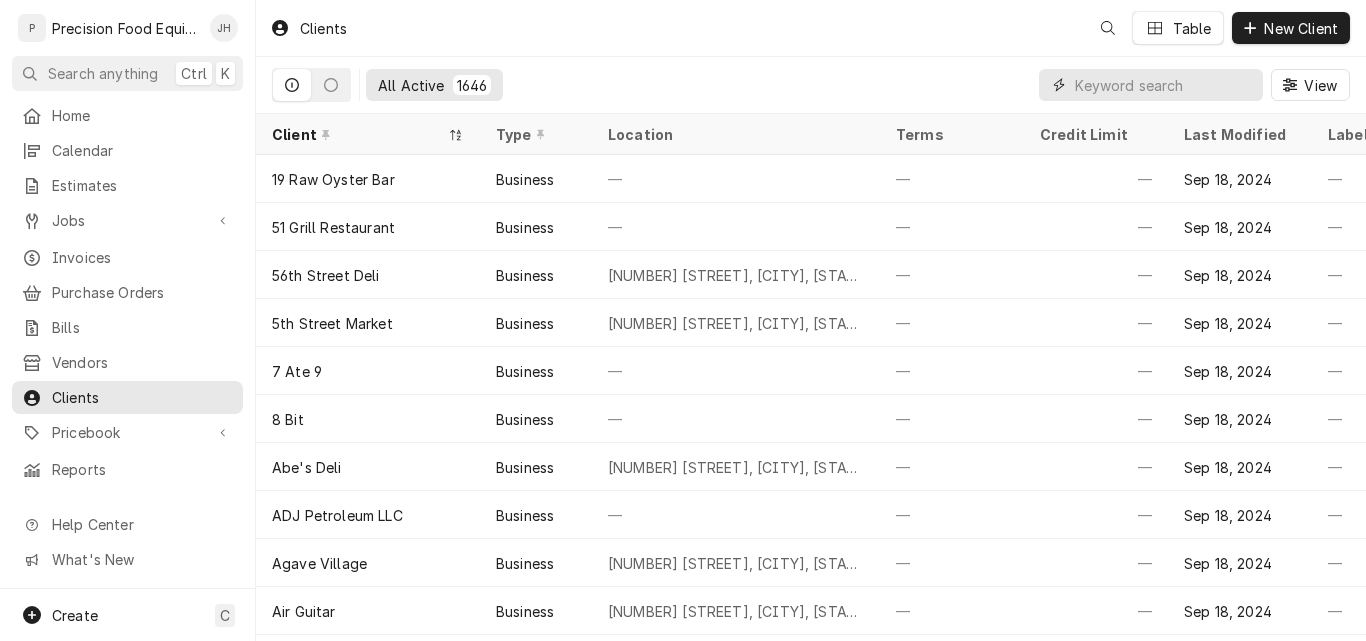 click at bounding box center [1164, 85] 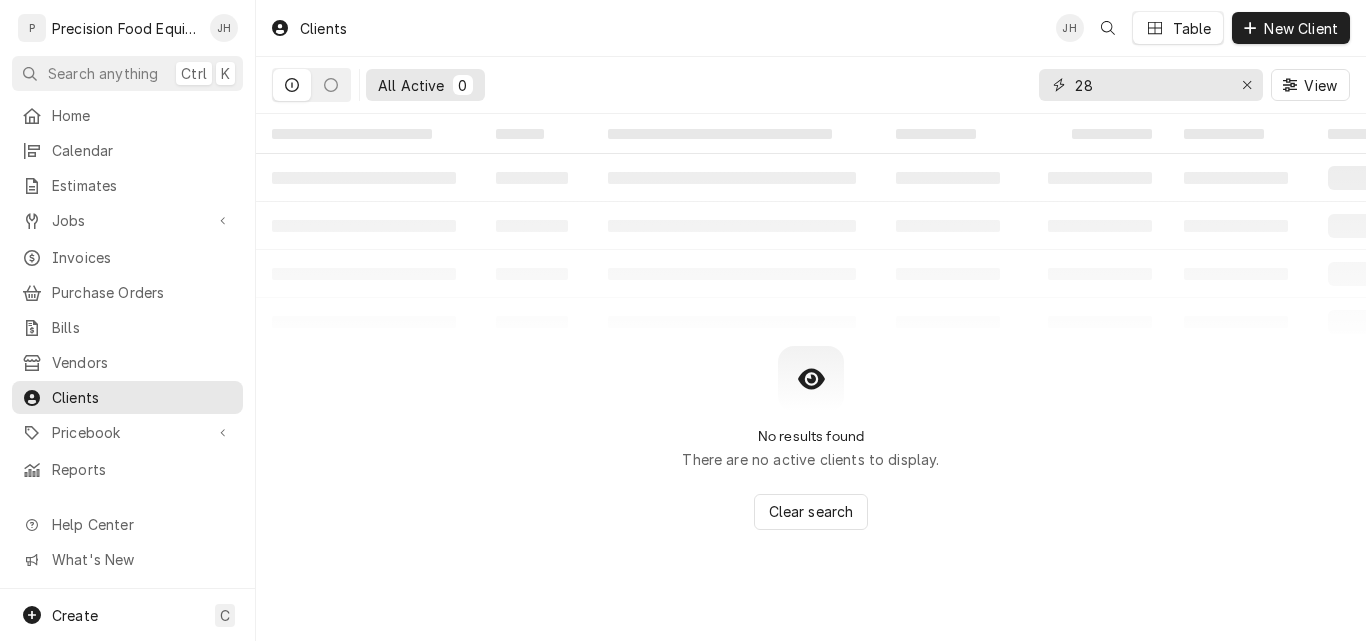 type on "2" 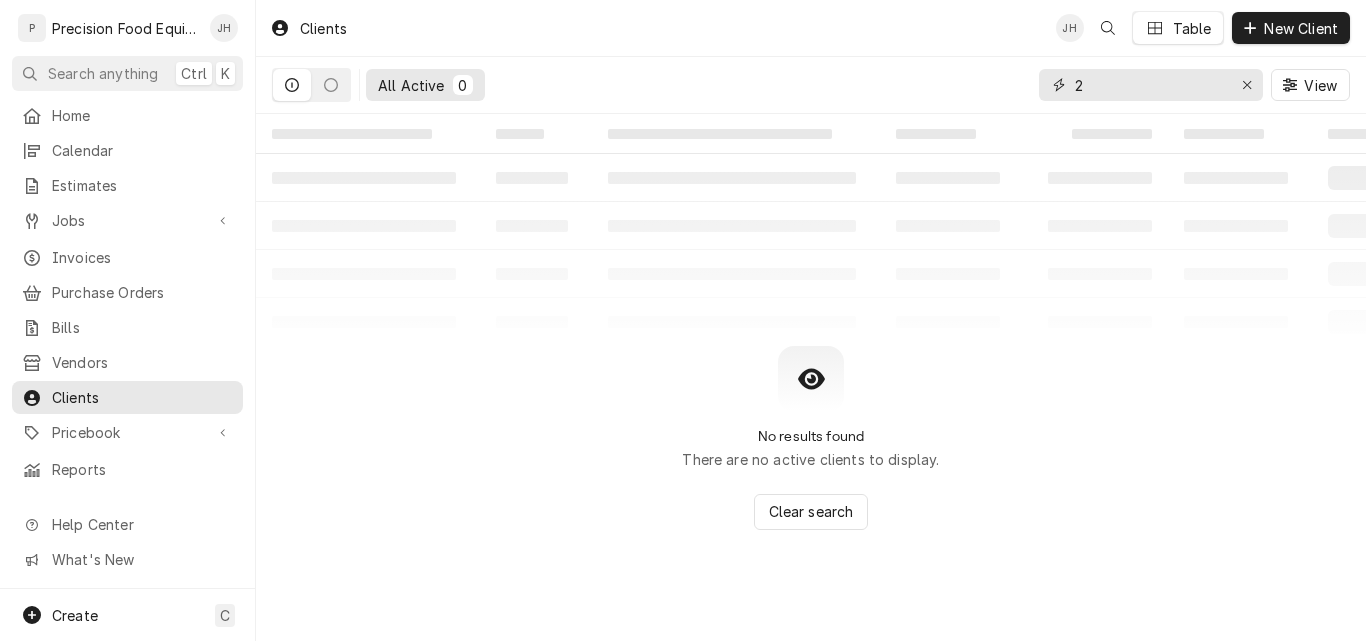 type 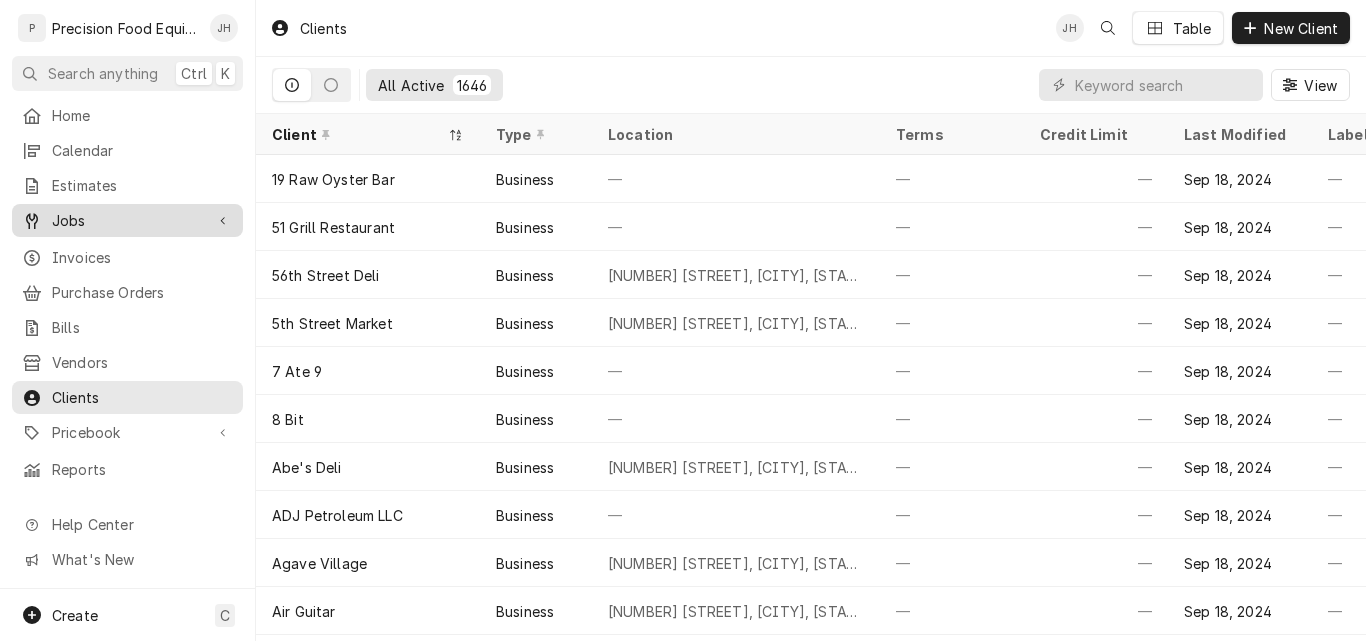 click on "Jobs" at bounding box center [127, 220] 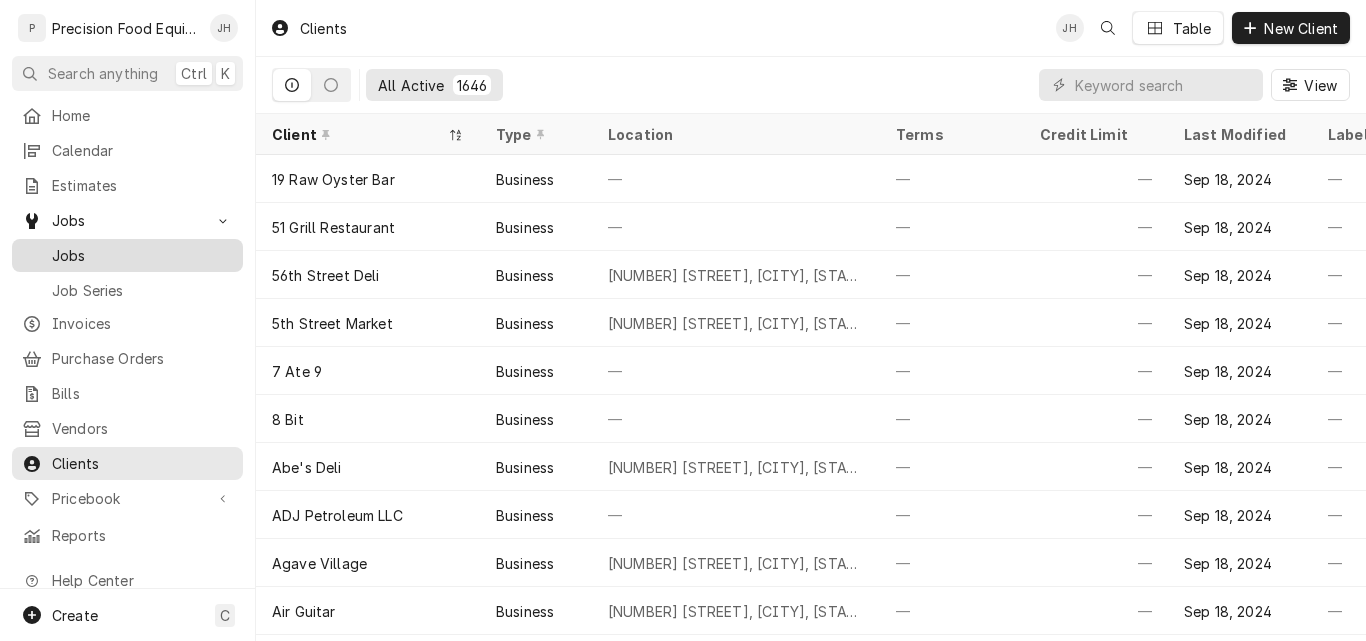 click on "Jobs" at bounding box center [127, 255] 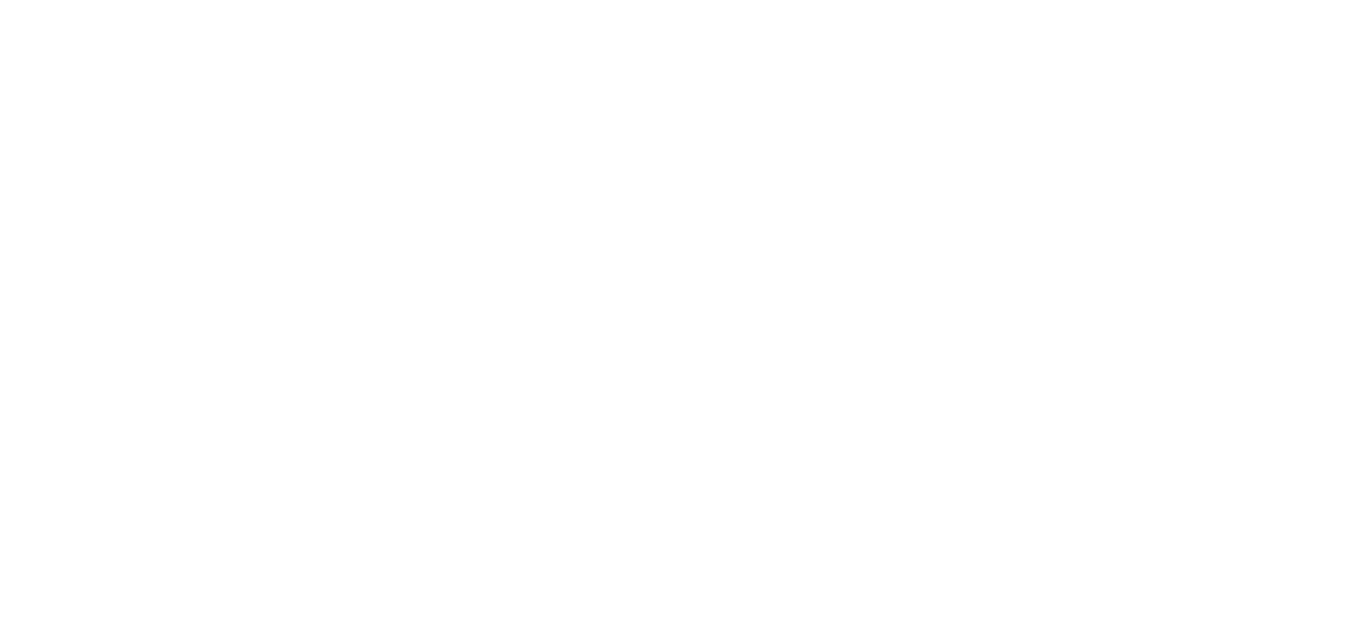 scroll, scrollTop: 0, scrollLeft: 0, axis: both 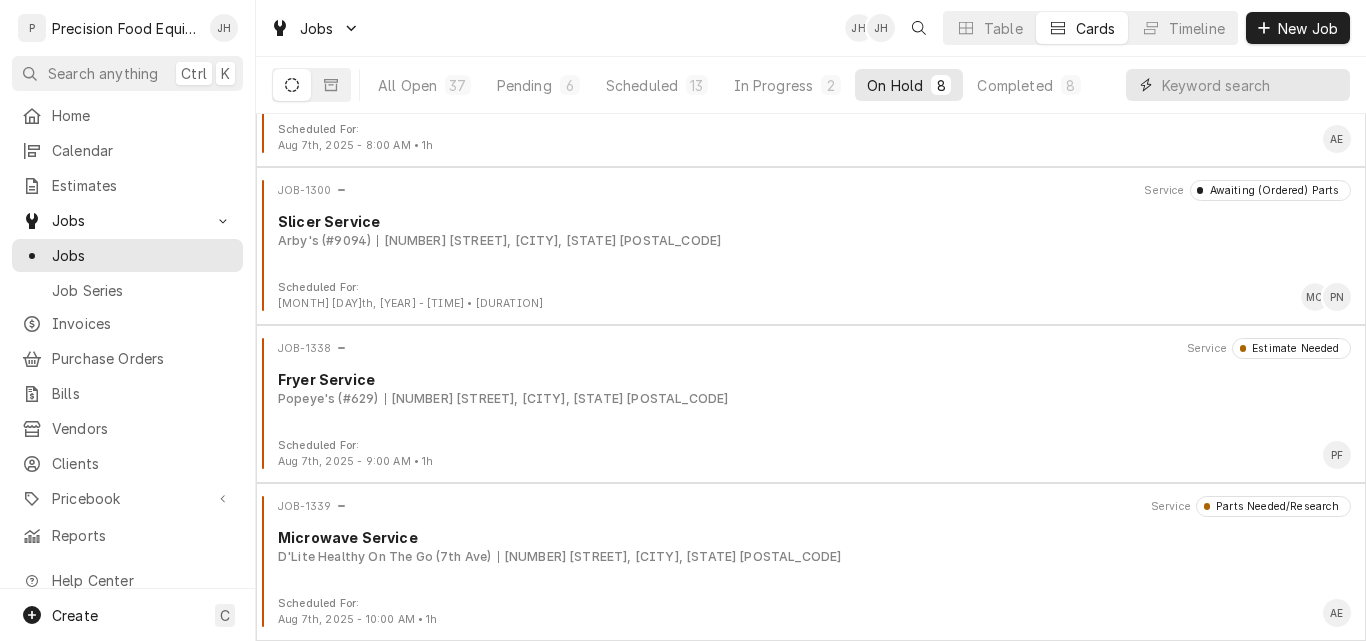 click at bounding box center (1251, 85) 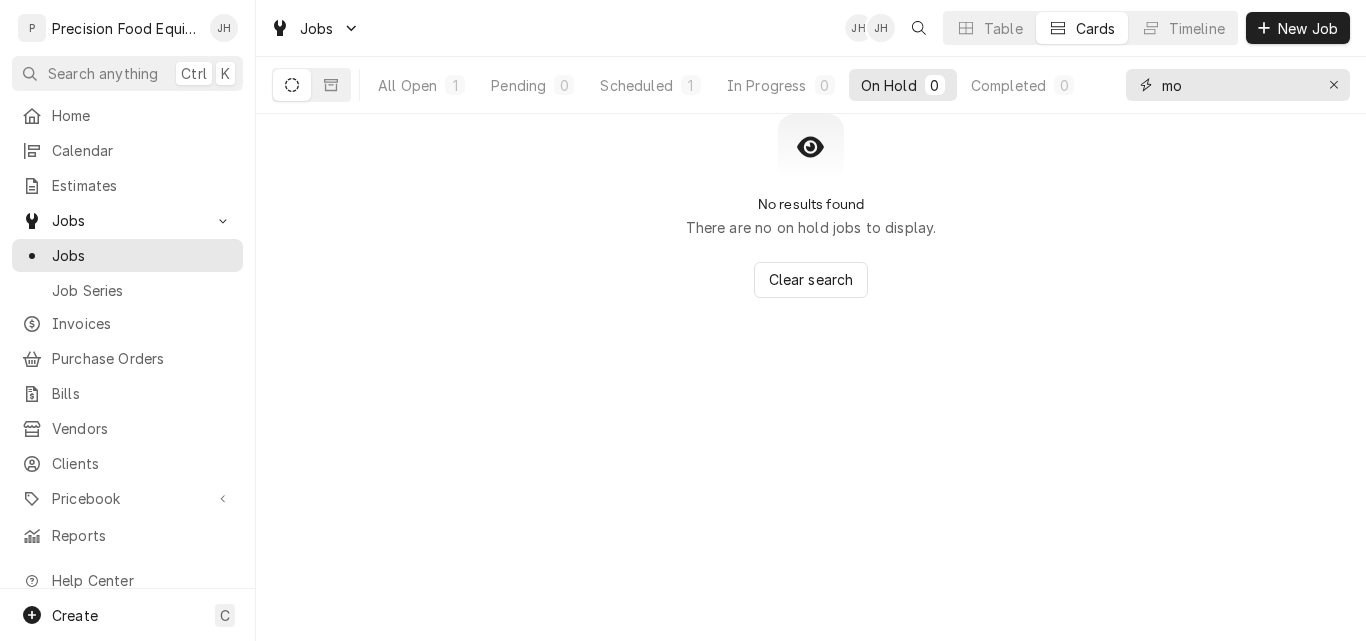 type on "m" 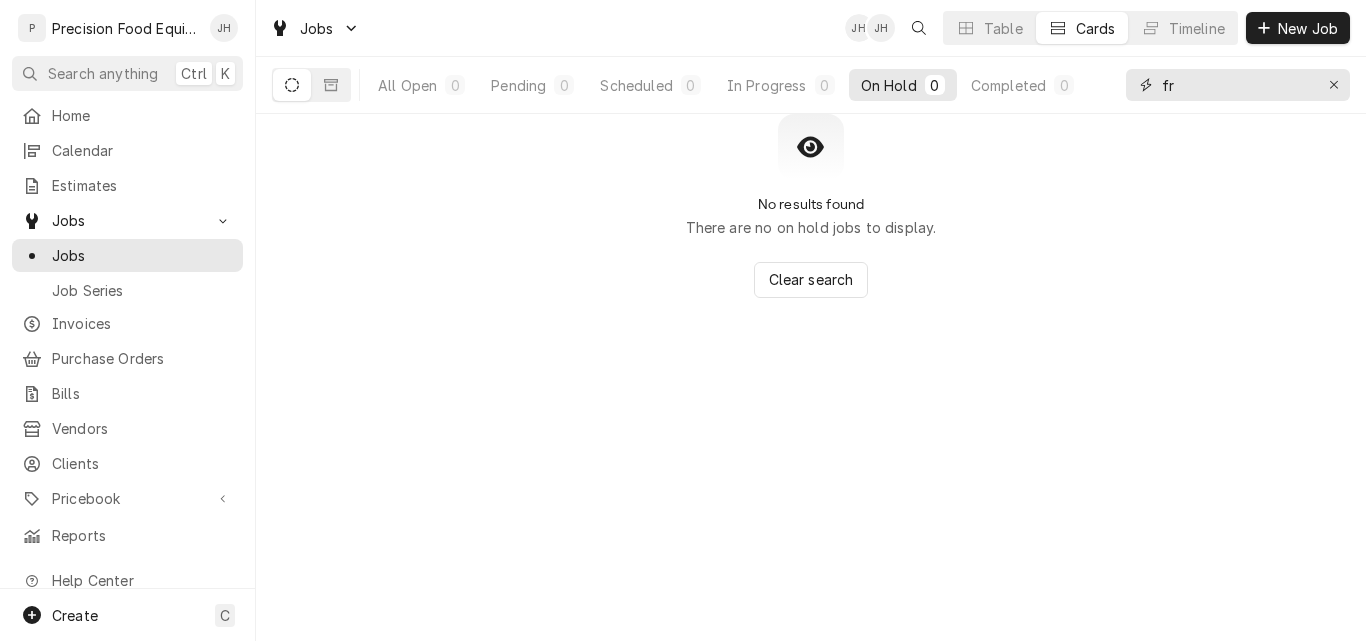 type on "f" 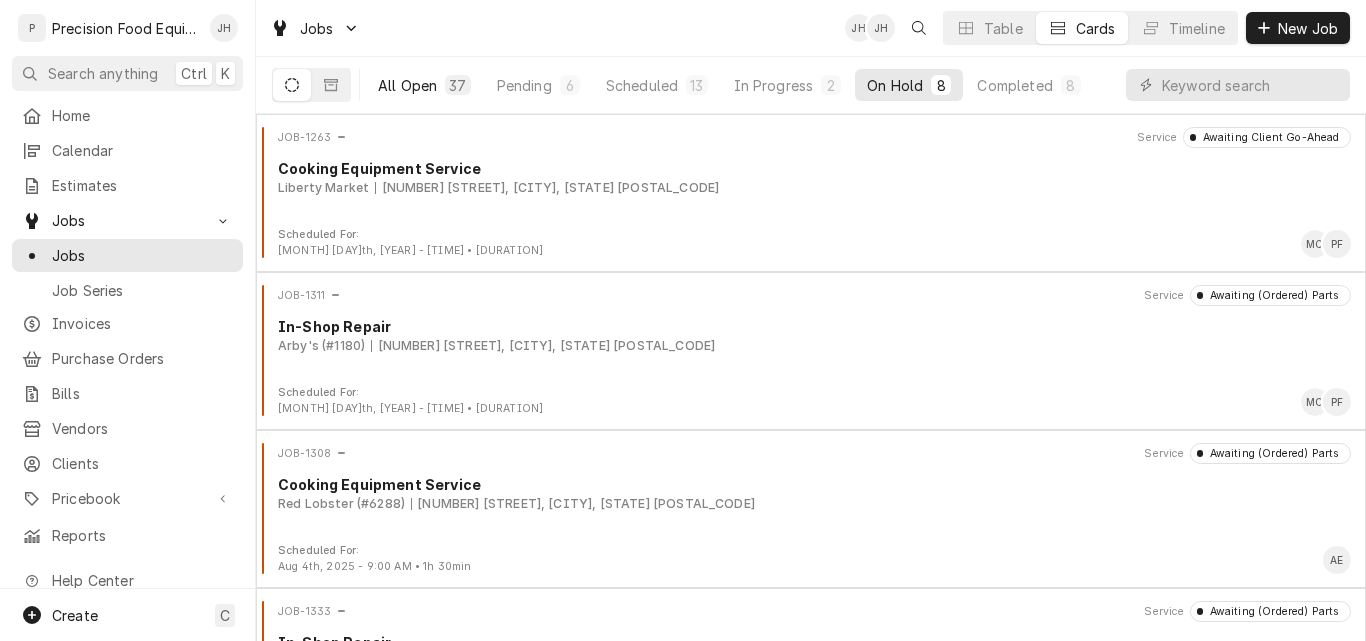 click on "All Open" at bounding box center [407, 85] 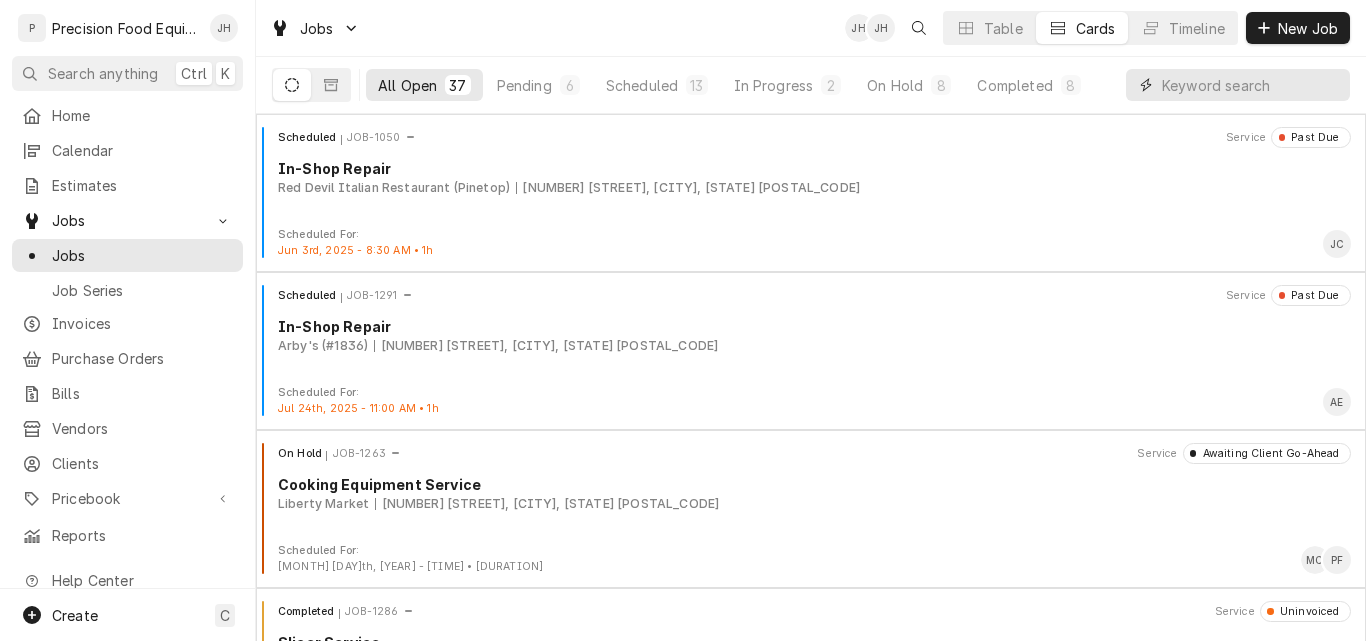 click at bounding box center (1251, 85) 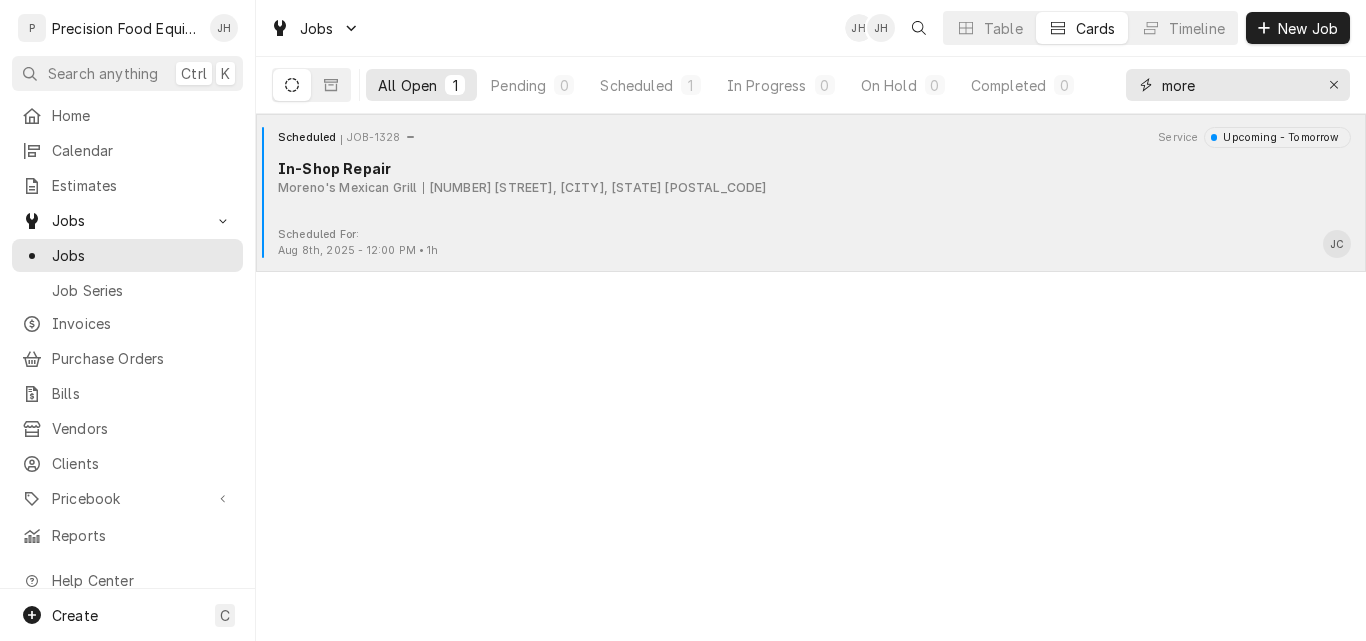 type on "more" 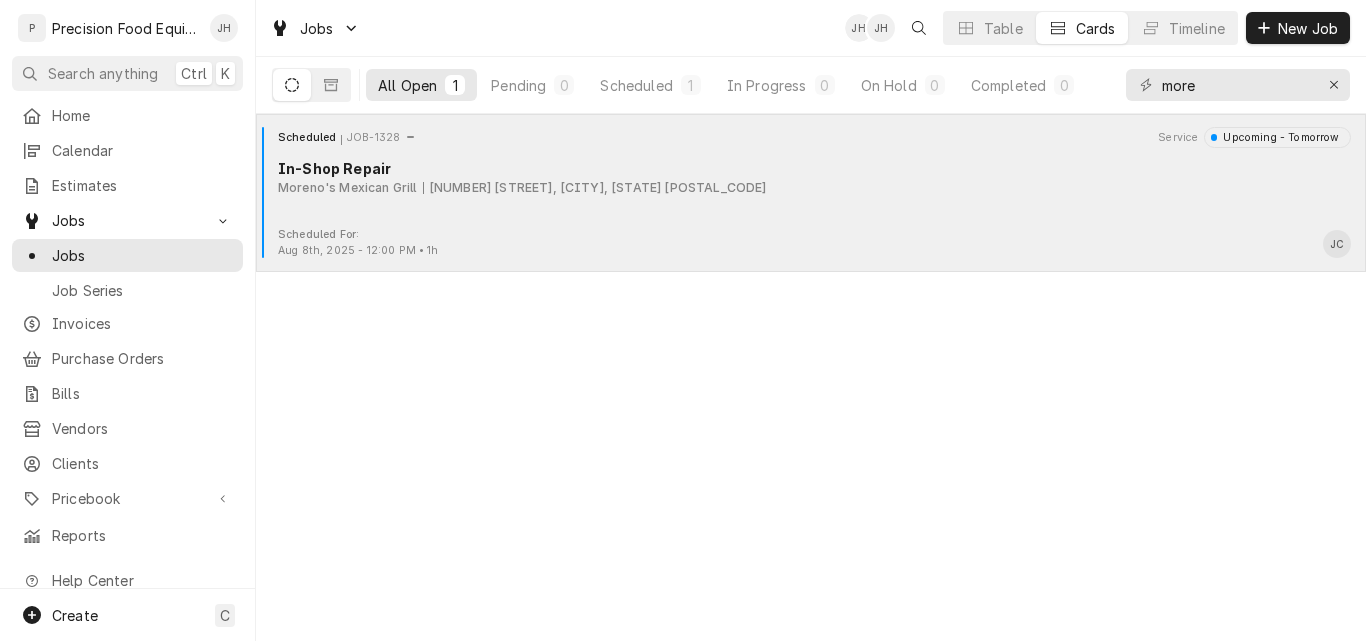 click on "Scheduled JOB-1328 Service Upcoming - Tomorrow In-Shop Repair Moreno's Mexican Grill 4981 S Arizona Ave, Chandler, AZ 85248" at bounding box center (811, 177) 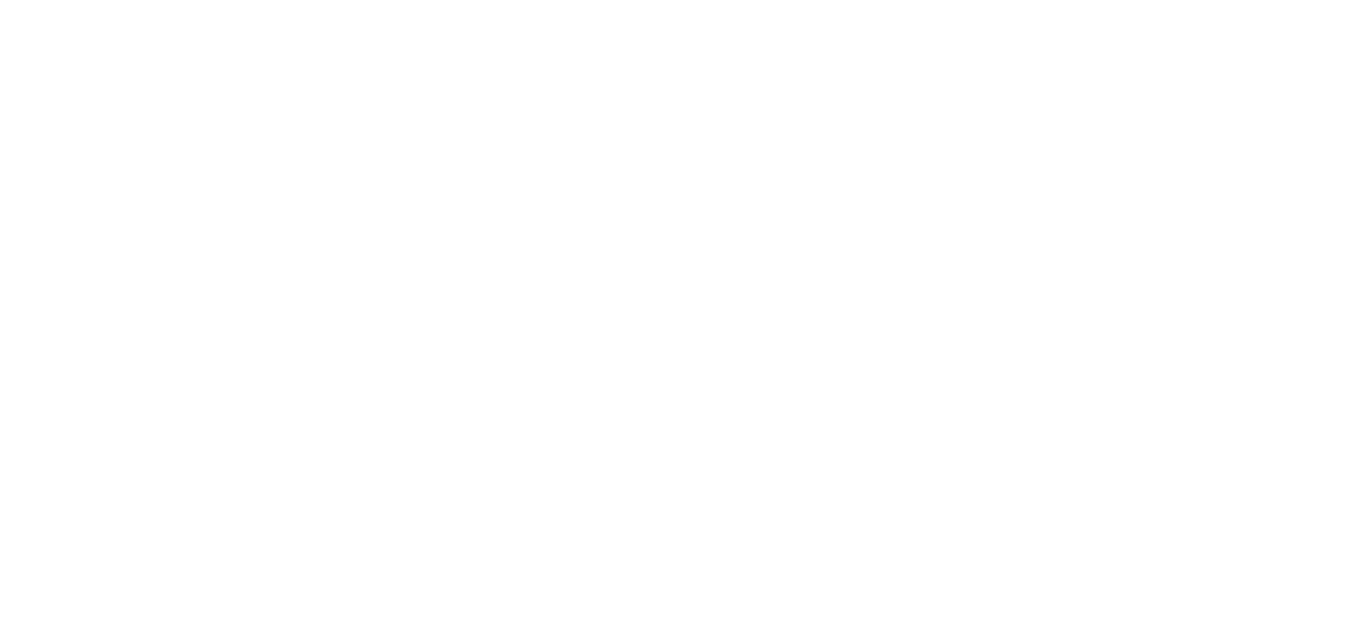 scroll, scrollTop: 0, scrollLeft: 0, axis: both 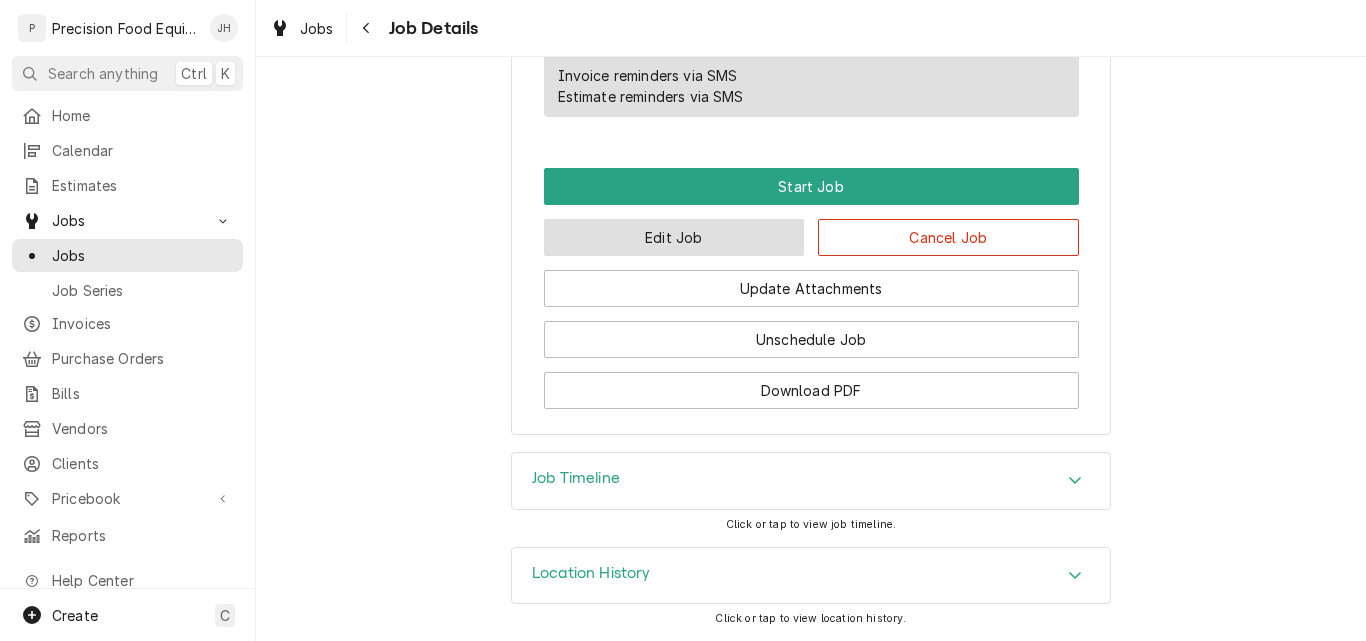 click on "Edit Job" at bounding box center (674, 237) 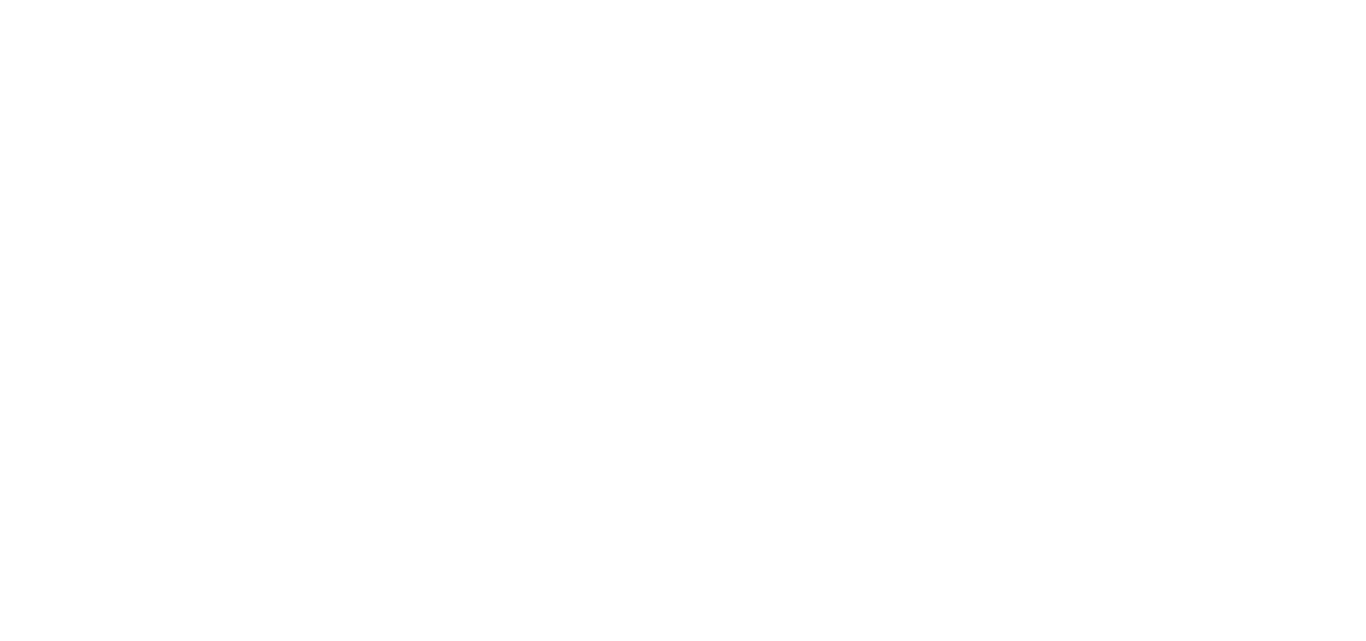 scroll, scrollTop: 0, scrollLeft: 0, axis: both 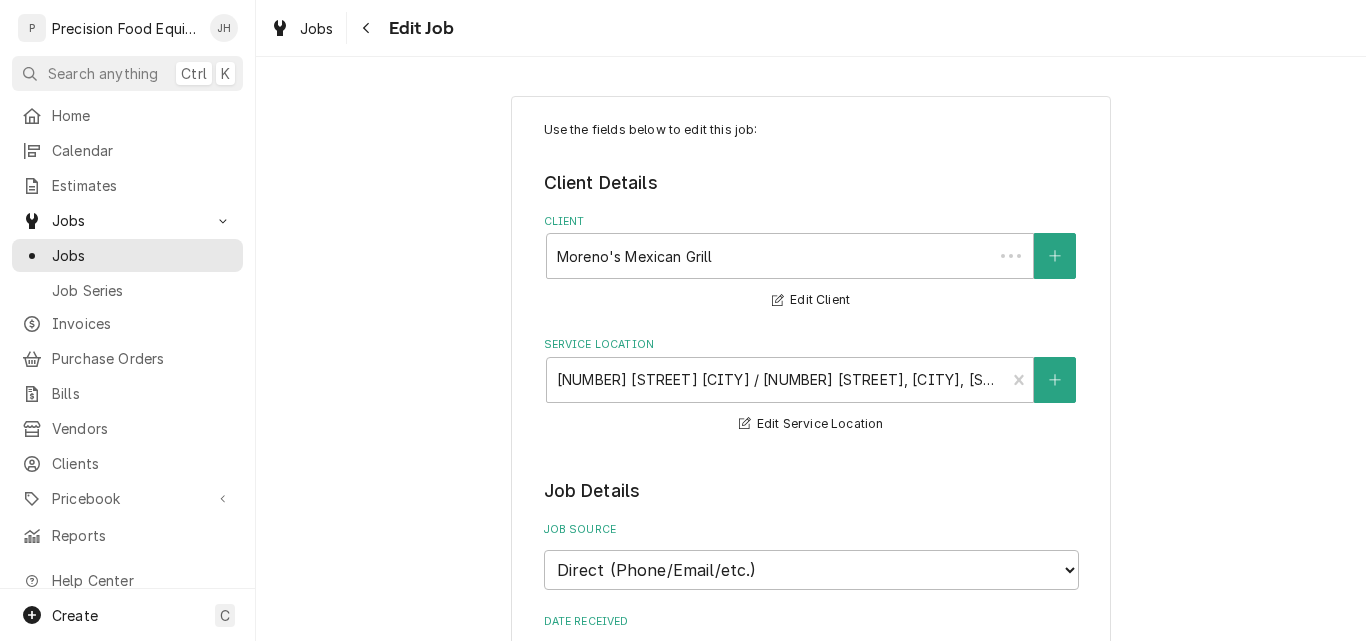 type on "x" 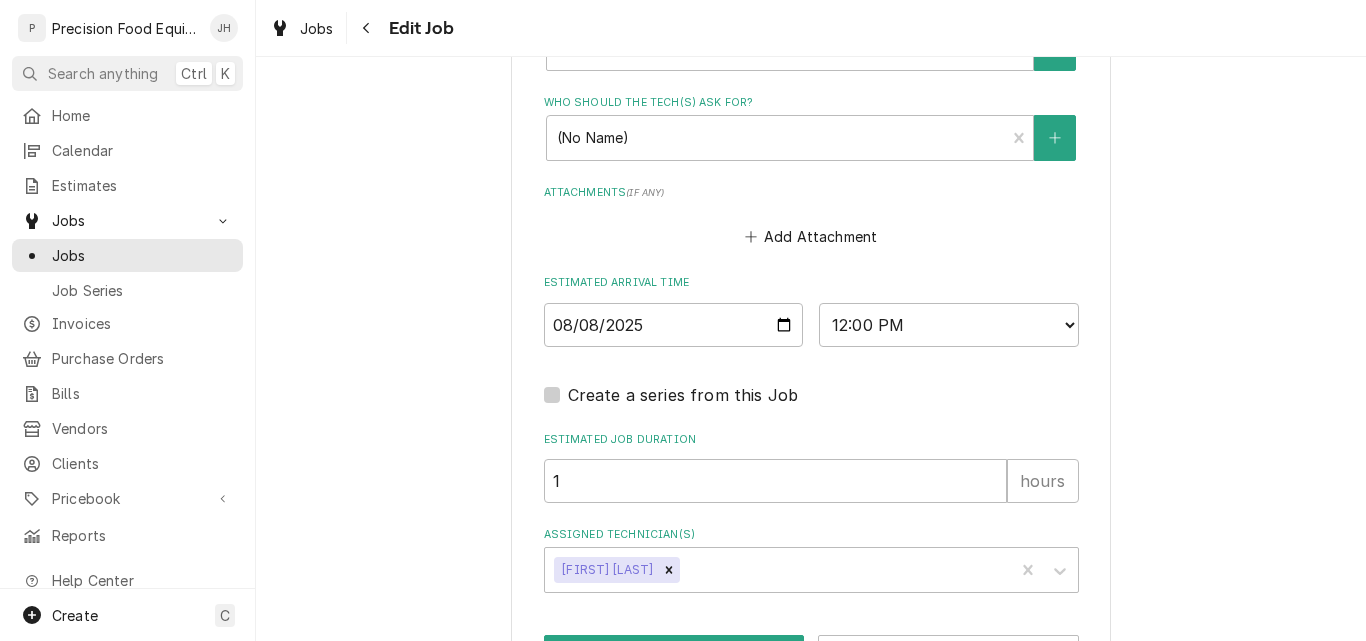 scroll, scrollTop: 1540, scrollLeft: 0, axis: vertical 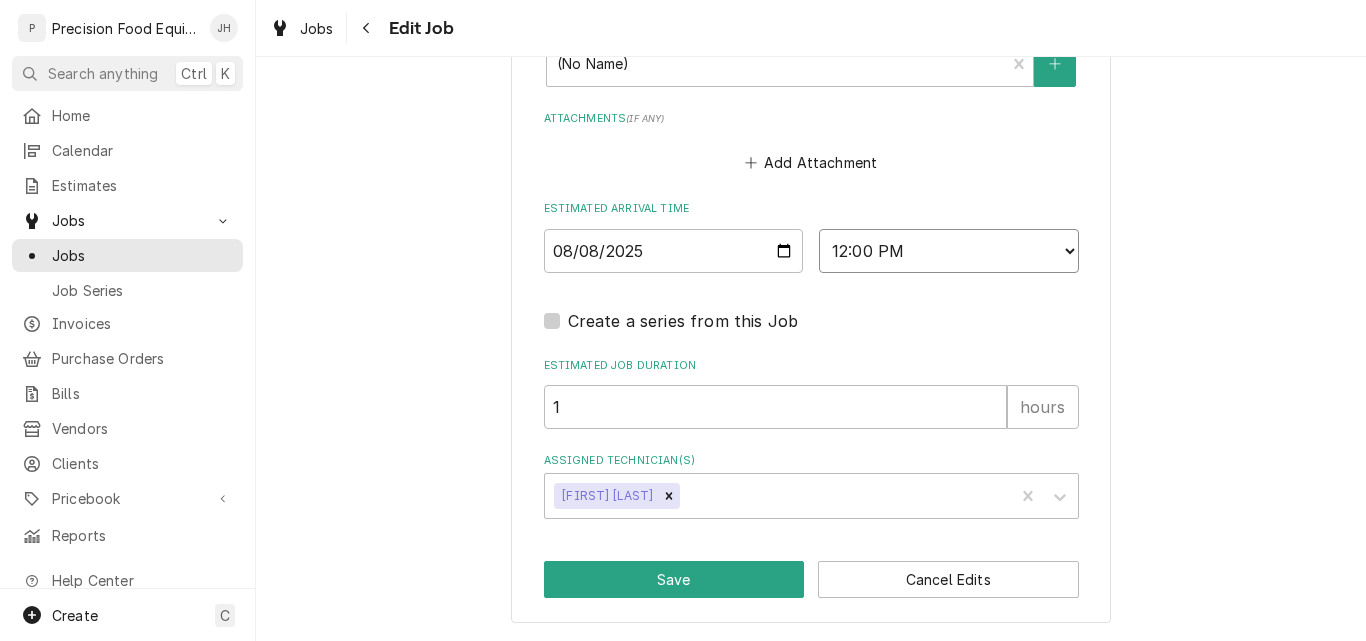 click on "AM / PM 6:00 AM 6:15 AM 6:30 AM 6:45 AM 7:00 AM 7:15 AM 7:30 AM 7:45 AM 8:00 AM 8:15 AM 8:30 AM 8:45 AM 9:00 AM 9:15 AM 9:30 AM 9:45 AM 10:00 AM 10:15 AM 10:30 AM 10:45 AM 11:00 AM 11:15 AM 11:30 AM 11:45 AM 12:00 PM 12:15 PM 12:30 PM 12:45 PM 1:00 PM 1:15 PM 1:30 PM 1:45 PM 2:00 PM 2:15 PM 2:30 PM 2:45 PM 3:00 PM 3:15 PM 3:30 PM 3:45 PM 4:00 PM 4:15 PM 4:30 PM 4:45 PM 5:00 PM 5:15 PM 5:30 PM 5:45 PM 6:00 PM 6:15 PM 6:30 PM 6:45 PM 7:00 PM 7:15 PM 7:30 PM 7:45 PM 8:00 PM 8:15 PM 8:30 PM 8:45 PM 9:00 PM 9:15 PM 9:30 PM 9:45 PM 10:00 PM 10:15 PM 10:30 PM 10:45 PM 11:00 PM 11:15 PM 11:30 PM 11:45 PM 12:00 AM 12:15 AM 12:30 AM 12:45 AM 1:00 AM 1:15 AM 1:30 AM 1:45 AM 2:00 AM 2:15 AM 2:30 AM 2:45 AM 3:00 AM 3:15 AM 3:30 AM 3:45 AM 4:00 AM 4:15 AM 4:30 AM 4:45 AM 5:00 AM 5:15 AM 5:30 AM 5:45 AM" at bounding box center [949, 251] 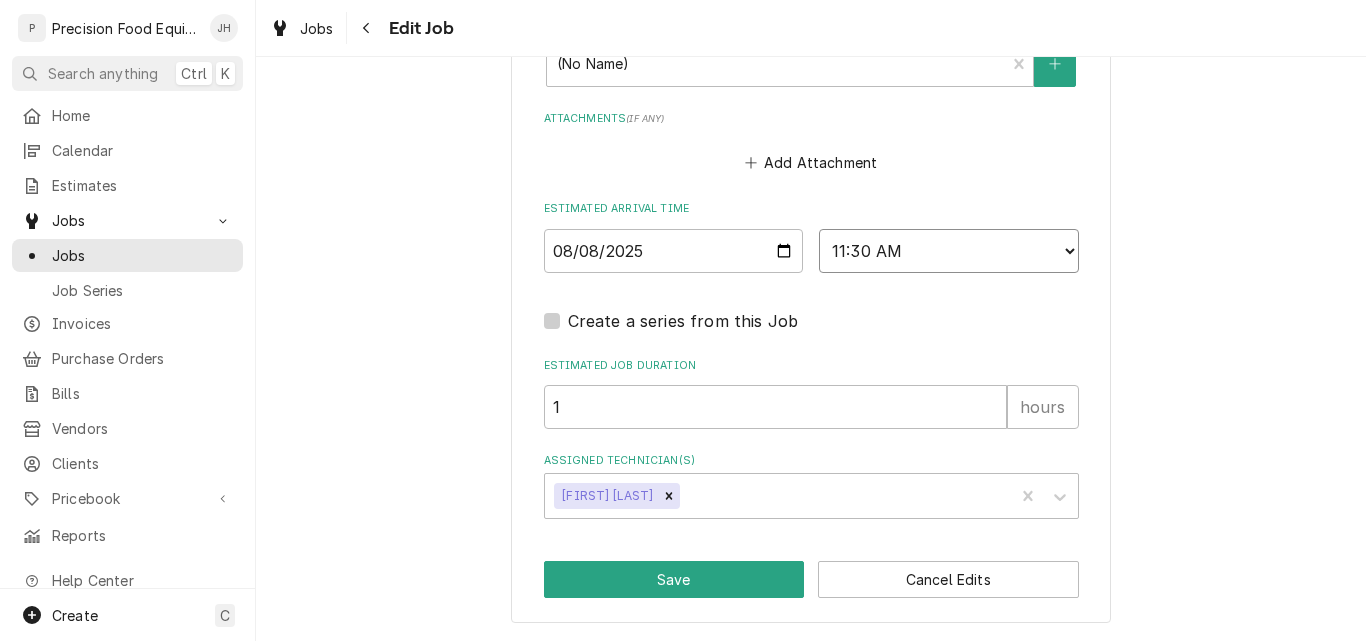 click on "AM / PM 6:00 AM 6:15 AM 6:30 AM 6:45 AM 7:00 AM 7:15 AM 7:30 AM 7:45 AM 8:00 AM 8:15 AM 8:30 AM 8:45 AM 9:00 AM 9:15 AM 9:30 AM 9:45 AM 10:00 AM 10:15 AM 10:30 AM 10:45 AM 11:00 AM 11:15 AM 11:30 AM 11:45 AM 12:00 PM 12:15 PM 12:30 PM 12:45 PM 1:00 PM 1:15 PM 1:30 PM 1:45 PM 2:00 PM 2:15 PM 2:30 PM 2:45 PM 3:00 PM 3:15 PM 3:30 PM 3:45 PM 4:00 PM 4:15 PM 4:30 PM 4:45 PM 5:00 PM 5:15 PM 5:30 PM 5:45 PM 6:00 PM 6:15 PM 6:30 PM 6:45 PM 7:00 PM 7:15 PM 7:30 PM 7:45 PM 8:00 PM 8:15 PM 8:30 PM 8:45 PM 9:00 PM 9:15 PM 9:30 PM 9:45 PM 10:00 PM 10:15 PM 10:30 PM 10:45 PM 11:00 PM 11:15 PM 11:30 PM 11:45 PM 12:00 AM 12:15 AM 12:30 AM 12:45 AM 1:00 AM 1:15 AM 1:30 AM 1:45 AM 2:00 AM 2:15 AM 2:30 AM 2:45 AM 3:00 AM 3:15 AM 3:30 AM 3:45 AM 4:00 AM 4:15 AM 4:30 AM 4:45 AM 5:00 AM 5:15 AM 5:30 AM 5:45 AM" at bounding box center (949, 251) 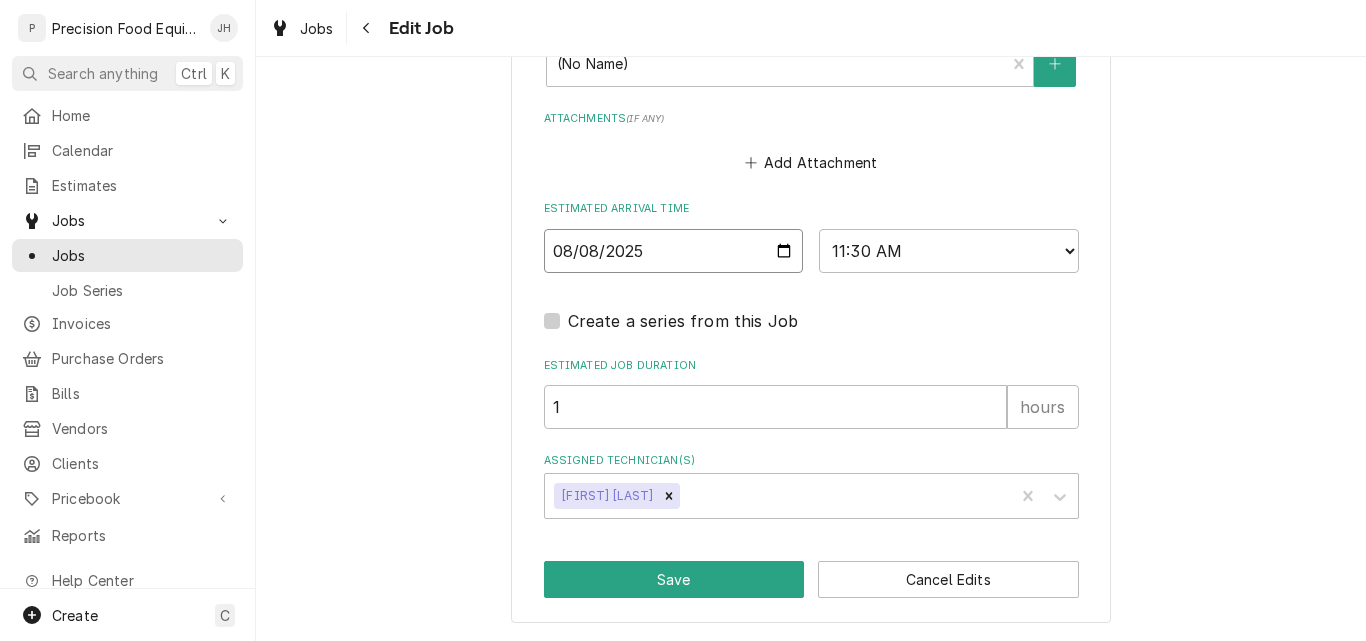 click on "2025-08-08" at bounding box center (674, 251) 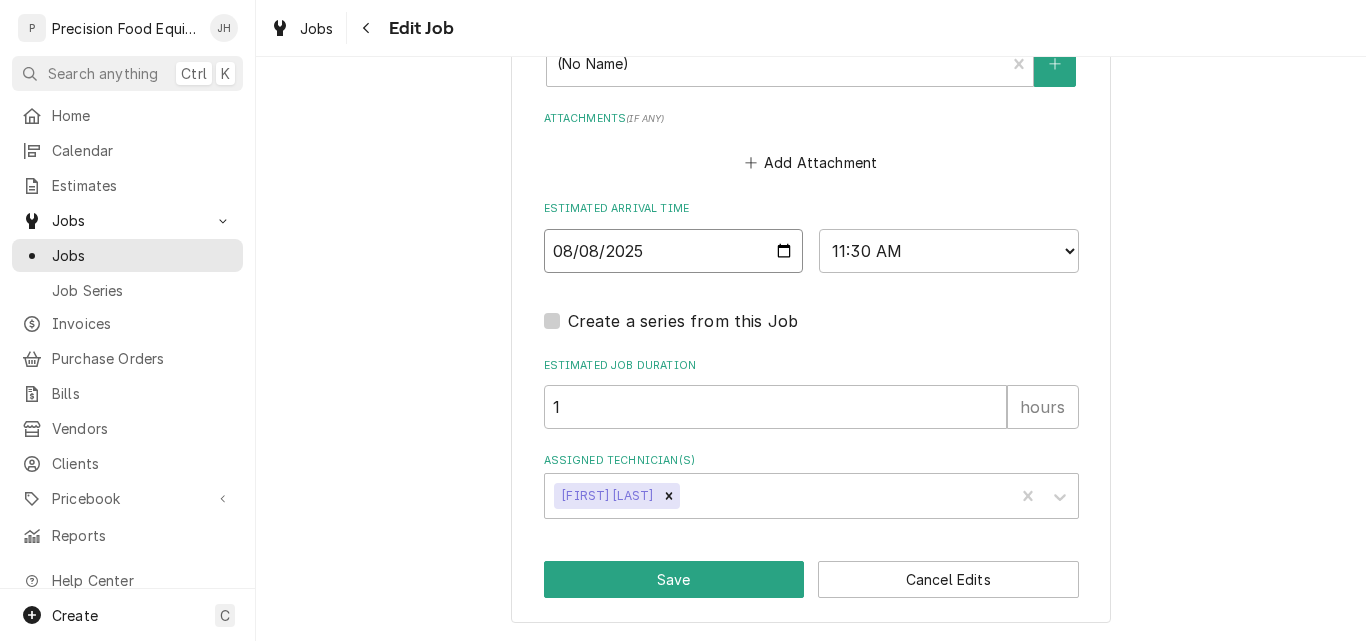 type on "x" 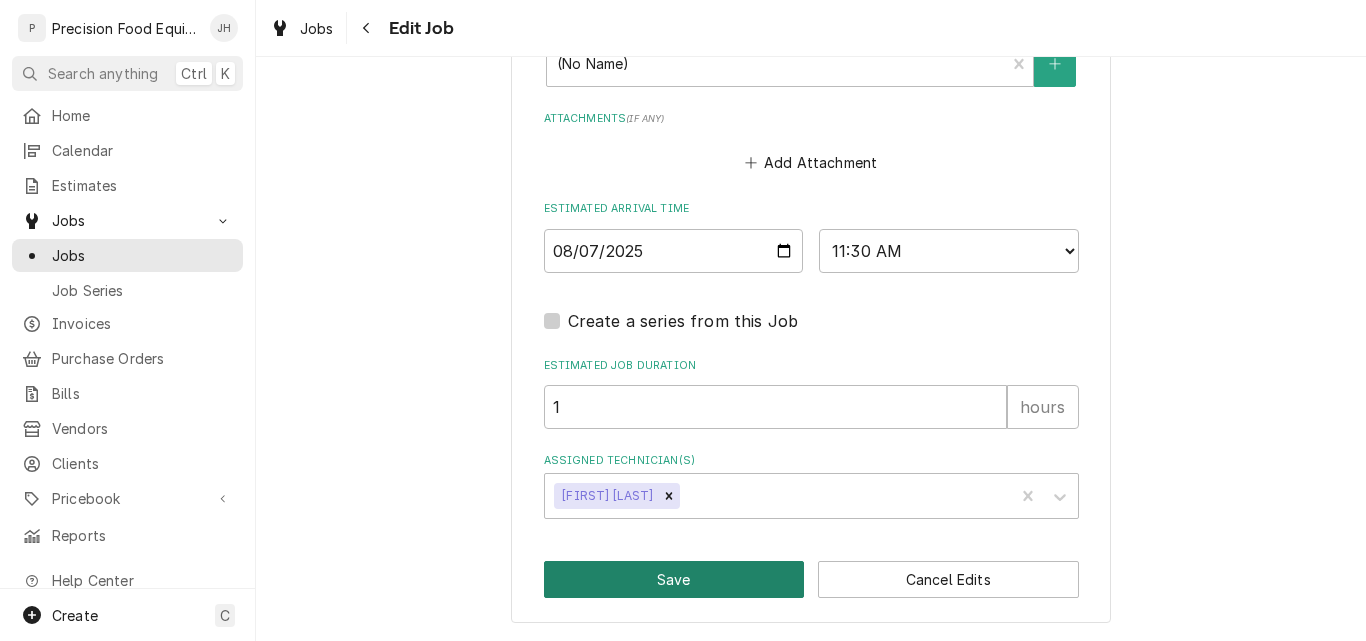 click on "Save" at bounding box center [674, 579] 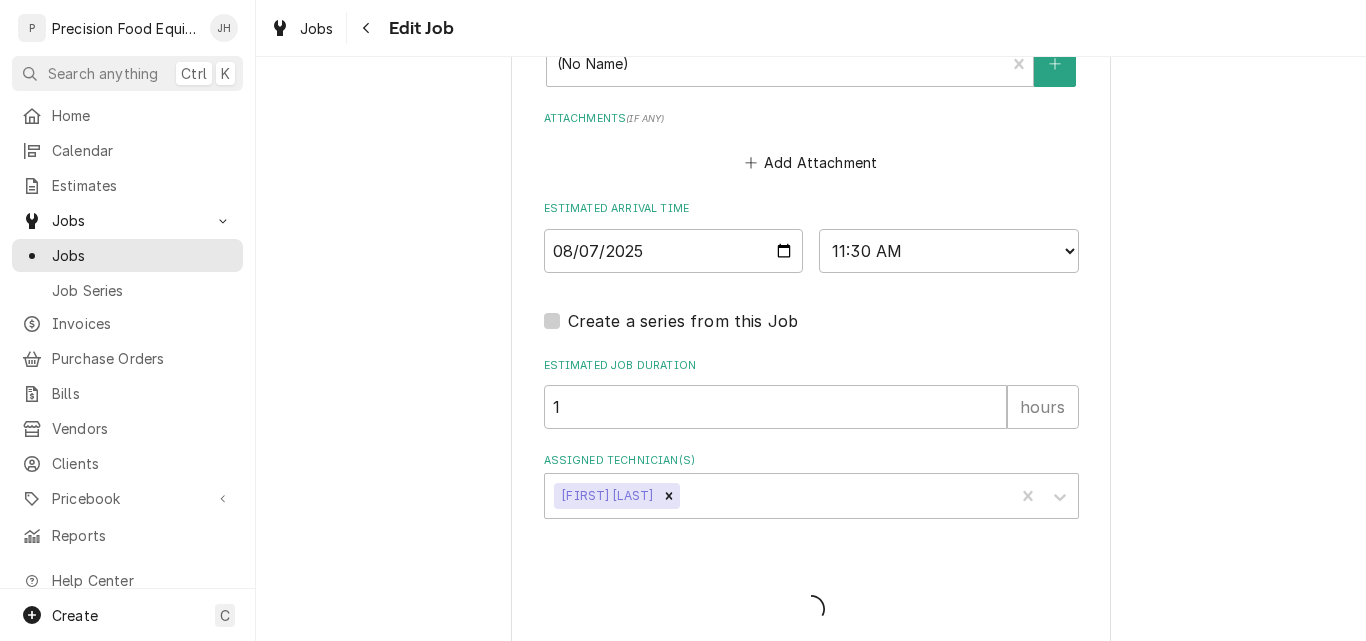 type on "x" 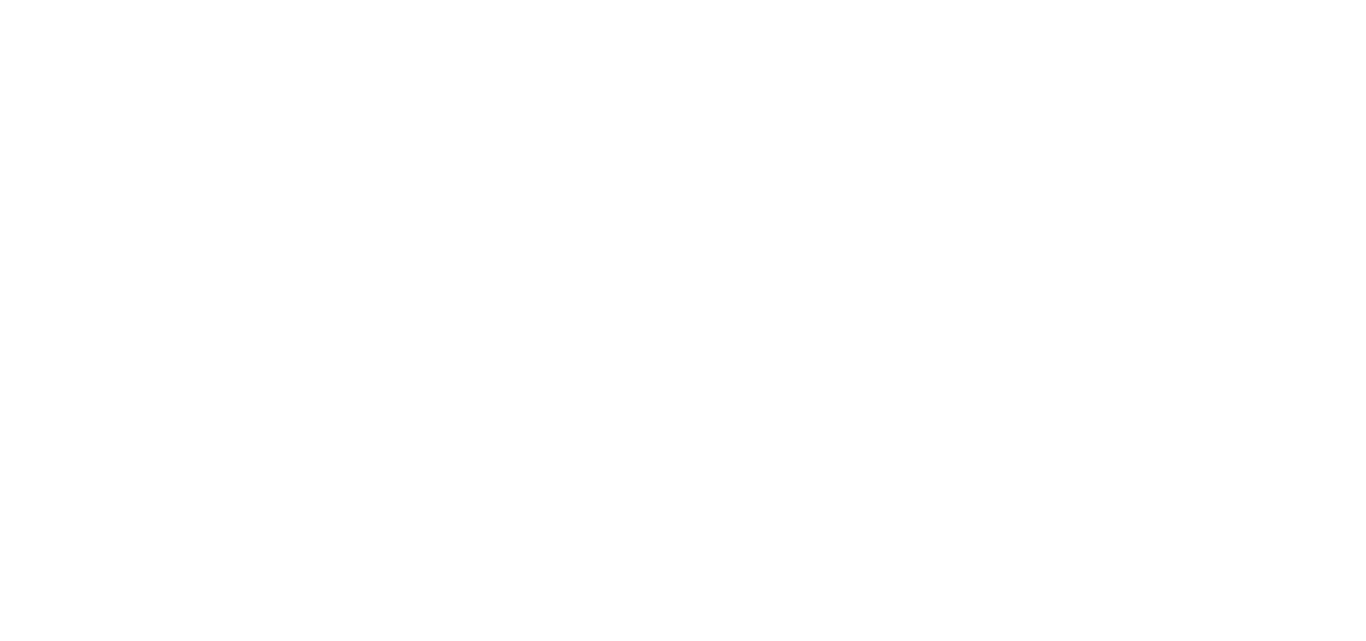 scroll, scrollTop: 0, scrollLeft: 0, axis: both 